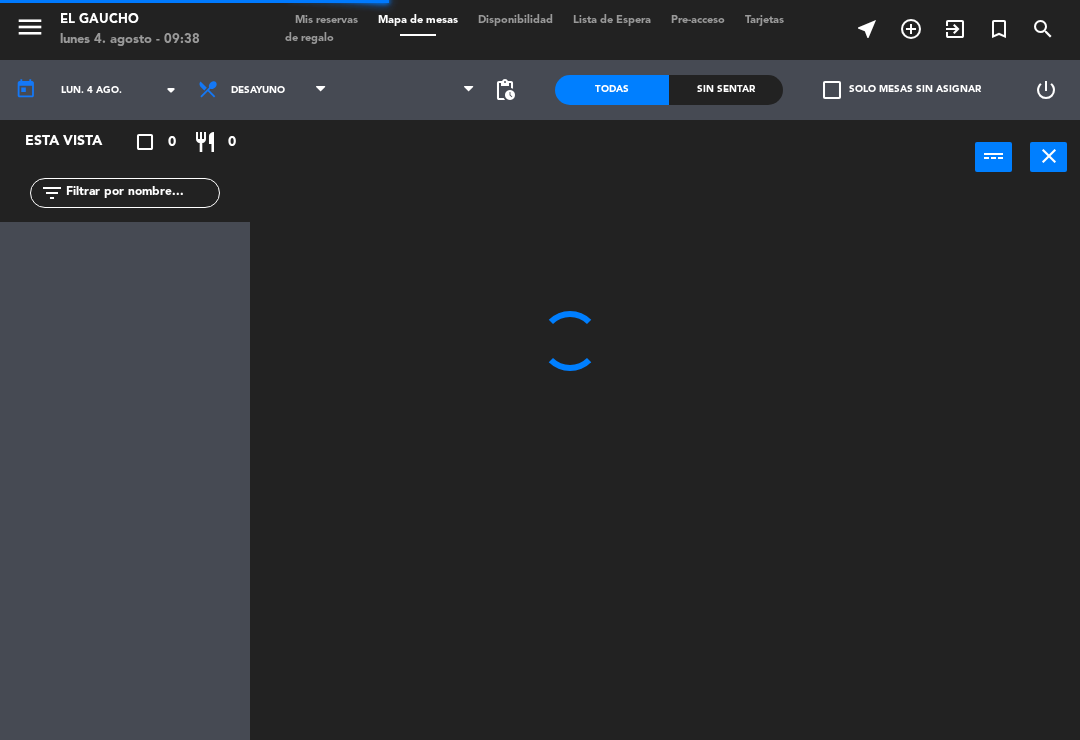 scroll, scrollTop: 0, scrollLeft: 0, axis: both 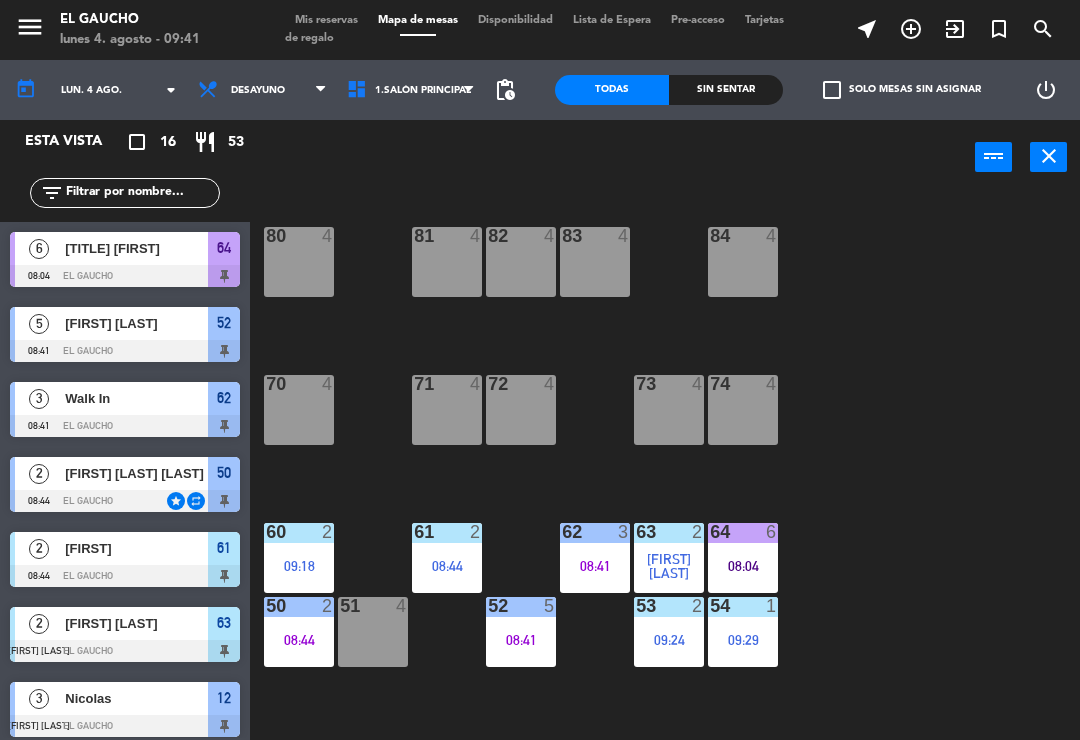 click on "84  4  80  4  83  4  82  4  81  4  70  4  71  4  72  4  73  4  74  4  63  2   09:17  62  4  61  2   08:44  60  4  64  6   08:04  54  1   09:29  53  2   09:24  50  2   08:44  52  5   08:41  51  4  40  4  43  2   09:25  42  4  41  2   09:28  44  4  31  5   09:24  30  4  32  4  33  4  34  3   09:26  20  4  21  4  22  4  24  4  23  4  14  4  15  10   09:30  13  4  Che  4  11  4  12  3   09:17" 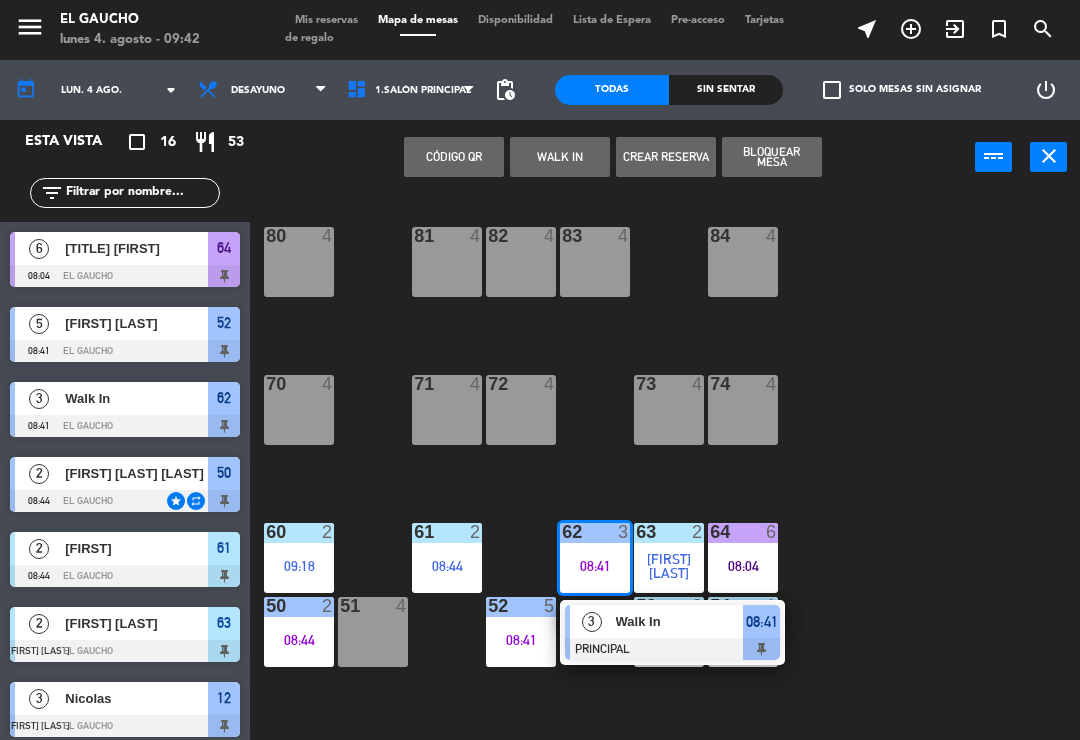 click at bounding box center [672, 649] 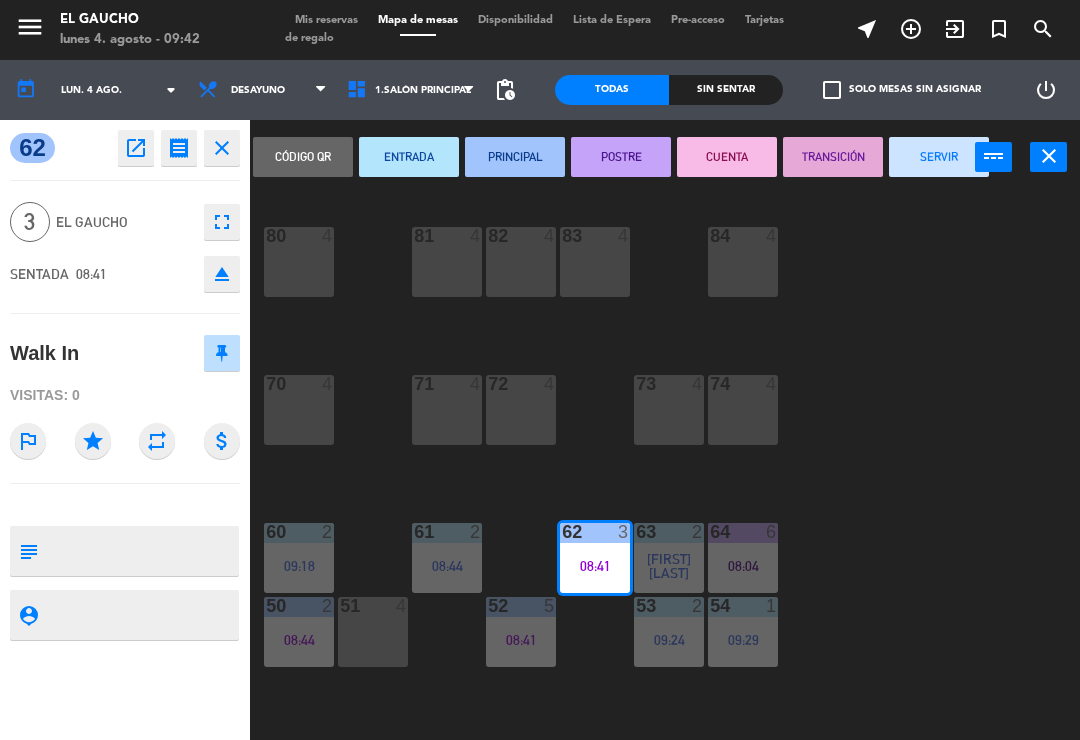 click on "SERVIR" at bounding box center (939, 157) 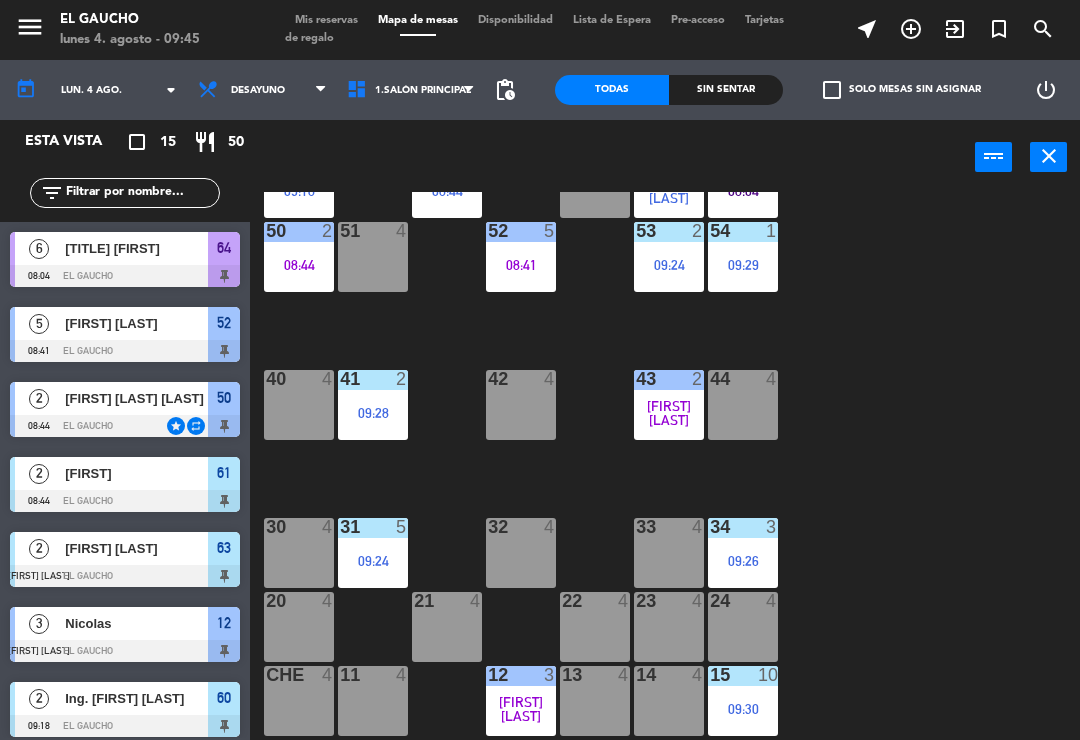scroll, scrollTop: 375, scrollLeft: 0, axis: vertical 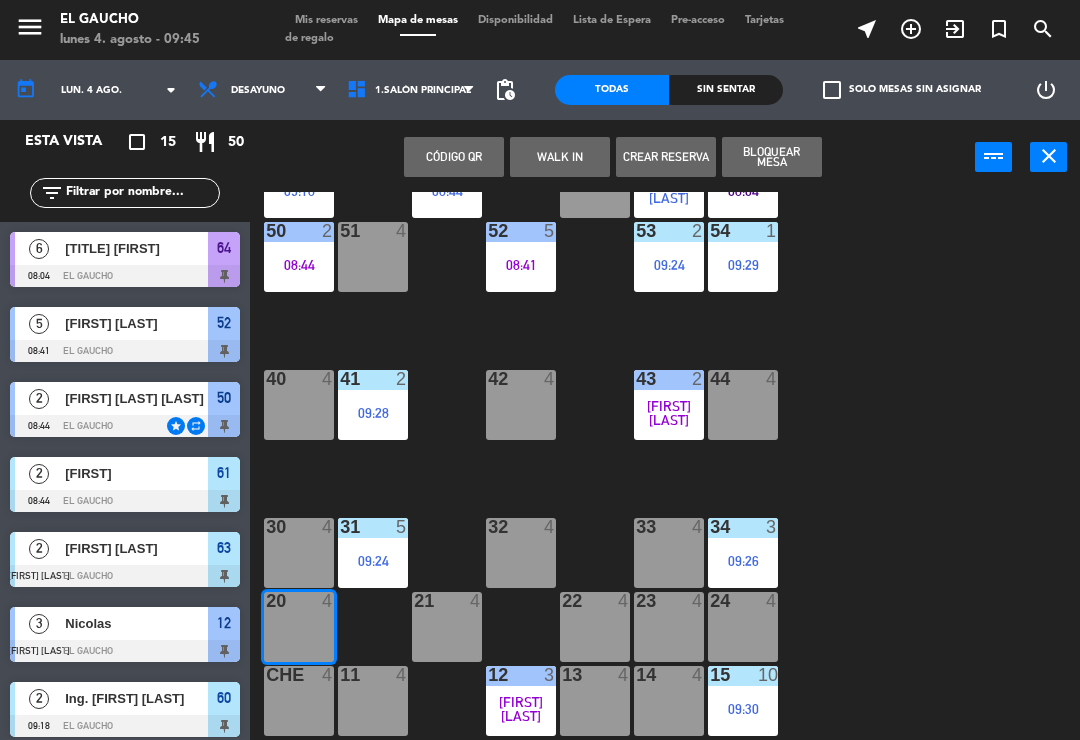 click on "WALK IN" at bounding box center [560, 157] 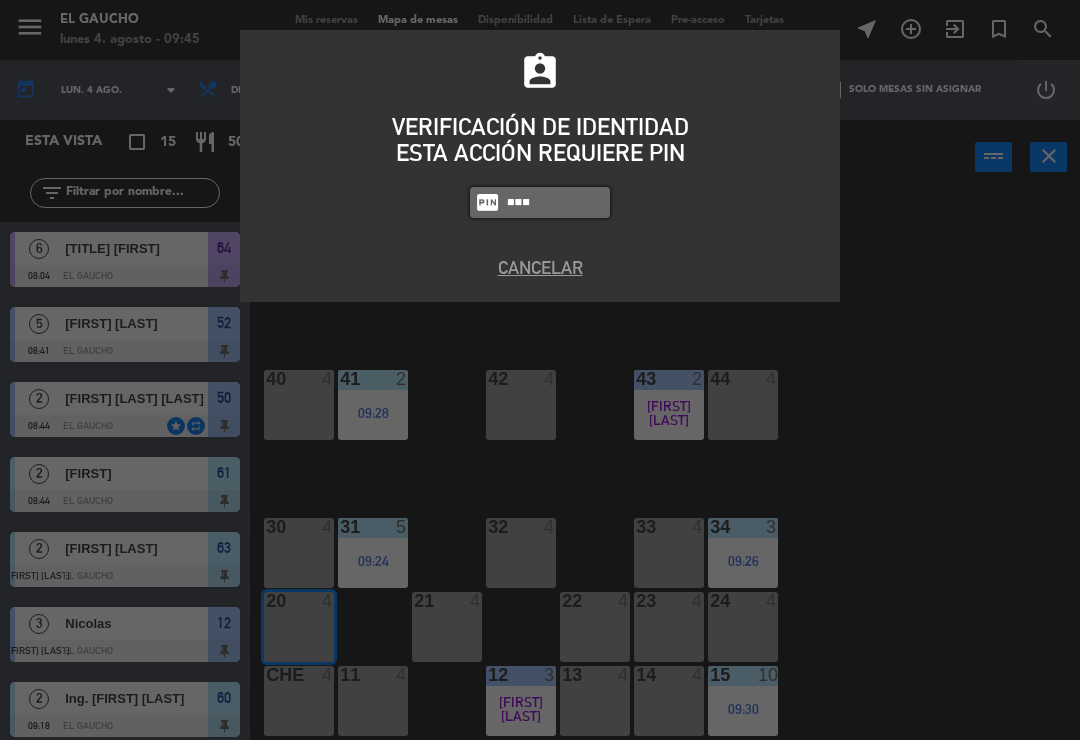type on "0009" 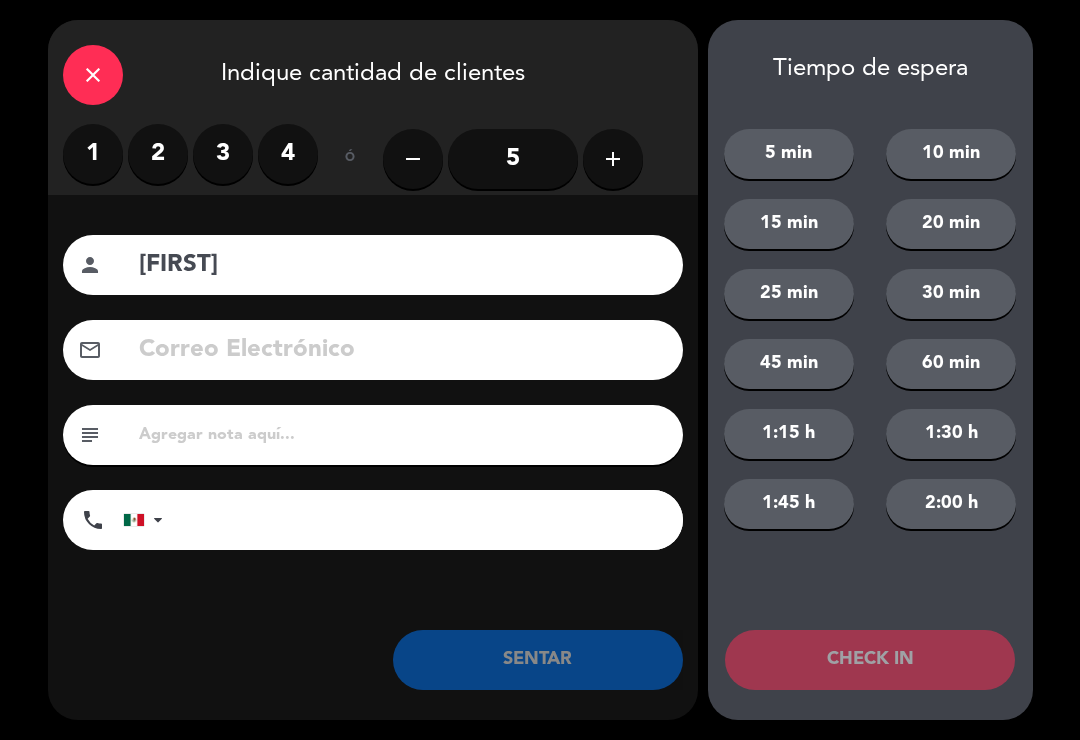 type on "[FIRST]" 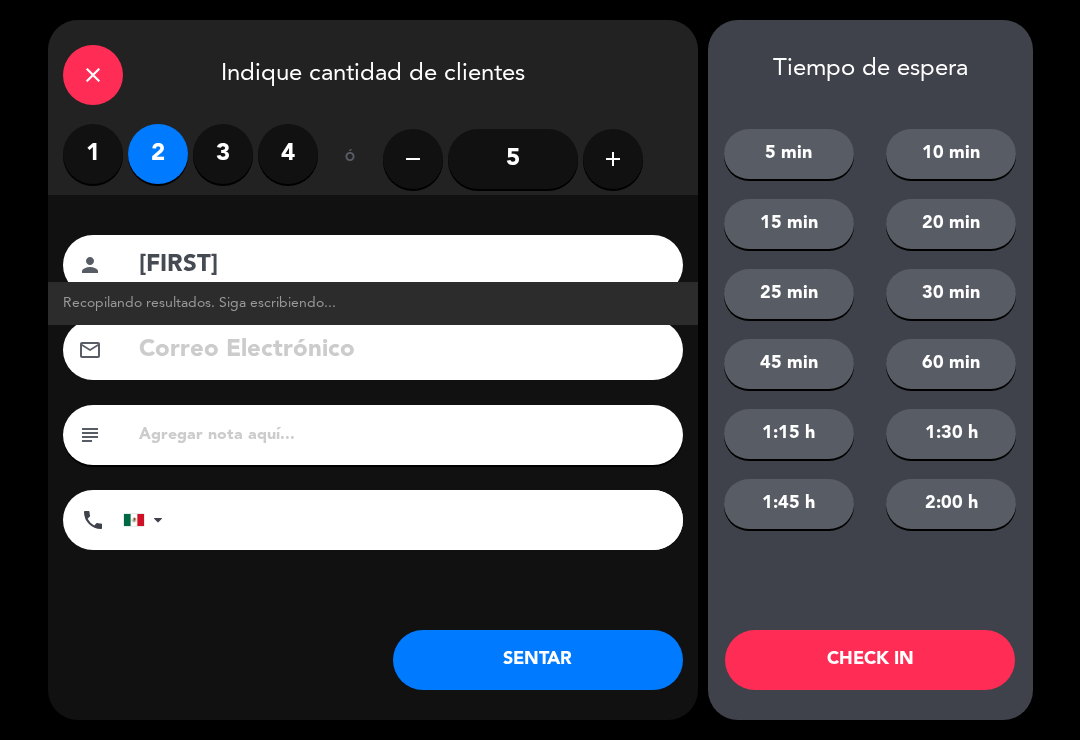 click on "1" at bounding box center [93, 154] 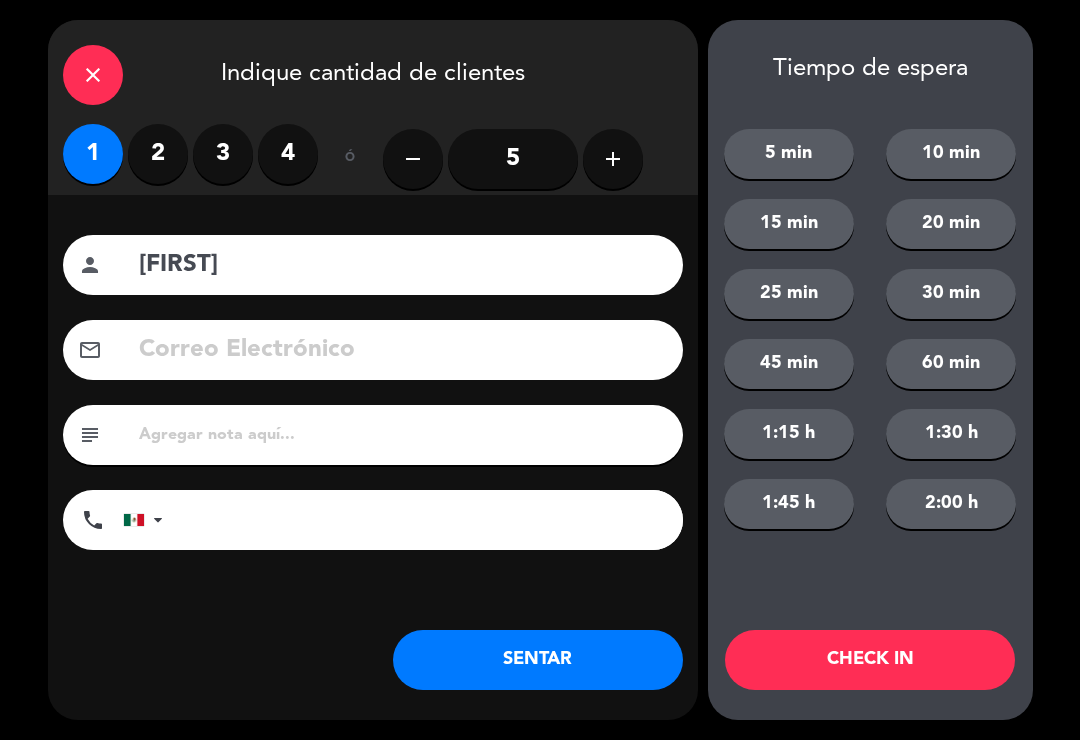 click on "SENTAR" 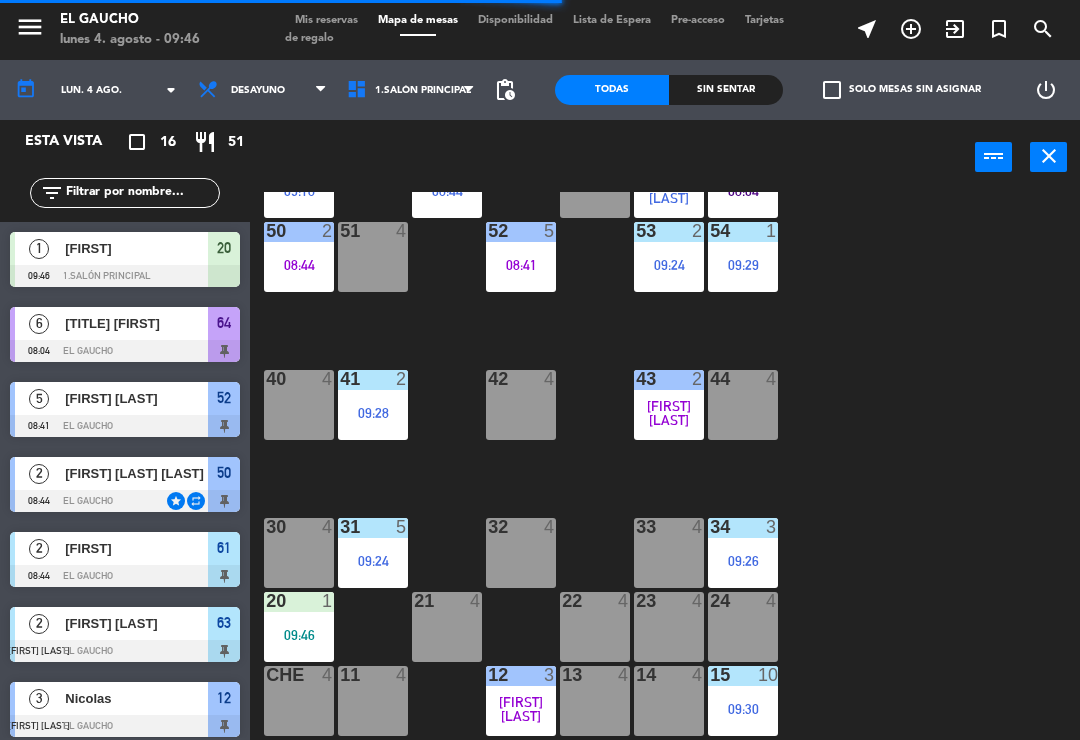 click on "11  4" at bounding box center [373, 701] 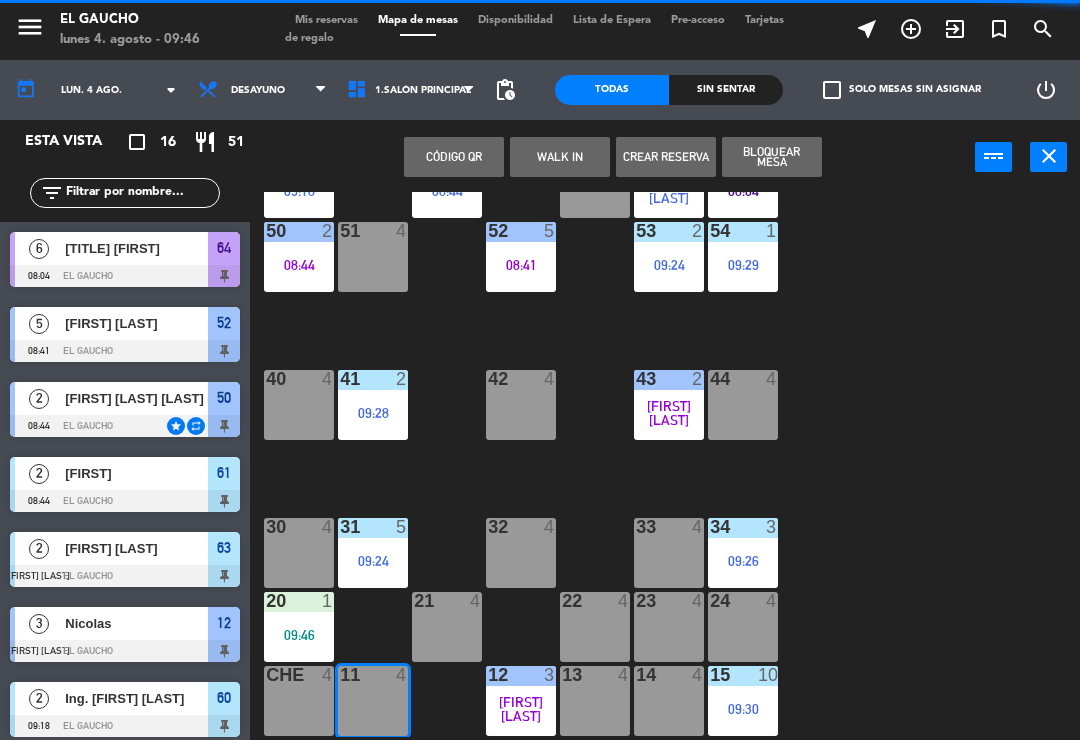 click on "WALK IN" at bounding box center [560, 157] 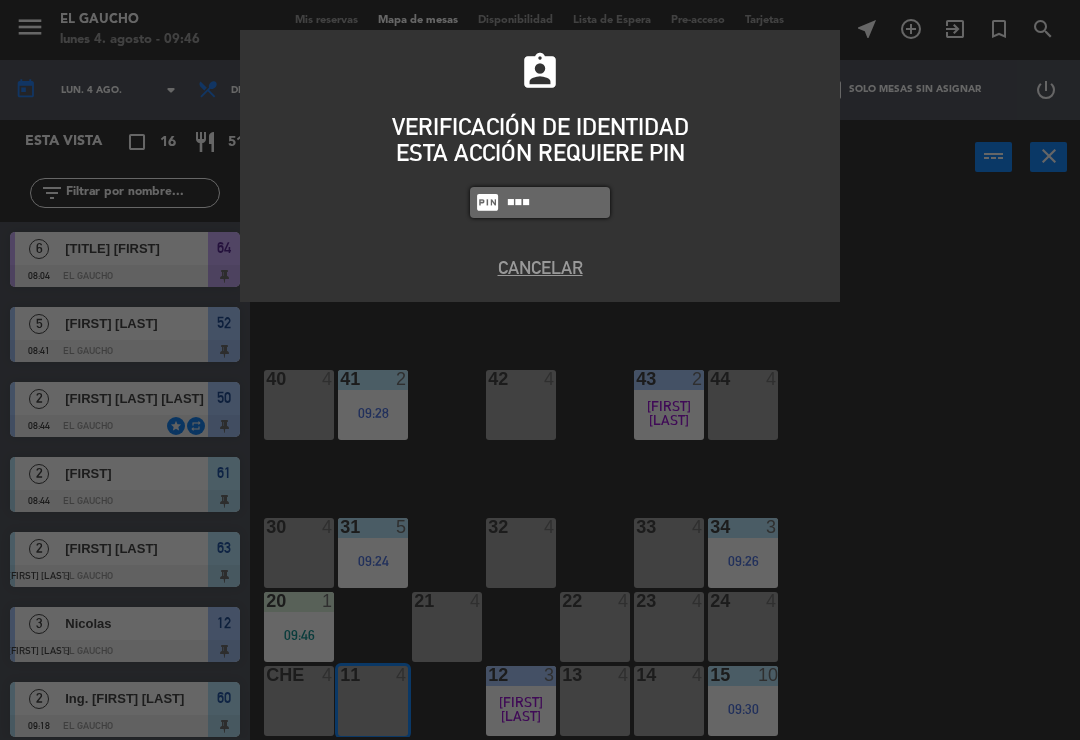 type on "0009" 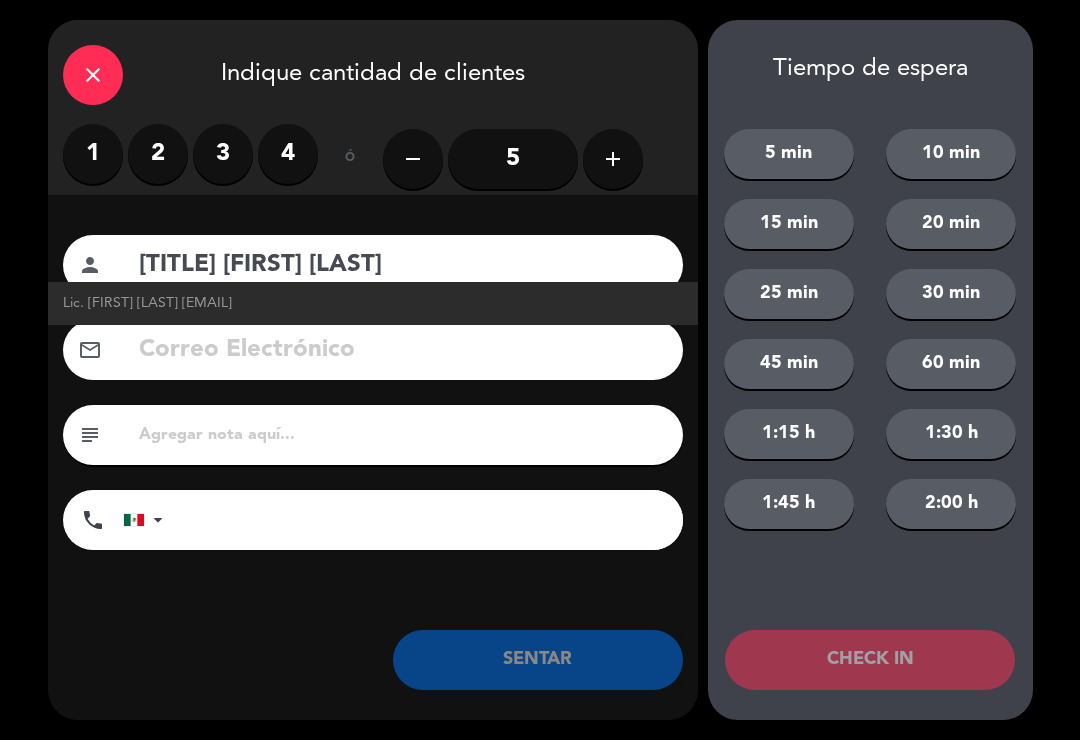 type on "[TITLE] [FIRST] [LAST]" 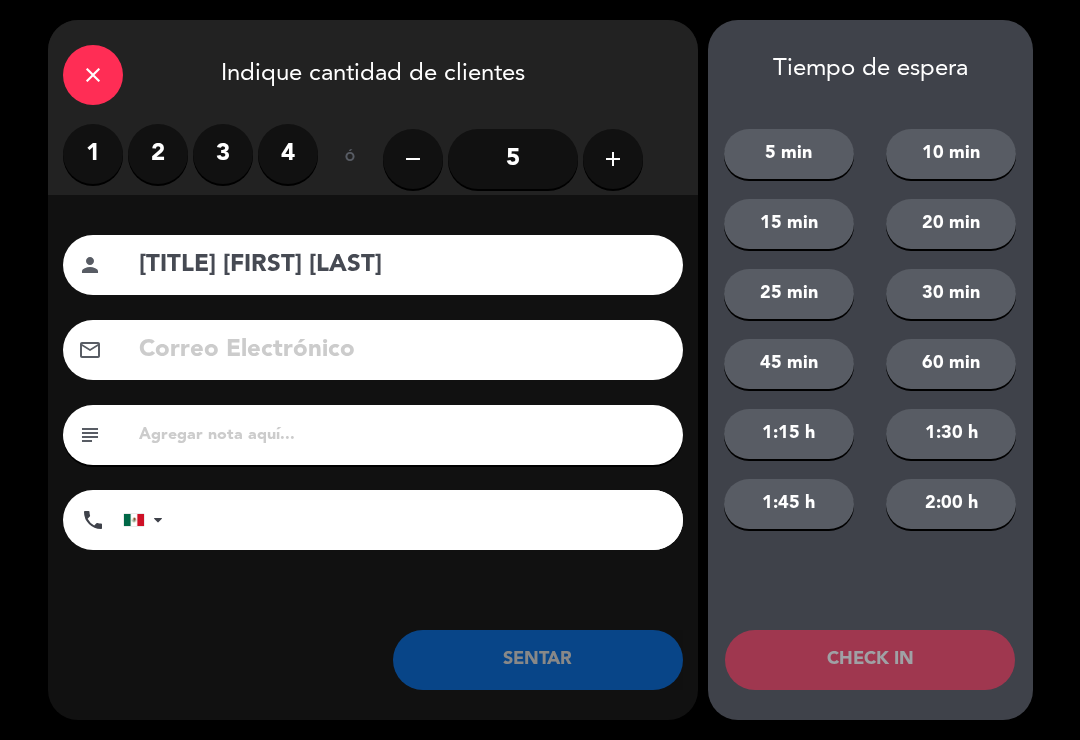 type on "[EMAIL]" 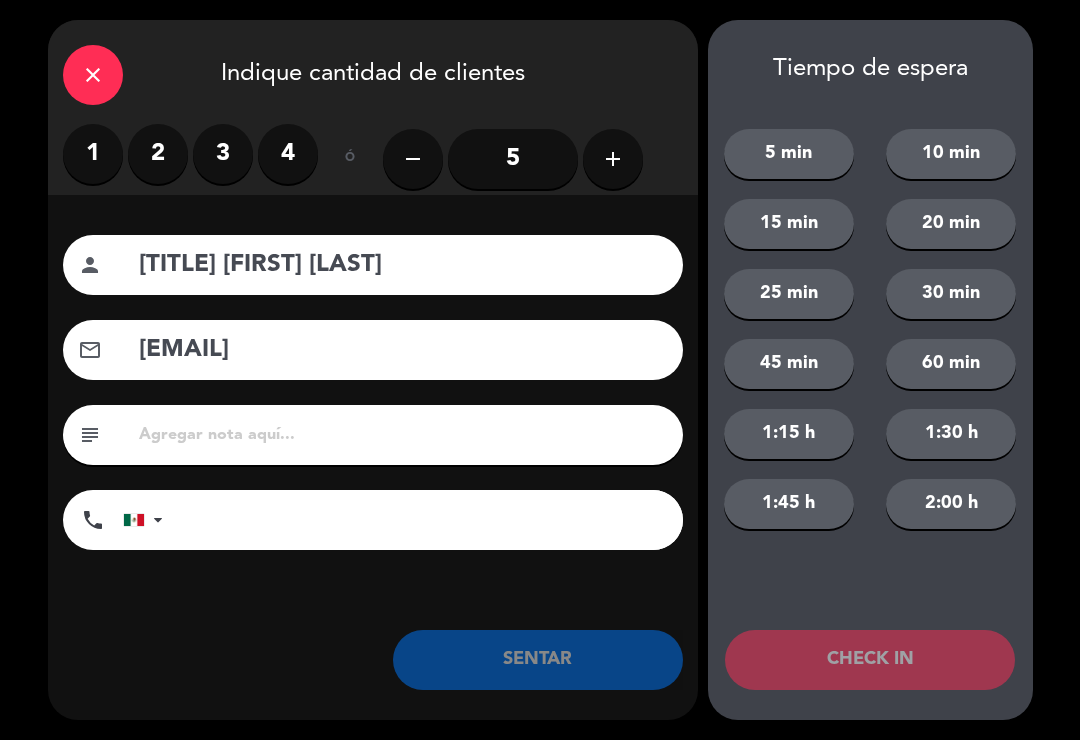 click on "1" at bounding box center [93, 154] 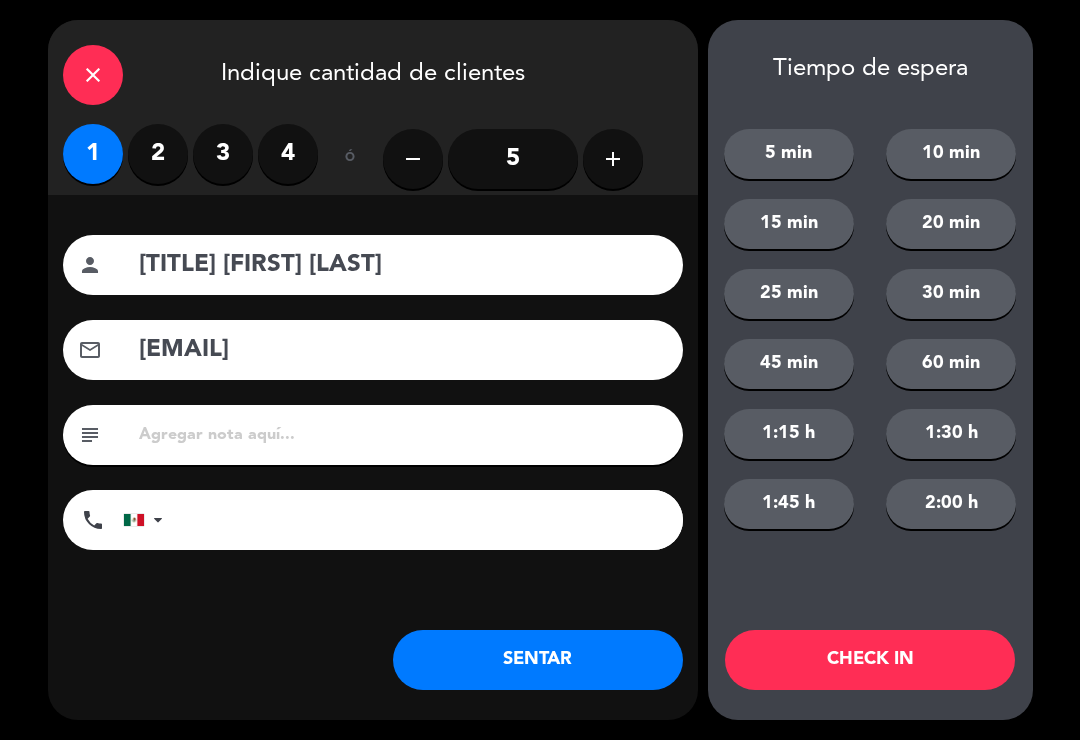 click on "SENTAR" 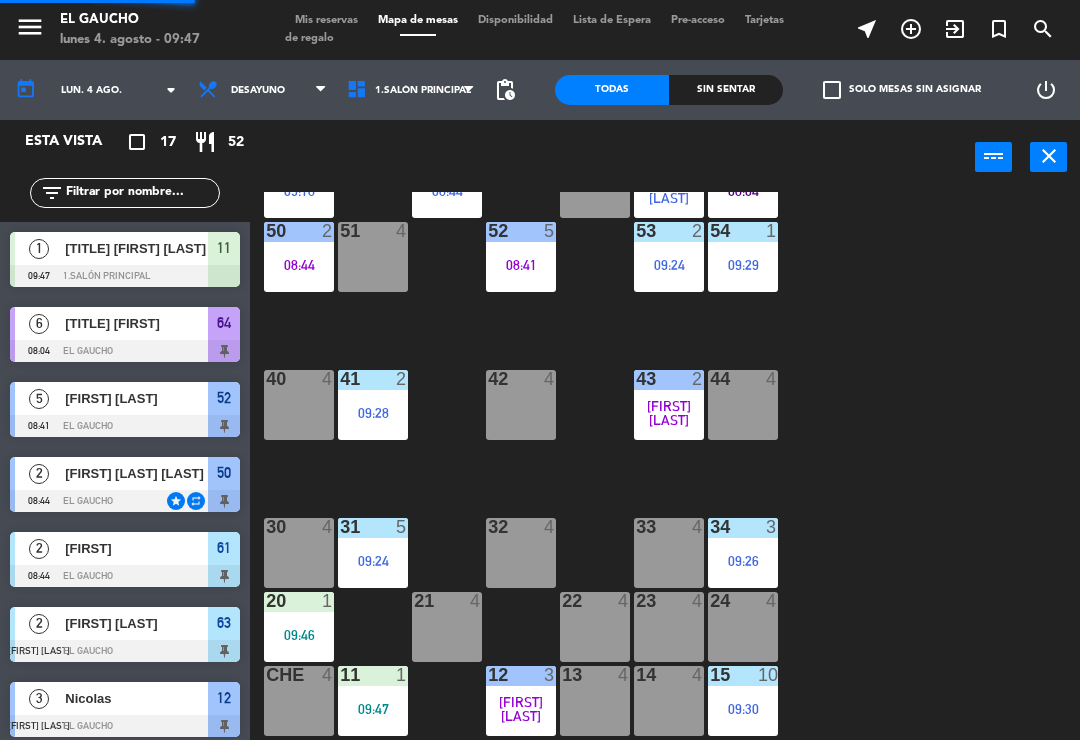 click at bounding box center (669, 527) 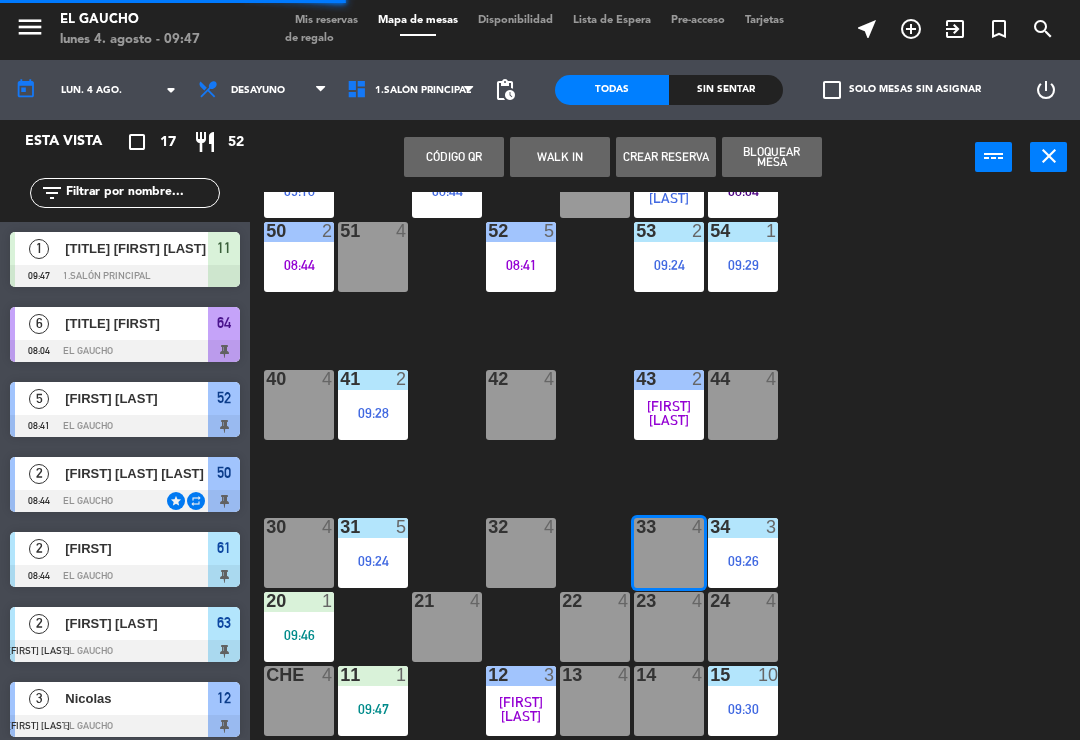 click on "WALK IN" at bounding box center [560, 157] 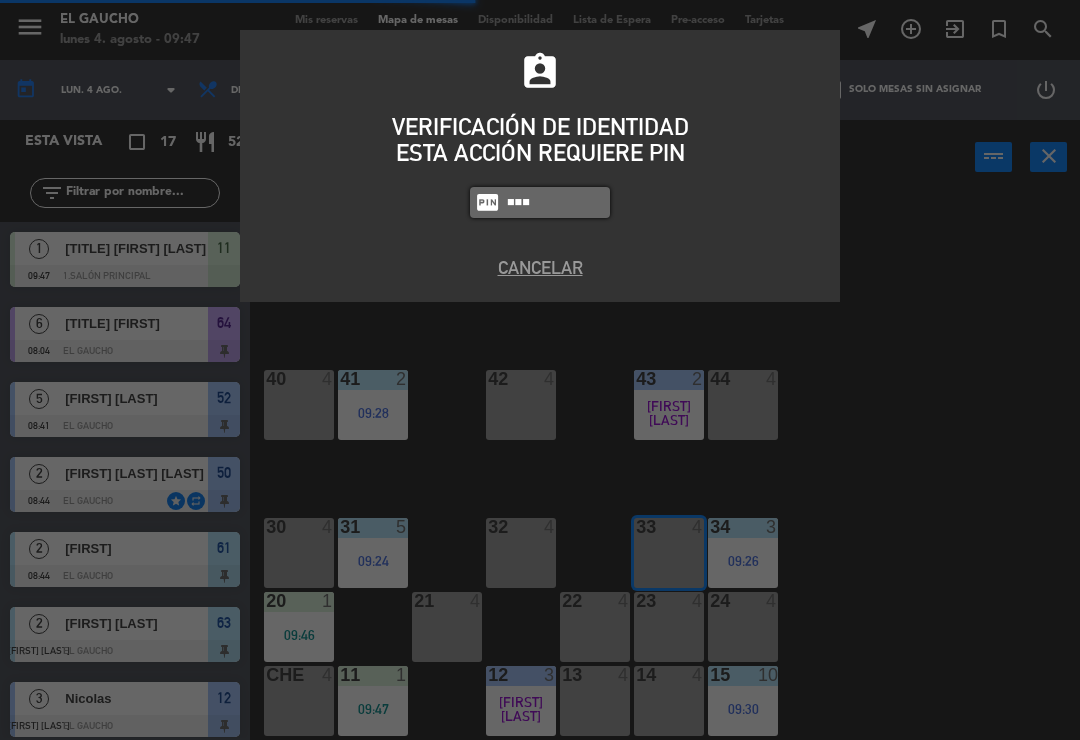 type on "0009" 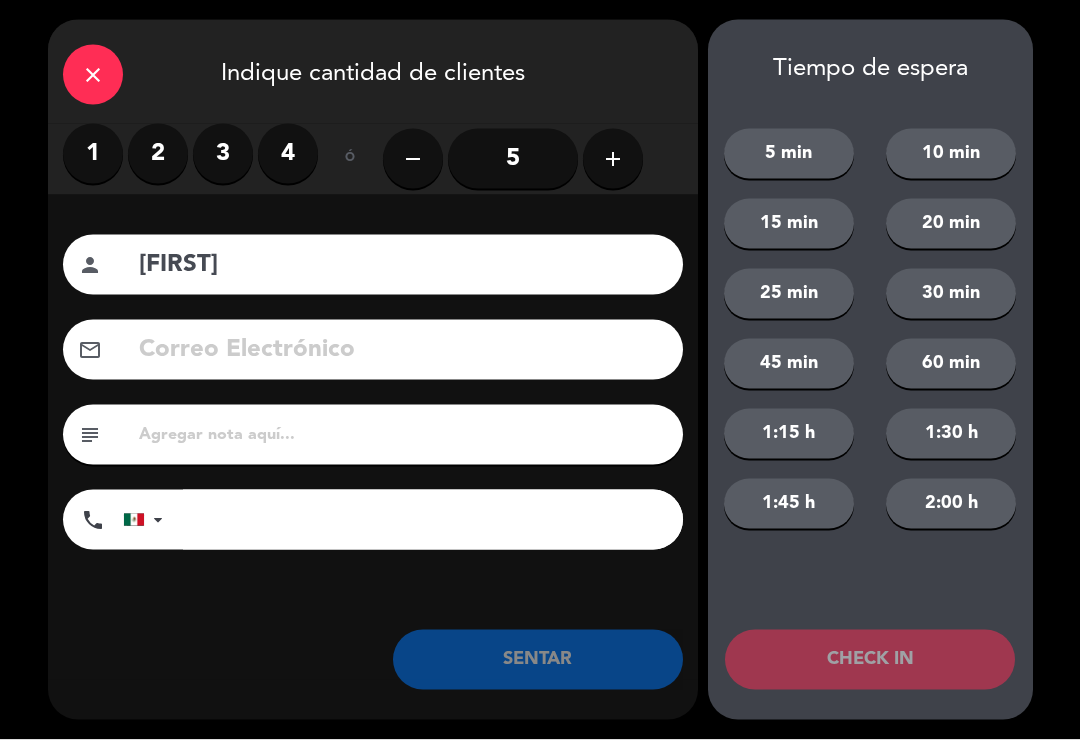 type on "[FIRST]" 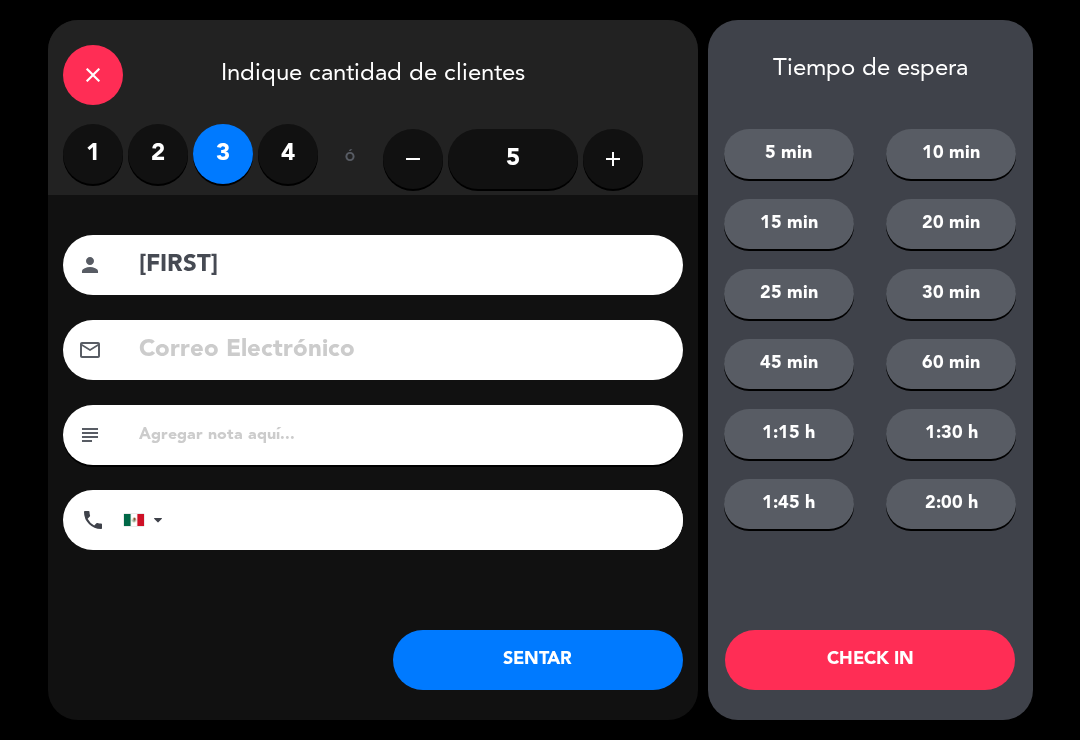 click on "SENTAR" 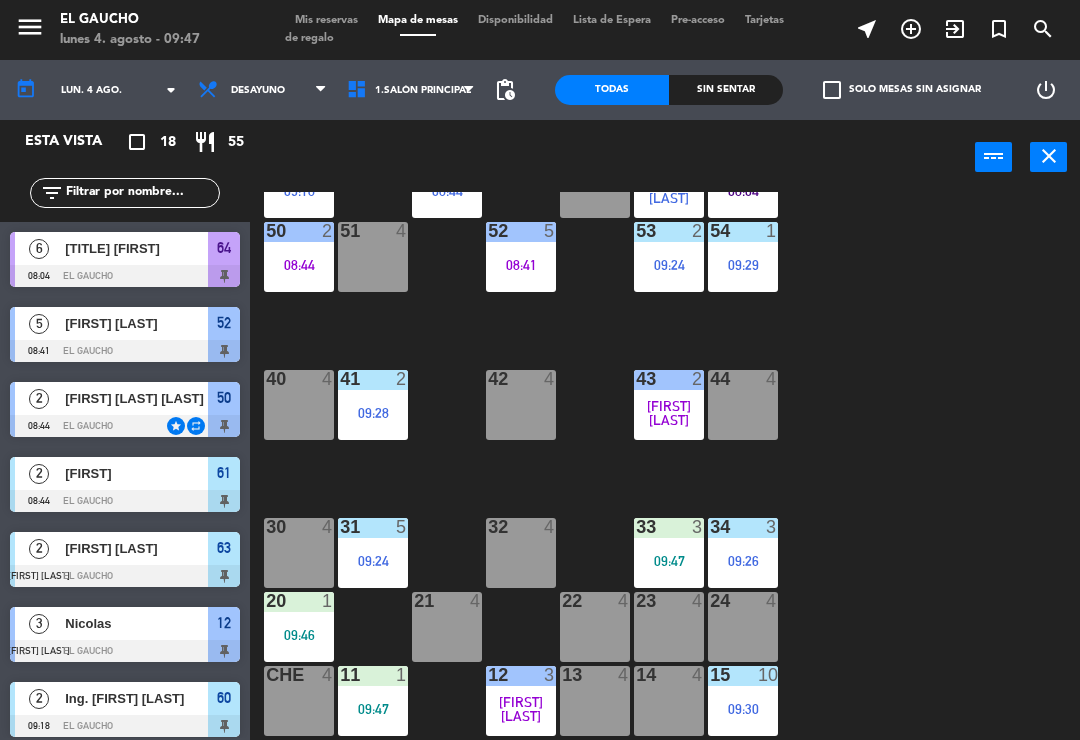 scroll, scrollTop: 227, scrollLeft: 0, axis: vertical 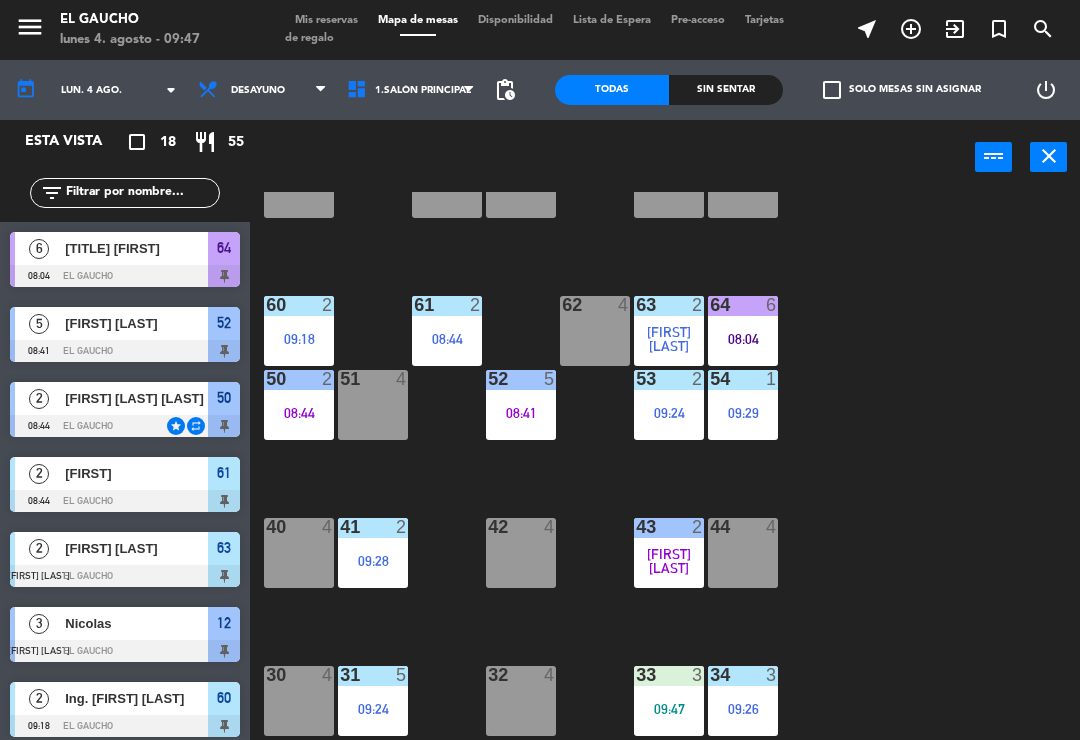 click on "84  4  80  4  83  4  82  4  81  4  70  4  71  4  72  4  73  4  74  4  63  2   09:17  62  4  61  2   08:44  60  2   09:18  64  6   08:04  54  1   09:29  53  2   09:24  50  2   08:44  52  5   08:41  51  4  40  4  43  2   09:25  42  4  41  2   09:28  44  4  31  5   09:24  30  4  32  4  33  3   09:47  34  3   09:26  20  1   09:46  21  4  22  4  24  4  23  4  14  4  15  10   09:30  13  4  Che  4  11  1   09:47  12  3   09:17" 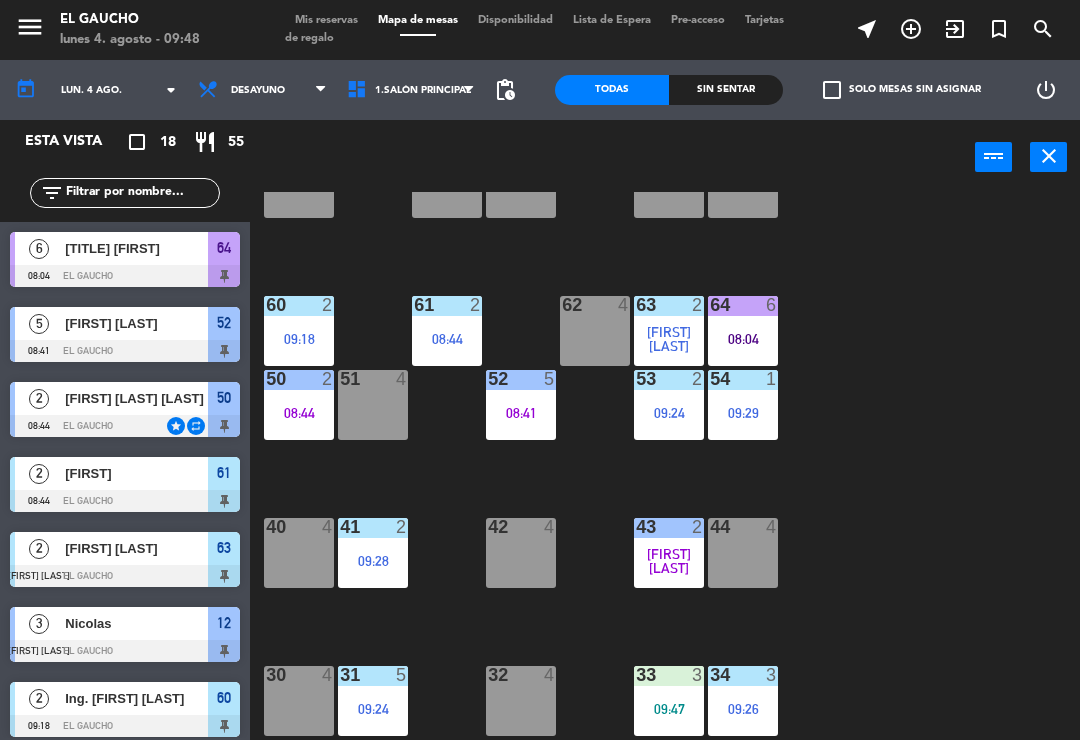 click on "[FIRST] [LAST]" at bounding box center (669, 339) 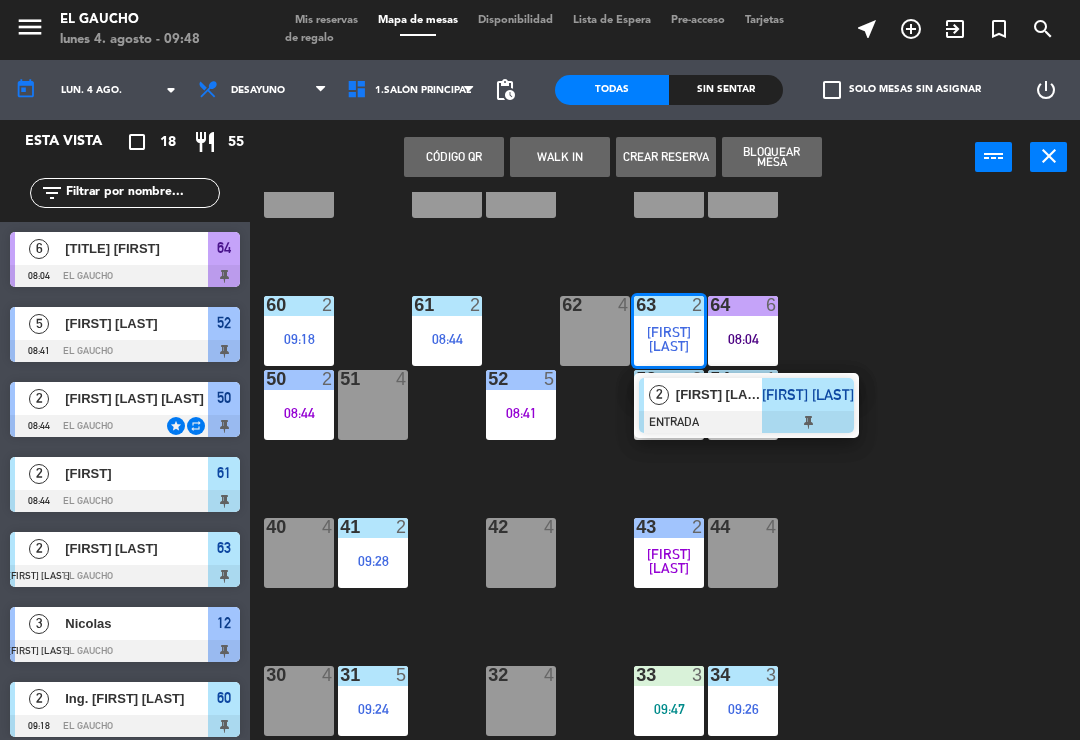 click at bounding box center (746, 422) 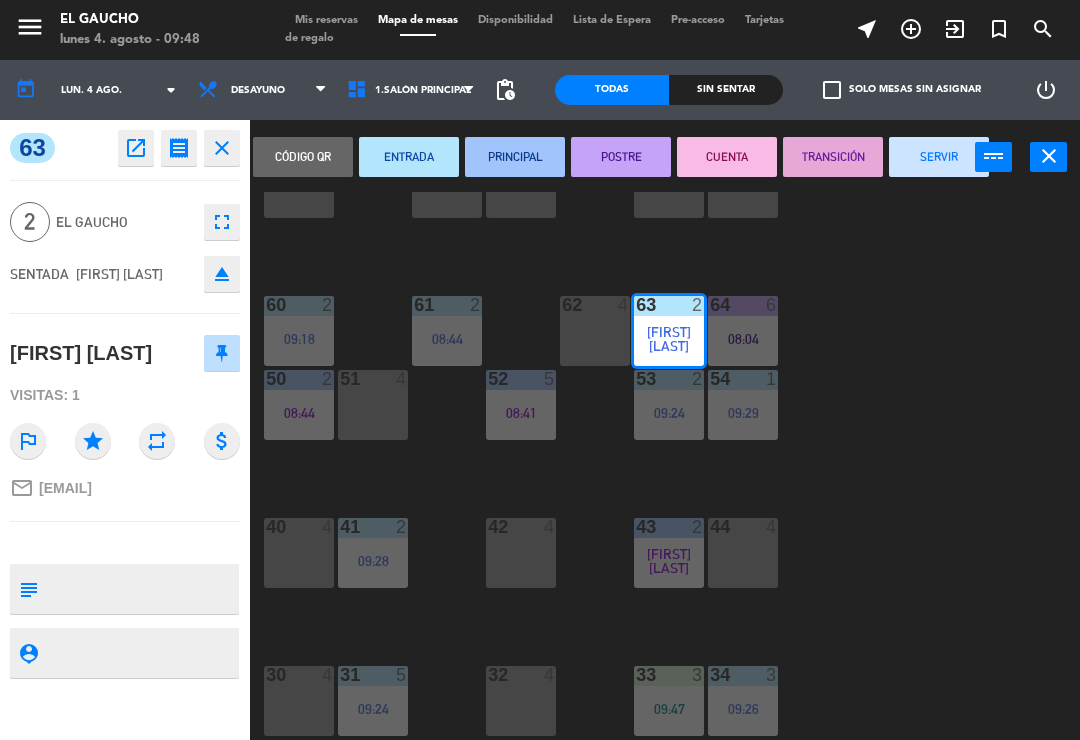 click on "PRINCIPAL" at bounding box center (515, 157) 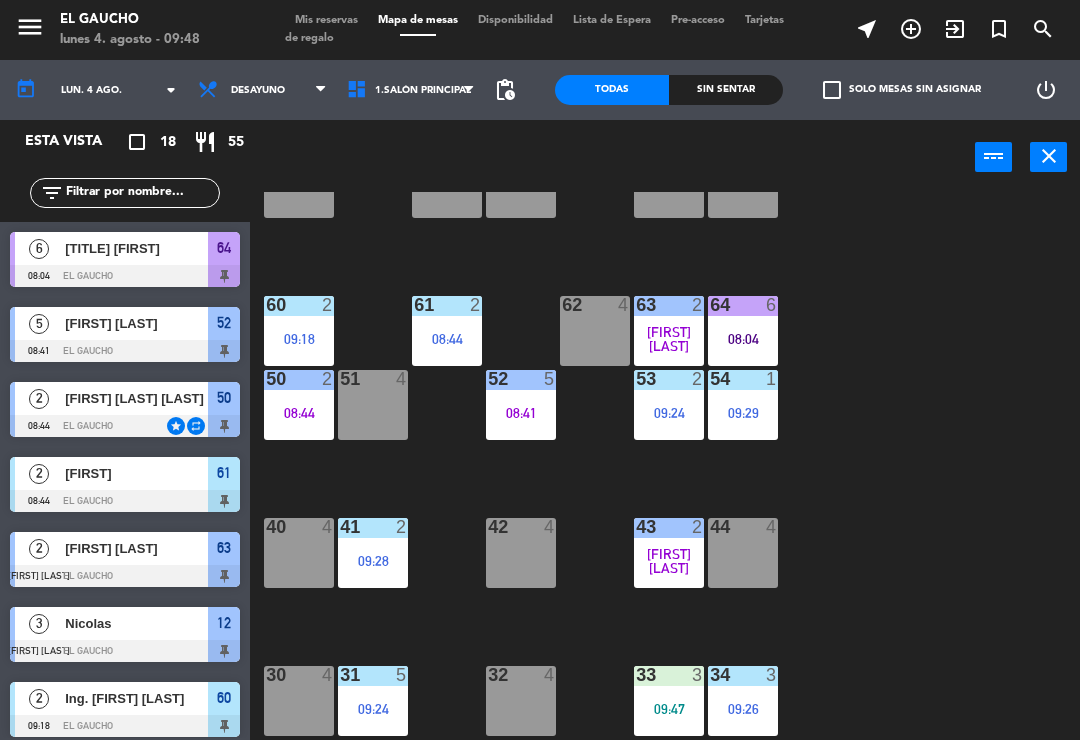 click on "[FIRST] [LAST]" at bounding box center (669, 339) 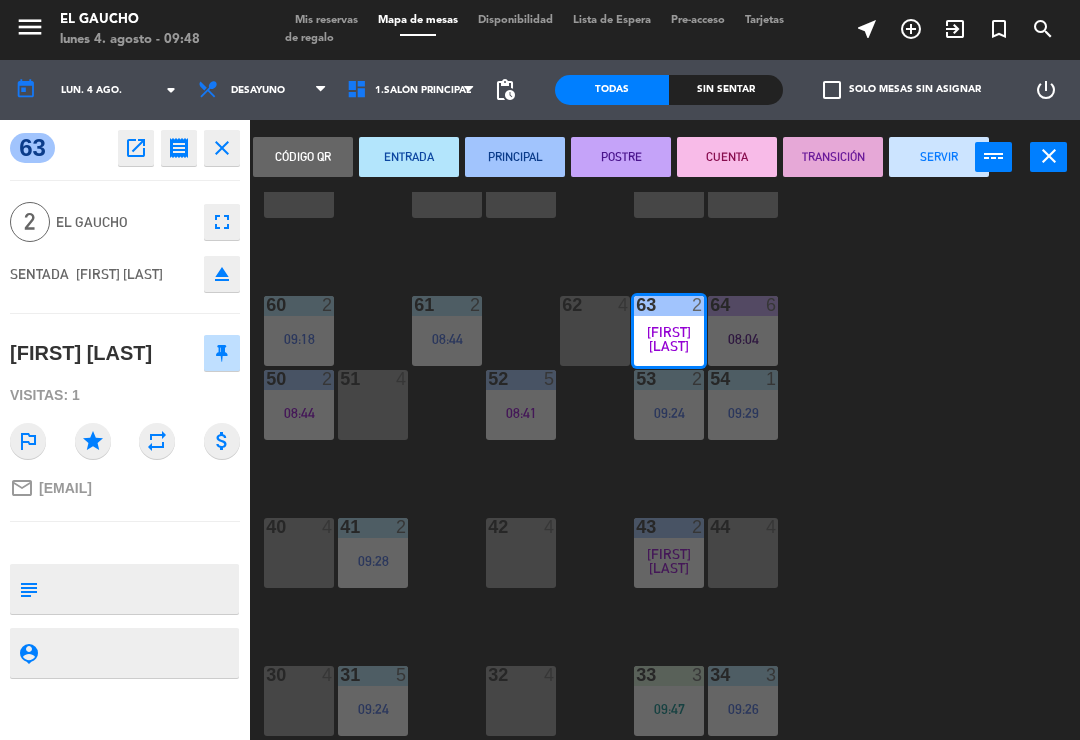 click on "POSTRE" at bounding box center (621, 157) 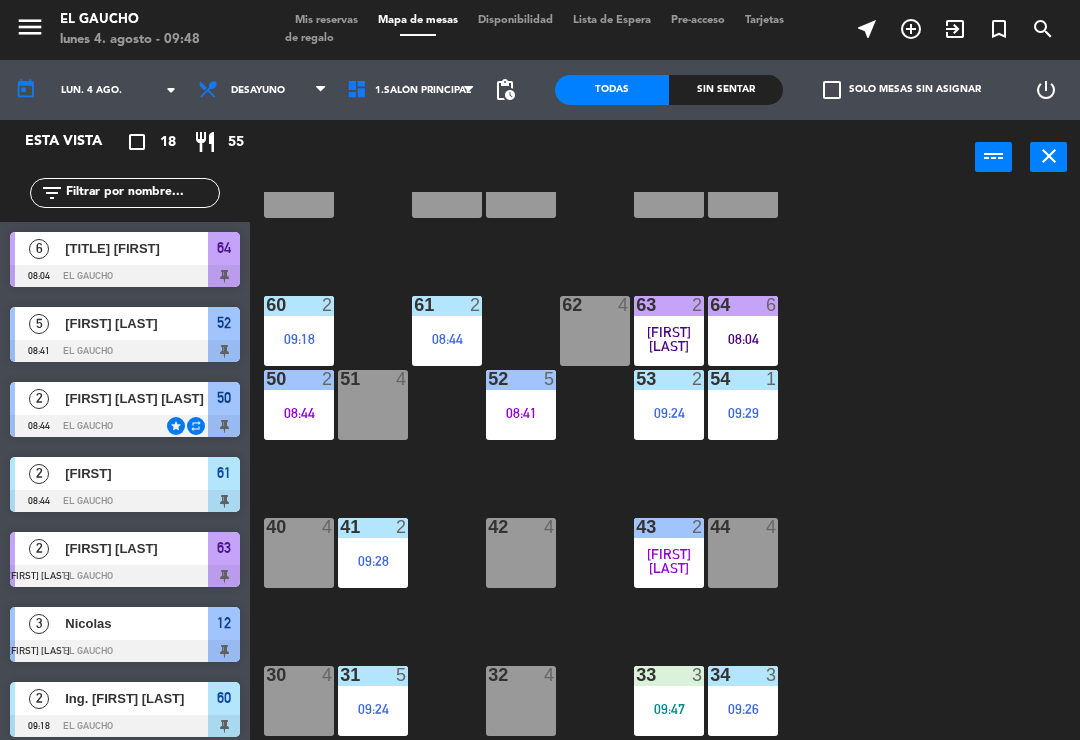 click on "84  4  80  4  83  4  82  4  81  4  70  4  71  4  72  4  73  4  74  4  63  2   09:17  62  4  61  2   08:44  60  2   09:18  64  6   08:04  54  1   09:29  53  2   09:24  50  2   08:44  52  5   08:41  51  4  40  4  43  2   09:25  42  4  41  2   09:28  44  4  31  5   09:24  30  4  32  4  33  3   09:47  34  3   09:26  20  1   09:46  21  4  22  4  24  4  23  4  14  4  15  10   09:30  13  4  Che  4  11  1   09:47  12  3   09:17" 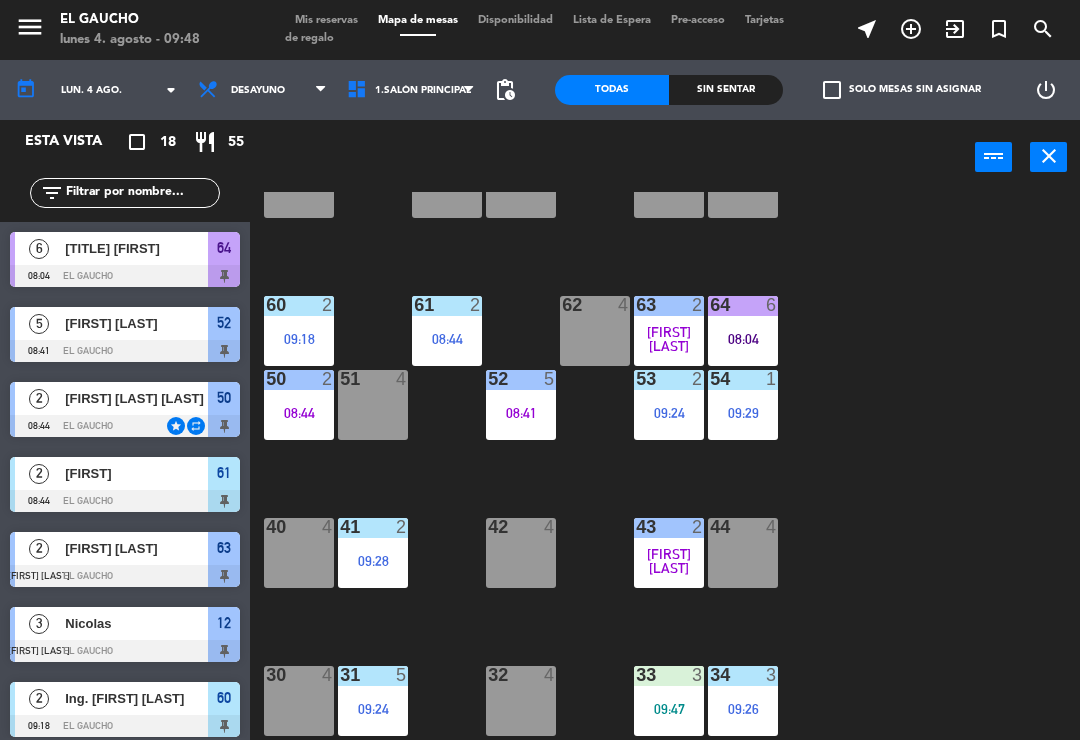 click on "84  4  80  4  83  4  82  4  81  4  70  4  71  4  72  4  73  4  74  4  63  2   09:17  62  4  61  2   08:44  60  2   09:18  64  6   08:04  54  1   09:29  53  2   09:24  50  2   08:44  52  5   08:41  51  4  40  4  43  2   09:25  42  4  41  2   09:28  44  4  31  5   09:24  30  4  32  4  33  3   09:47  34  3   09:26  20  1   09:46  21  4  22  4  24  4  23  4  14  4  15  10   09:30  13  4  Che  4  11  1   09:47  12  3   09:17" 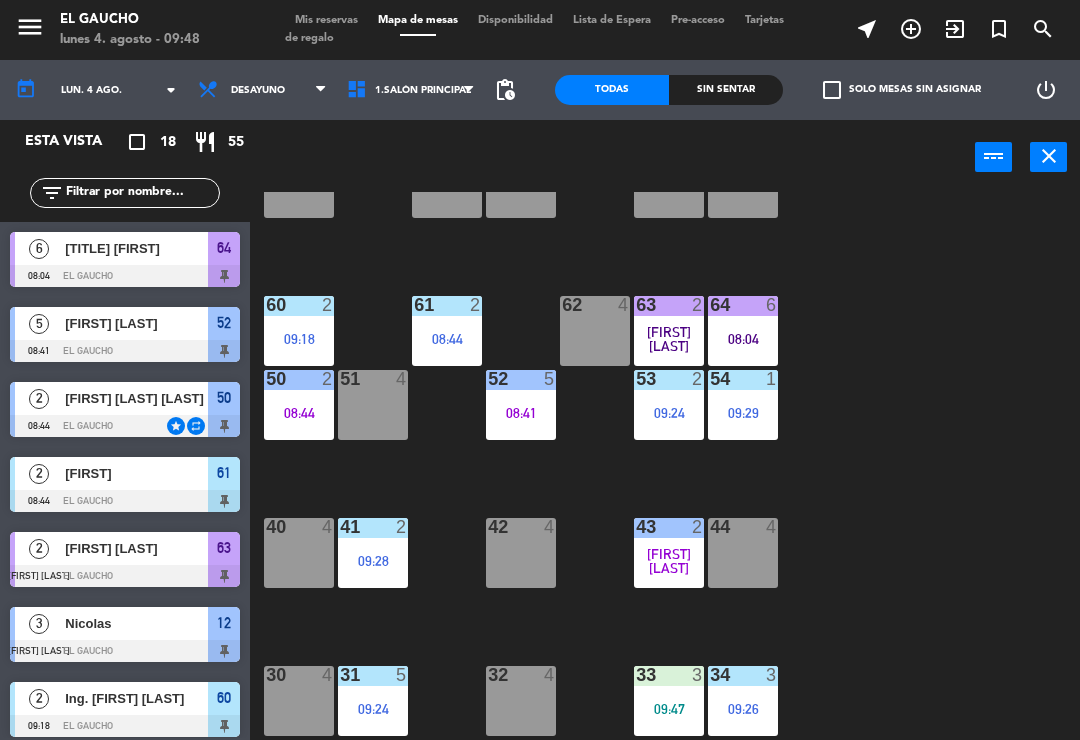 click on "[FIRST] [LAST]" at bounding box center [669, 405] 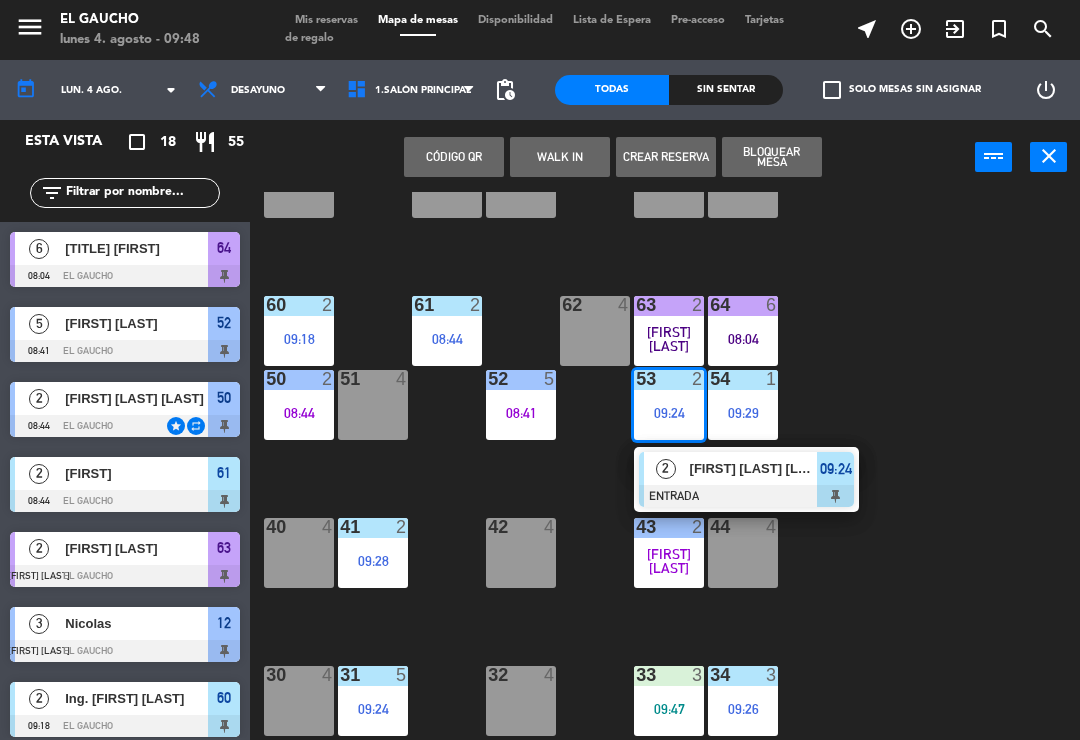 click on "[FIRST] [LAST] [LAST]" at bounding box center [754, 468] 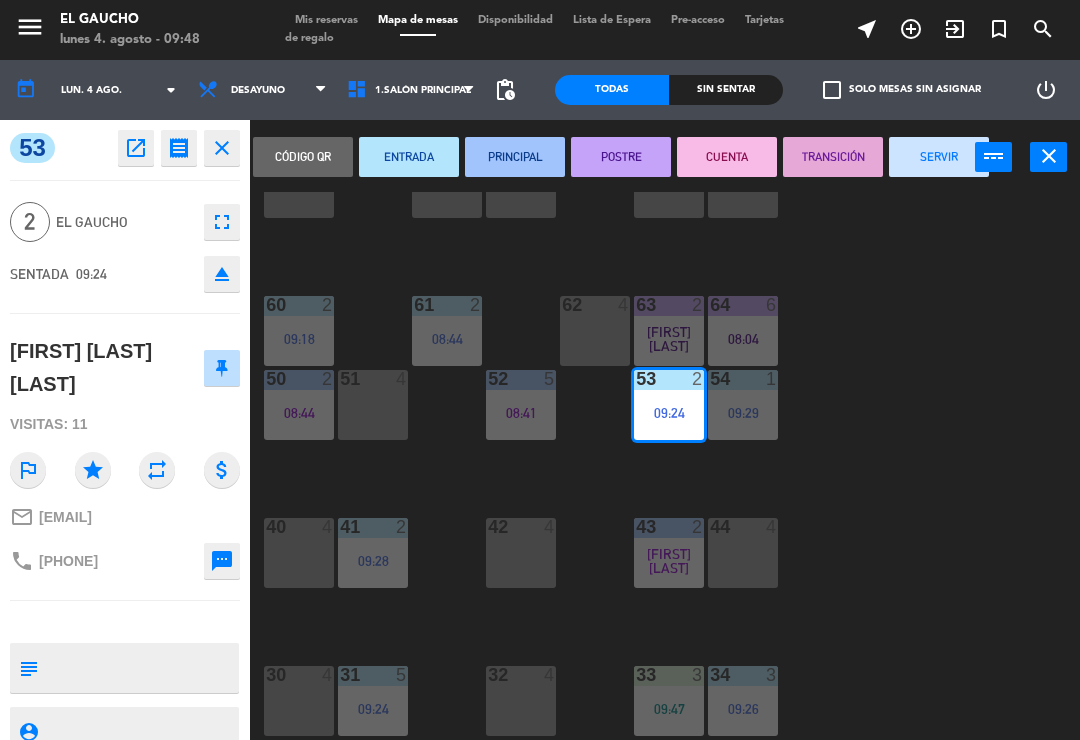click on "PRINCIPAL" at bounding box center (515, 157) 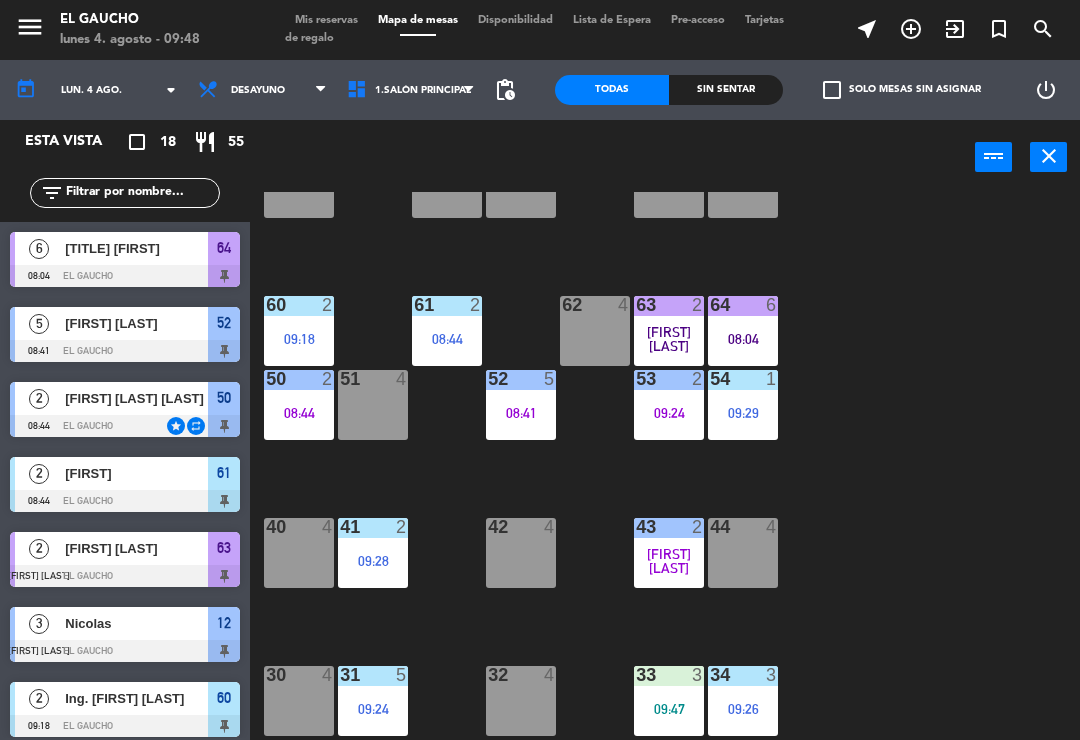 scroll, scrollTop: 0, scrollLeft: 0, axis: both 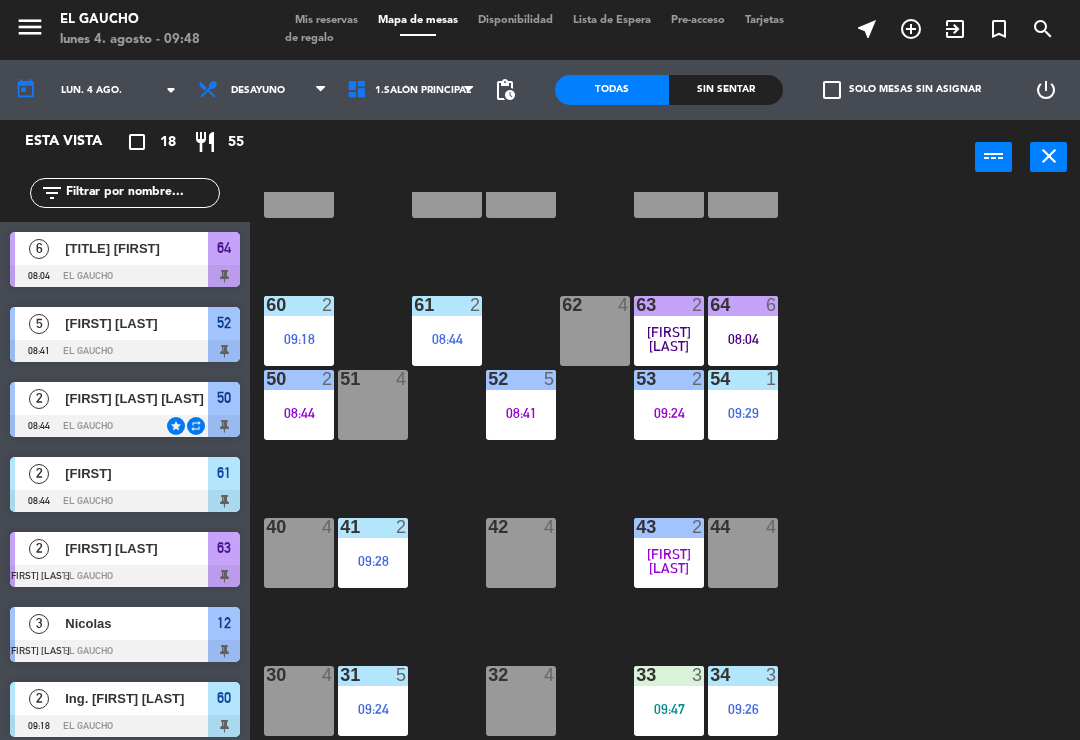 click on "54  1   09:29" at bounding box center [743, 405] 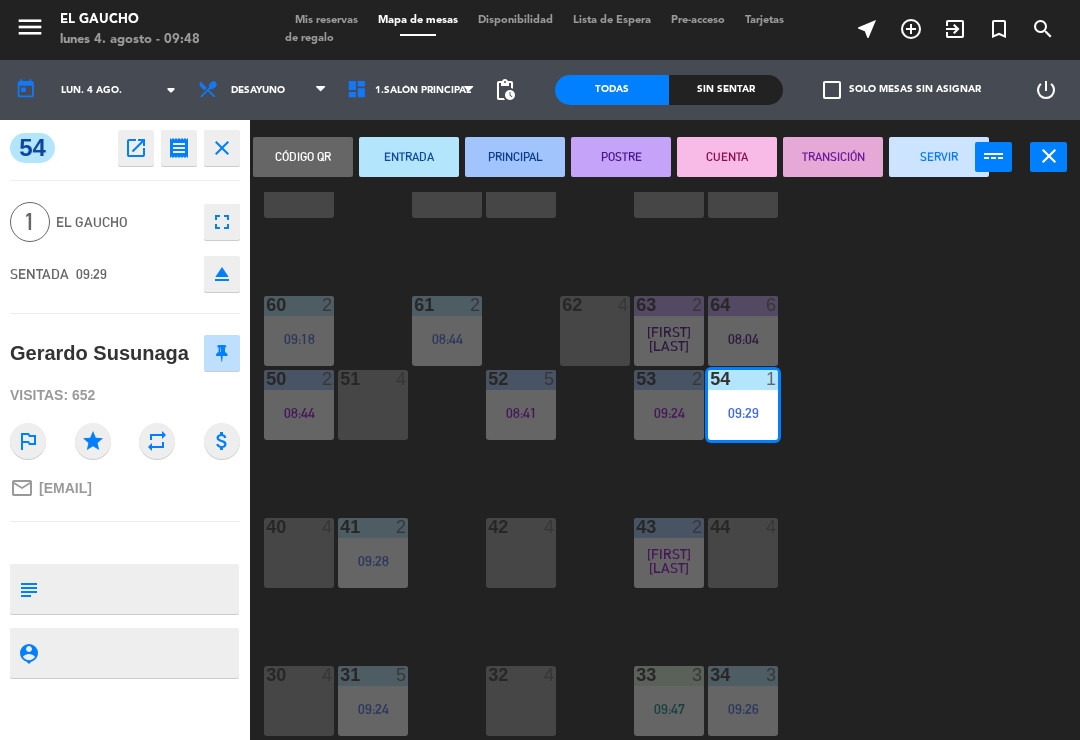 click on "PRINCIPAL" at bounding box center (515, 157) 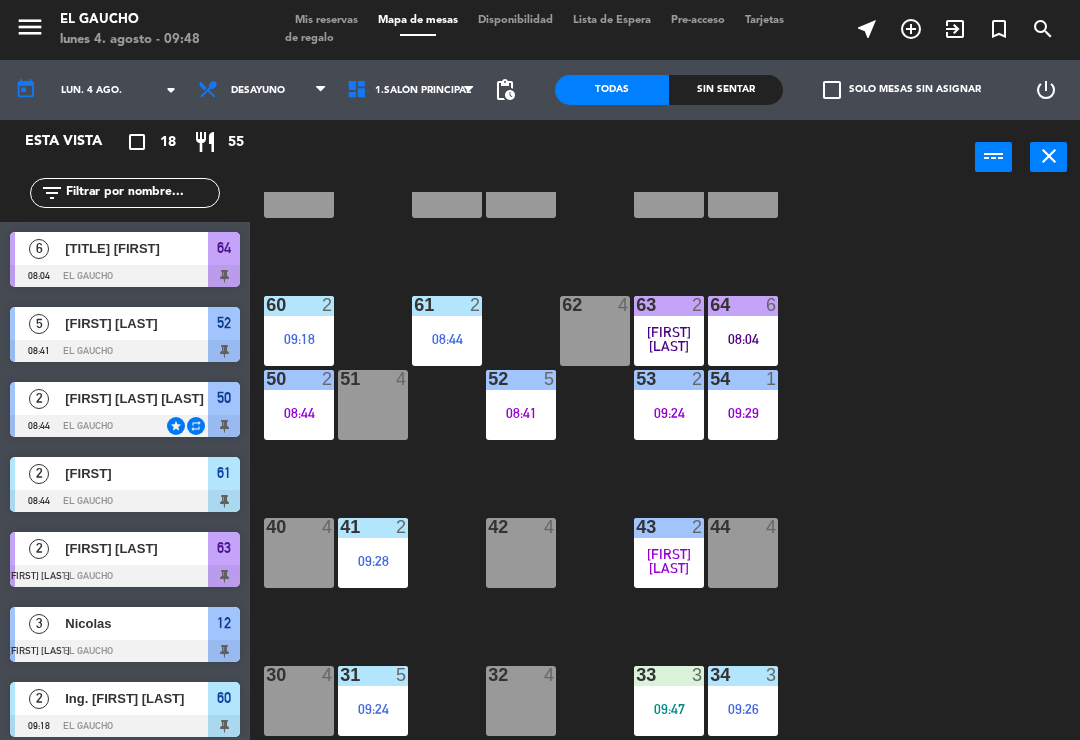 scroll, scrollTop: 31, scrollLeft: 0, axis: vertical 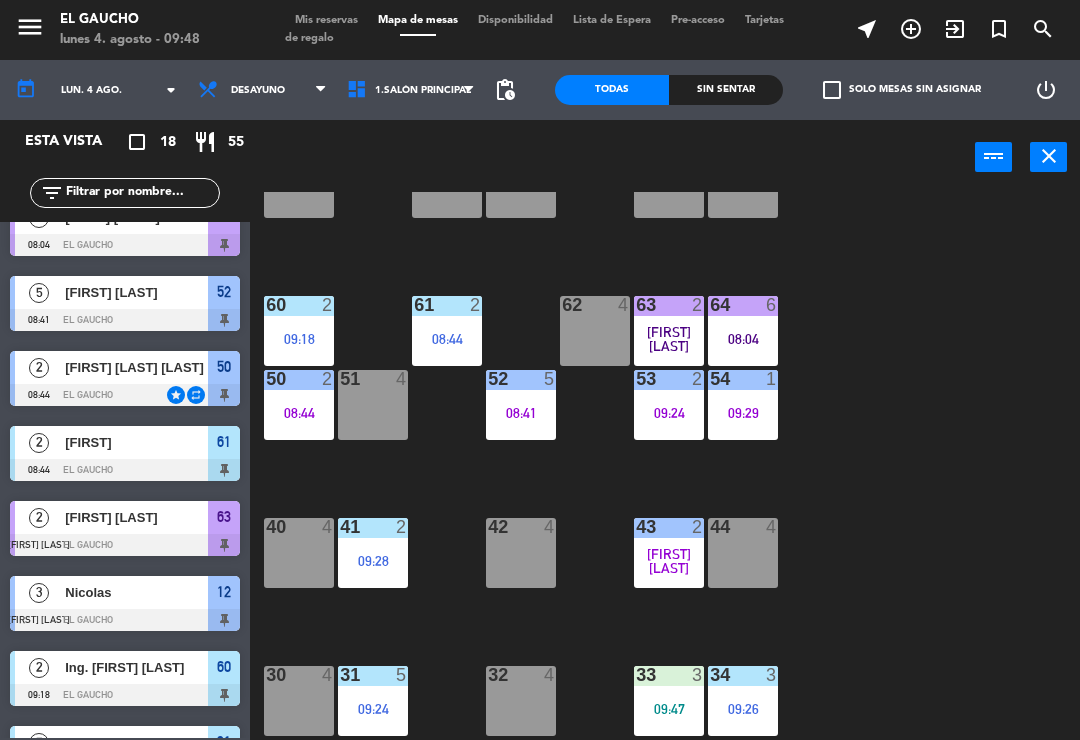 click on "08:44" at bounding box center [447, 339] 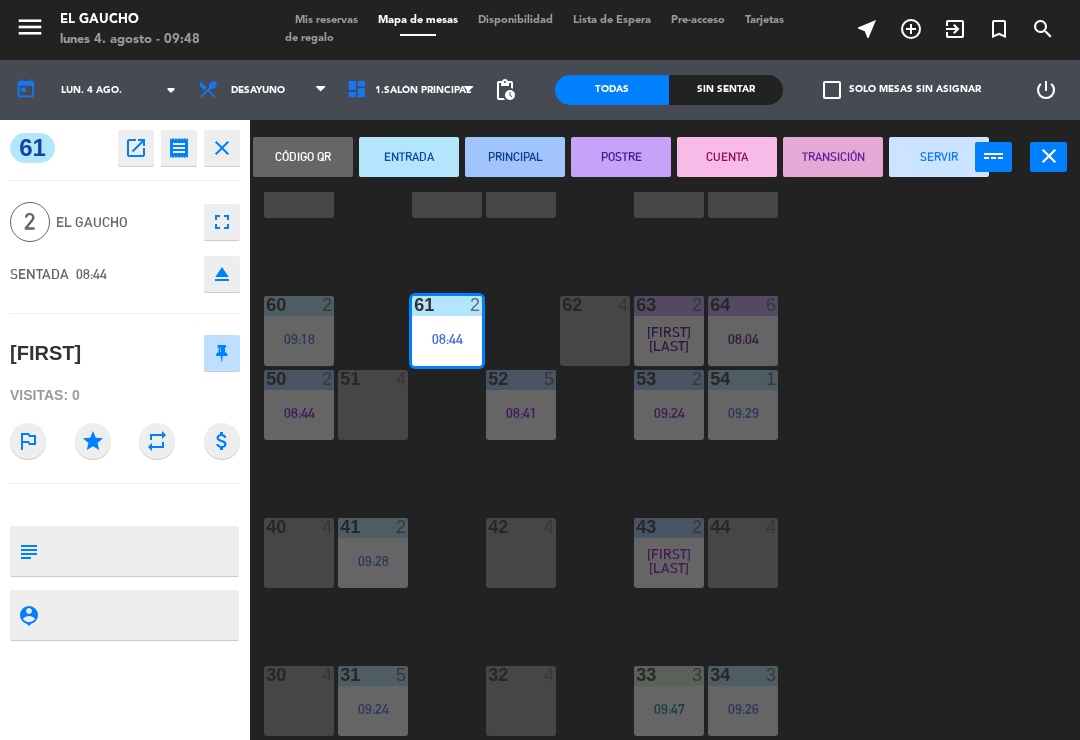 click on "PRINCIPAL" at bounding box center [515, 157] 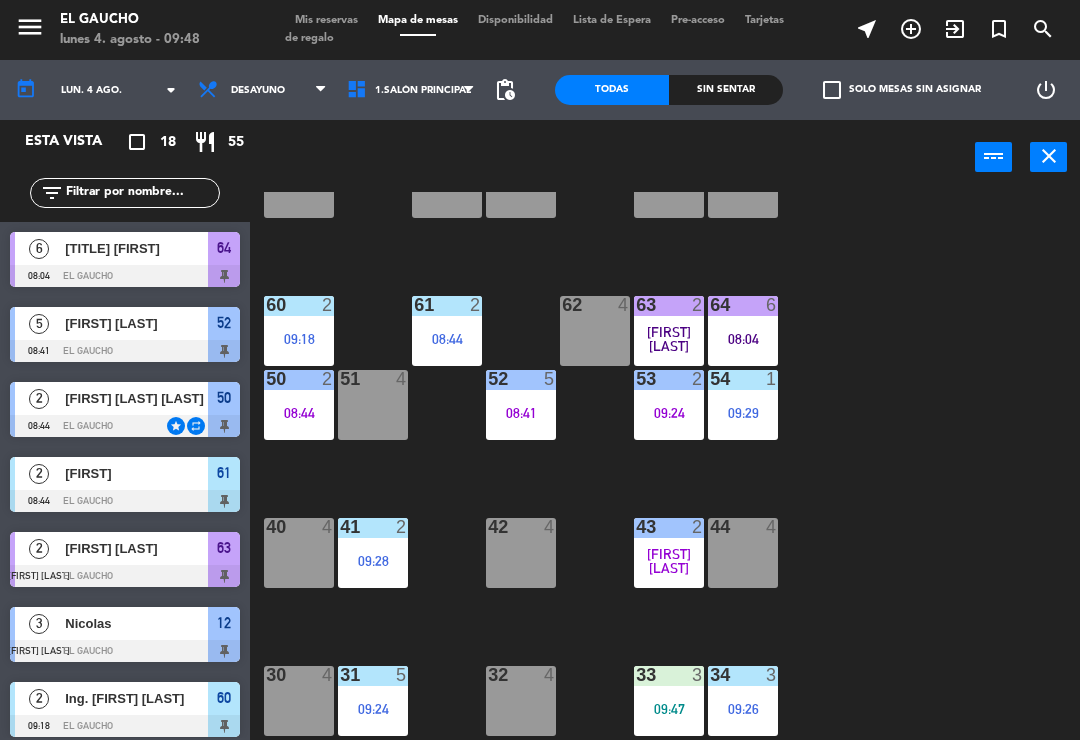 click on "[FIRST] [LAST]" at bounding box center (299, 331) 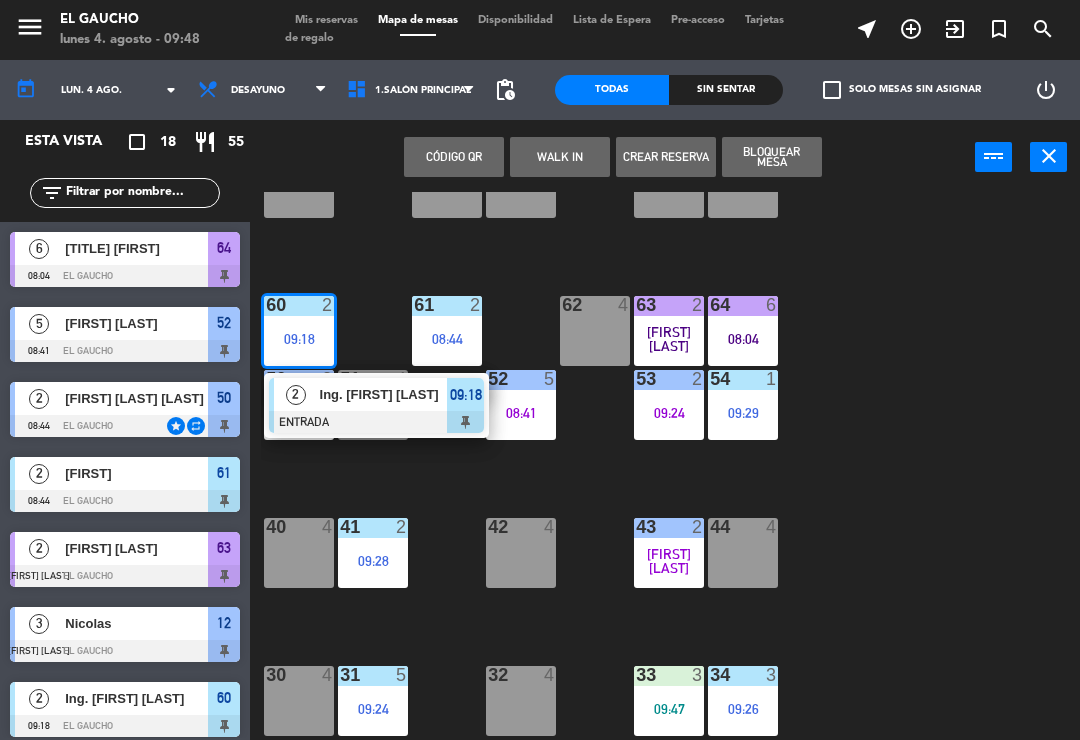 click on "Ing. [FIRST] [LAST]" at bounding box center [383, 394] 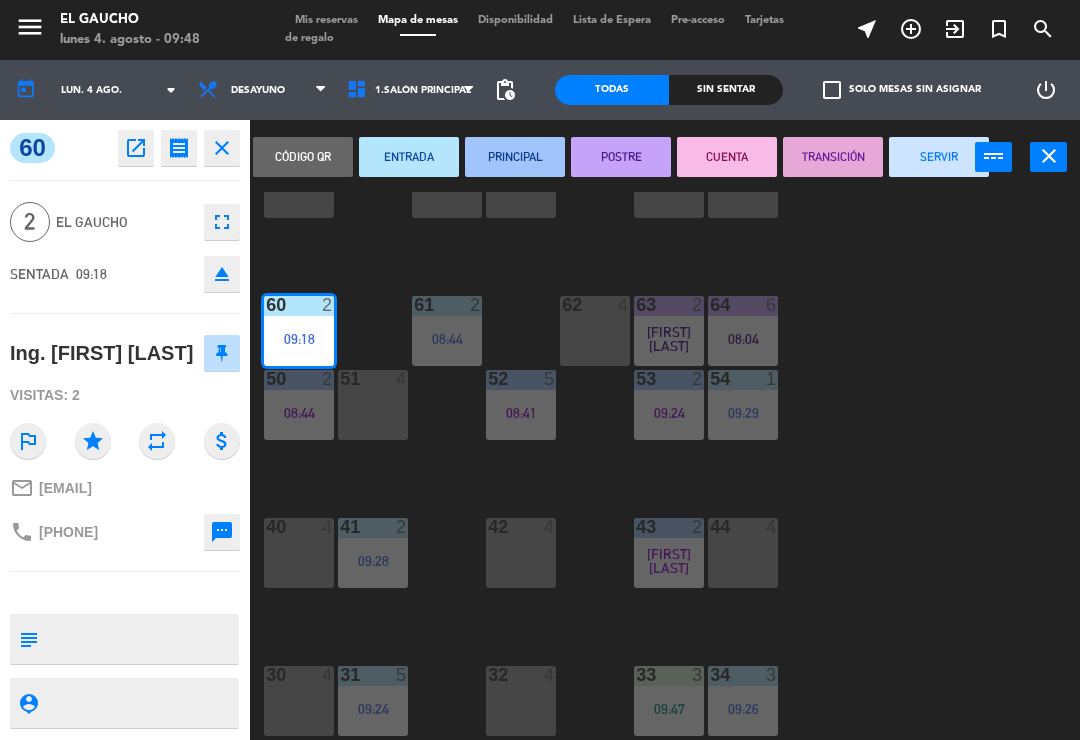 click on "PRINCIPAL" at bounding box center [515, 157] 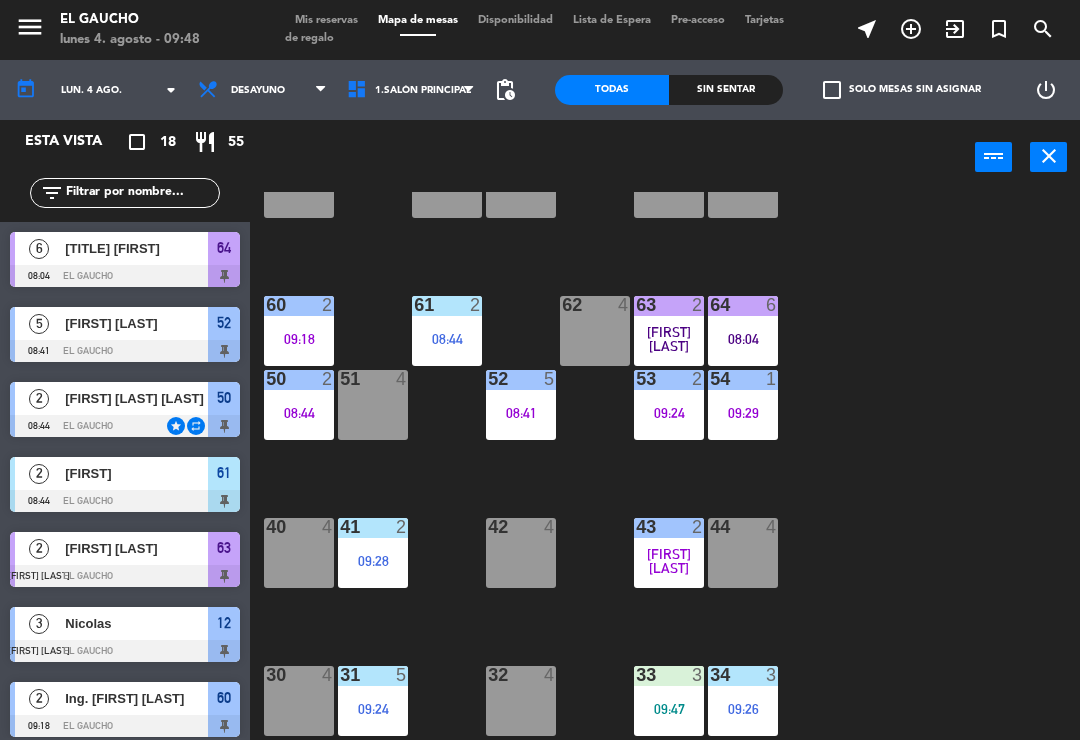 scroll, scrollTop: 0, scrollLeft: 0, axis: both 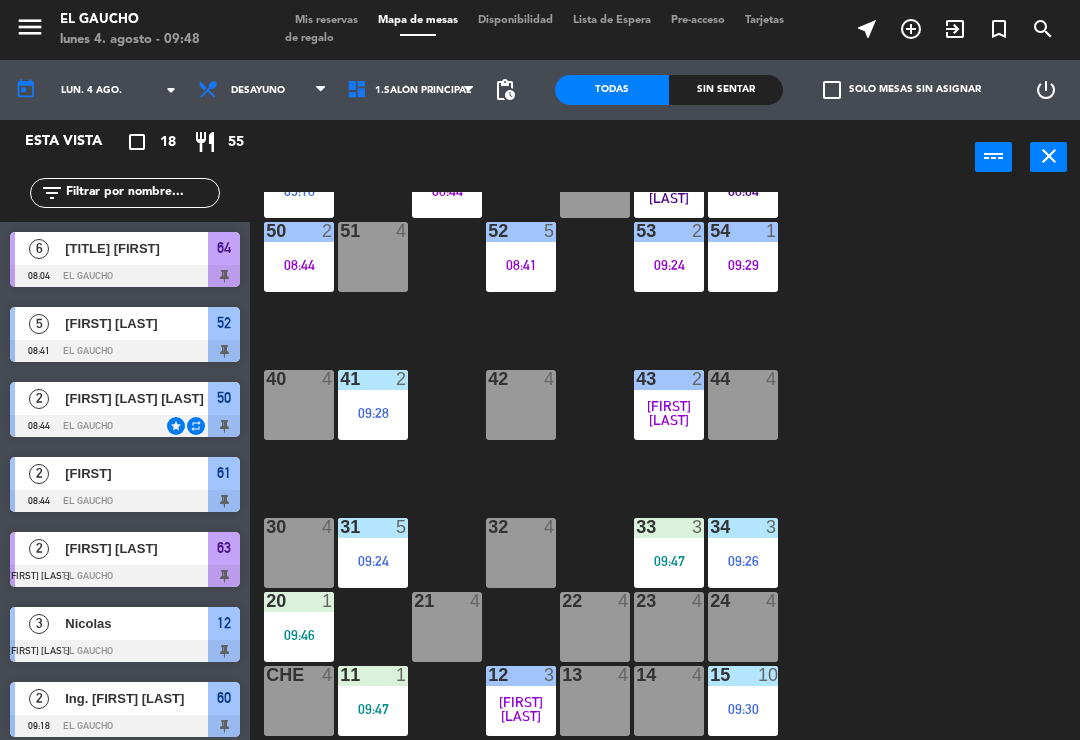 click on "3" at bounding box center [776, 527] 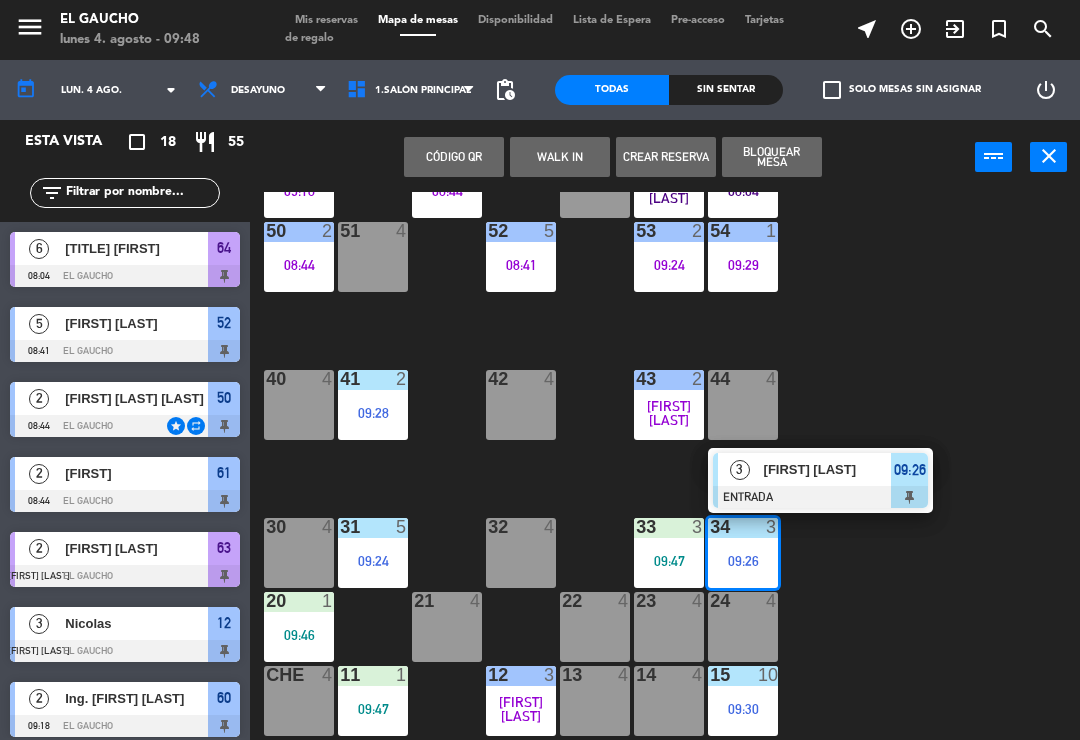 click on "3" at bounding box center [772, 527] 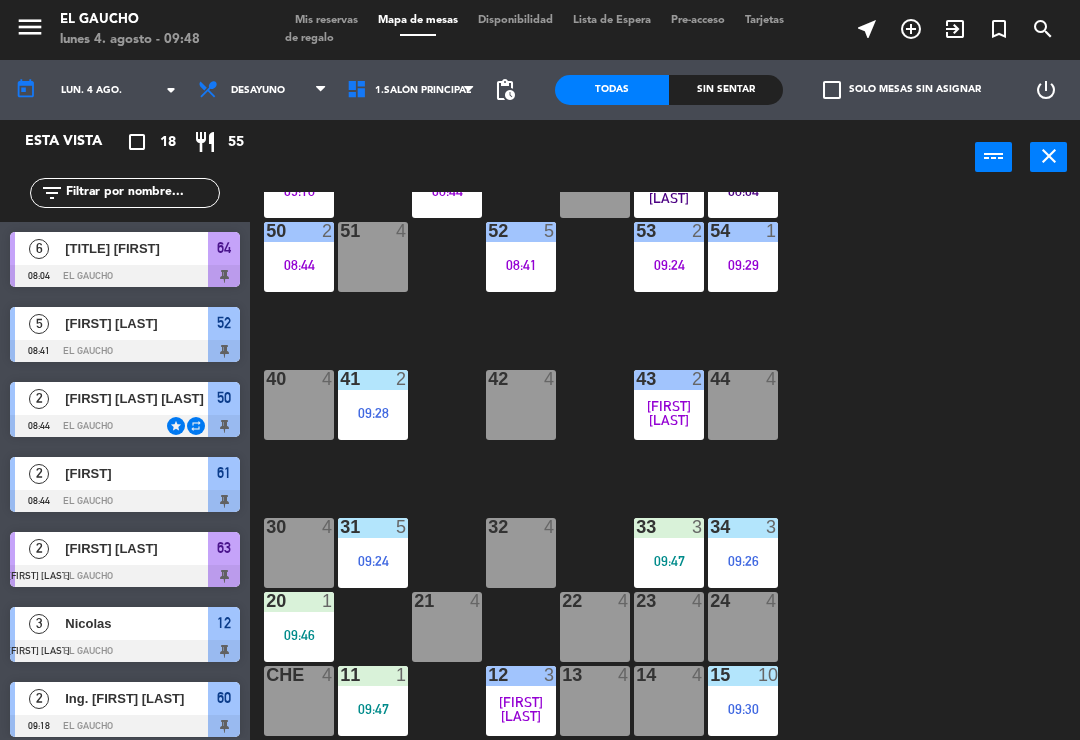 click at bounding box center (743, 527) 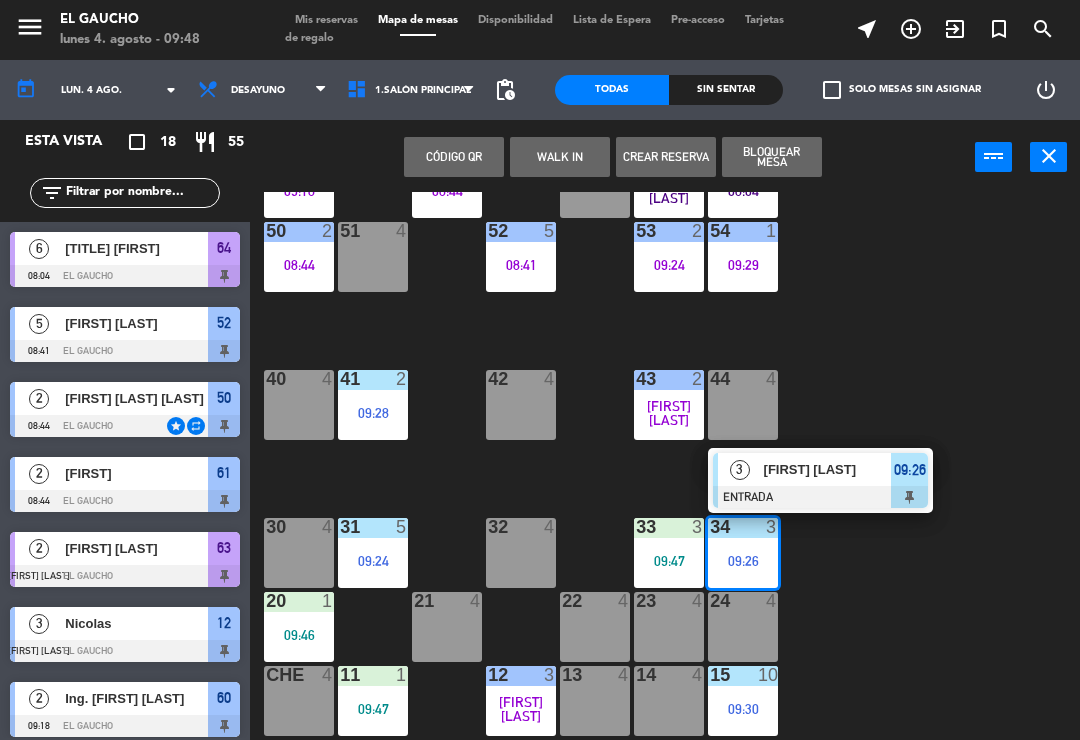 click on "[FIRST] [LAST]" at bounding box center [828, 469] 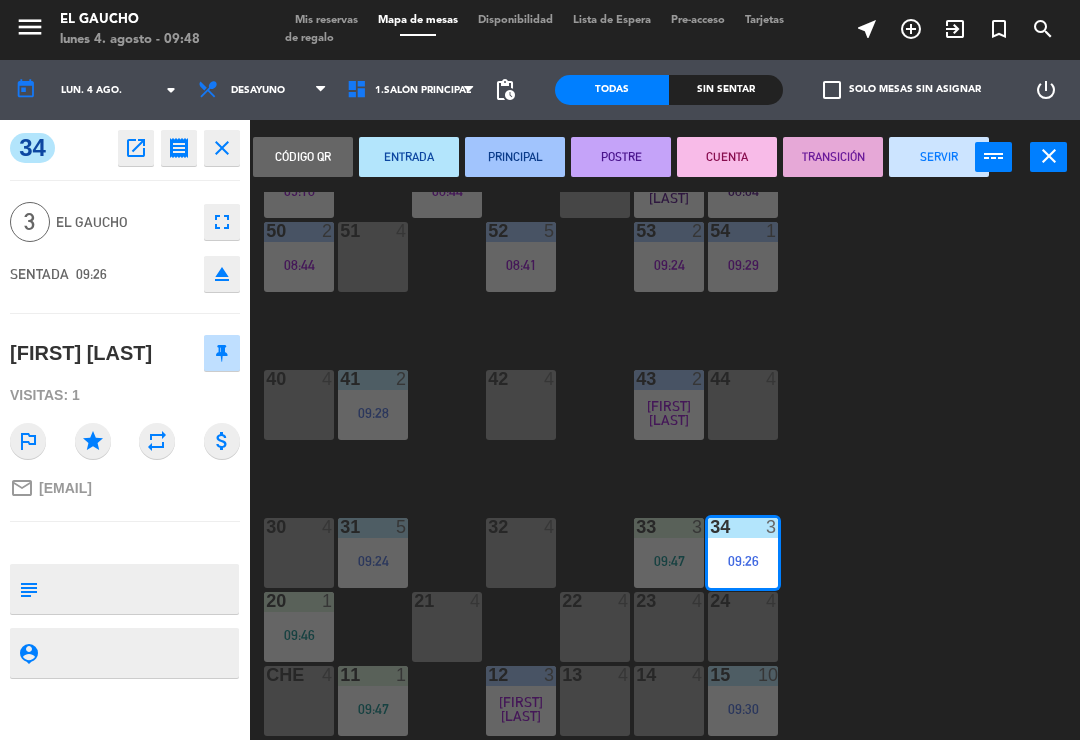 click on "PRINCIPAL" at bounding box center (515, 157) 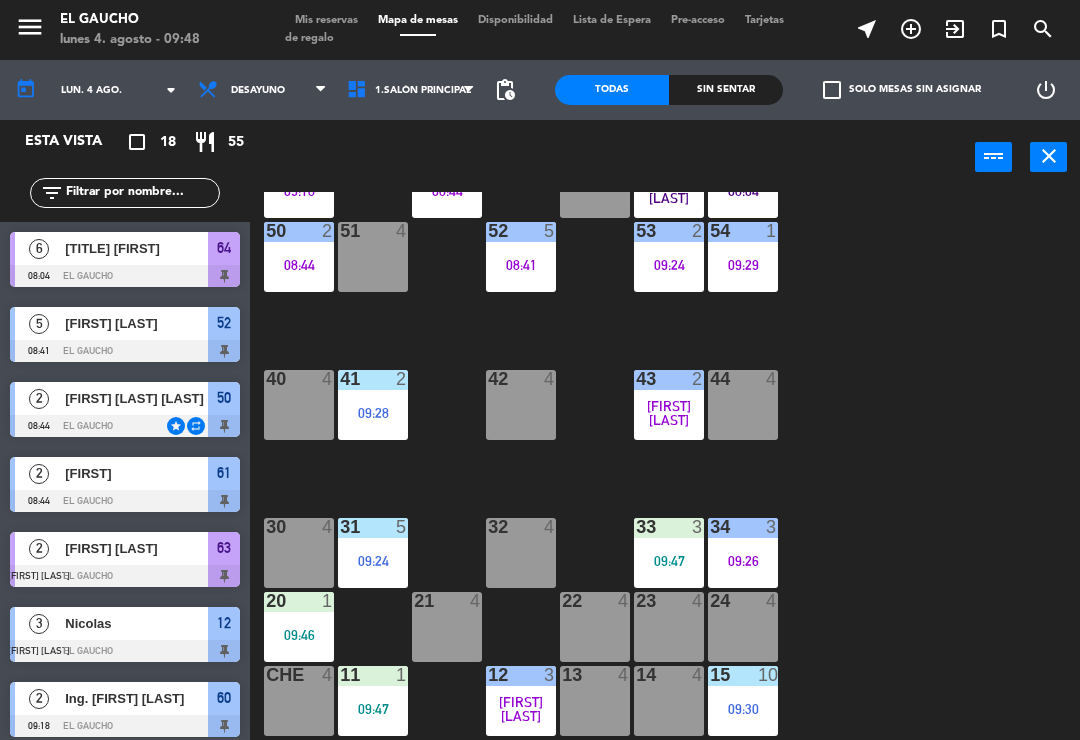 click on "[FIRST] [LAST]" at bounding box center (521, 709) 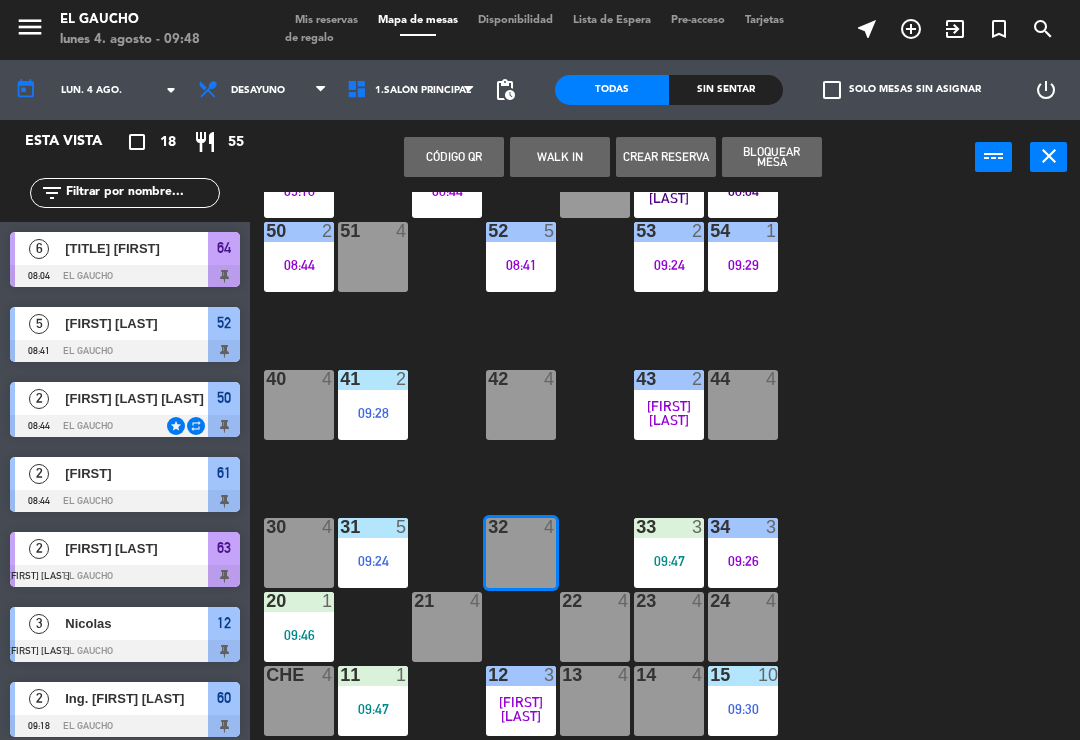 click on "WALK IN" at bounding box center [560, 157] 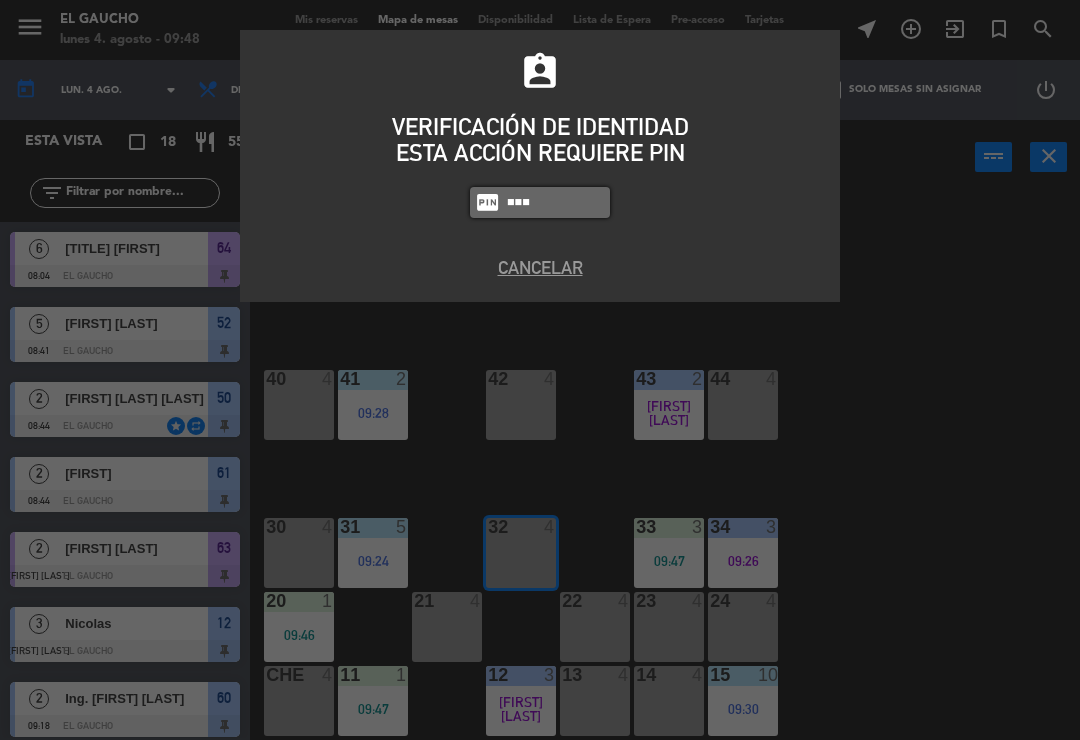 type on "0009" 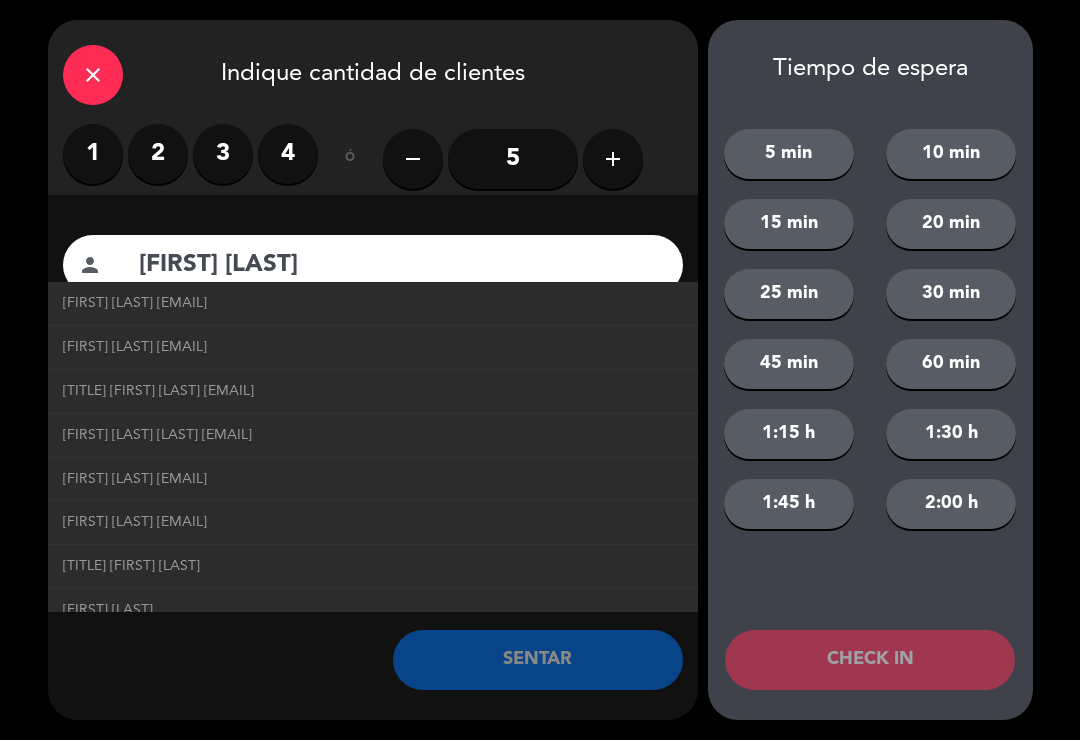 click on "[FIRST] [LAST] [LAST] [EMAIL]" 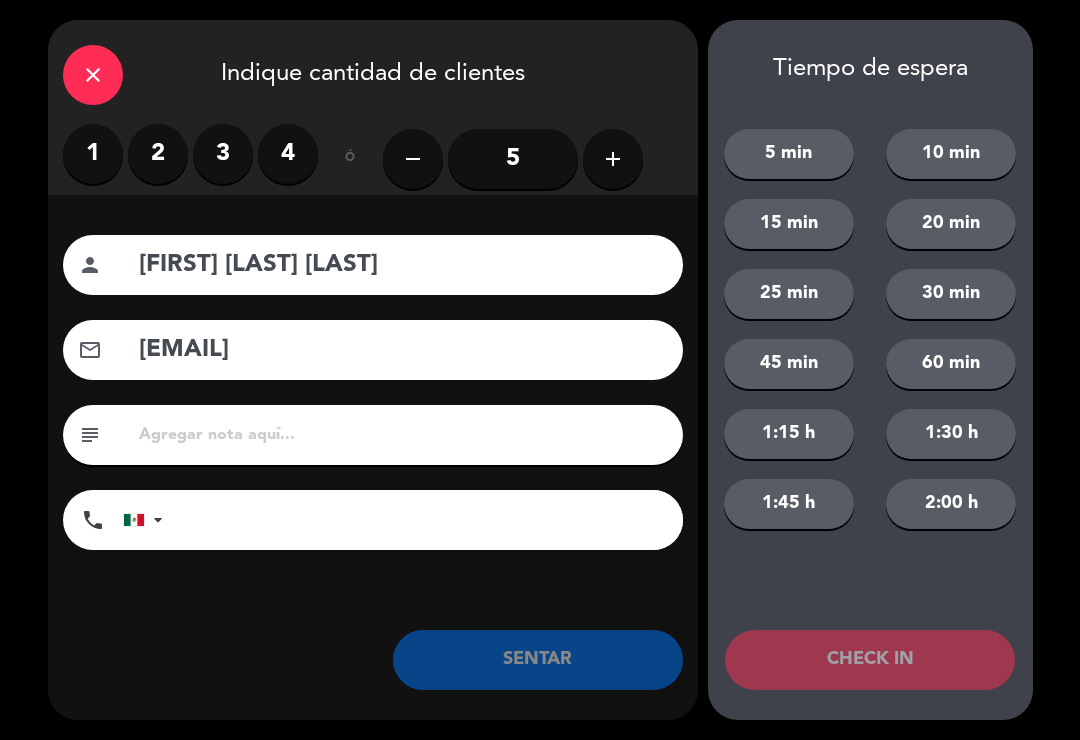 click on "1" at bounding box center [93, 154] 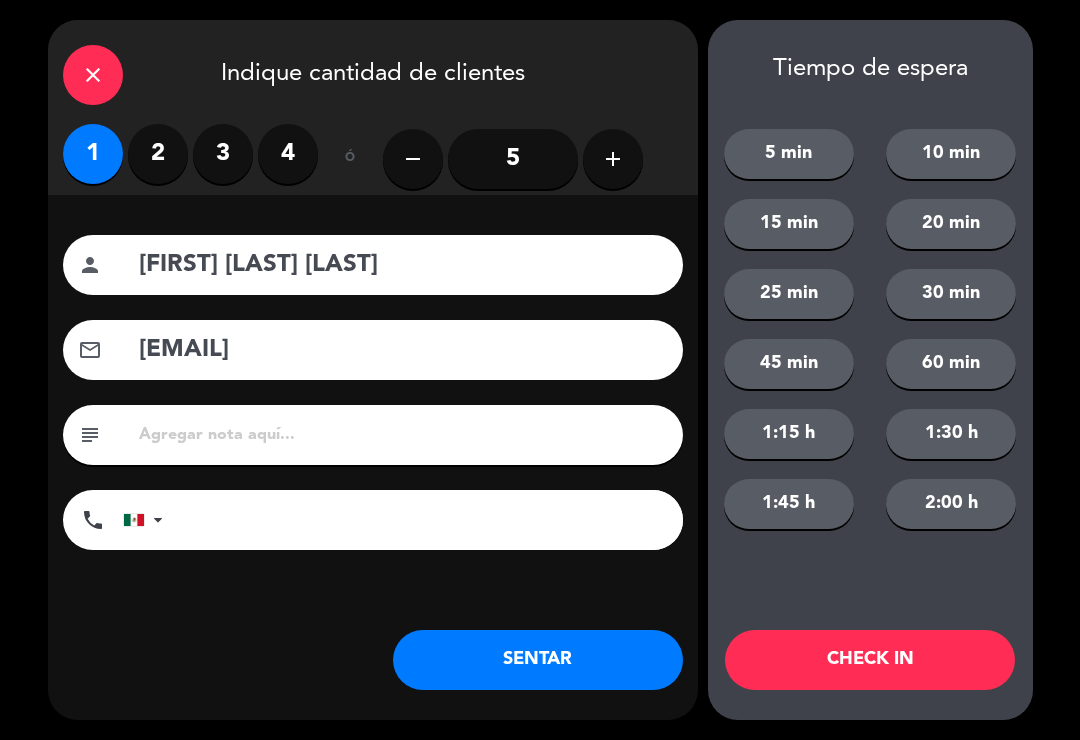 click on "SENTAR" 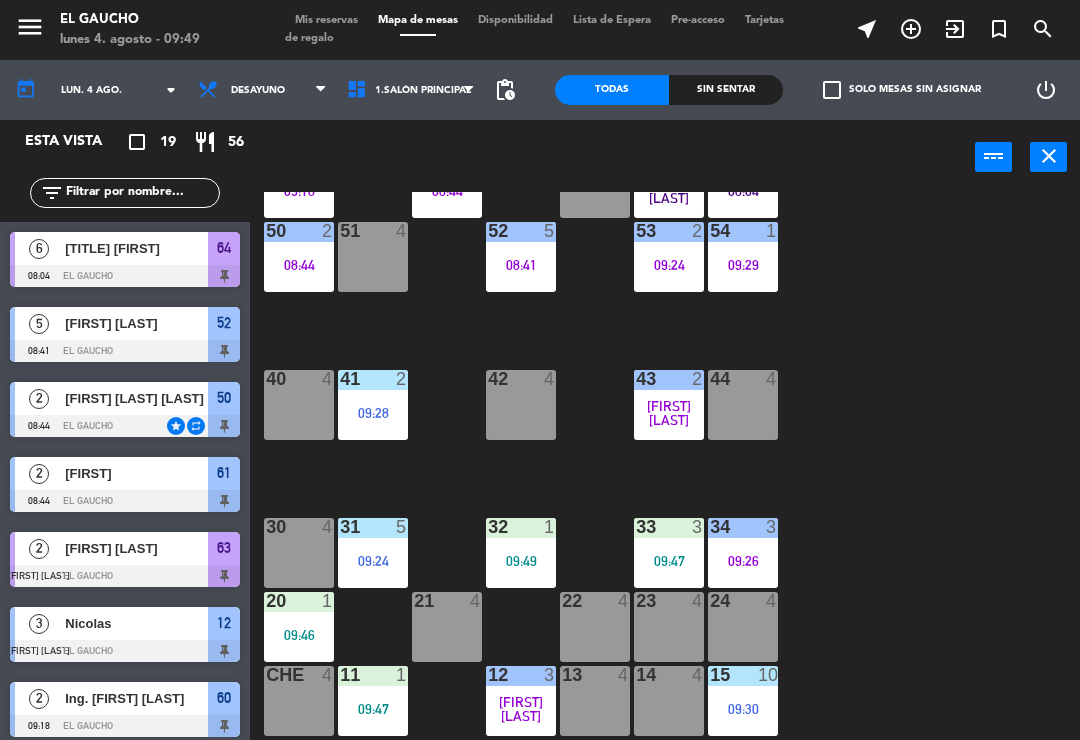 click on "[FIRST] [LAST]" at bounding box center [373, 553] 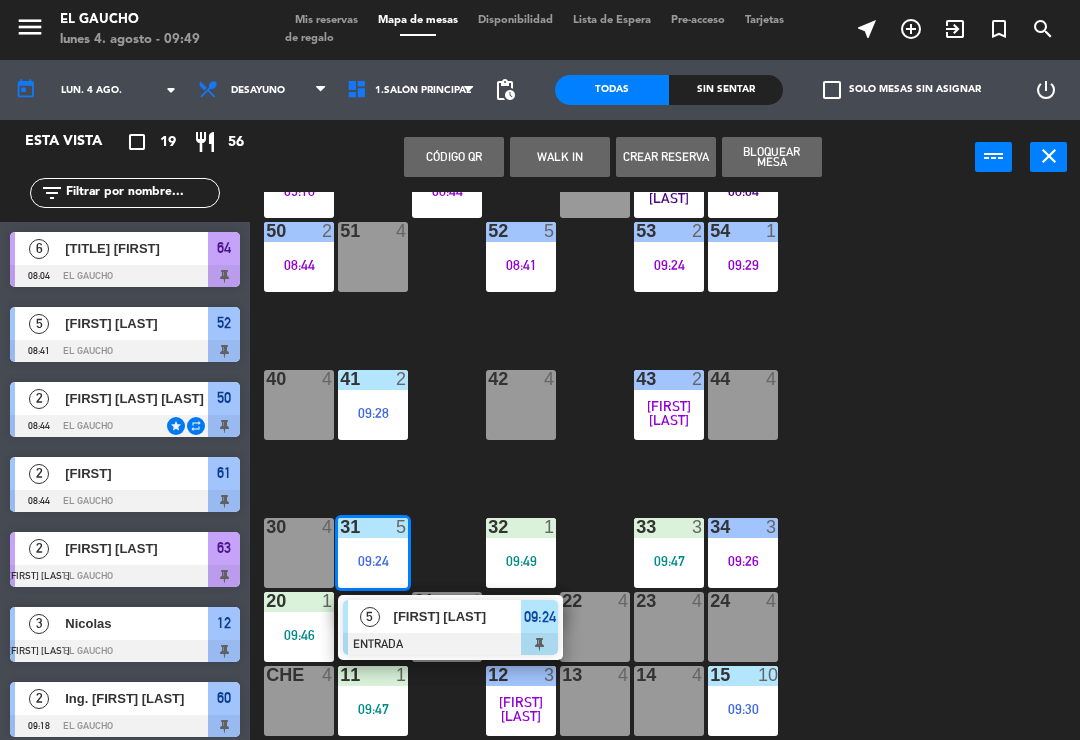 click at bounding box center [450, 644] 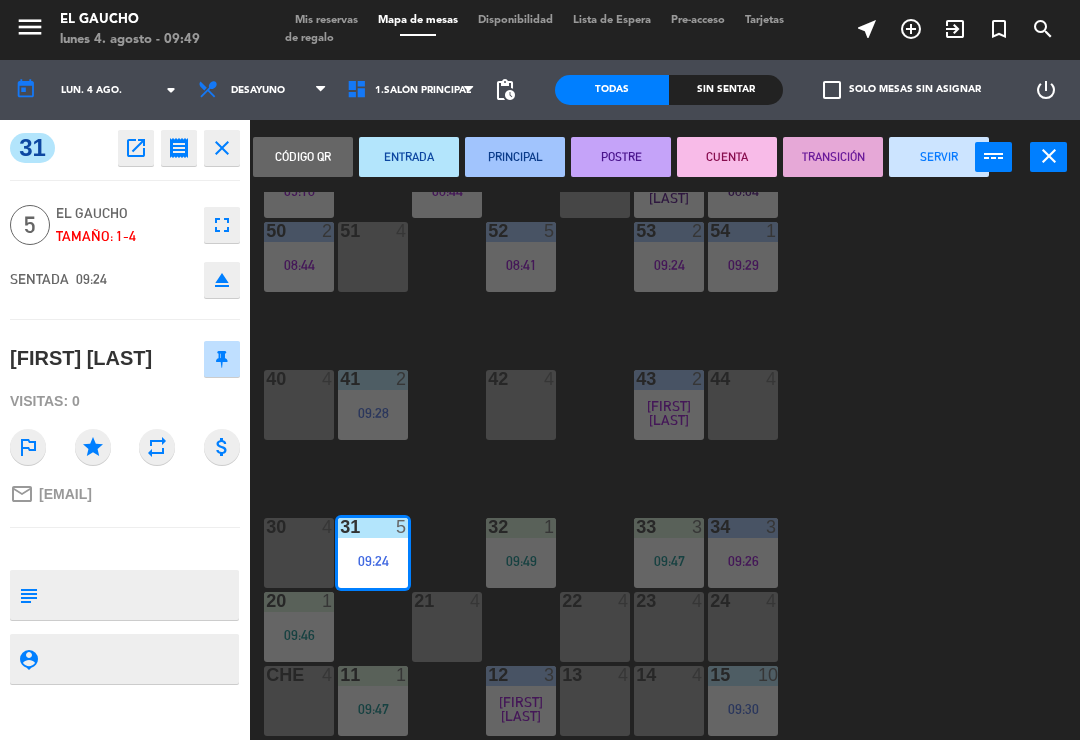 click on "PRINCIPAL" at bounding box center (515, 157) 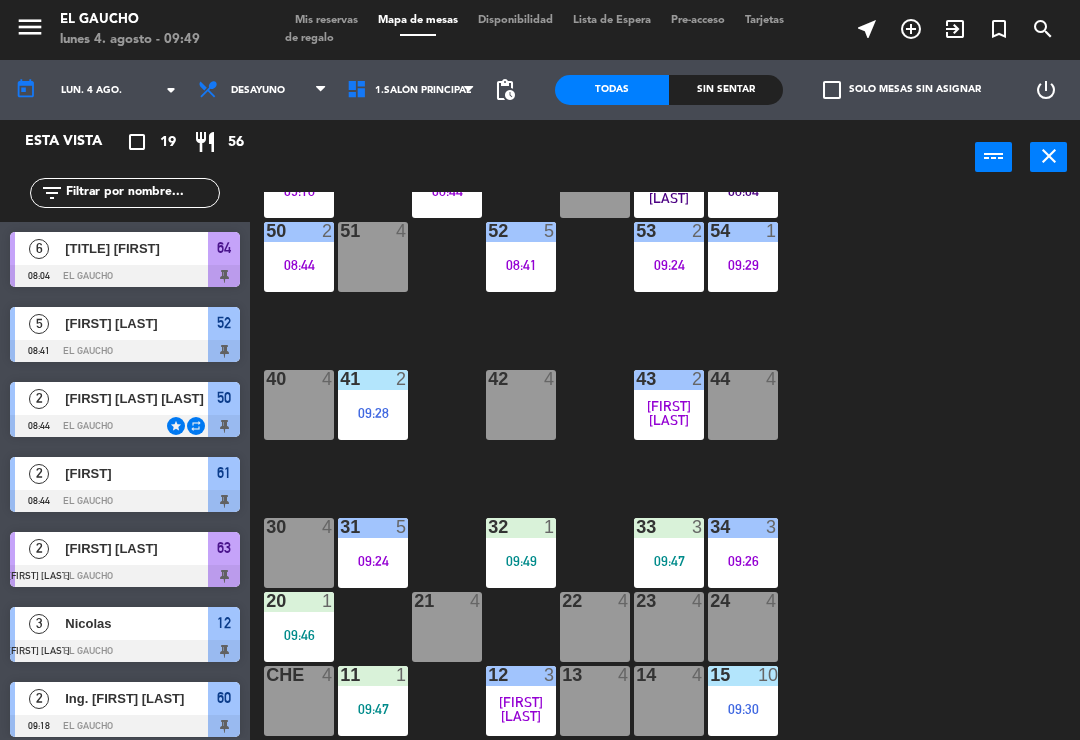 click on "20  1   09:46" at bounding box center [299, 627] 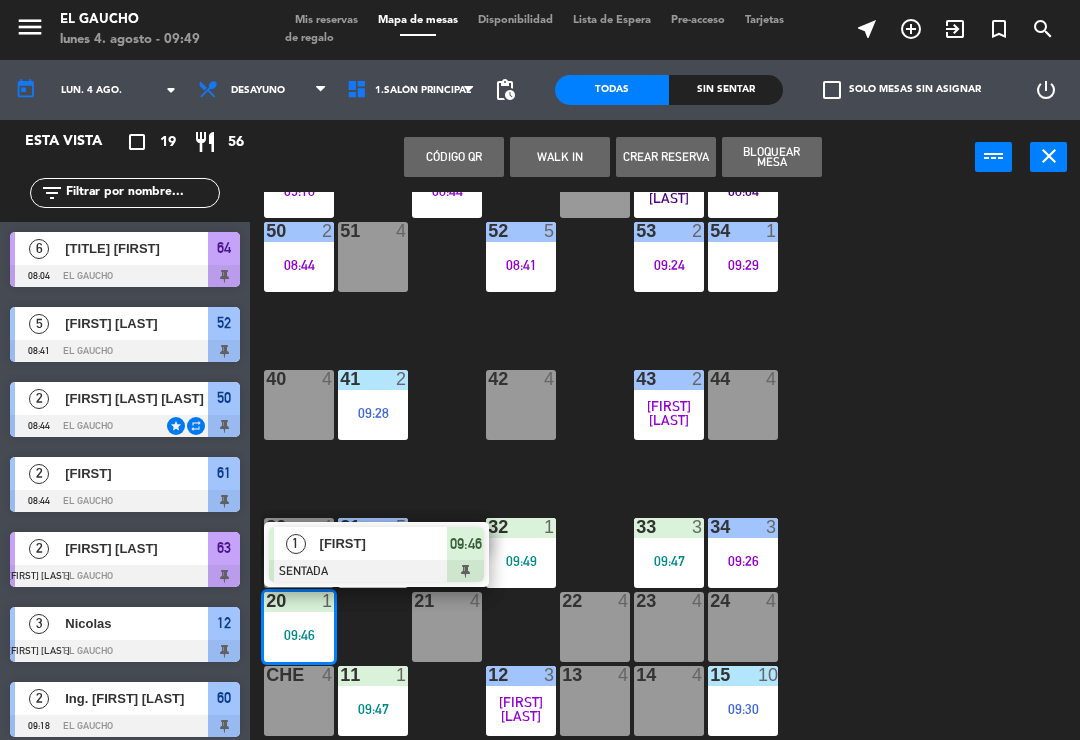 click at bounding box center (376, 571) 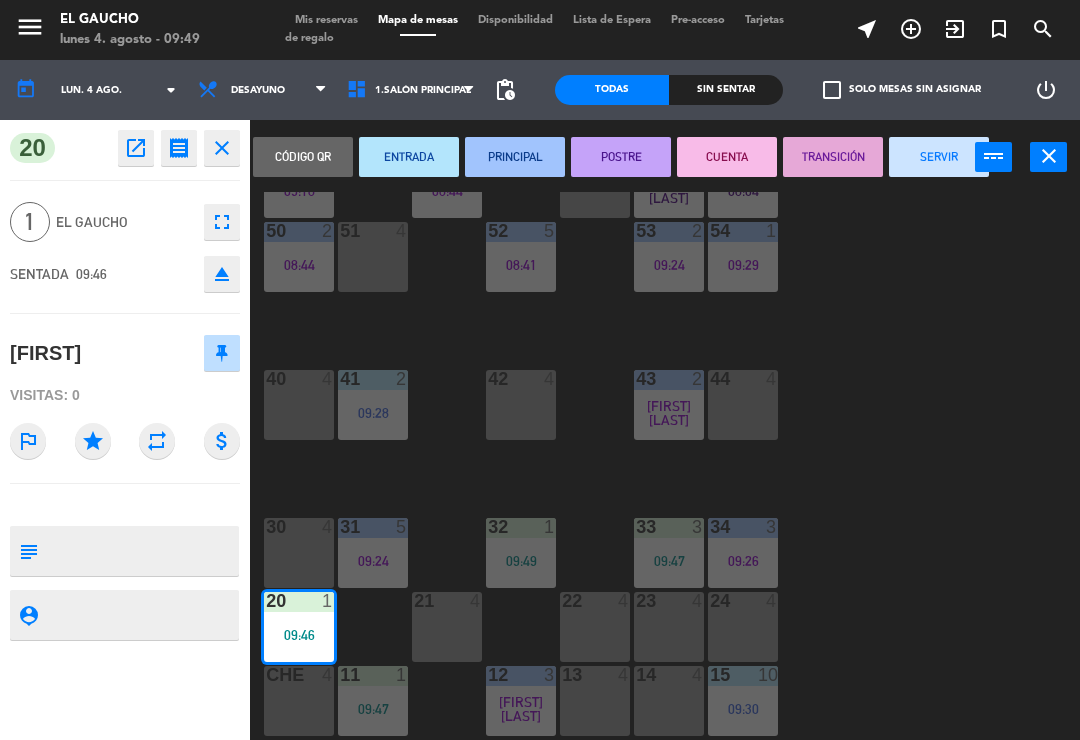 click on "ENTRADA" at bounding box center [409, 157] 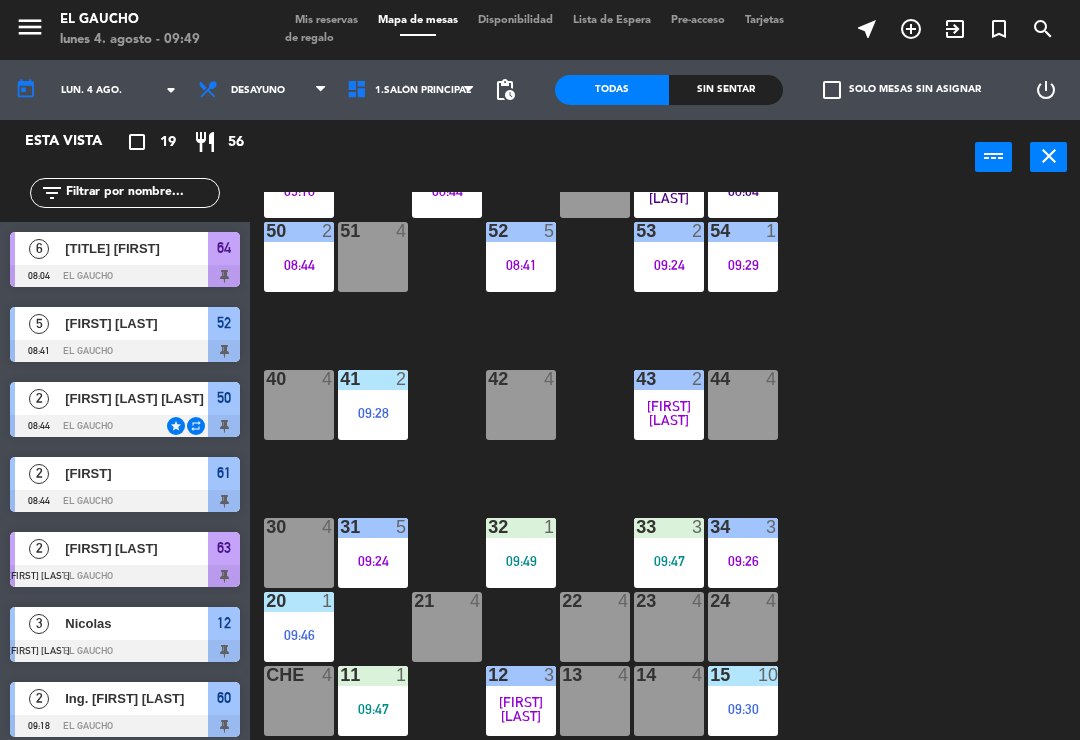 scroll, scrollTop: 0, scrollLeft: 0, axis: both 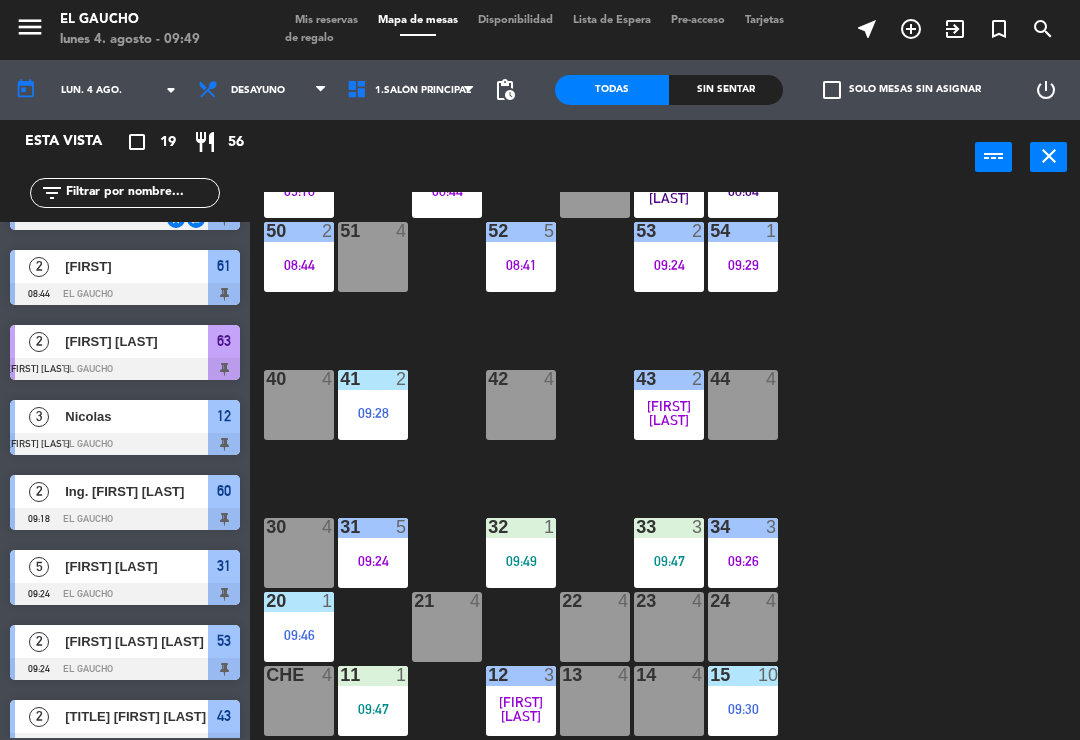 click on "21  4" at bounding box center (447, 627) 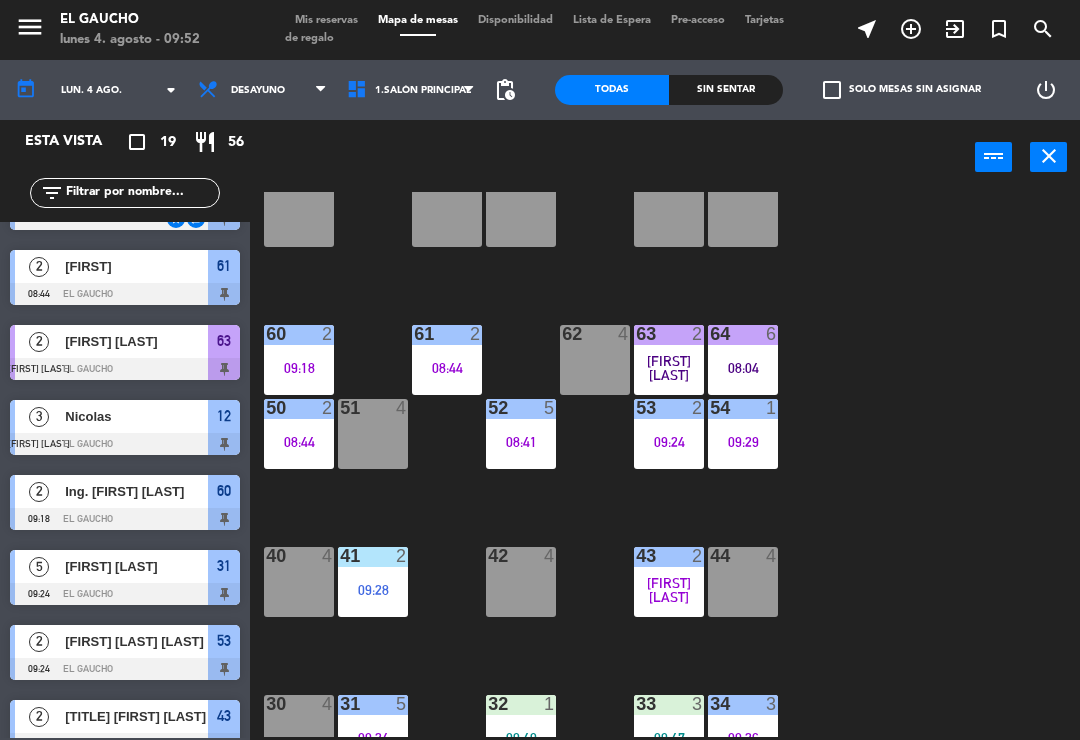 scroll, scrollTop: 287, scrollLeft: 0, axis: vertical 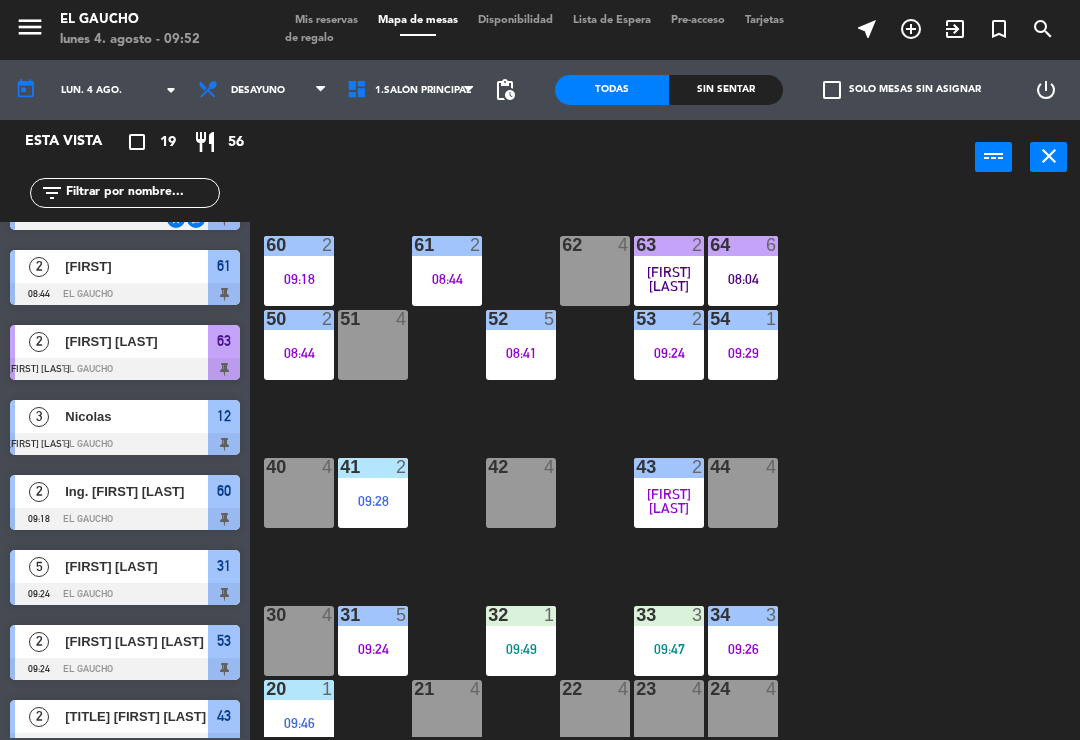 click on "84  4  80  4  83  4  82  4  81  4  70  4  71  4  72  4  73  4  74  4  63  2   09:17  62  4  61  2   08:44  60  2   09:18  64  6   08:04  54  1   09:29  53  2   09:24  50  2   08:44  52  5   08:41  51  4  40  4  43  2   09:25  42  4  41  2   09:28  44  4  31  5   09:24  30  4  32  4  33  4  34  3   09:26  20  4  21  4  22  4  24  4  23  4  14  4  15  10   09:30  13  4  Che  4  11  4  12  3   09:17" 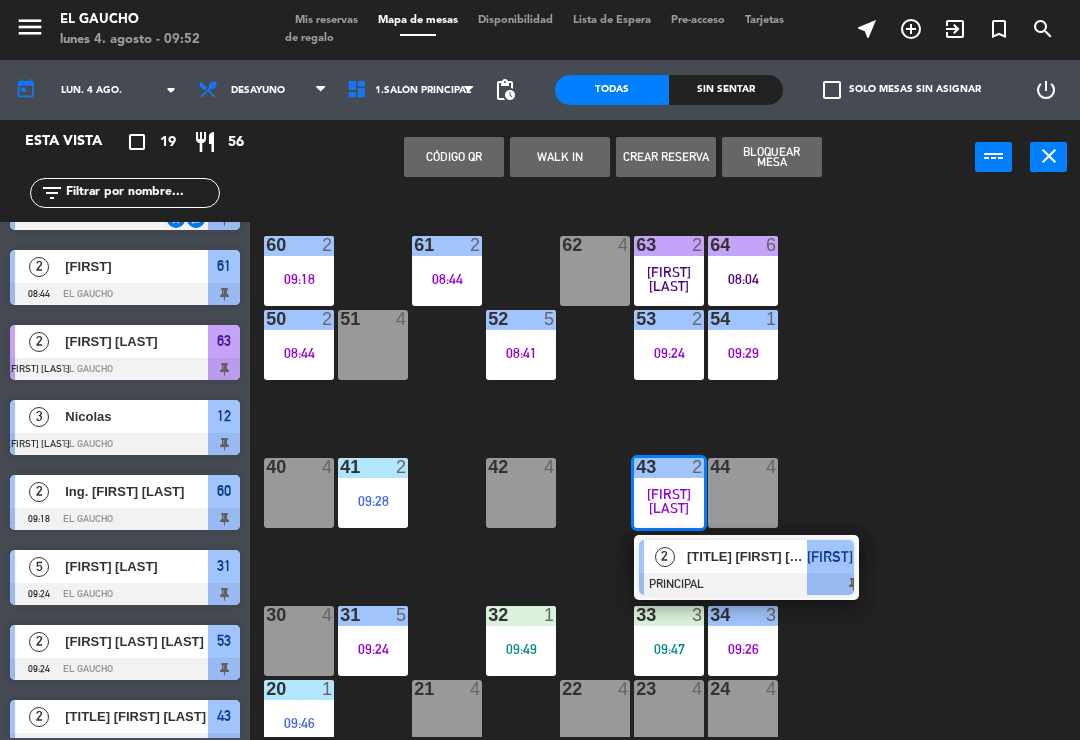 click on "[TITLE] [FIRST] [LAST]" at bounding box center [747, 556] 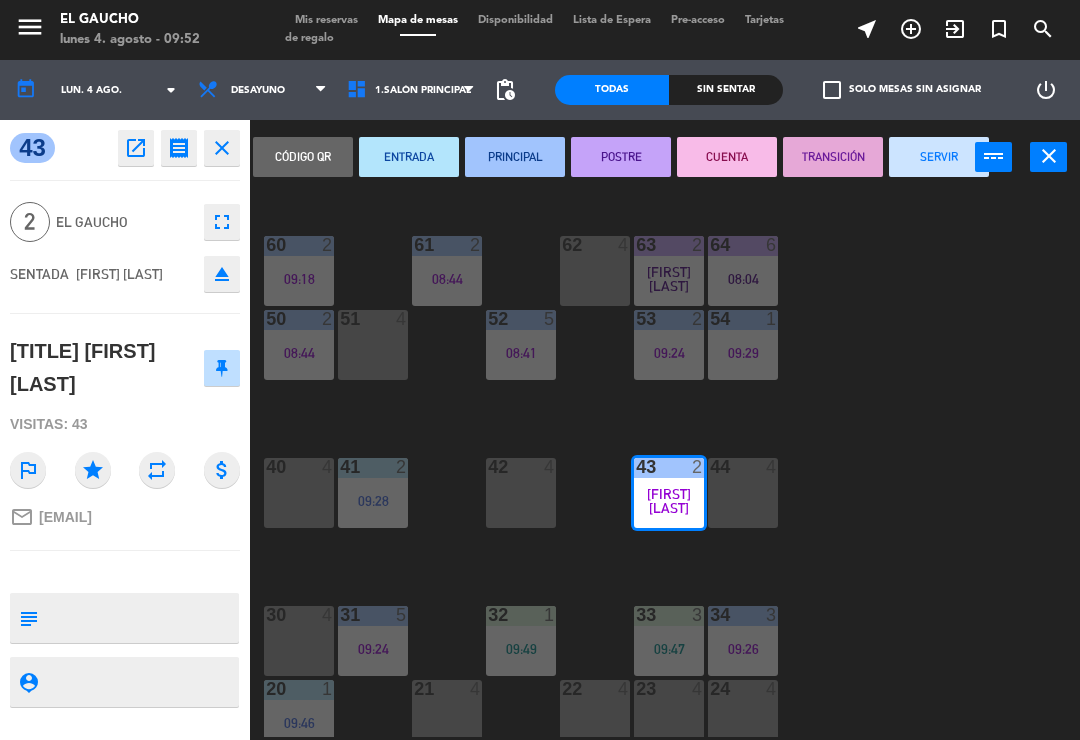 click on "POSTRE" at bounding box center (621, 157) 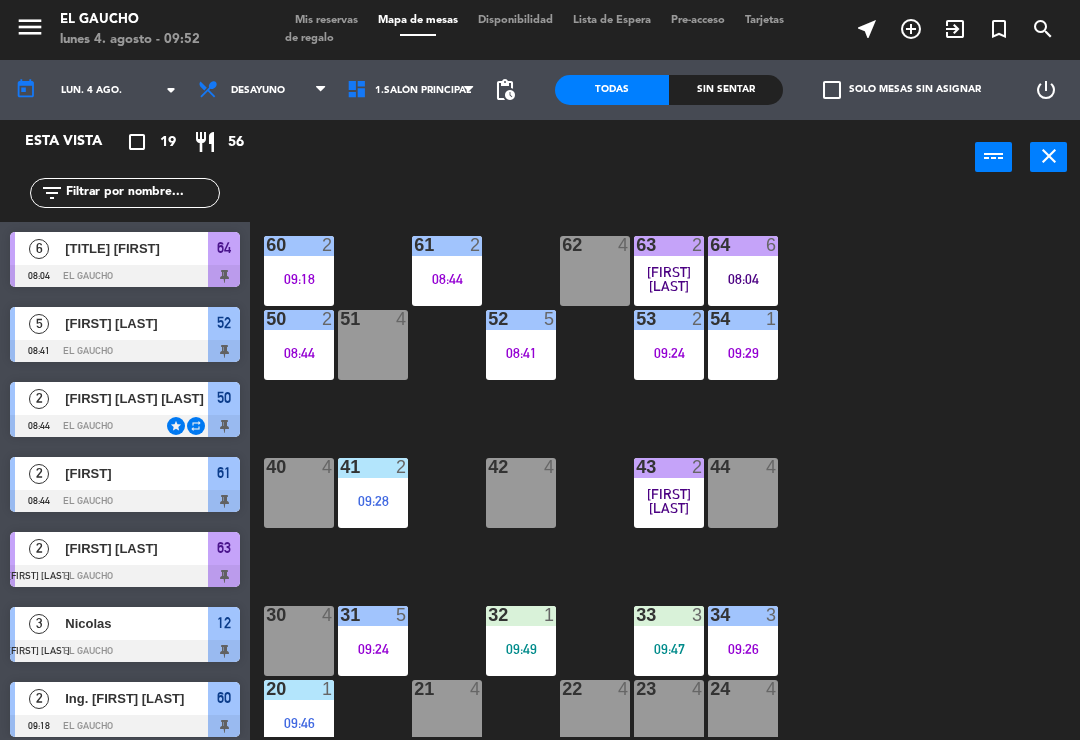 click on "84  4  80  4  83  4  82  4  81  4  70  4  71  4  72  4  73  4  74  4  63  2   09:17  62  4  61  2   08:44  60  2   09:18  64  6   08:04  54  1   09:29  53  2   09:24  50  2   08:44  52  5   08:41  51  4  40  4  43  2   09:25  42  4  41  2   09:28  44  4  31  5   09:24  30  4  32  4  33  4  34  3   09:26  20  4  21  4  22  4  24  4  23  4  14  4  15  10   09:30  13  4  Che  4  11  4  12  3   09:17" 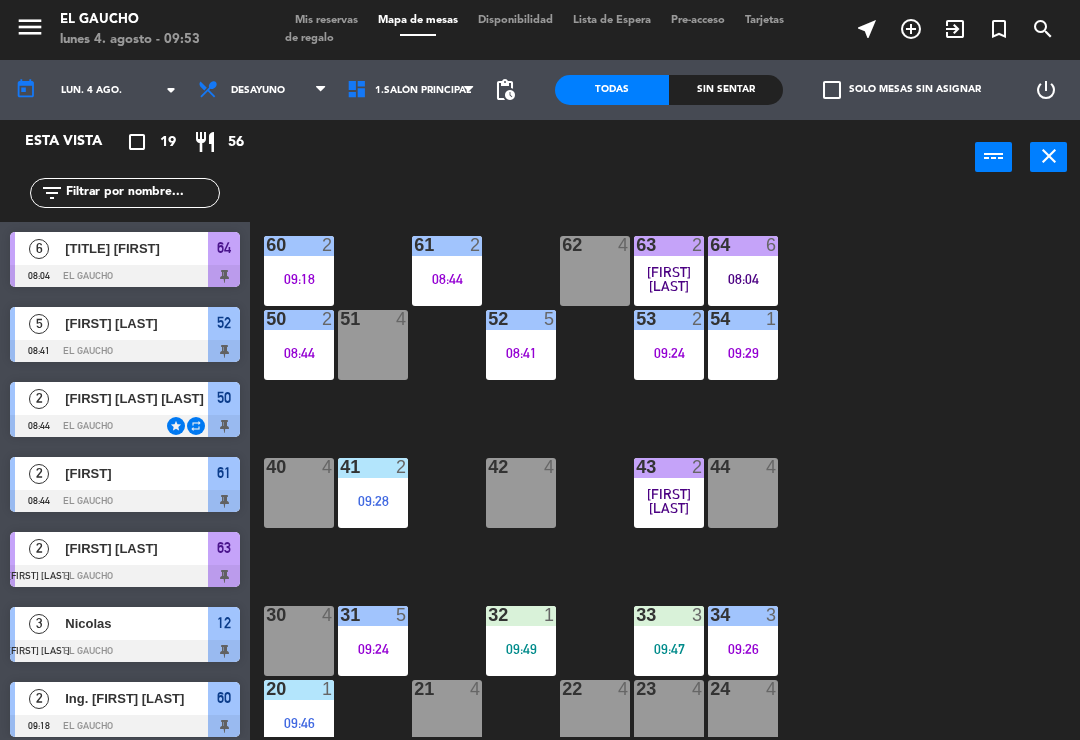 click on "40  4" at bounding box center (299, 493) 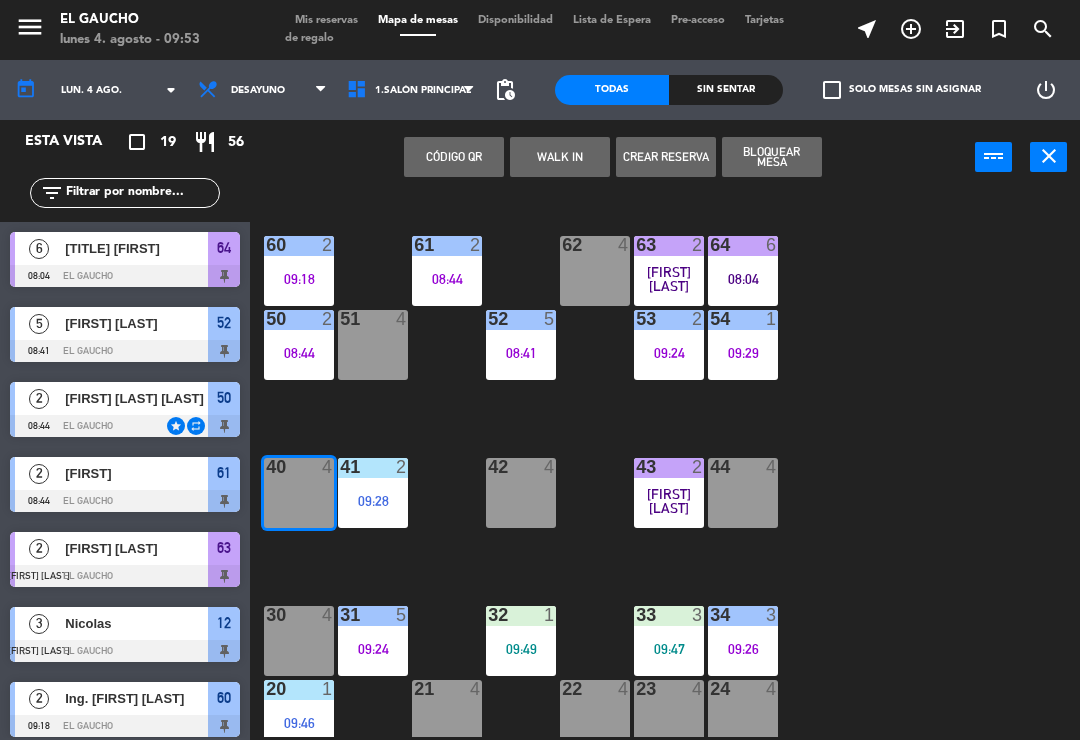 click on "WALK IN" at bounding box center (560, 157) 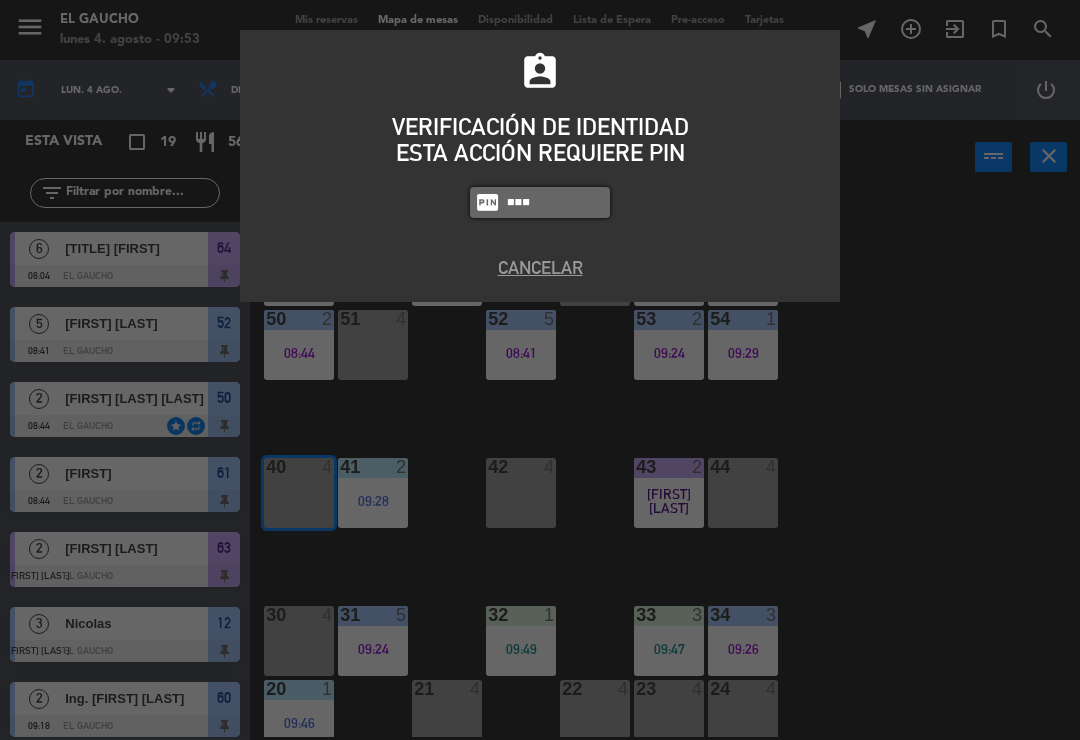 type on "0009" 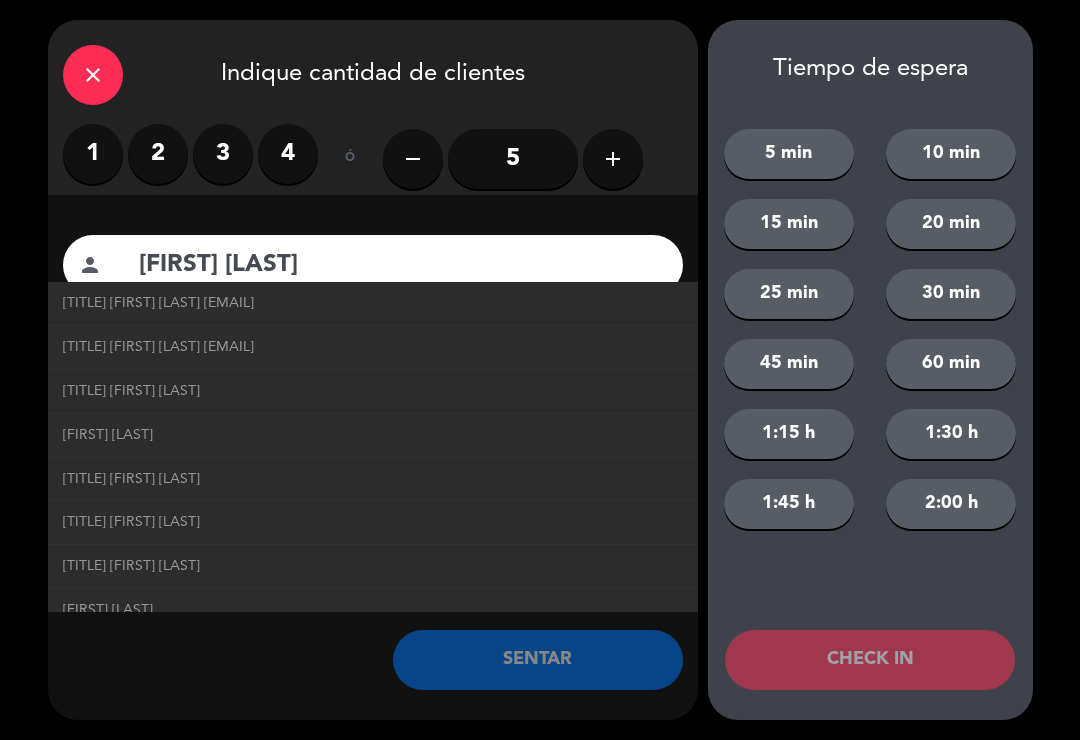click on "[TITLE] [FIRST] [LAST] [EMAIL]" 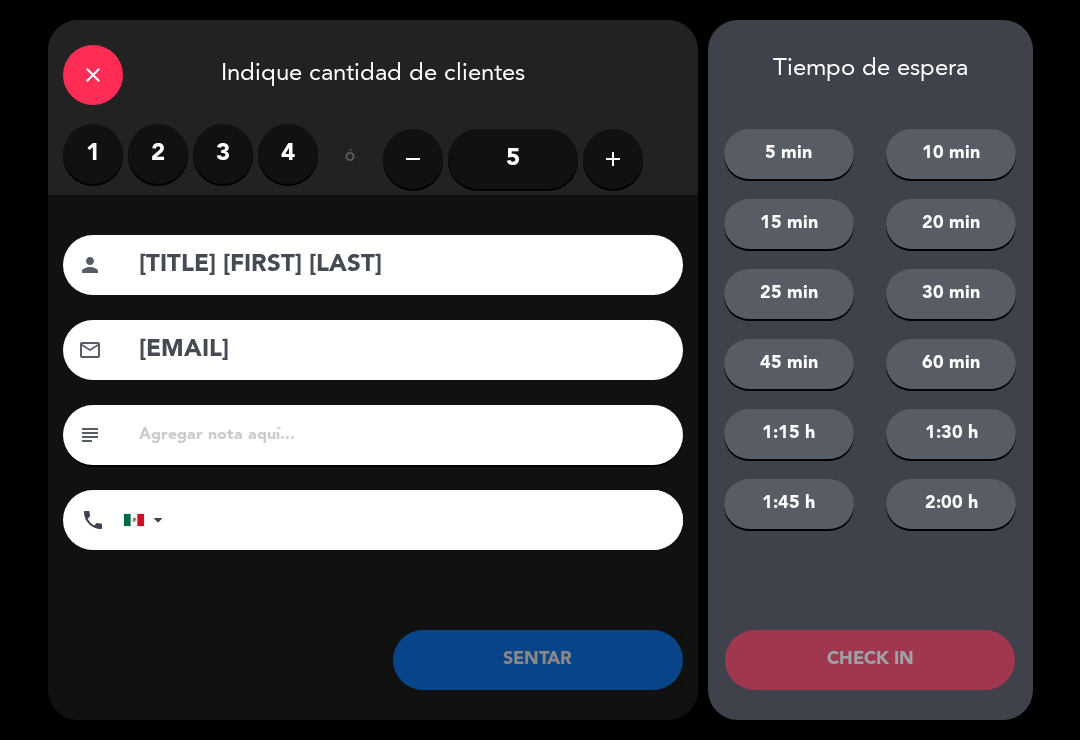 click on "2" at bounding box center (158, 154) 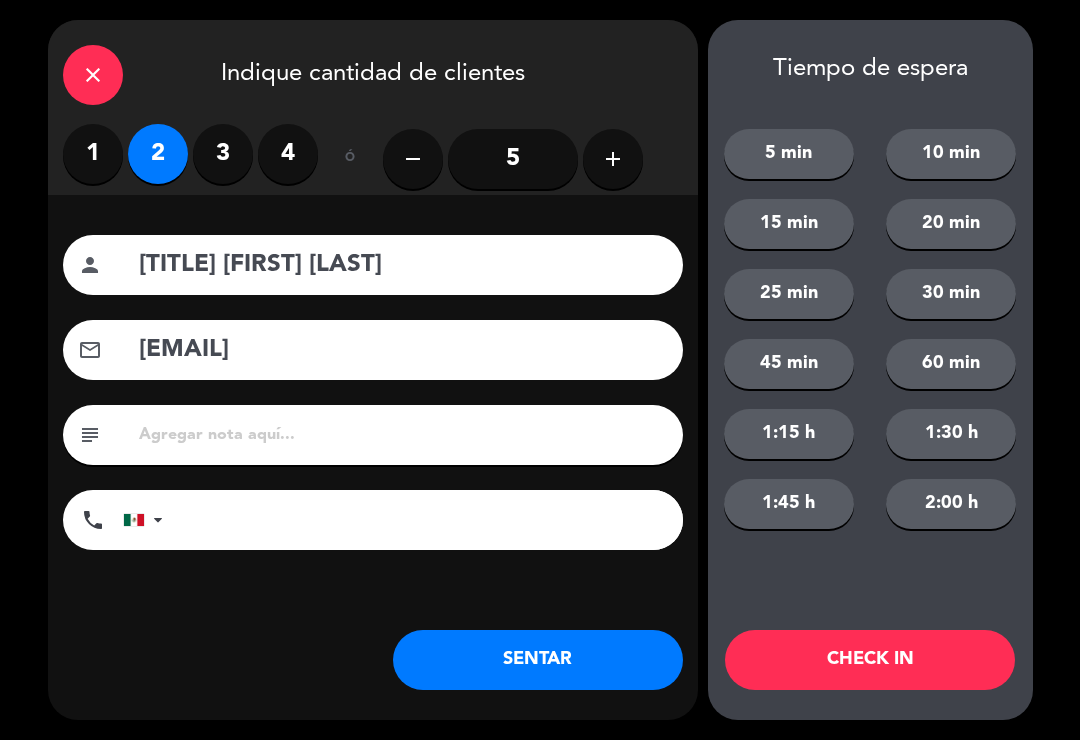 click on "3" at bounding box center (223, 154) 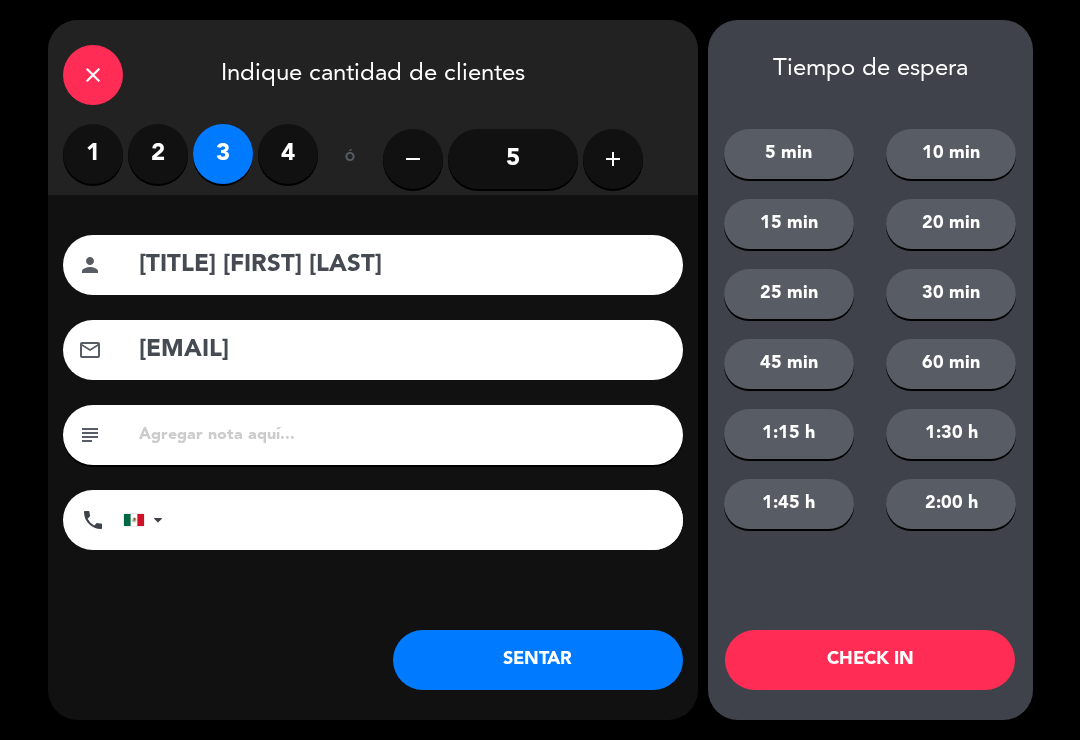 click on "SENTAR" 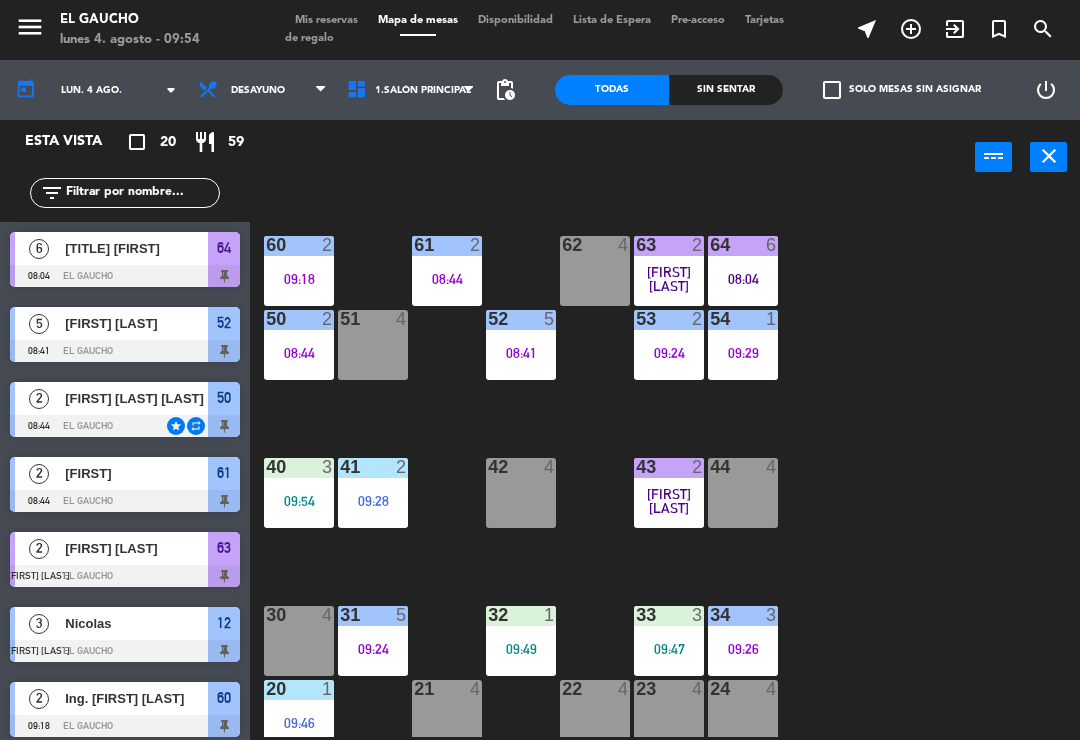 click on "84  4  80  4  83  4  82  4  81  4  70  4  71  4  72  4  73  4  74  4  63  2   09:17  62  4  61  2   08:44  60  2   09:18  64  6   08:04  54  1   09:29  53  2   09:24  50  2   08:44  52  5   08:41  51  4  40  3   09:54  43  2   09:25  42  4  41  2   09:28  44  4  31  5   09:24  30  4  32  1   09:49  33  3   09:47  34  3   09:26  20  1   09:46  21  4  22  4  24  4  23  4  14  4  15  10   09:30  13  4  Che  4  11  1   09:47  12  3   09:17" 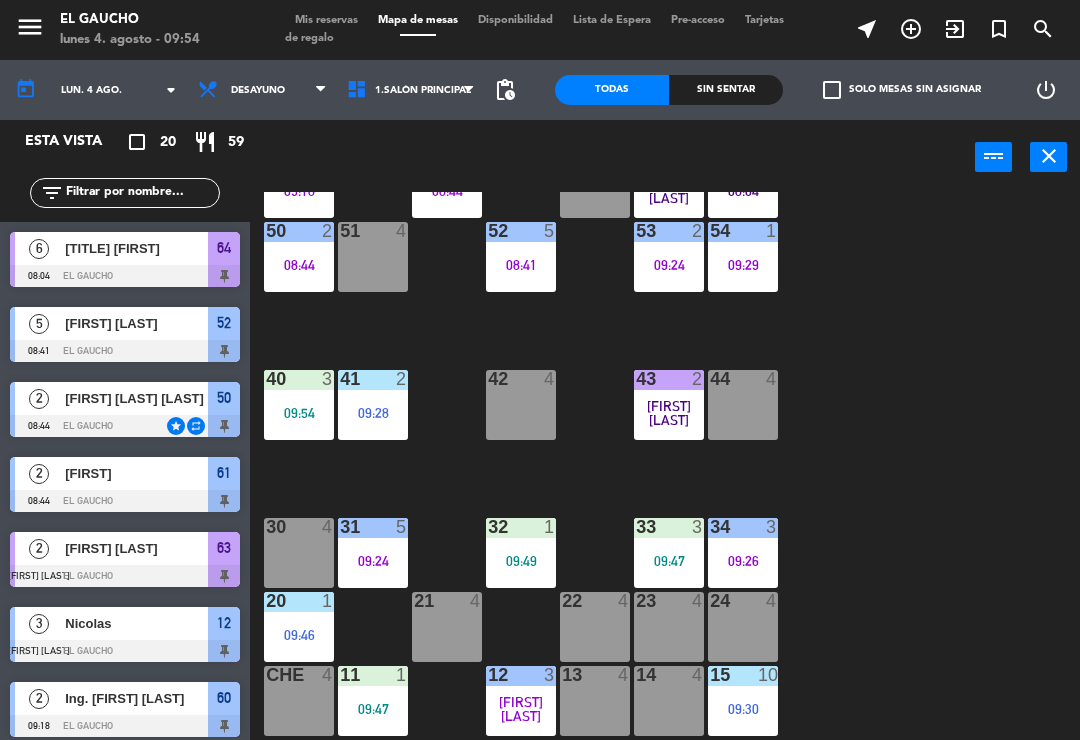 scroll, scrollTop: 375, scrollLeft: 0, axis: vertical 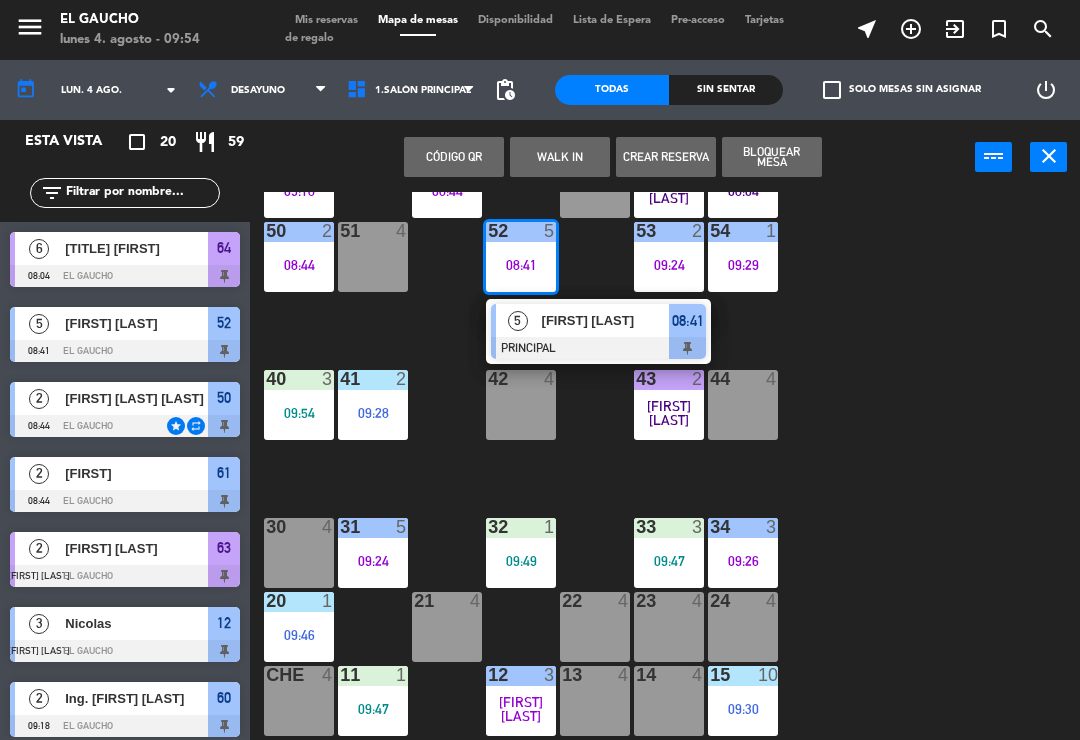 click on "[FIRST] [LAST]" at bounding box center [606, 320] 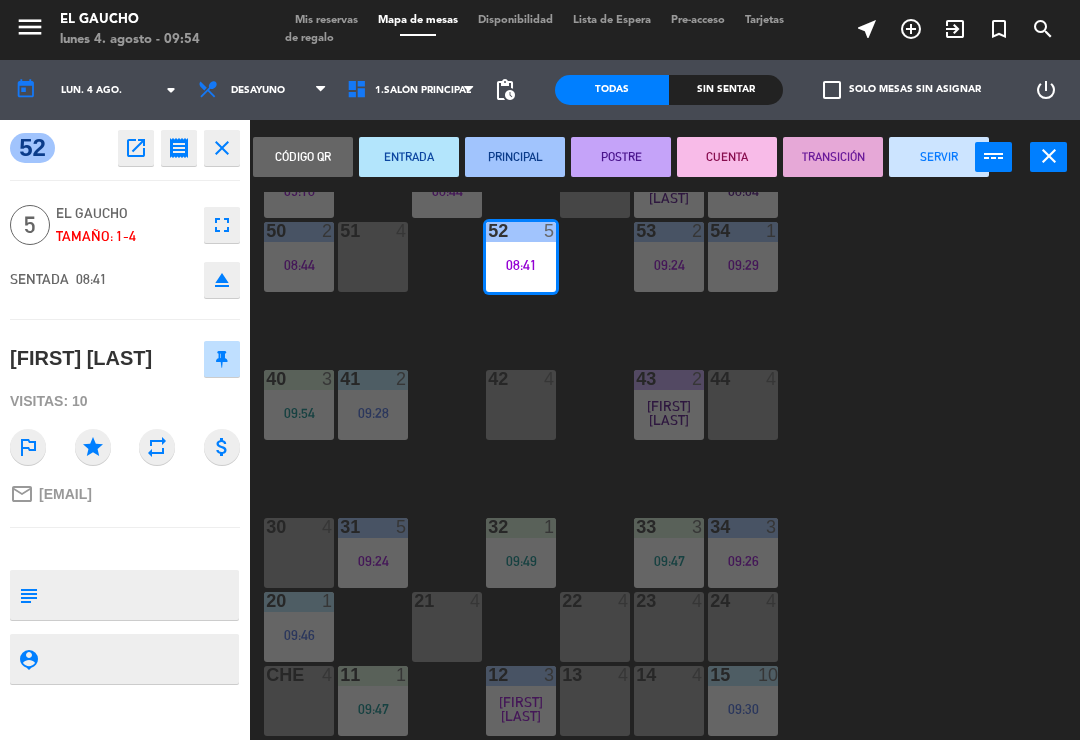 click on "eject" 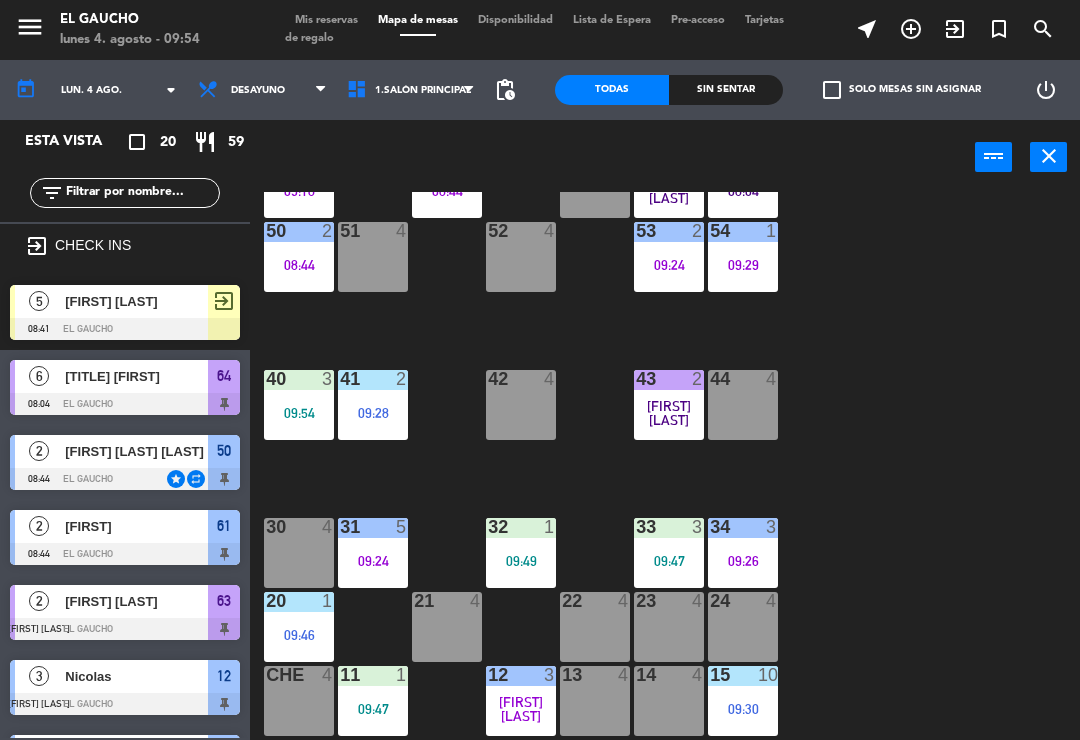 click at bounding box center [447, 601] 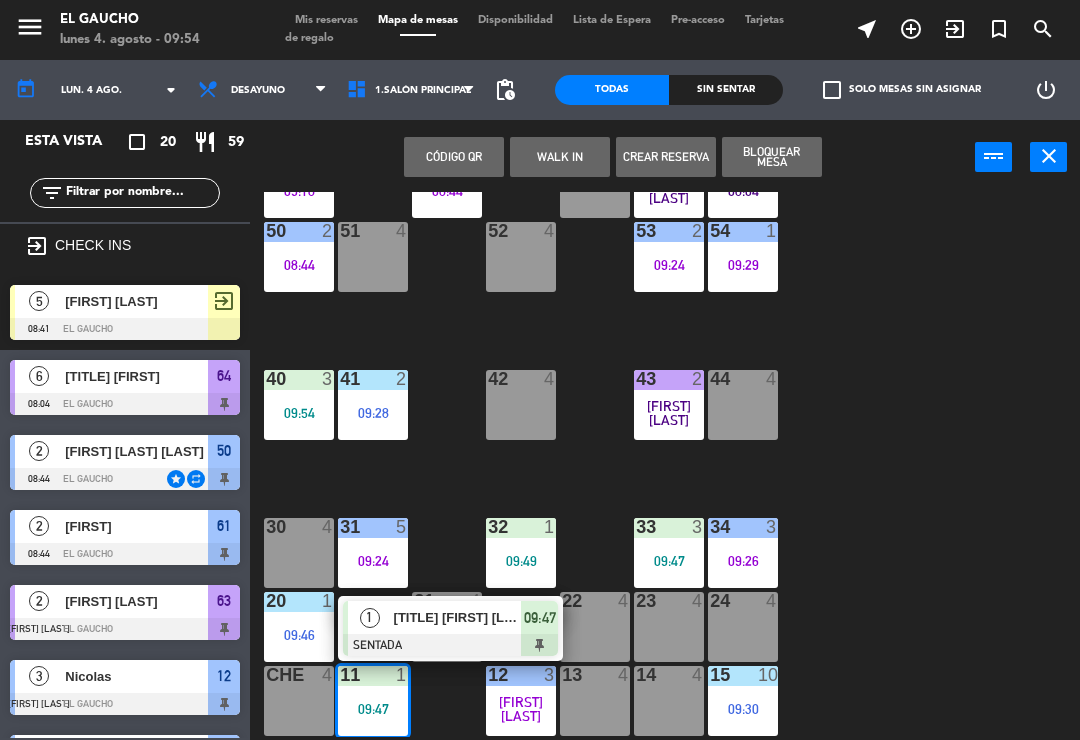click on "[TITLE] [FIRST] [LAST]" at bounding box center [458, 617] 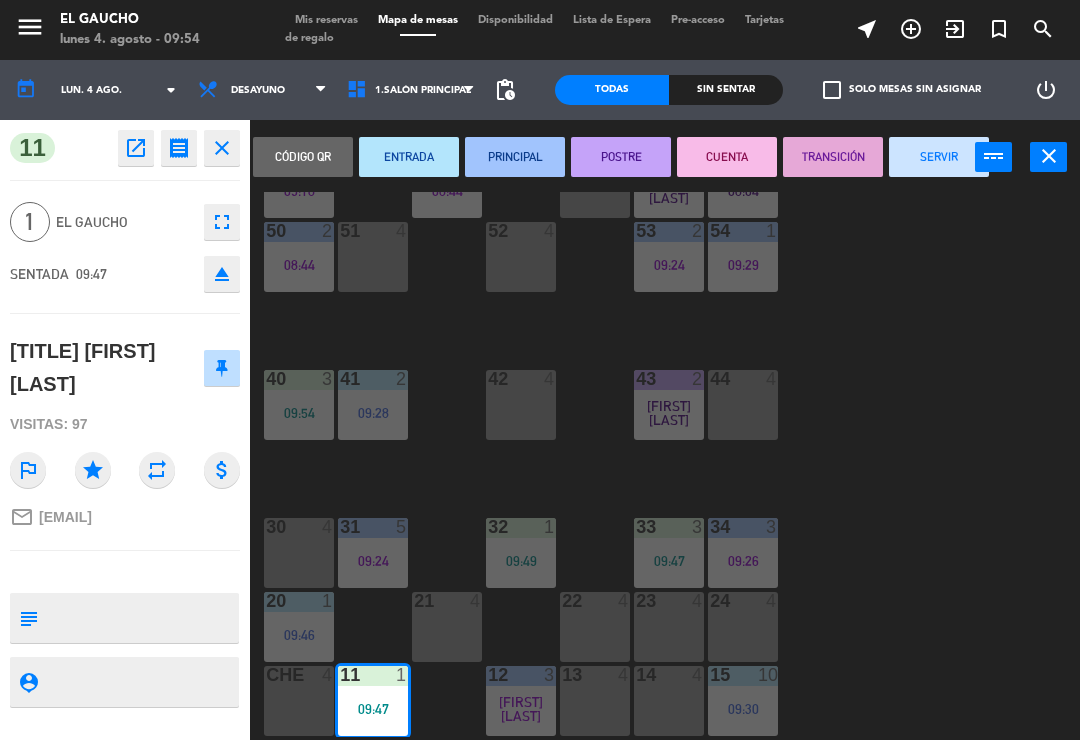 click on "ENTRADA" at bounding box center (409, 157) 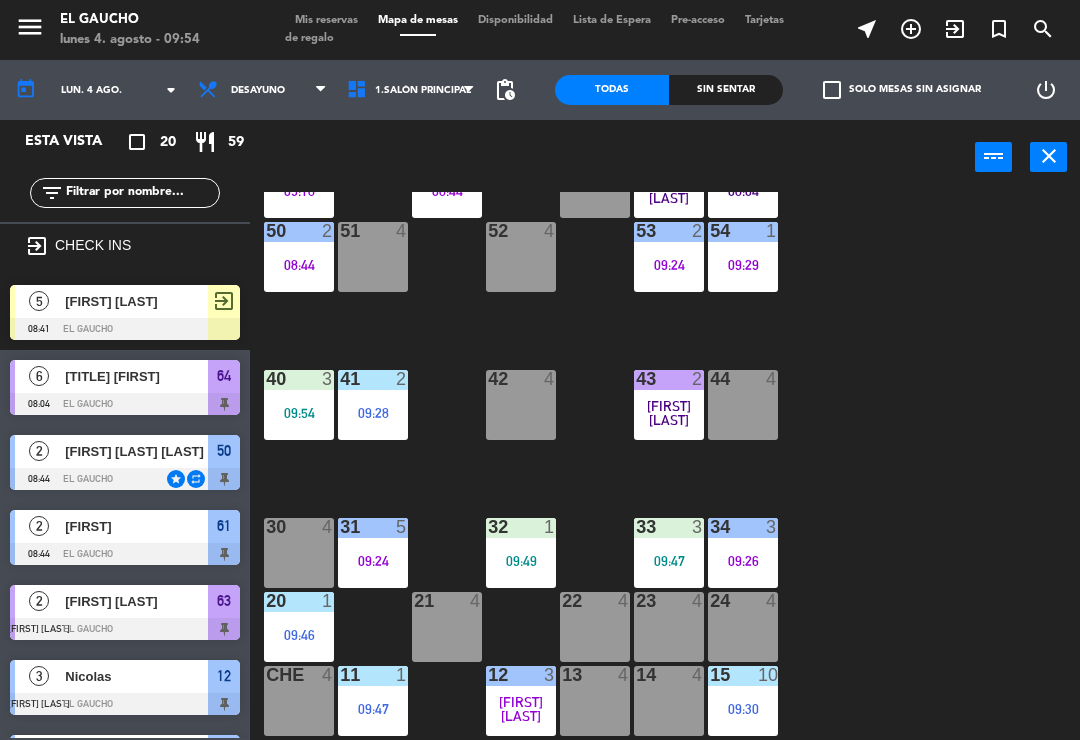 scroll, scrollTop: 327, scrollLeft: 0, axis: vertical 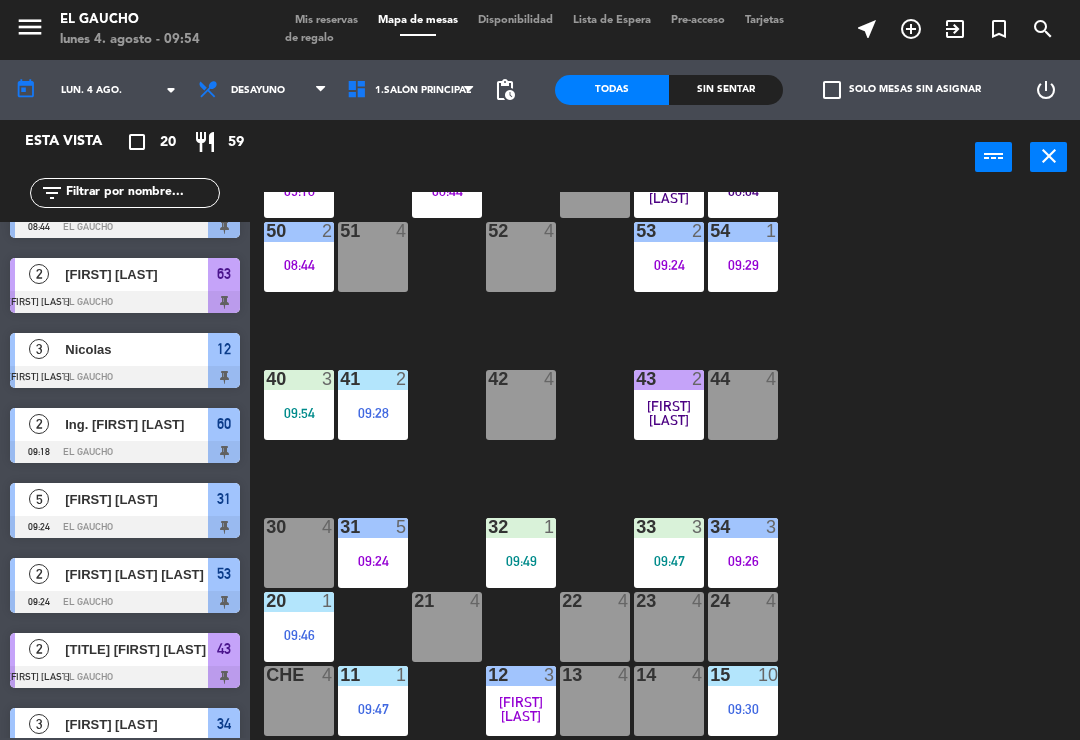 click on "43  2" at bounding box center (669, 380) 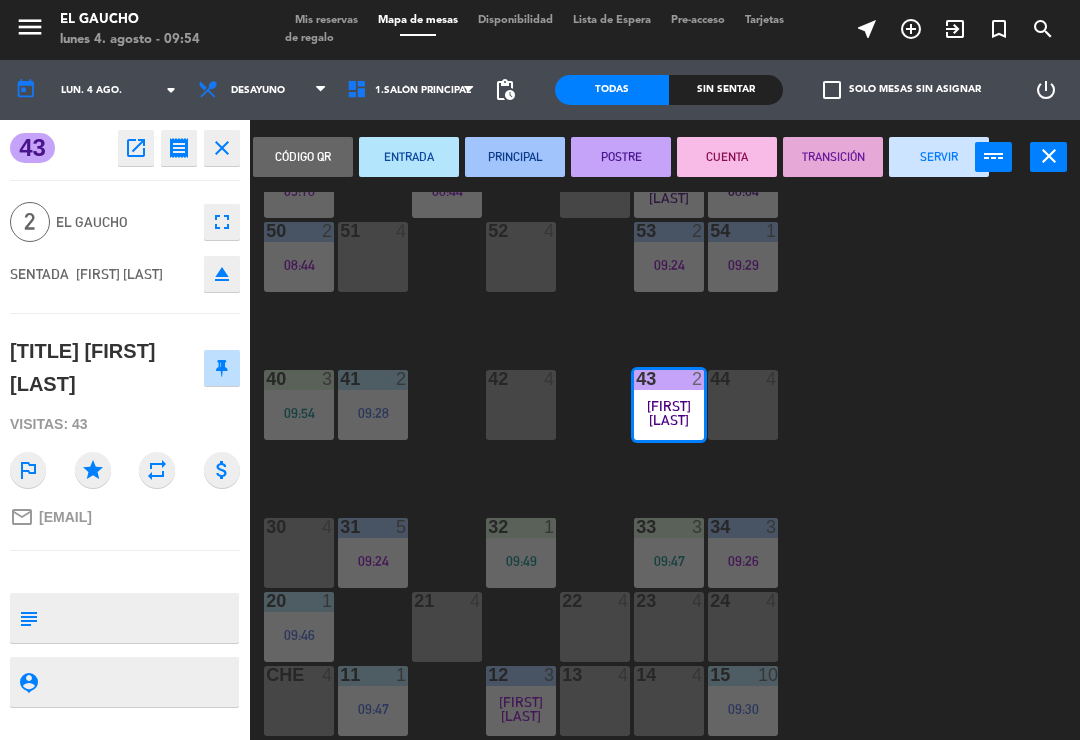 click on "CUENTA" at bounding box center [727, 157] 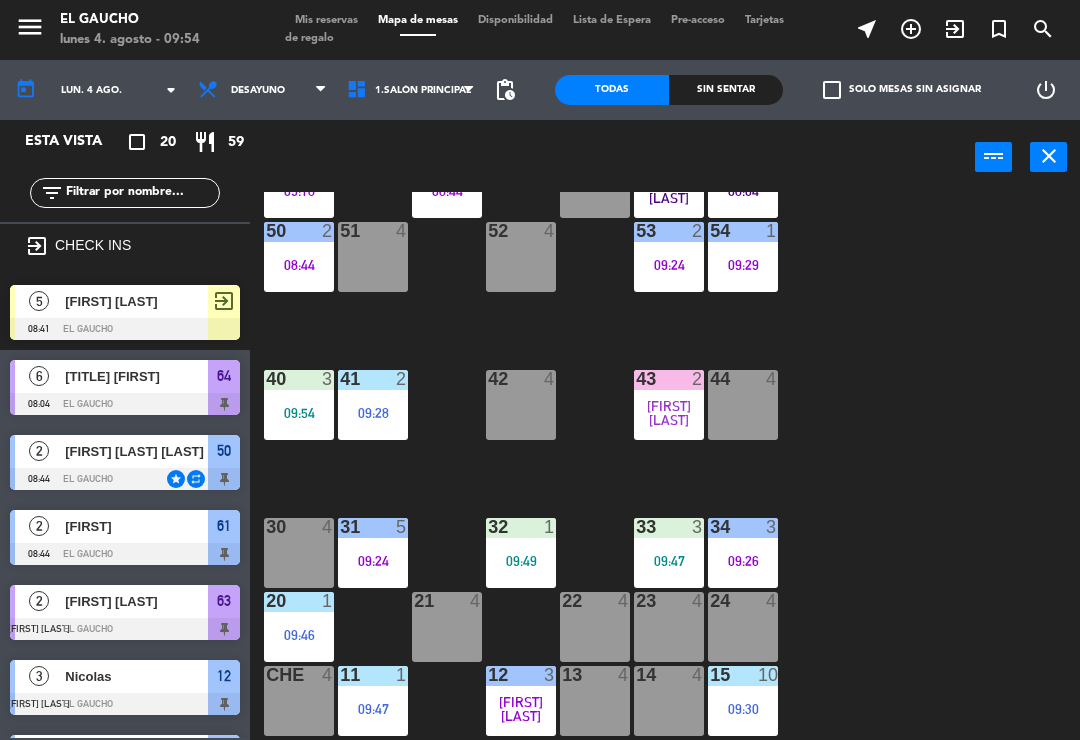 scroll, scrollTop: 0, scrollLeft: 0, axis: both 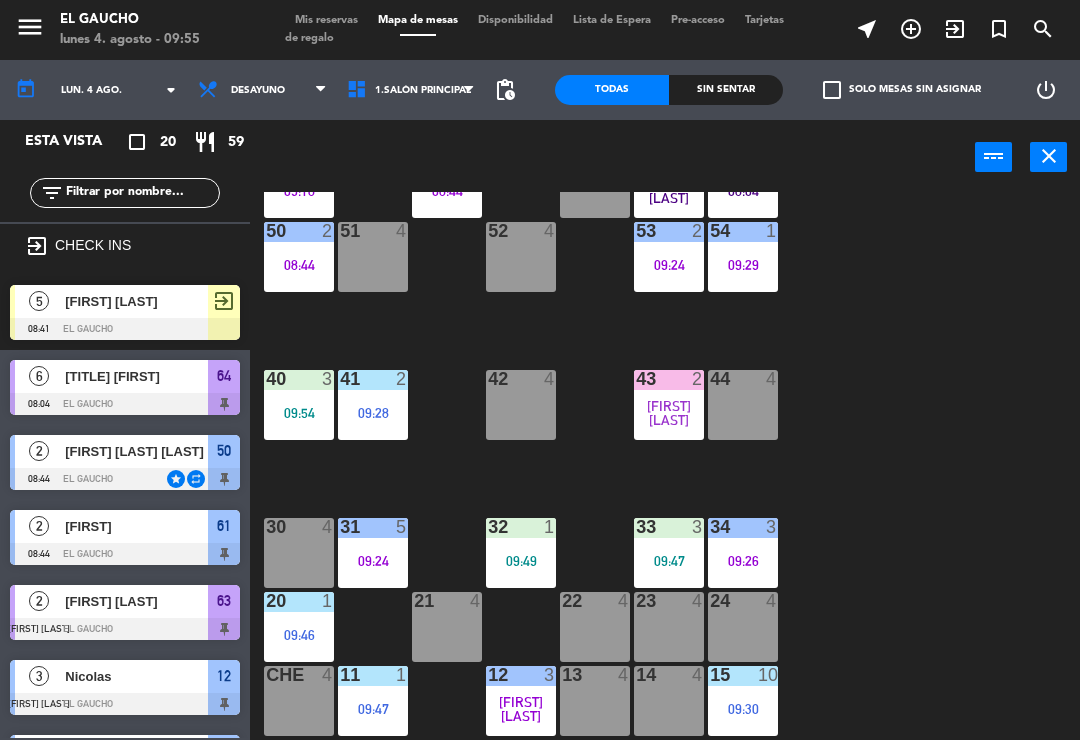 click on "[FIRST] [LAST]" at bounding box center (136, 301) 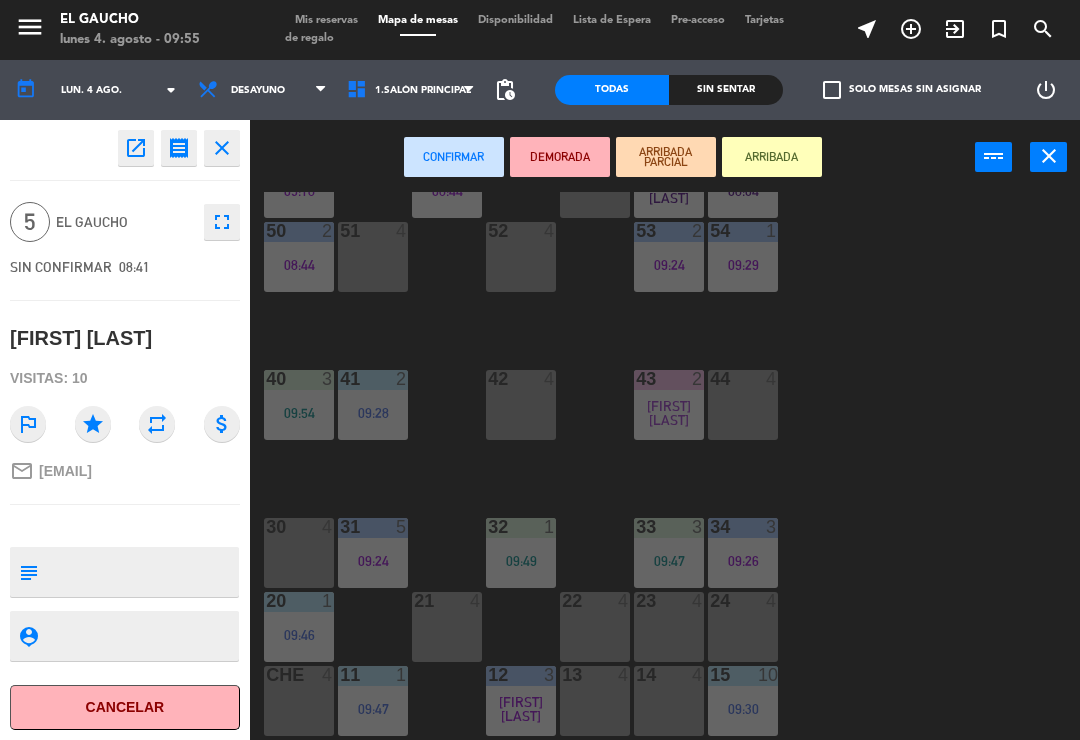 click on "open_in_new" 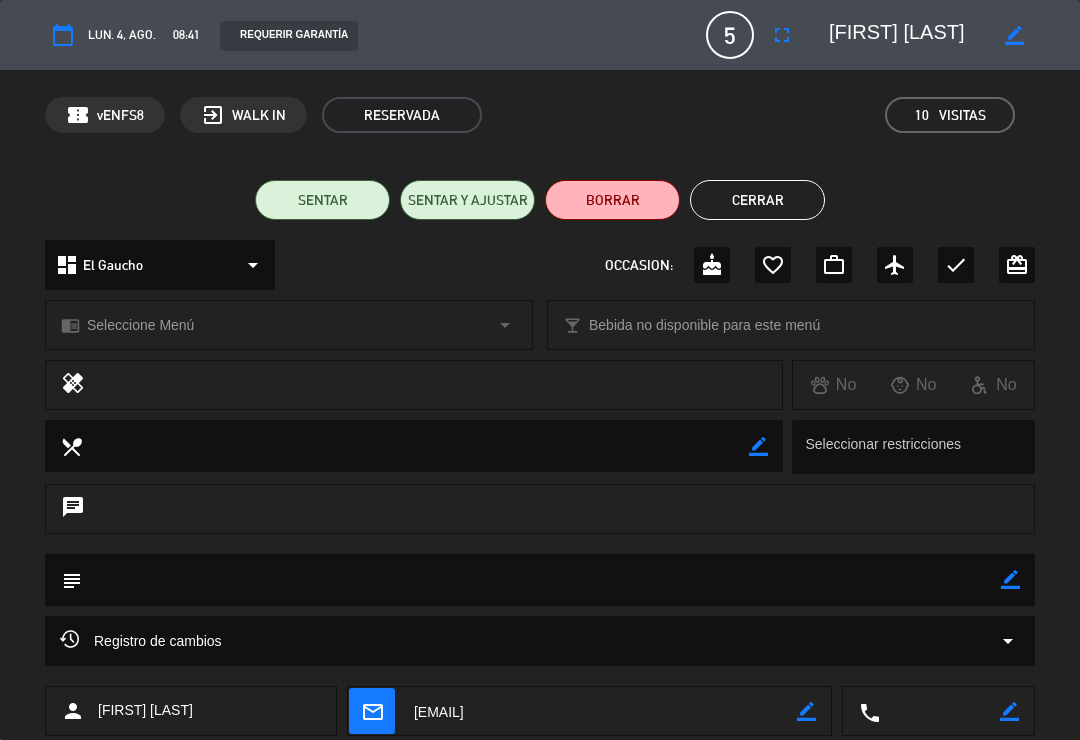 click on "Cerrar" 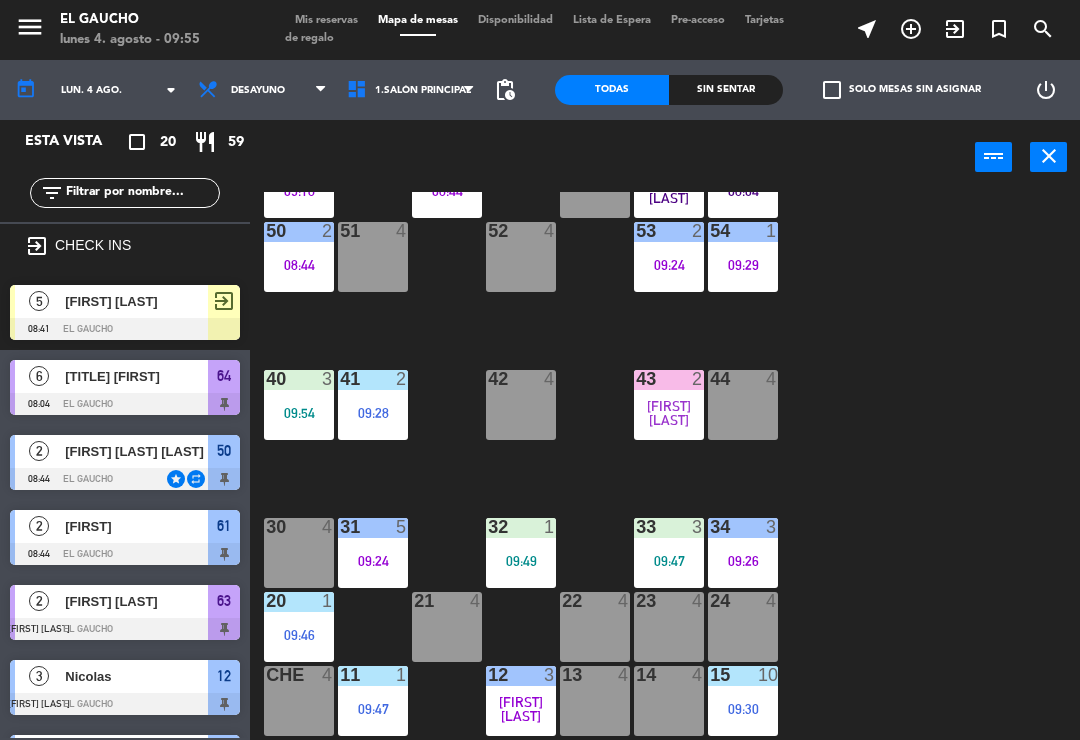 click at bounding box center (125, 329) 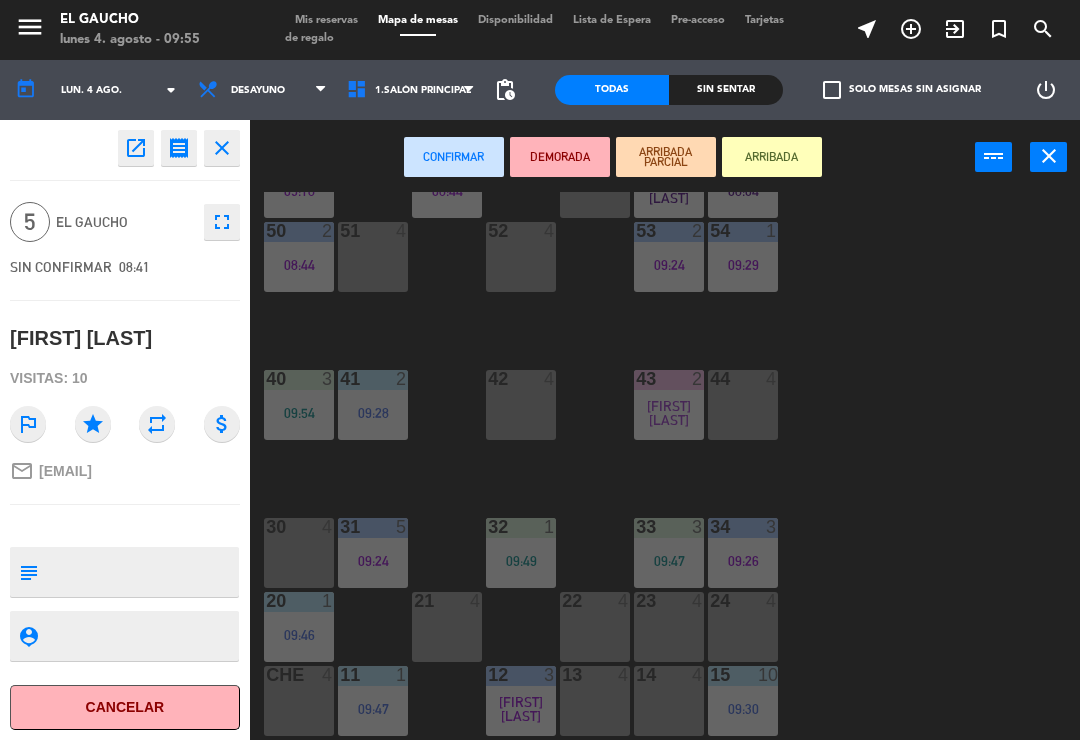 click on "fullscreen" 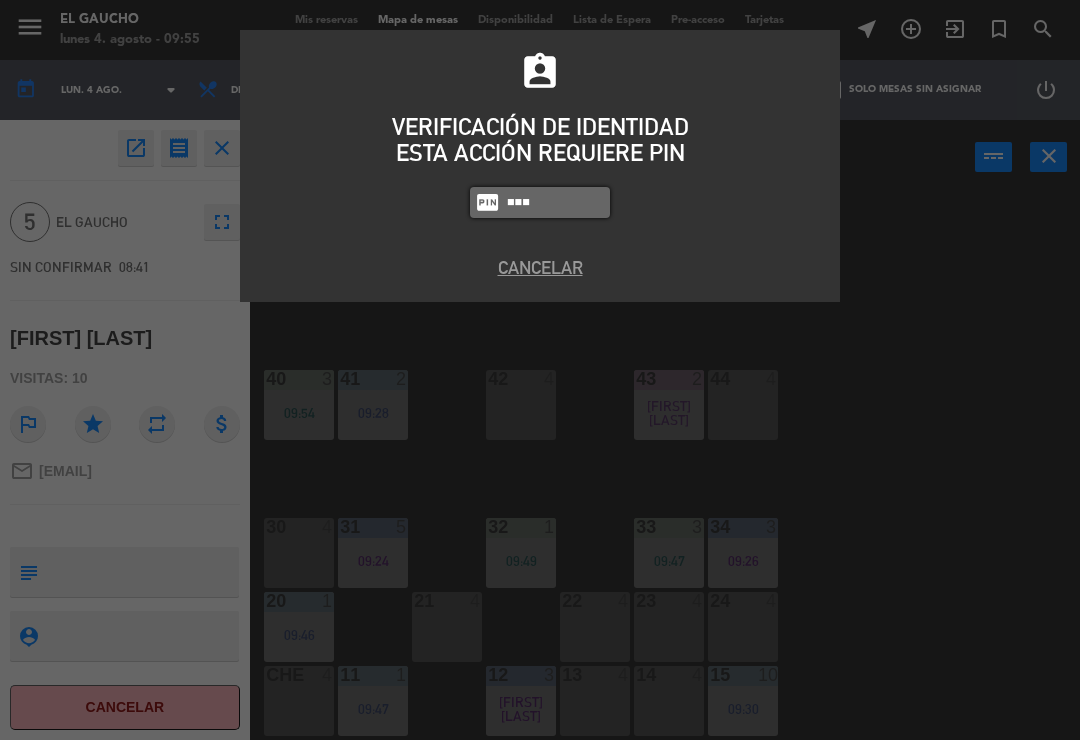 type on "0009" 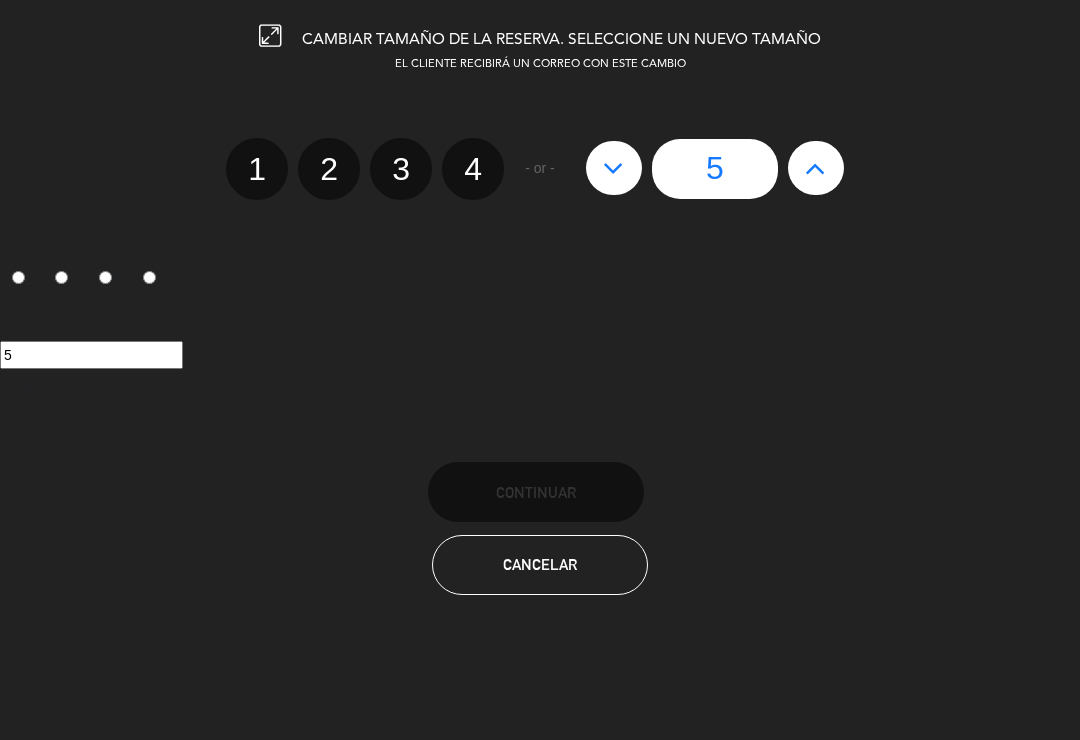 click 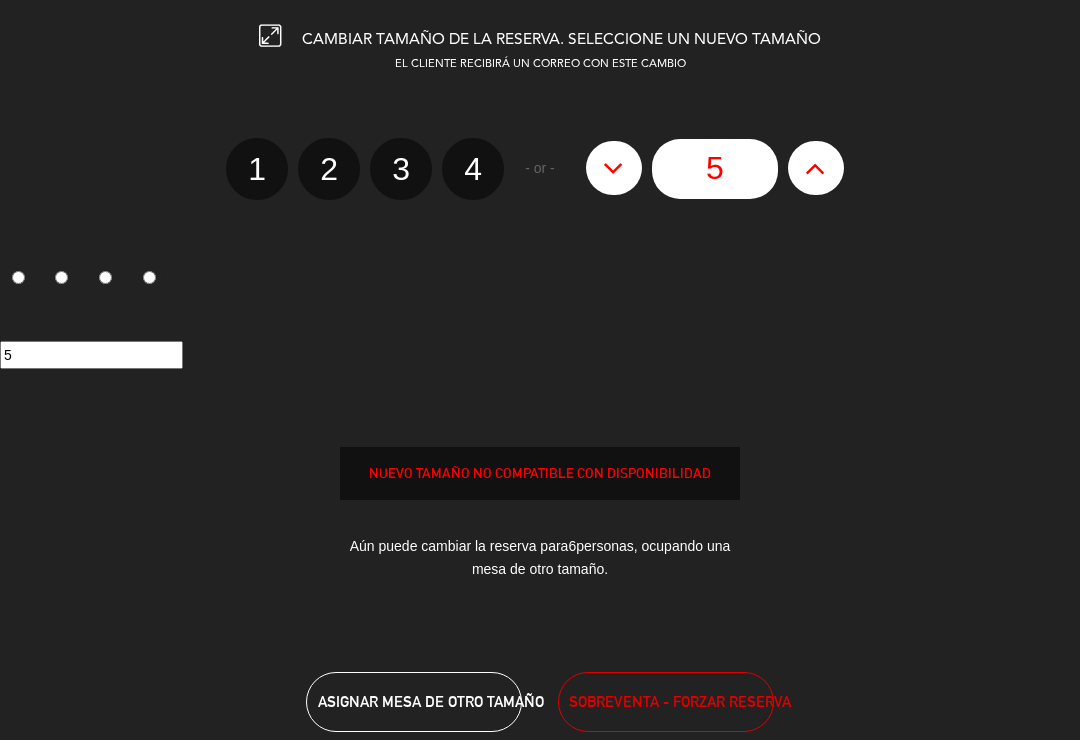 type on "6" 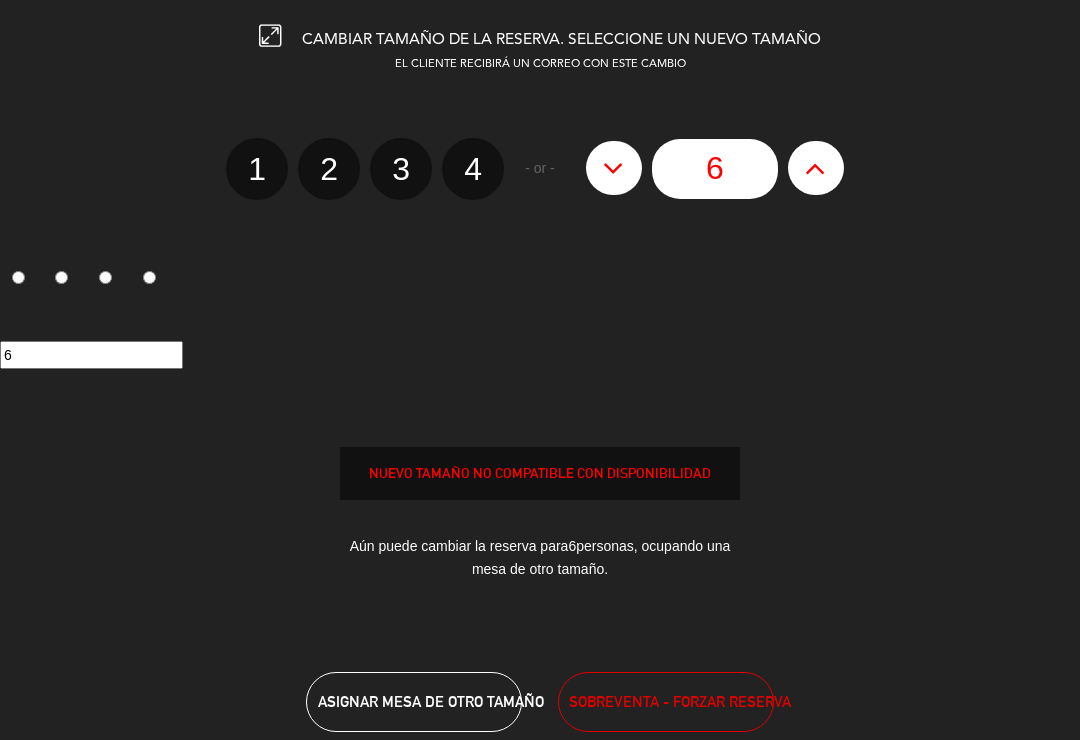click 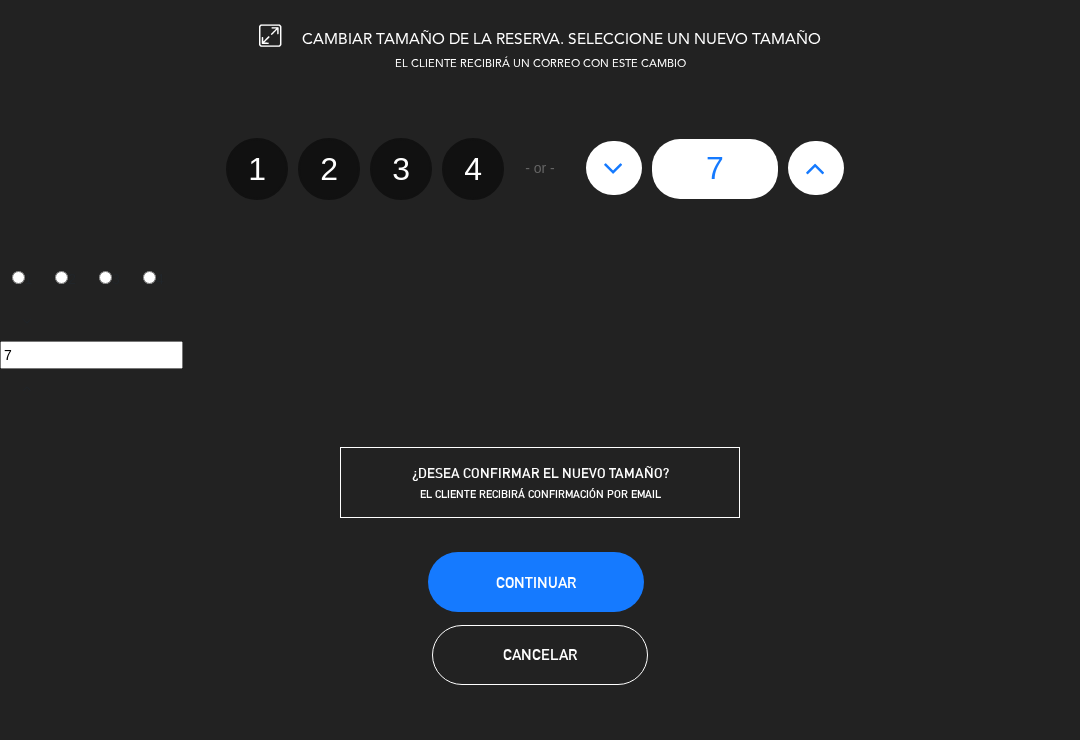 click on "Continuar" at bounding box center [536, 582] 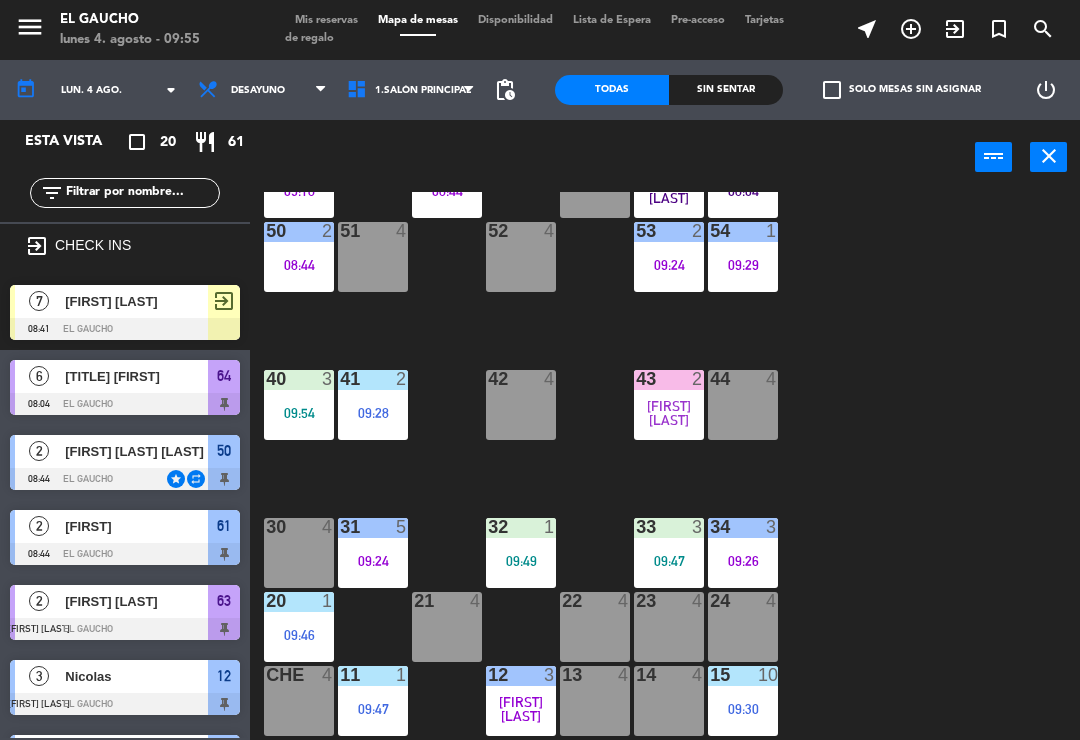 click on "52  4" at bounding box center (521, 257) 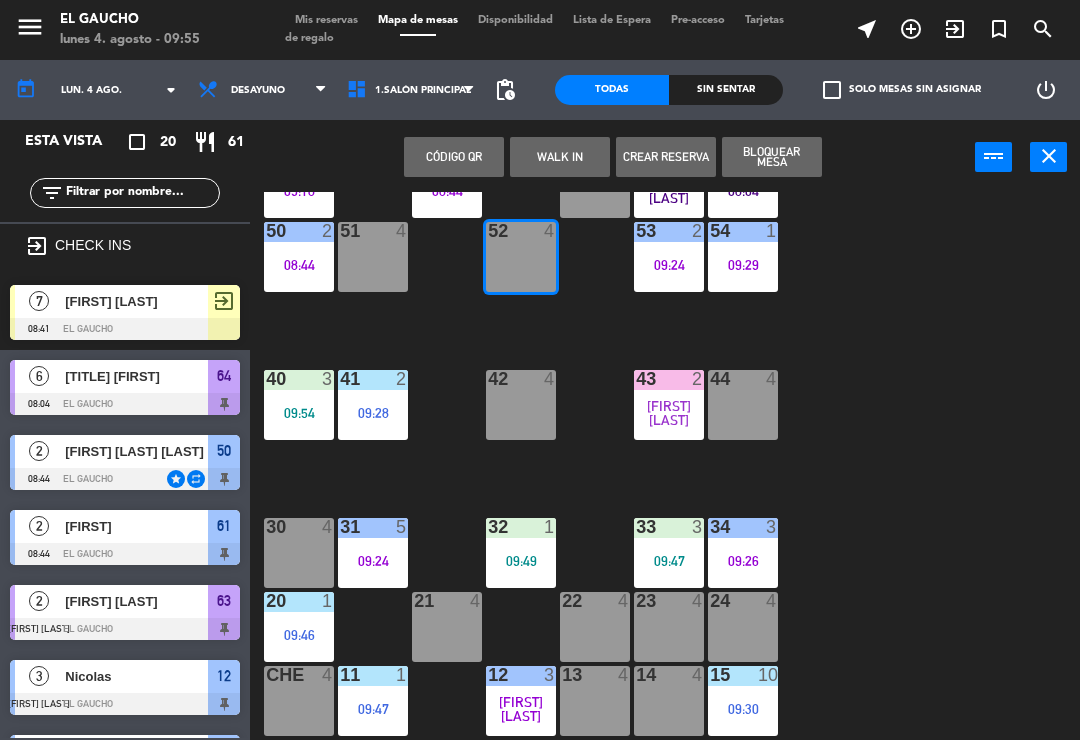 click on "[FIRST] [LAST]" at bounding box center [135, 301] 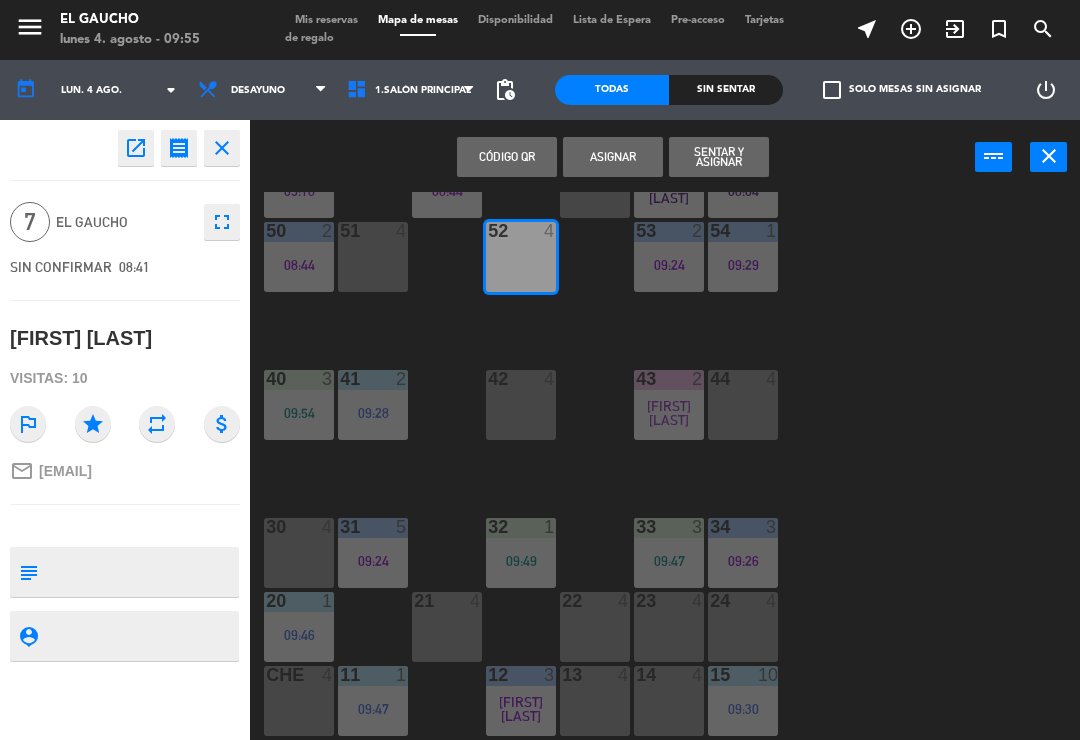 click on "Sentar y Asignar" at bounding box center [719, 157] 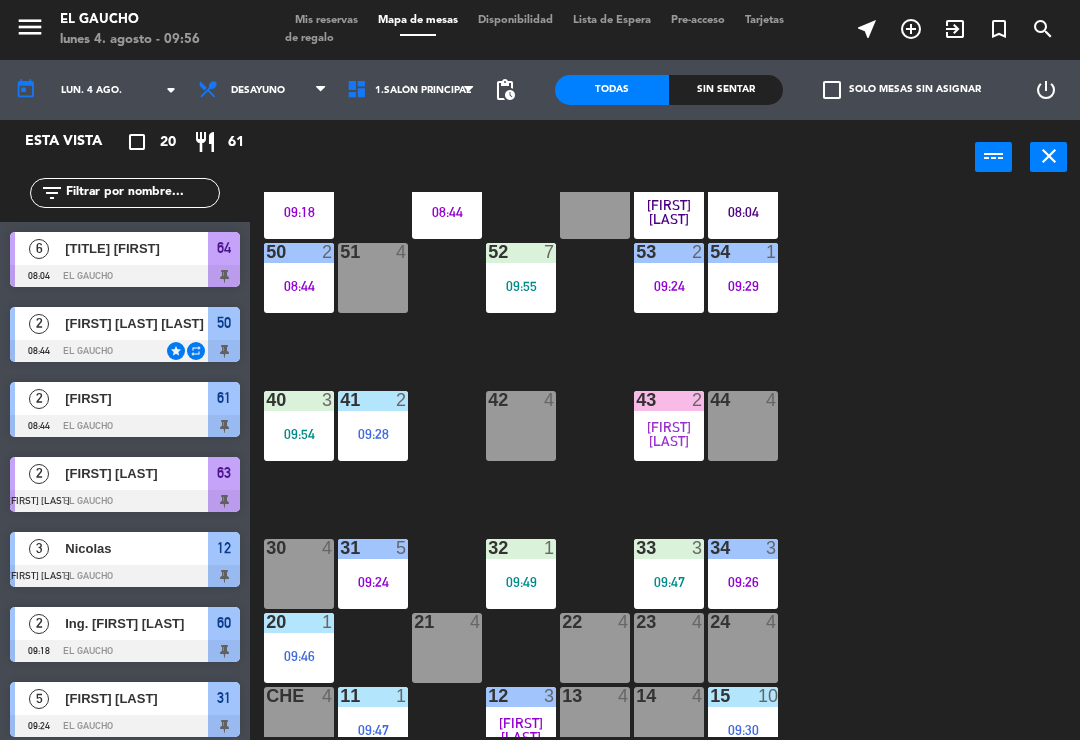 scroll, scrollTop: 361, scrollLeft: 0, axis: vertical 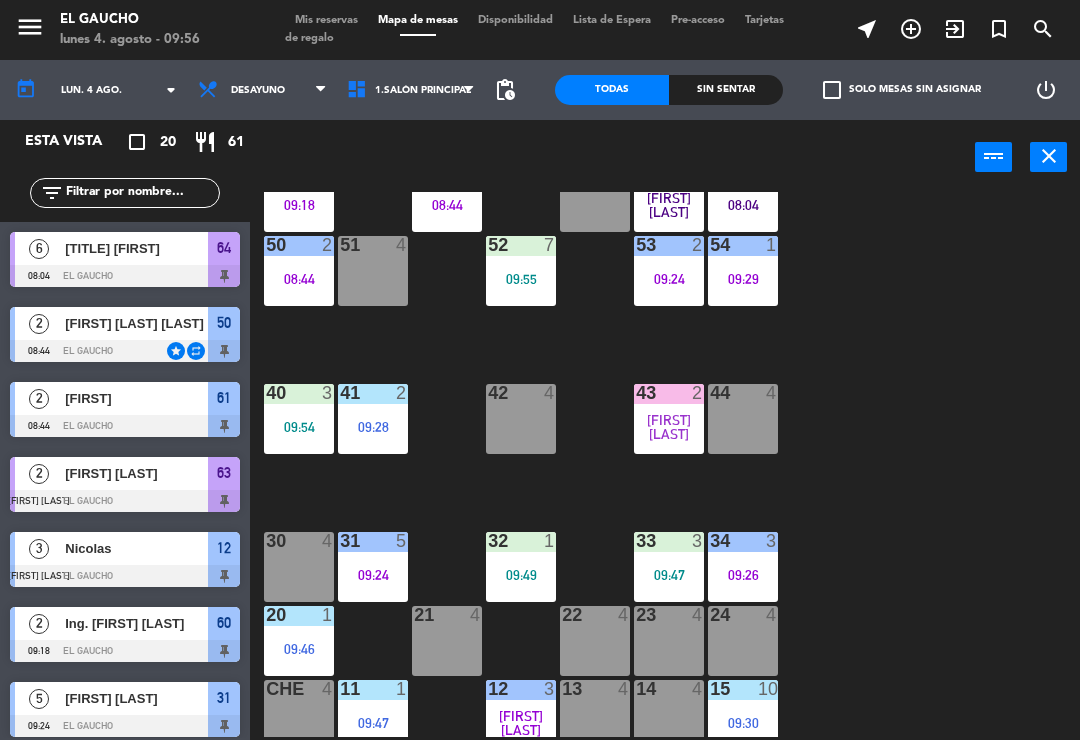 click on "09:55" at bounding box center (521, 279) 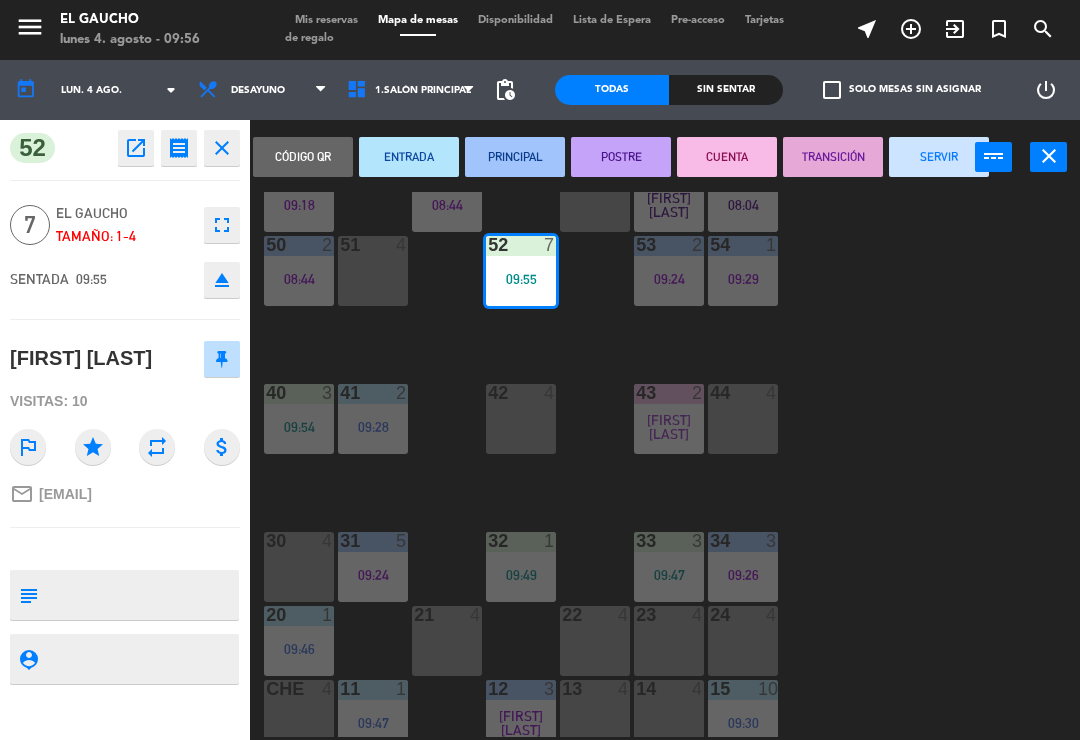 click on "PRINCIPAL" at bounding box center (515, 157) 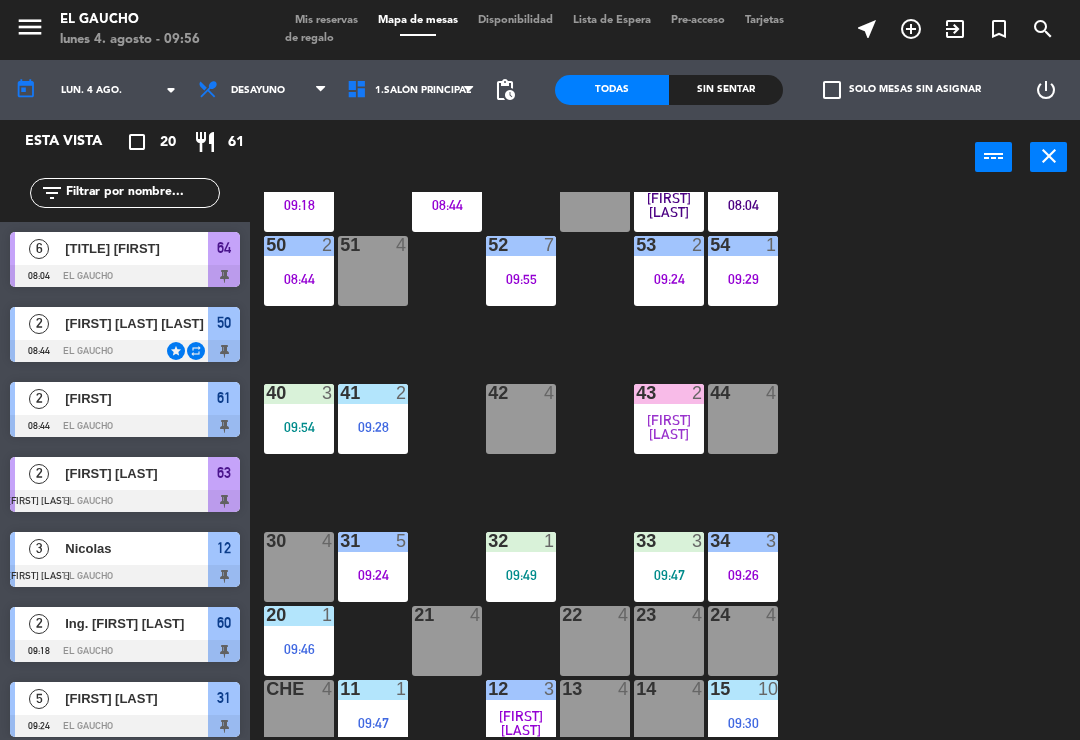 scroll, scrollTop: 459, scrollLeft: 0, axis: vertical 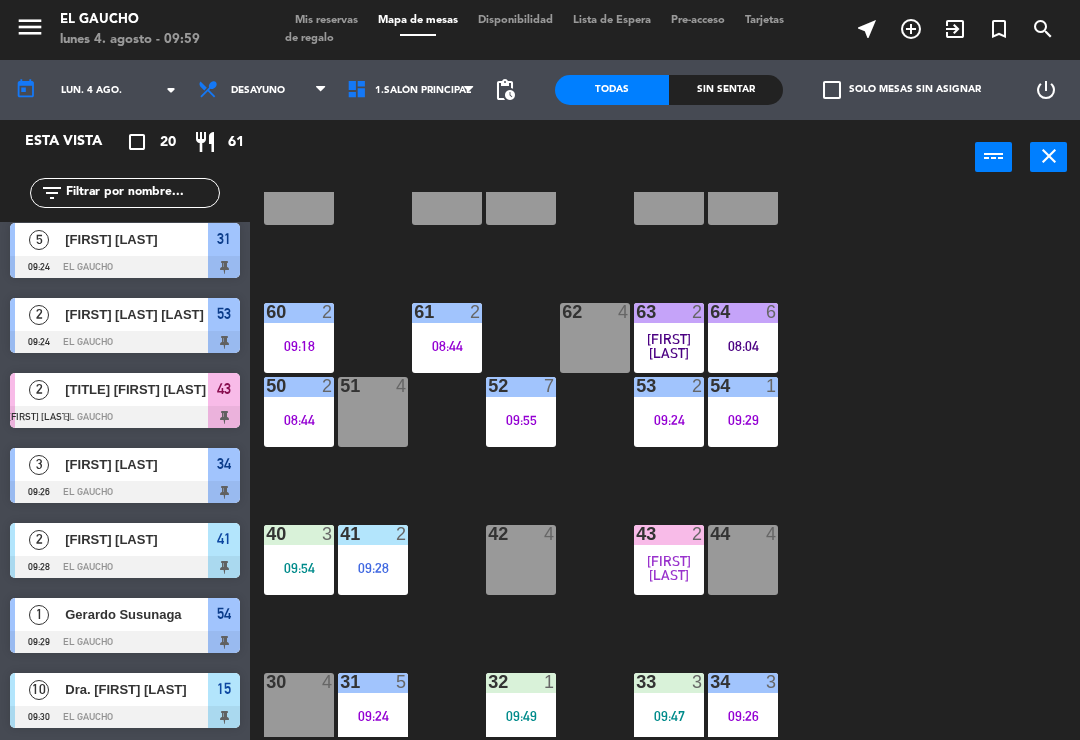 click on "4" at bounding box center [402, 386] 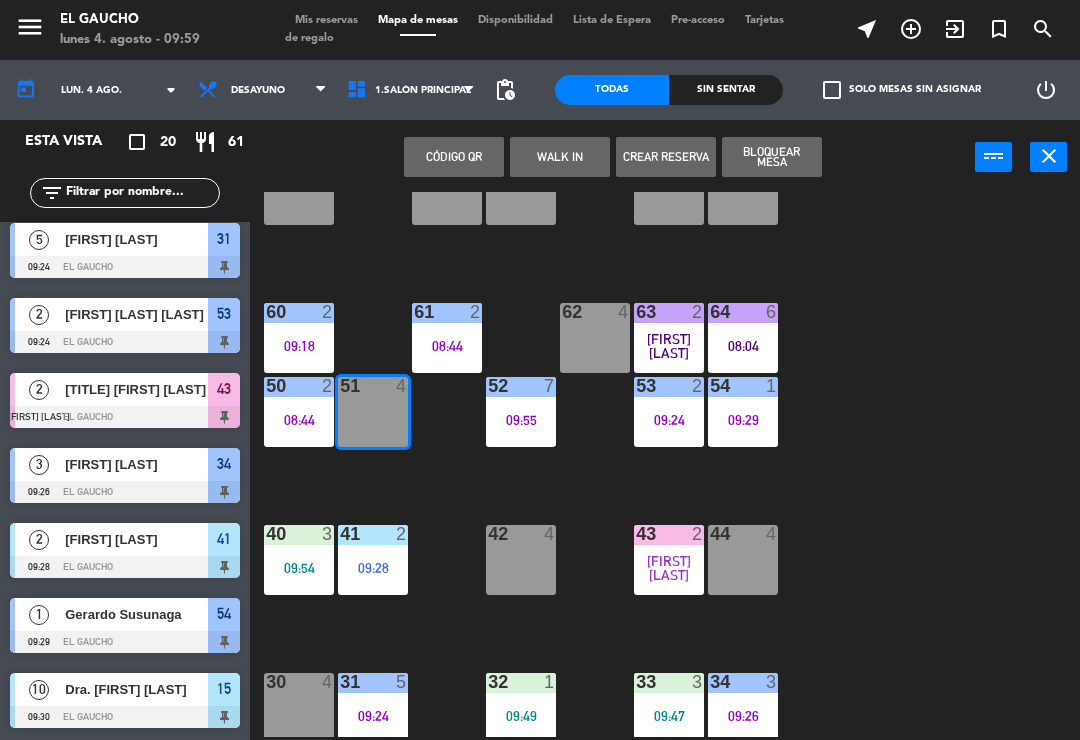 click on "[FIRST] [LAST]" 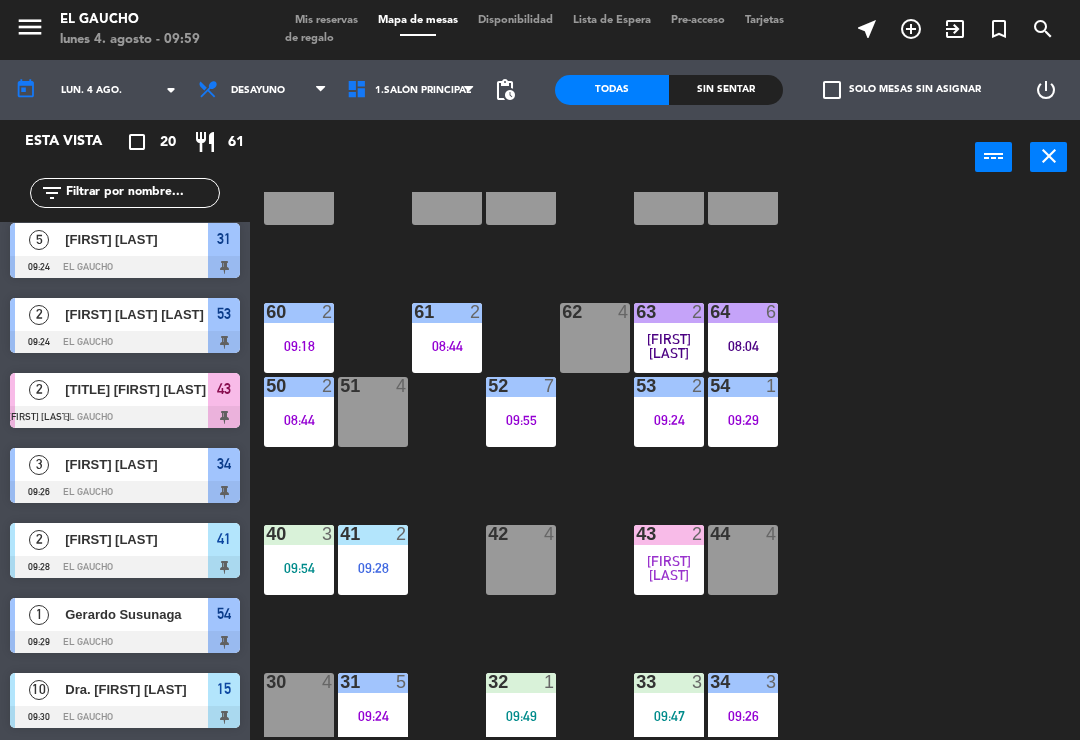 click on "[FIRST] [LAST]" at bounding box center [299, 338] 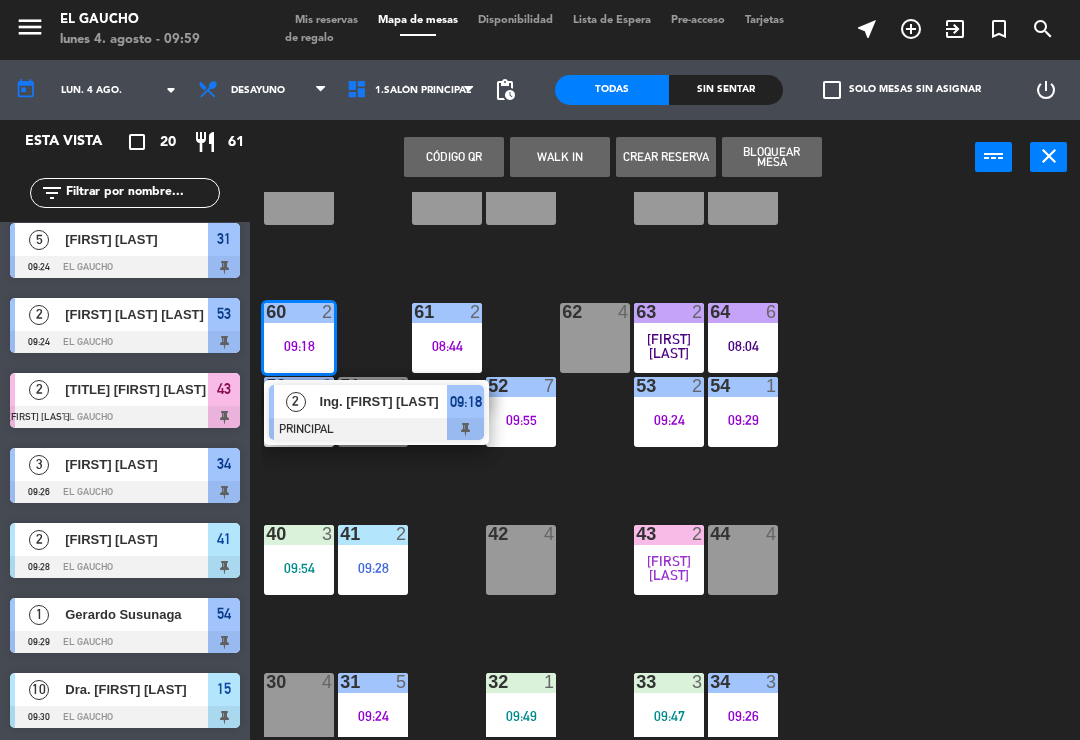 click at bounding box center [376, 429] 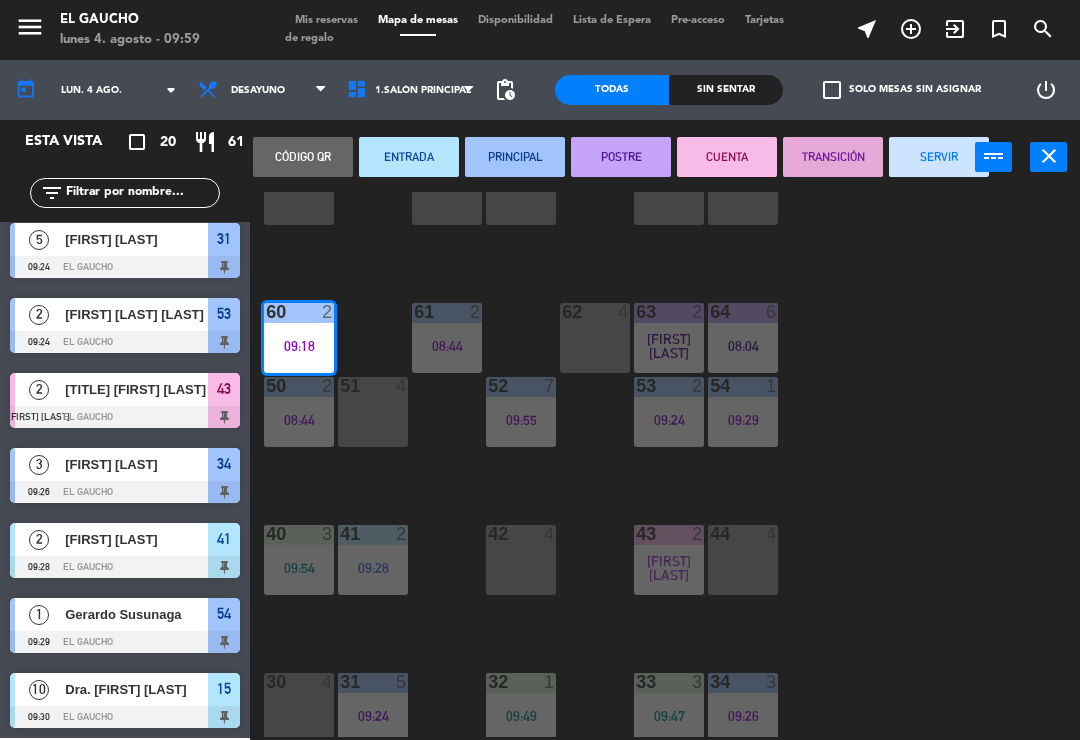 click on "SERVIR" at bounding box center [939, 157] 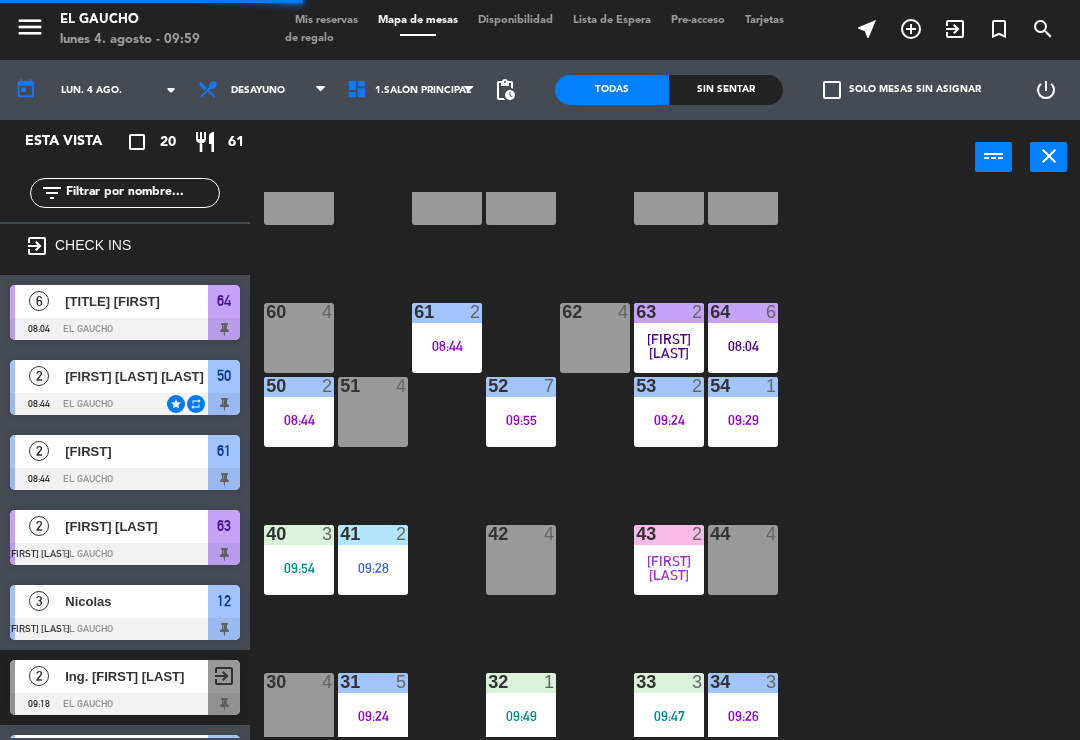 click on "08:44" at bounding box center (299, 420) 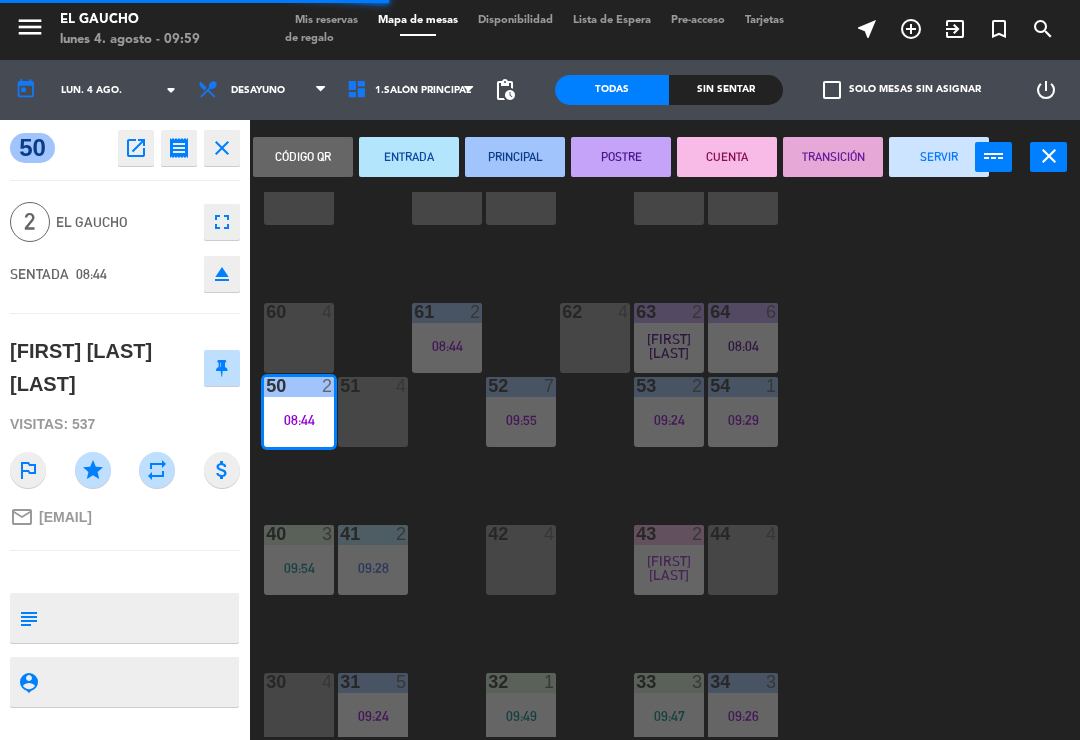 click on "SERVIR" at bounding box center (939, 157) 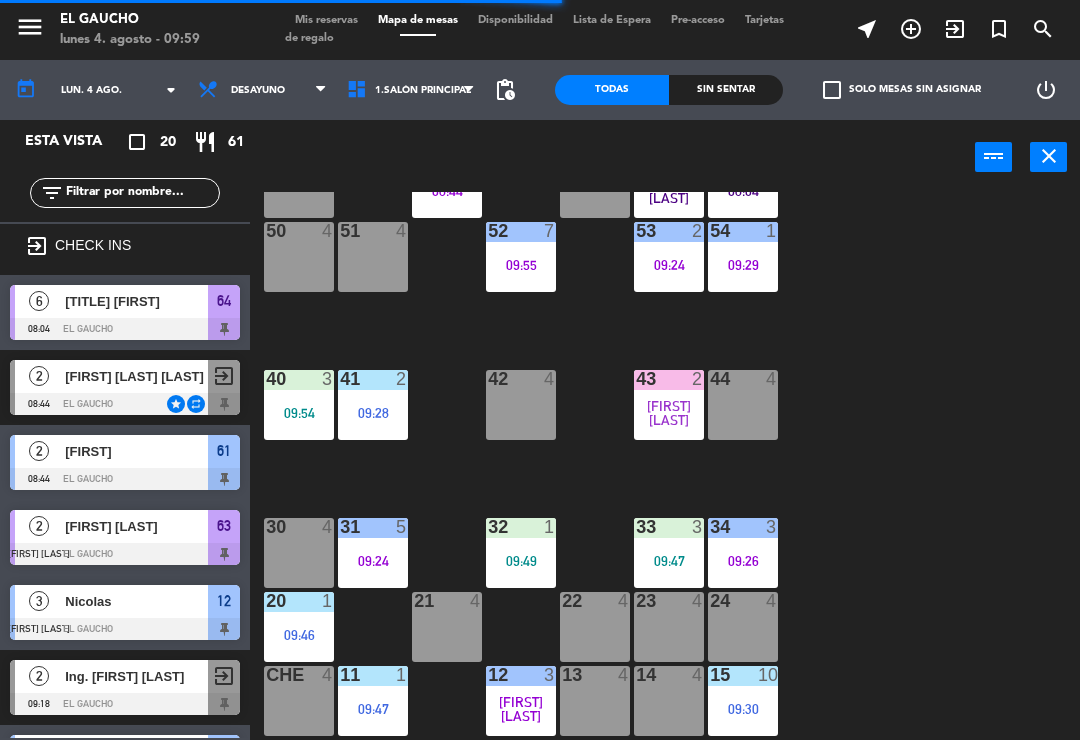 scroll, scrollTop: 375, scrollLeft: 0, axis: vertical 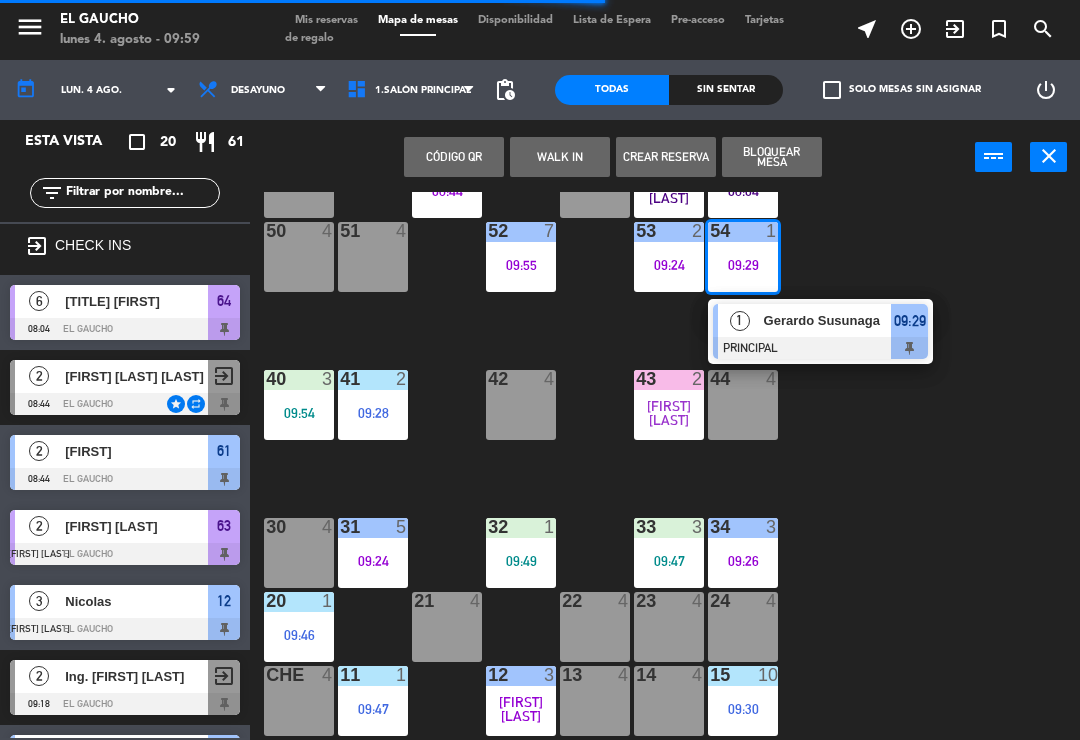click on "Gerardo Susunaga" at bounding box center [827, 320] 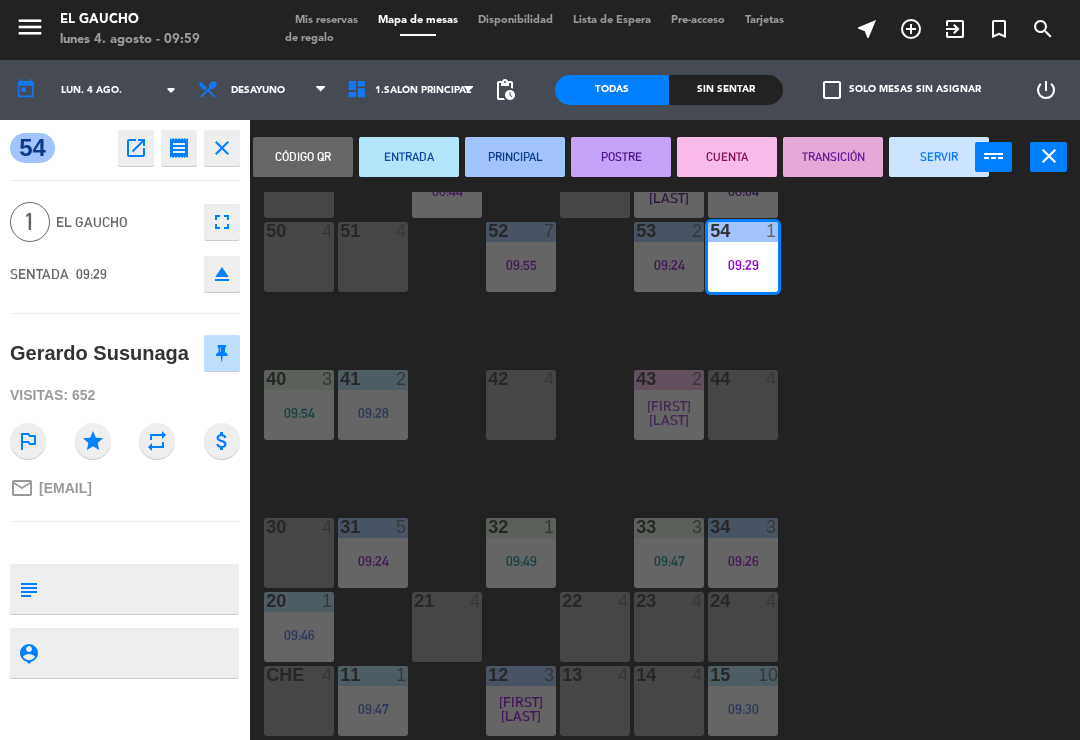 click on "SERVIR" at bounding box center [939, 157] 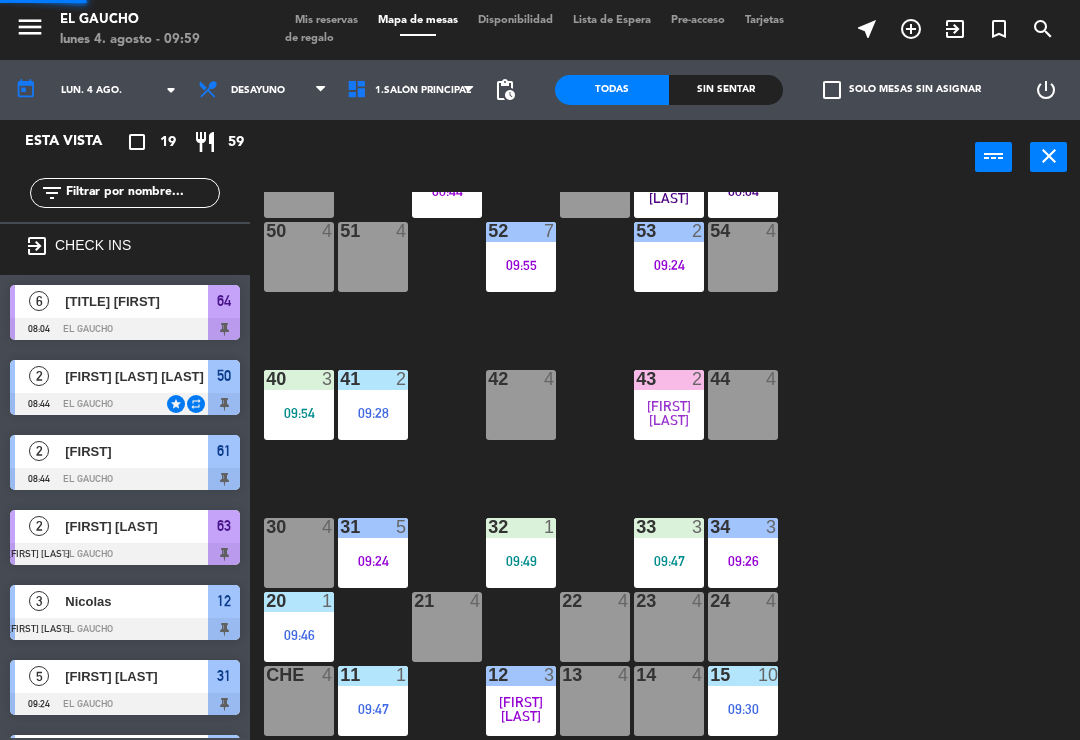 scroll, scrollTop: 0, scrollLeft: 0, axis: both 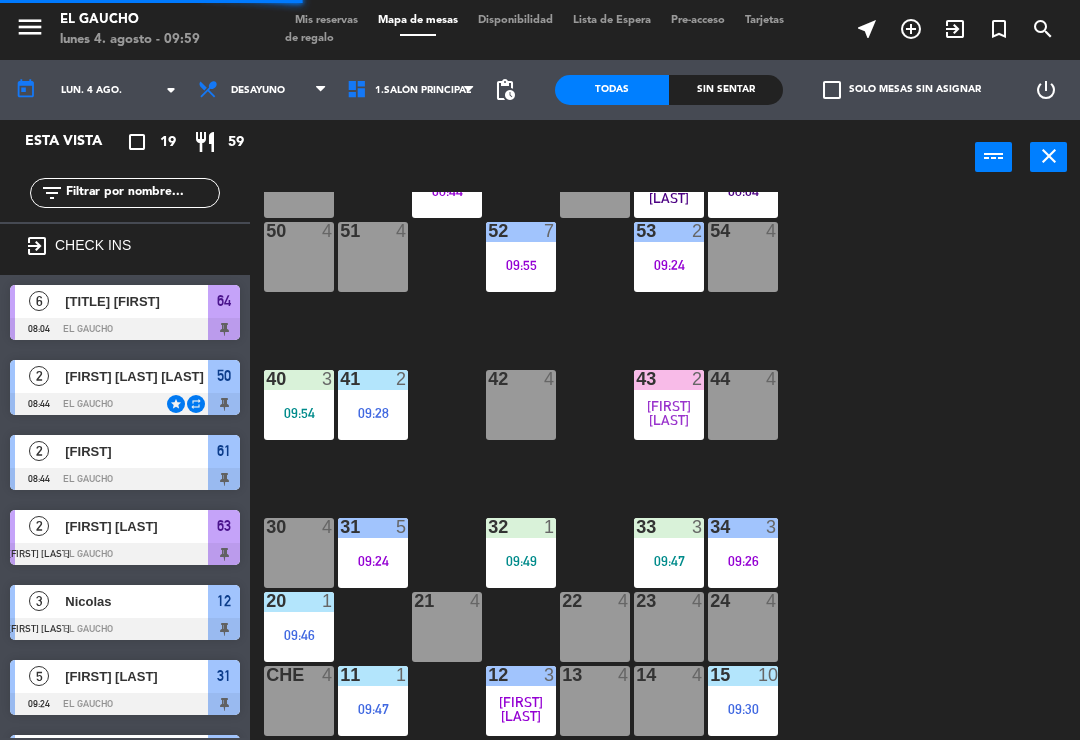click on "[FIRST] [LAST]" at bounding box center [669, 413] 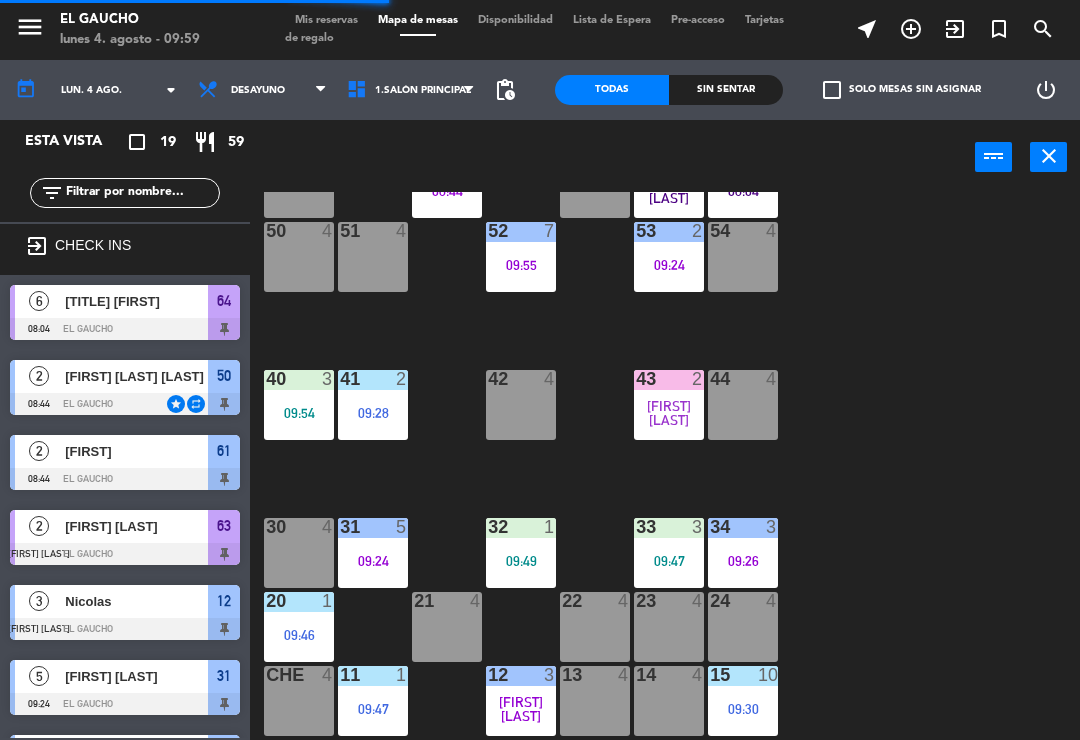 click on "[FIRST] [LAST]" 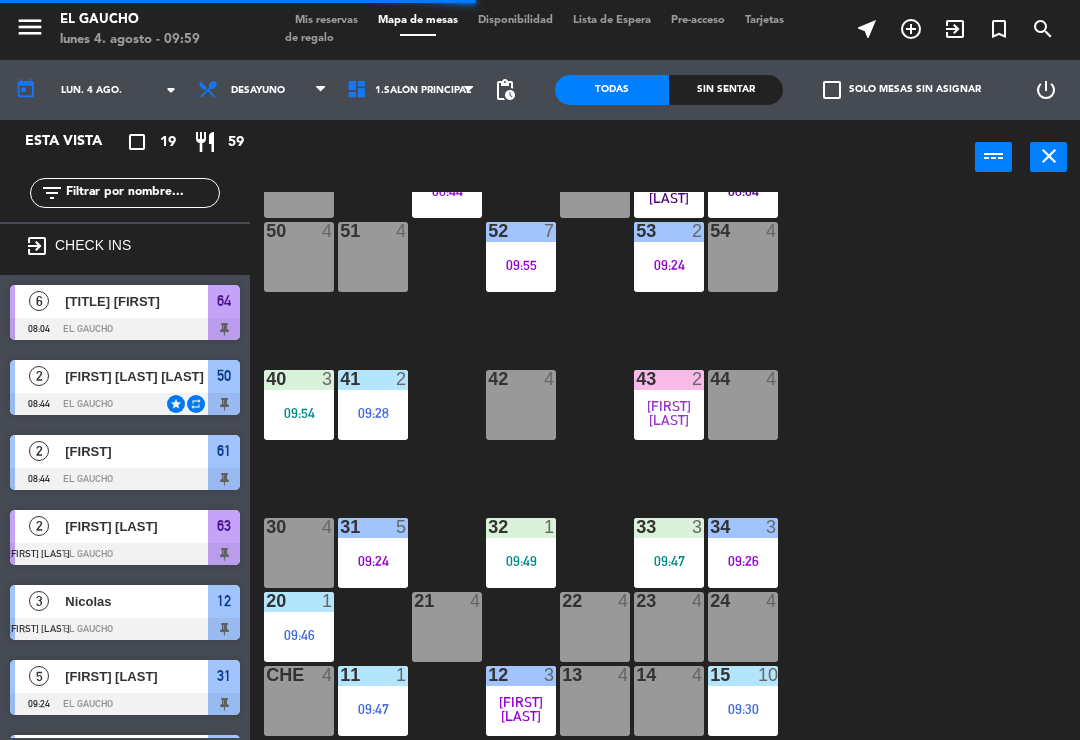 scroll, scrollTop: 375, scrollLeft: 0, axis: vertical 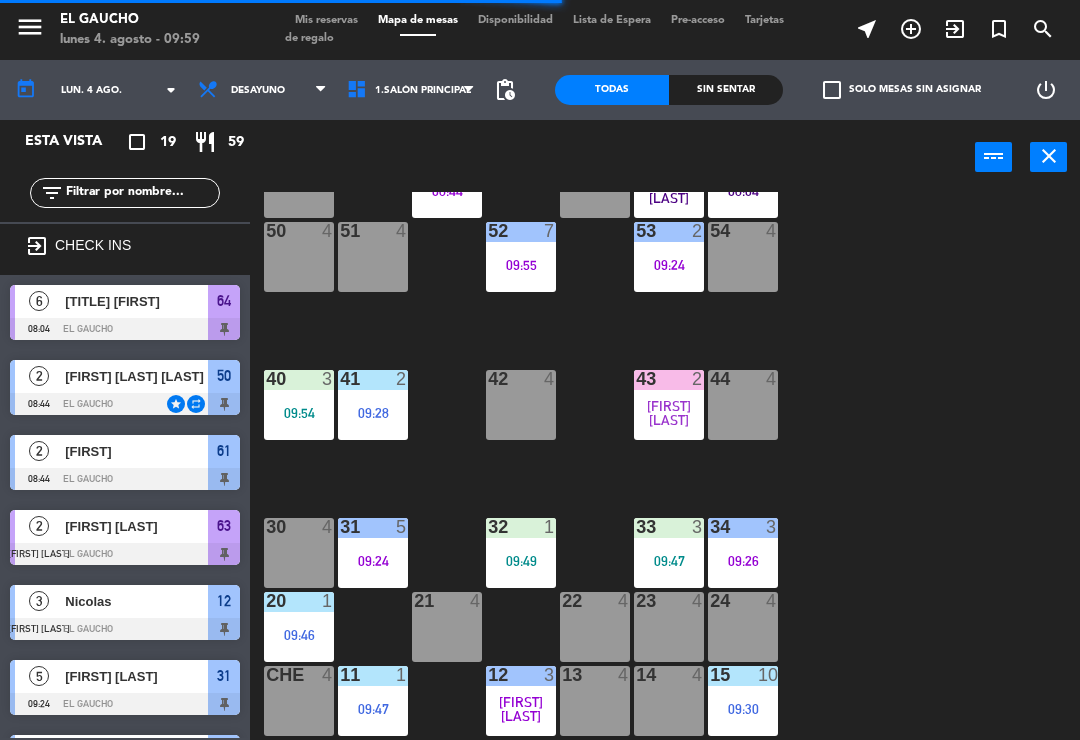 click on "22  4" at bounding box center (595, 627) 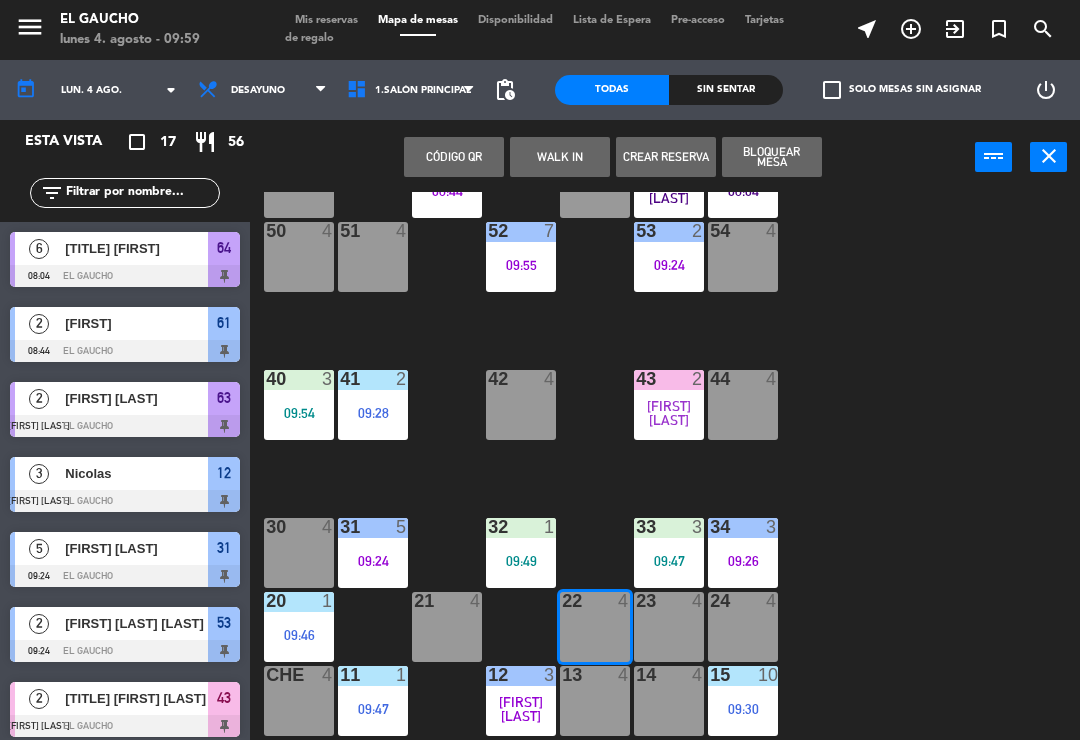 click on "WALK IN" at bounding box center (560, 157) 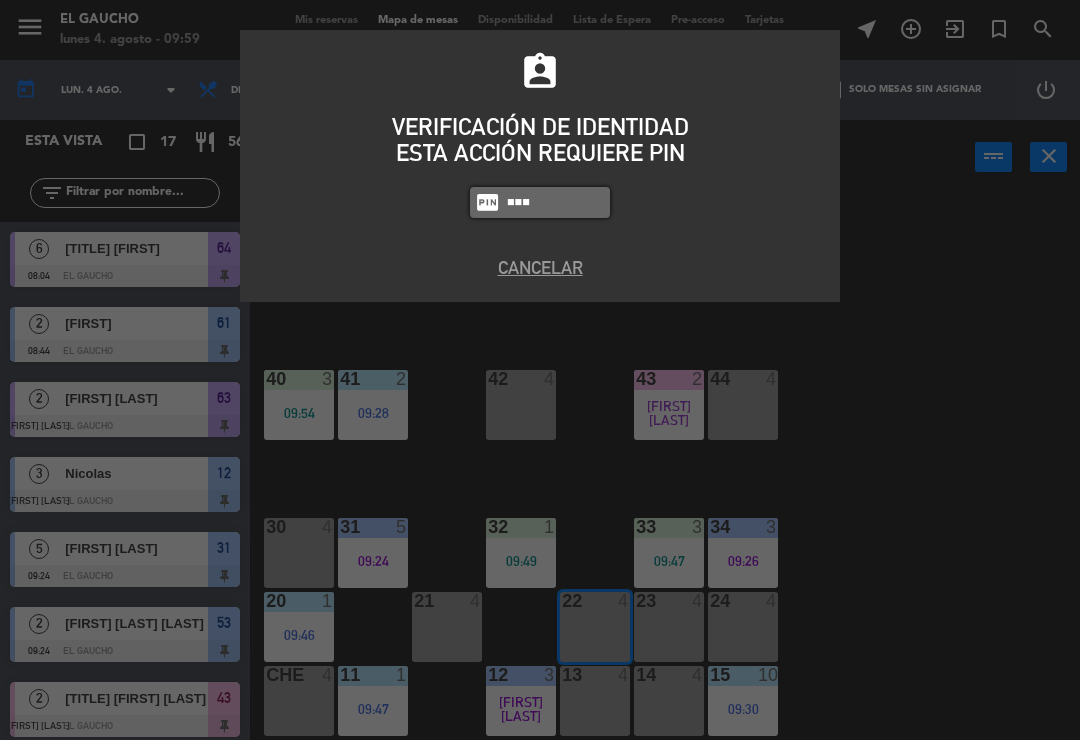 type on "0009" 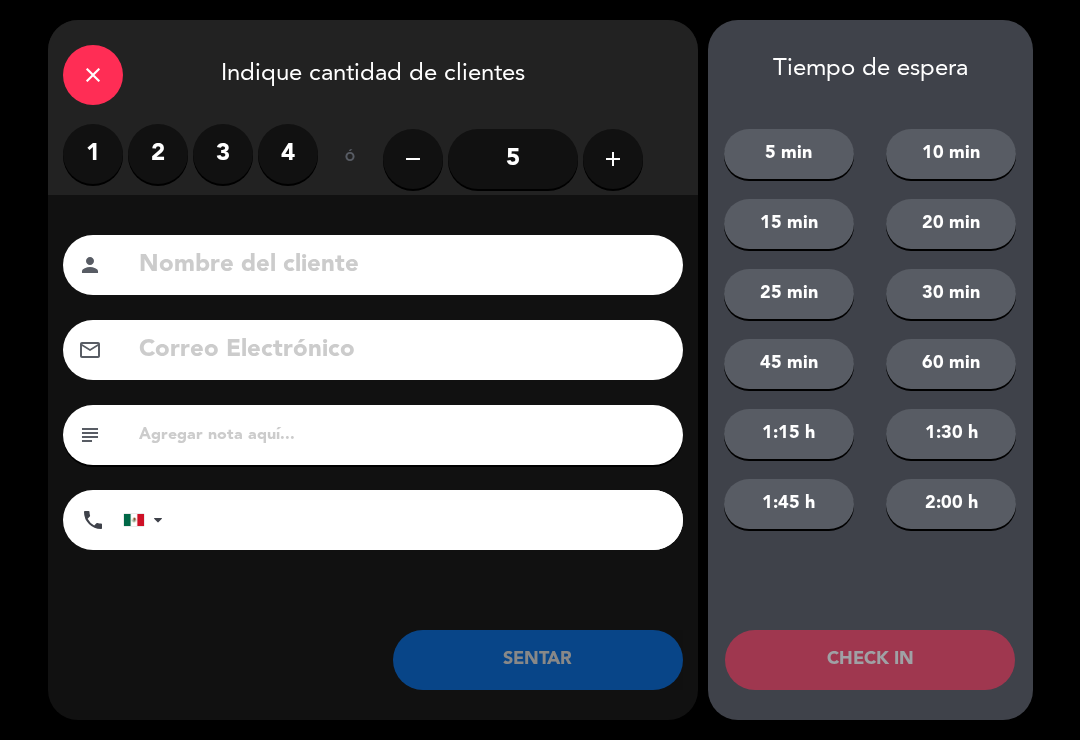type on "D" 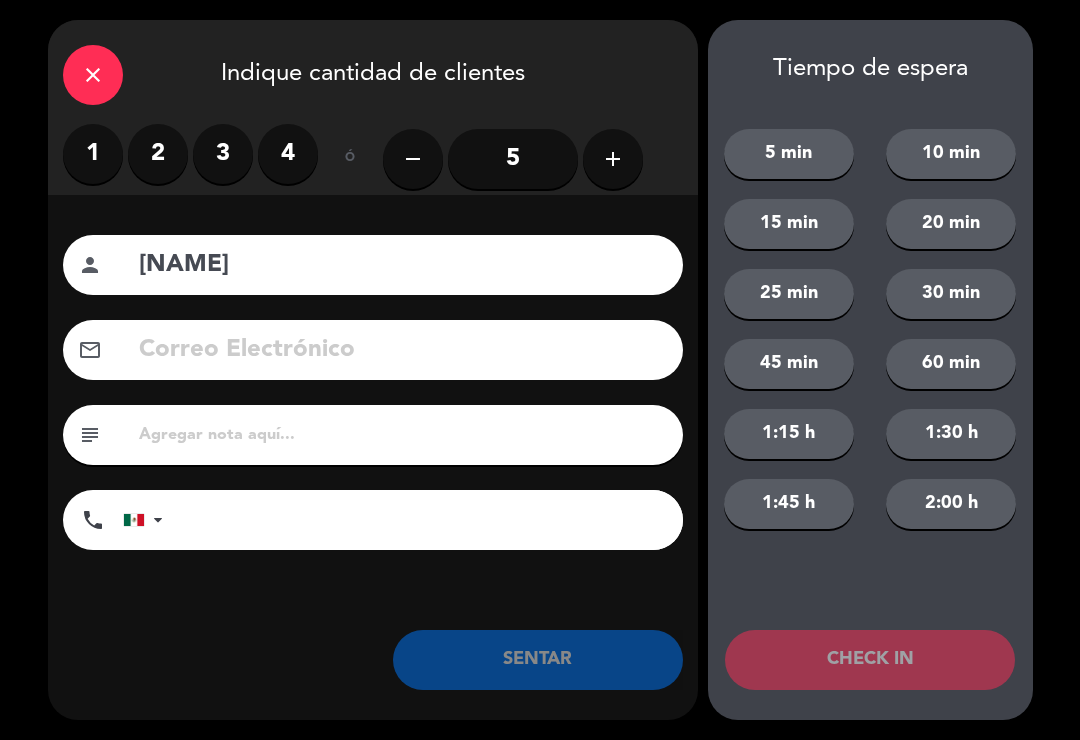 type on "[NAME]" 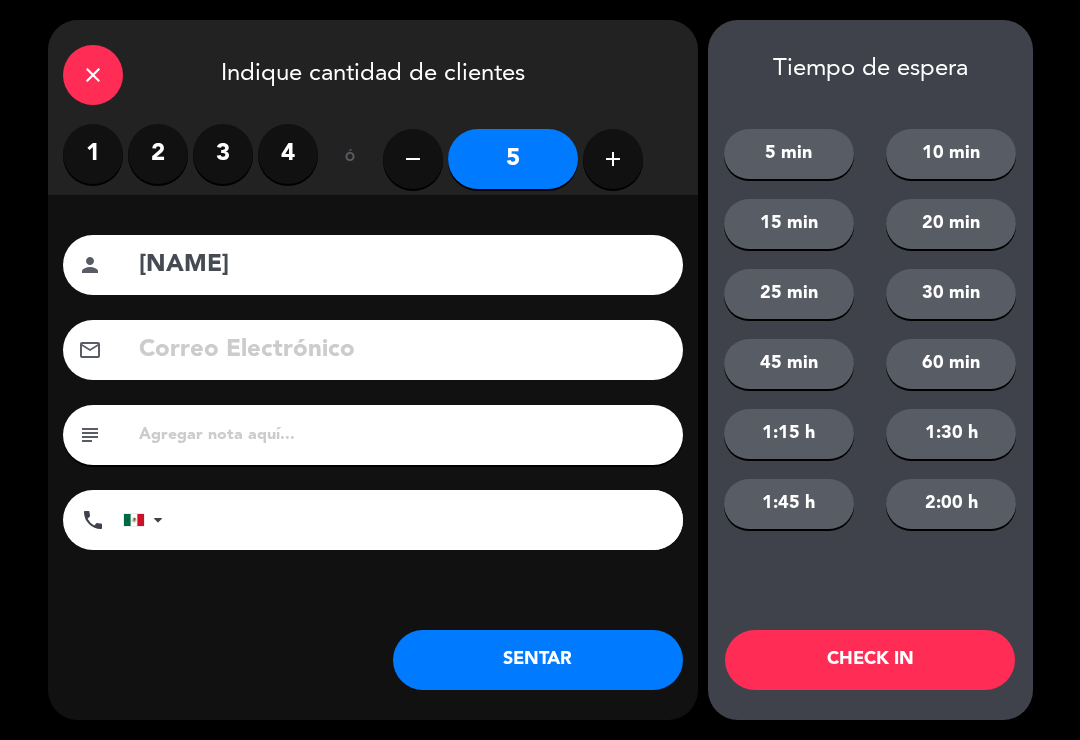 click on "5" 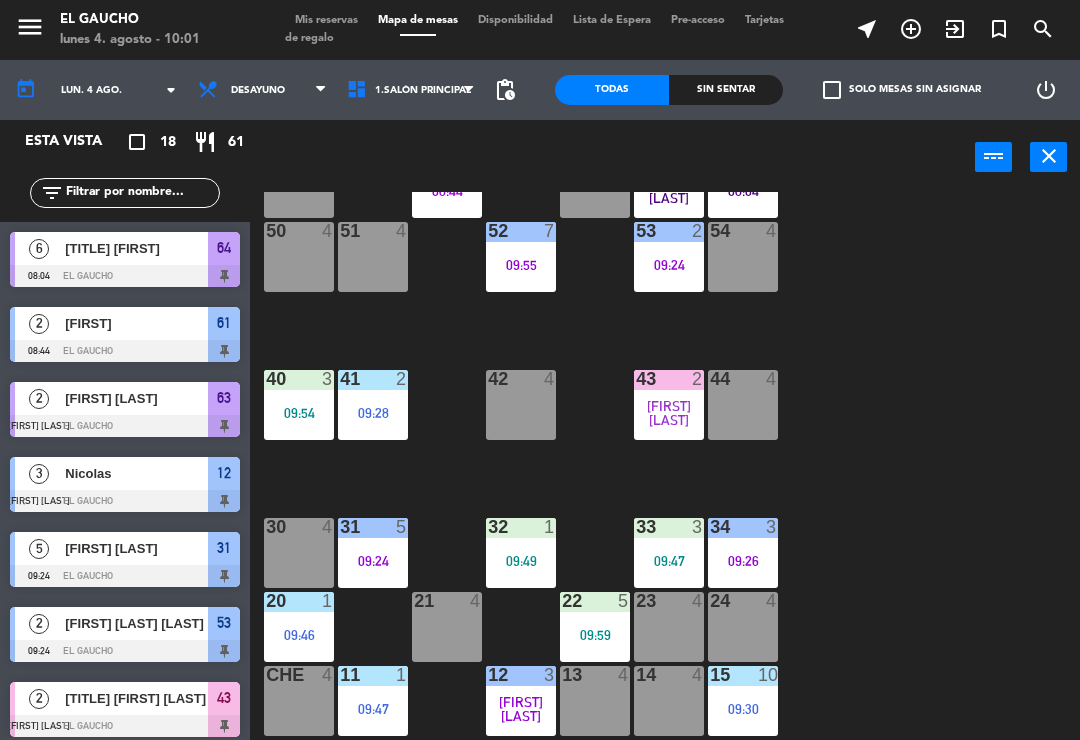 click on "[FIRST] [LAST]" at bounding box center (595, 627) 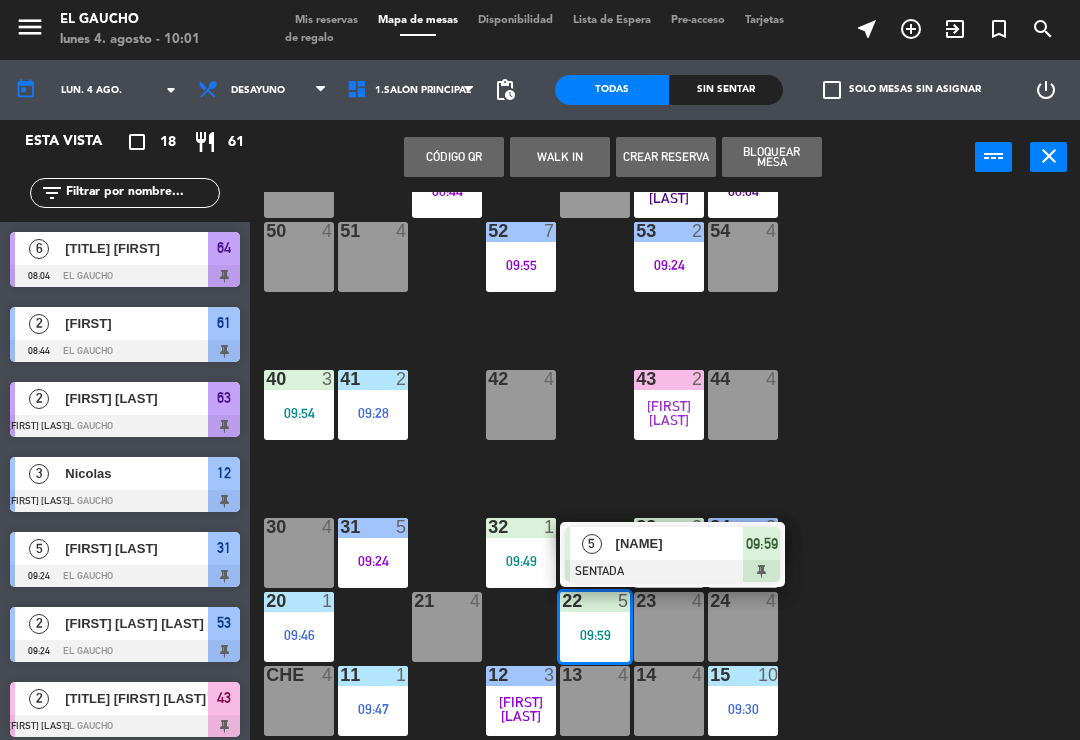 click on "84  4  80  4  83  4  82  4  81  4  70  4  71  4  72  4  73  4  74  4  63  2   09:17  62  4  61  2   08:44  60  4  64  6   08:04  54  4  53  2   09:24  50  4  52  7   09:55  51  4  40  3   09:54  43  2   09:25  42  4  41  2   09:28  44  4  31  5   09:24  30  4  32  1   09:49  33  3   09:47  34  3   09:26  20  1   09:46  21  4  22  5   09:59   5   [FIRST]   SENTADA  09:59 24  4  23  4  14  4  15  10   09:30  13  4  Che  4  11  1   09:47  12  3   09:17" 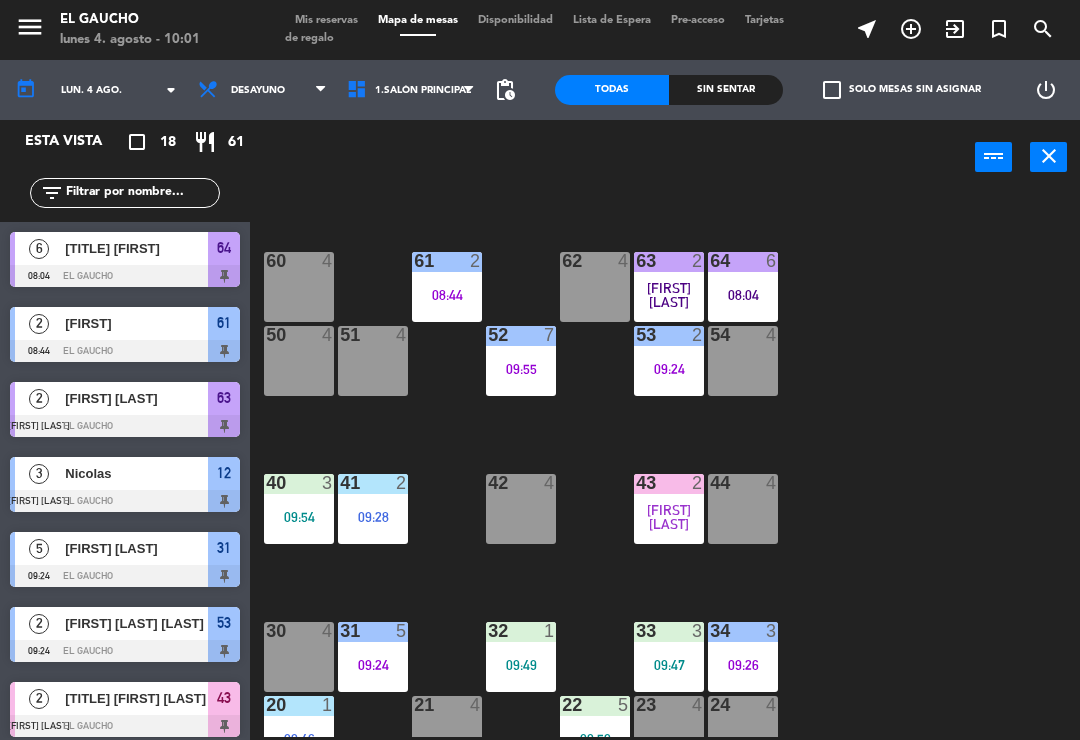 scroll, scrollTop: 181, scrollLeft: 0, axis: vertical 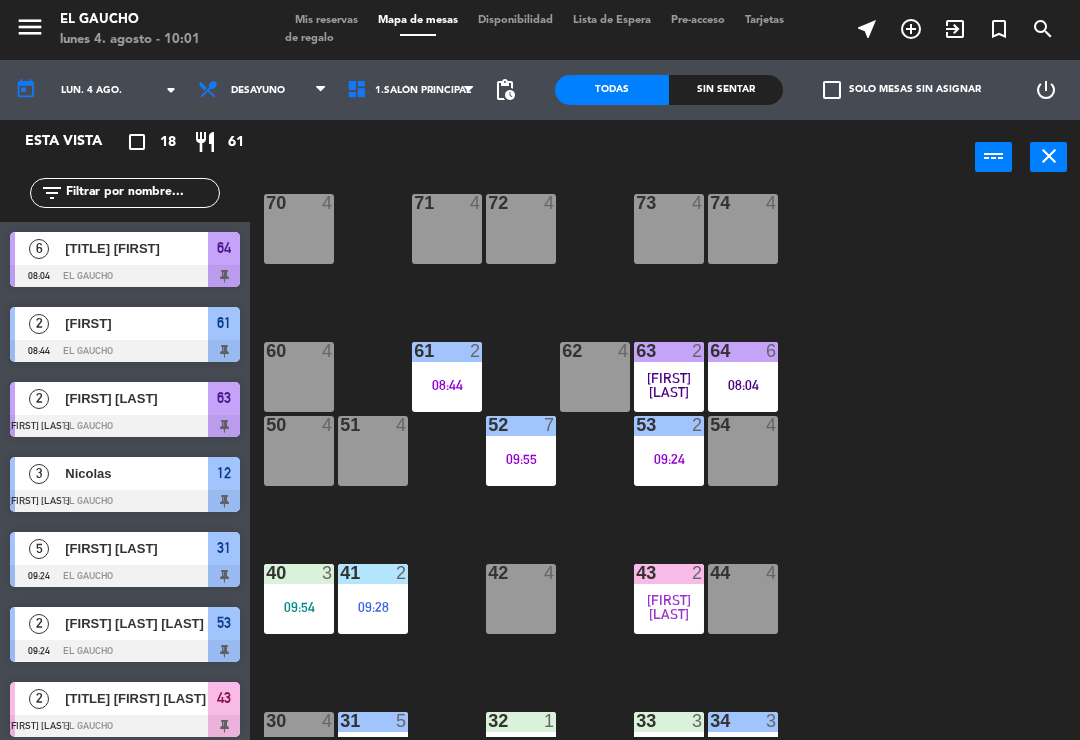 click on "54  4" at bounding box center (743, 451) 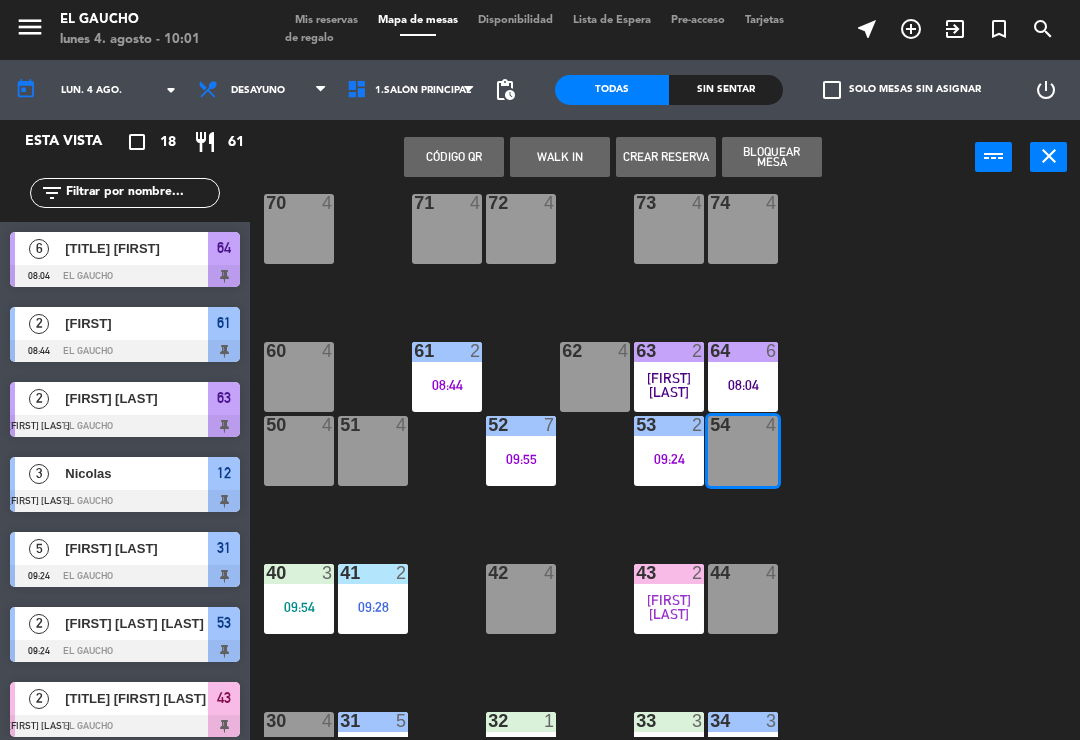 click on "WALK IN" at bounding box center [560, 157] 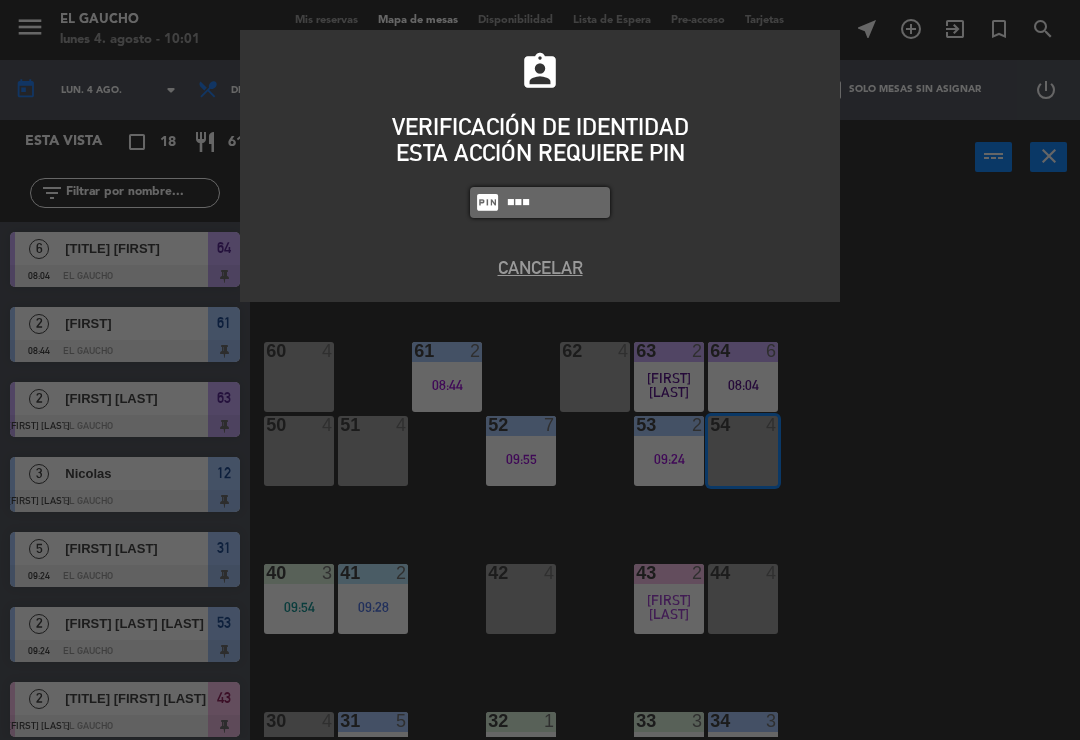 type on "0009" 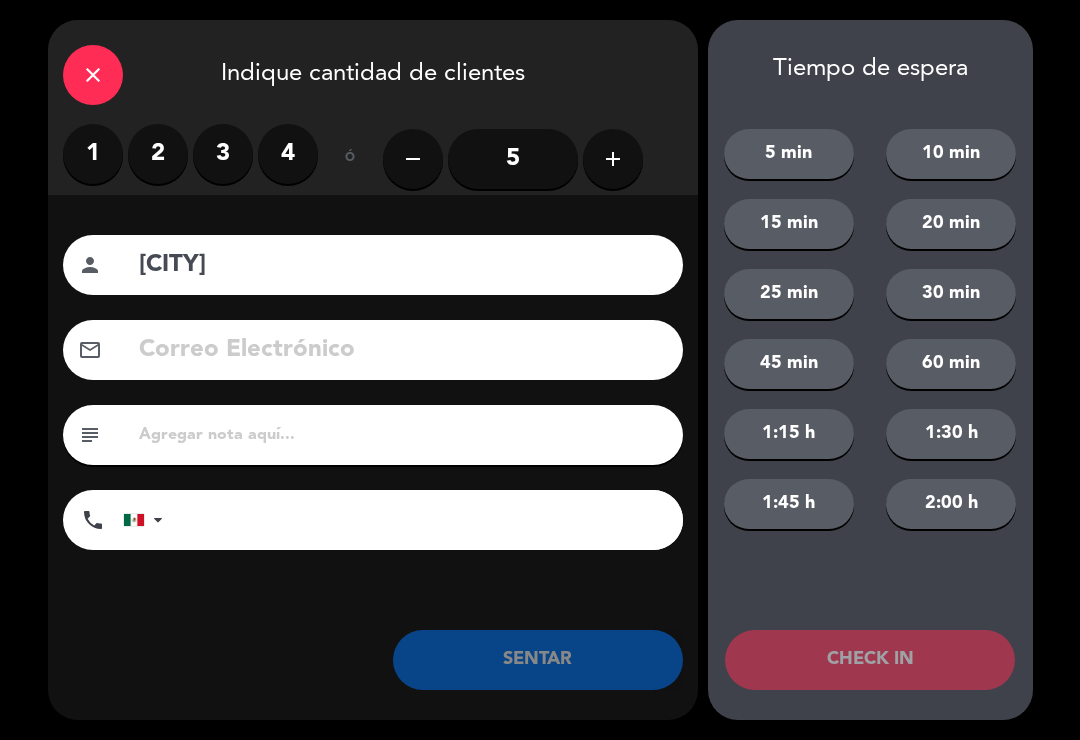 type on "[CITY]" 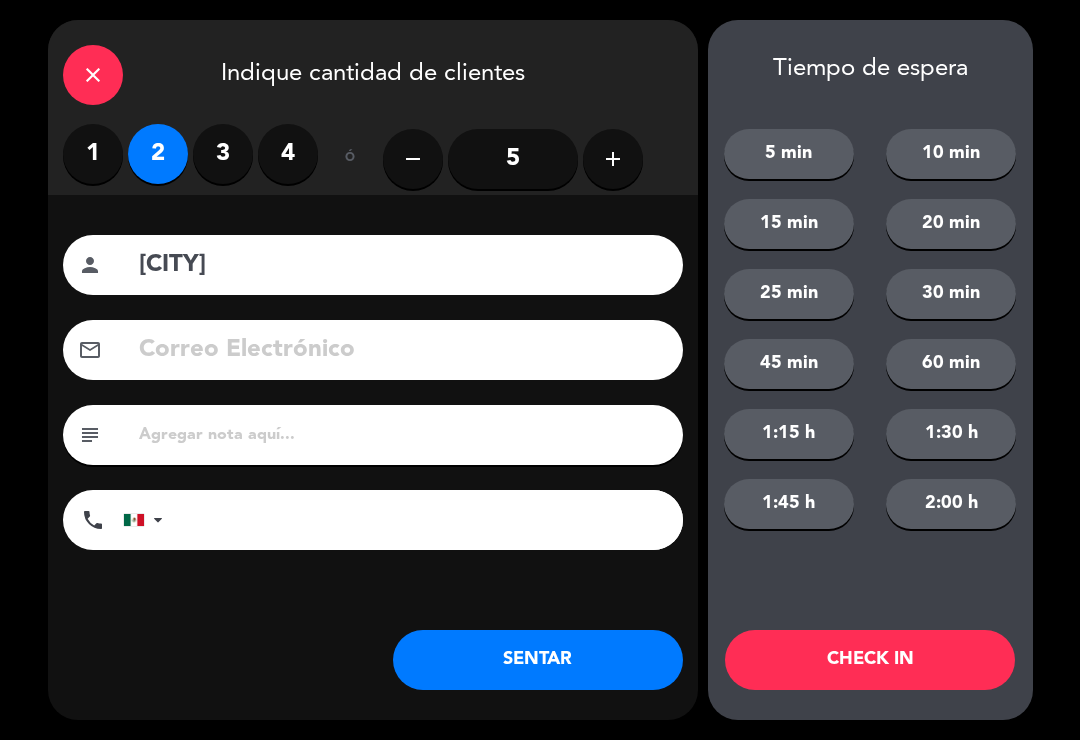 click on "3" at bounding box center (223, 154) 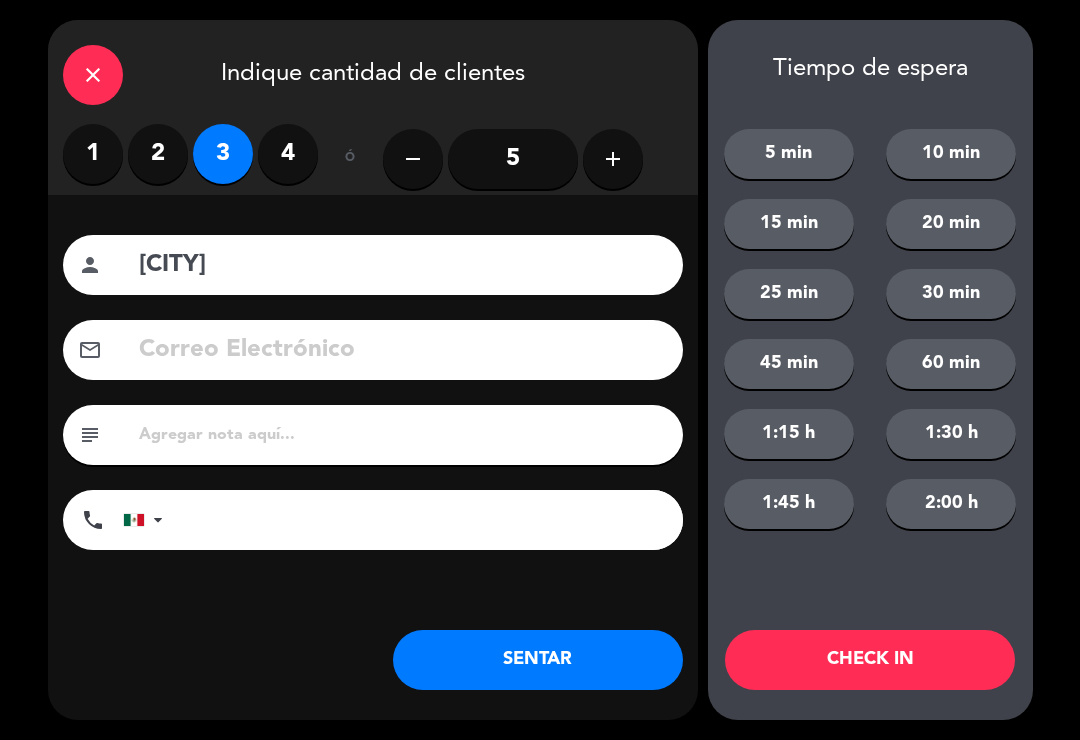 click on "SENTAR" 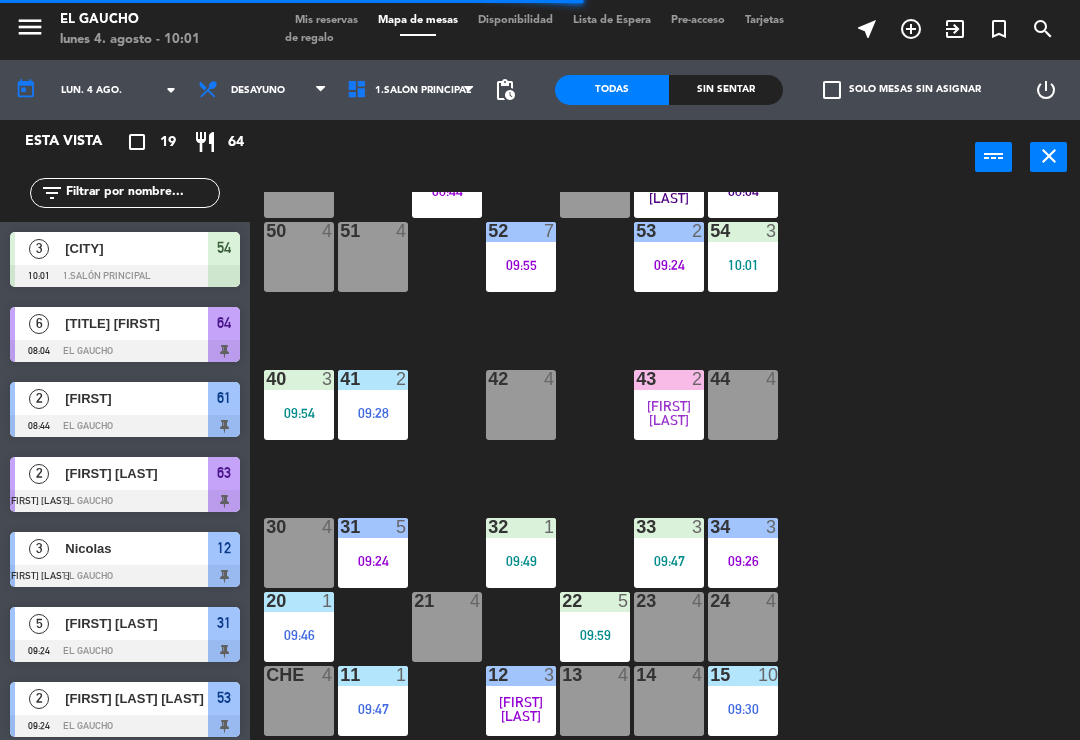 scroll, scrollTop: 375, scrollLeft: 0, axis: vertical 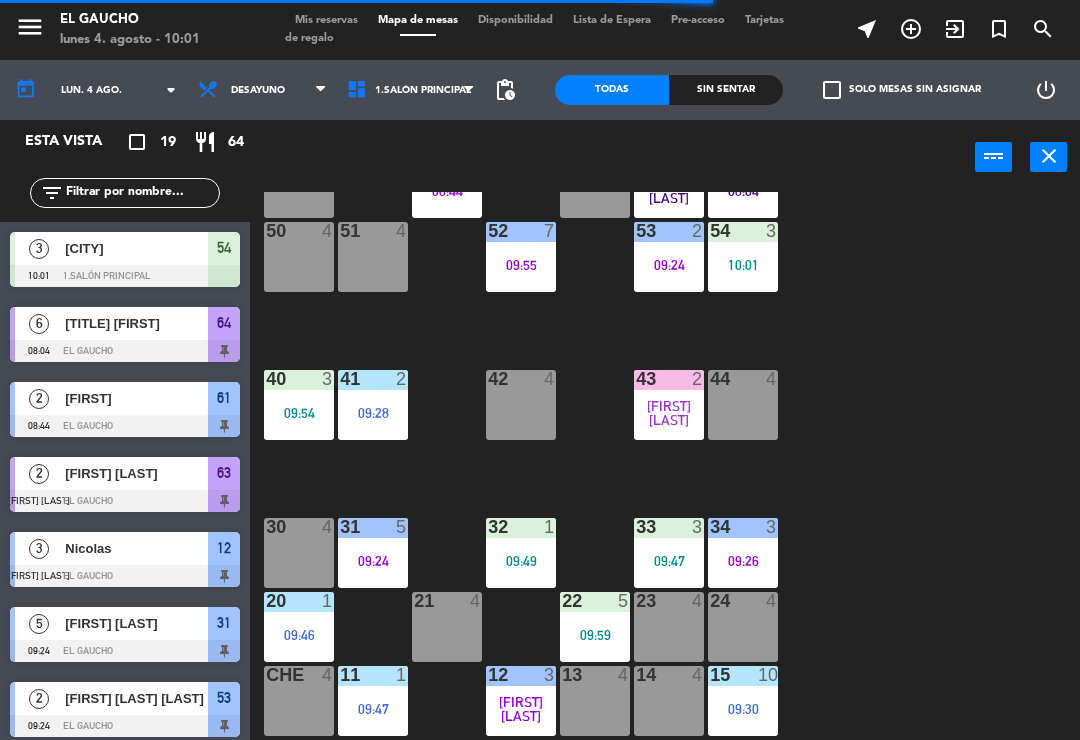 click on "[FIRST] [LAST]" 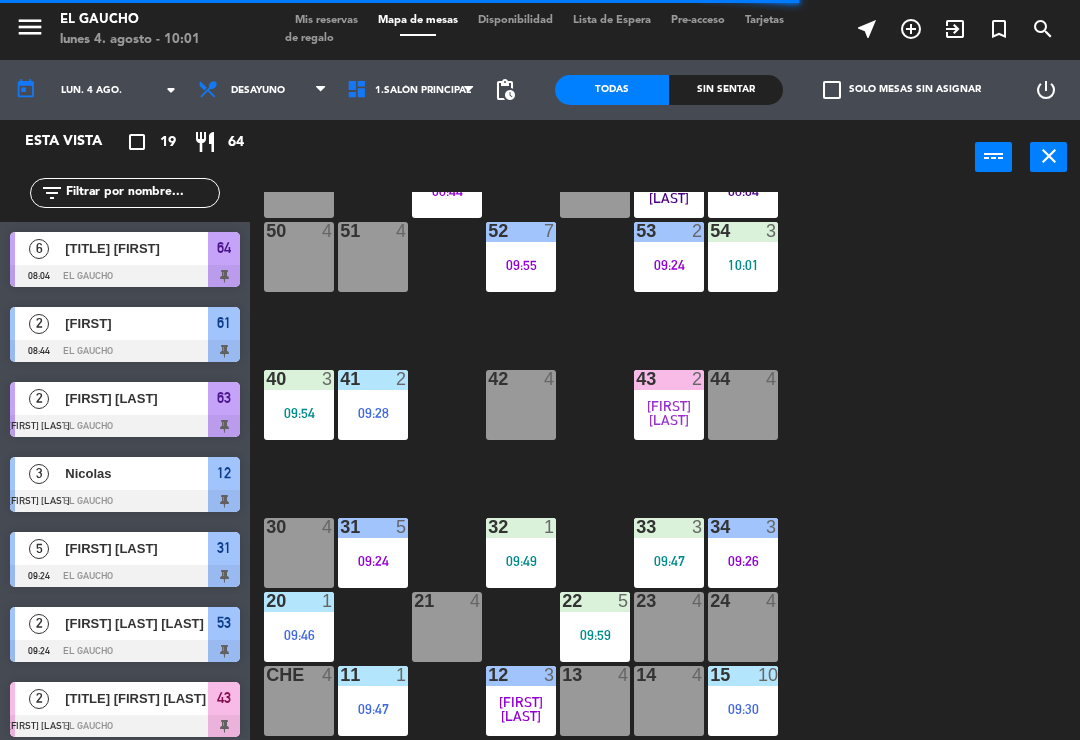click on "33  3   09:47" at bounding box center (669, 553) 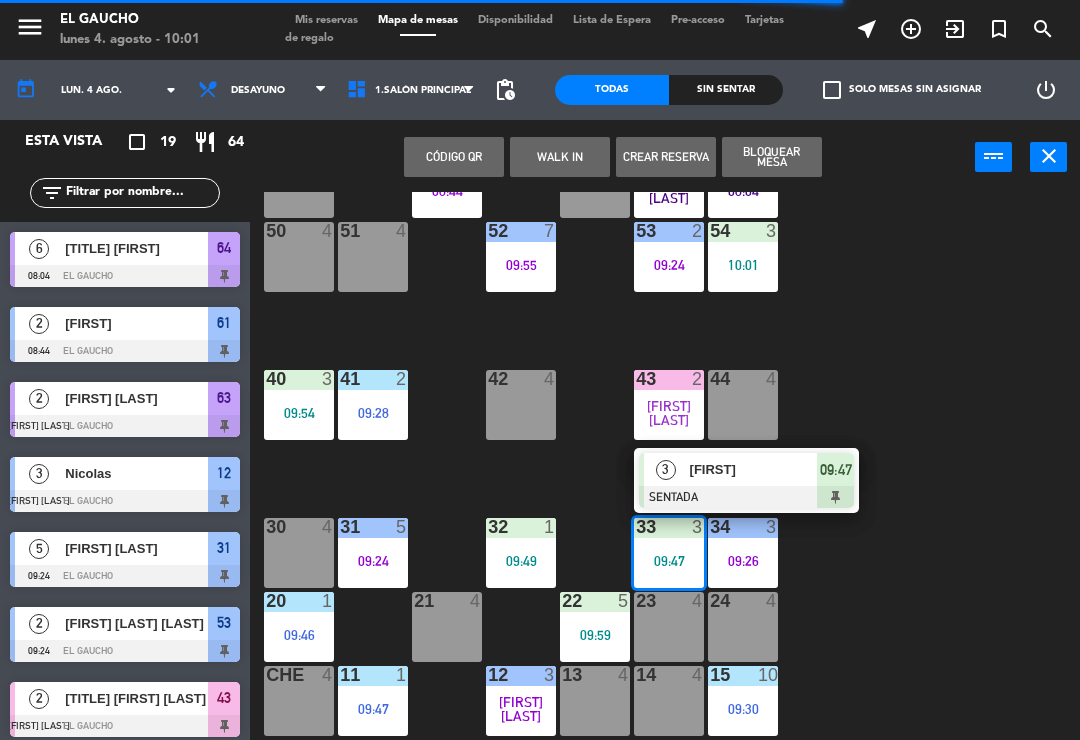 click on "[FIRST]" at bounding box center (754, 469) 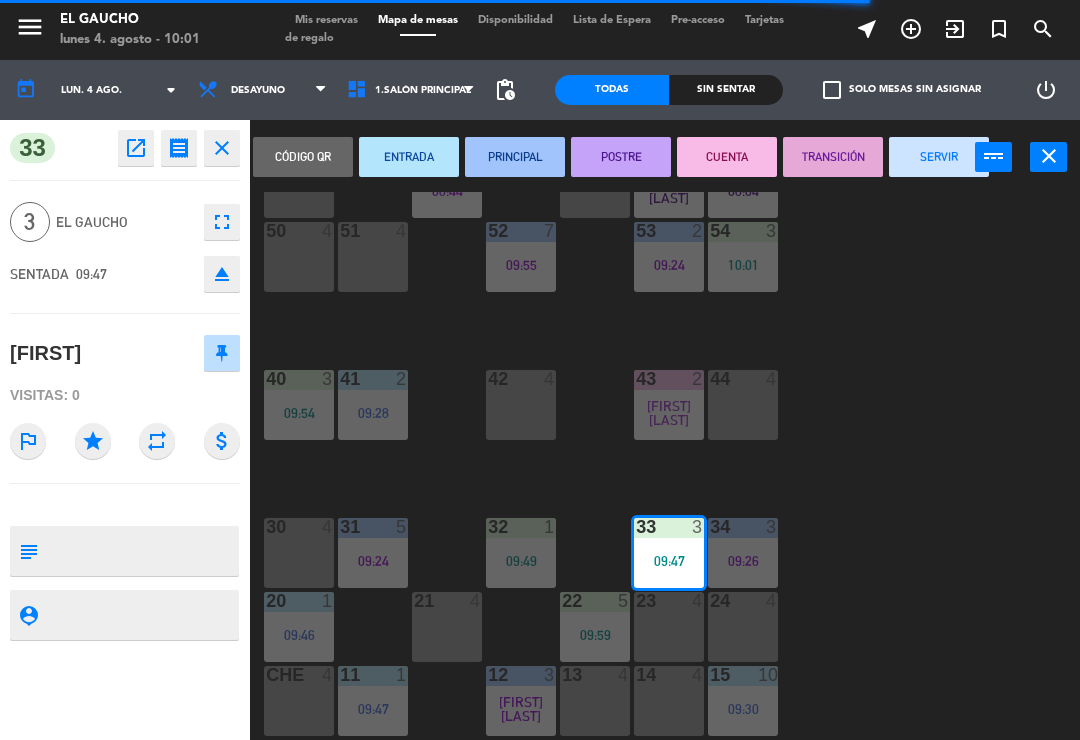 click on "PRINCIPAL" at bounding box center [515, 157] 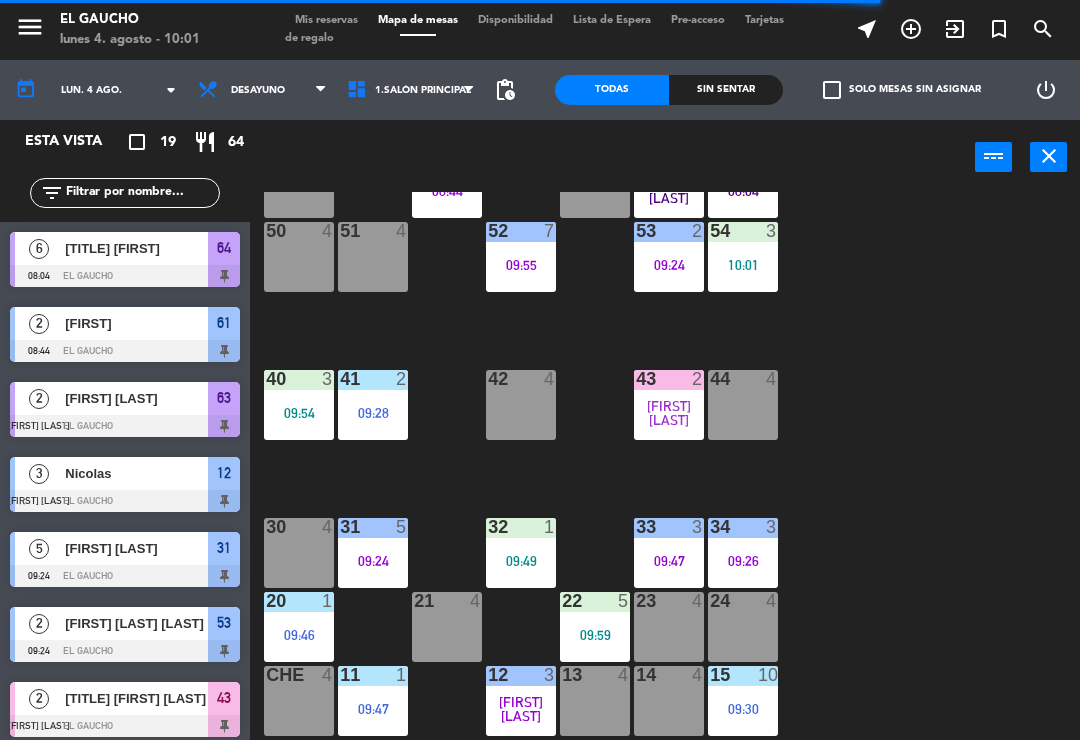 click on "09:54" at bounding box center [299, 413] 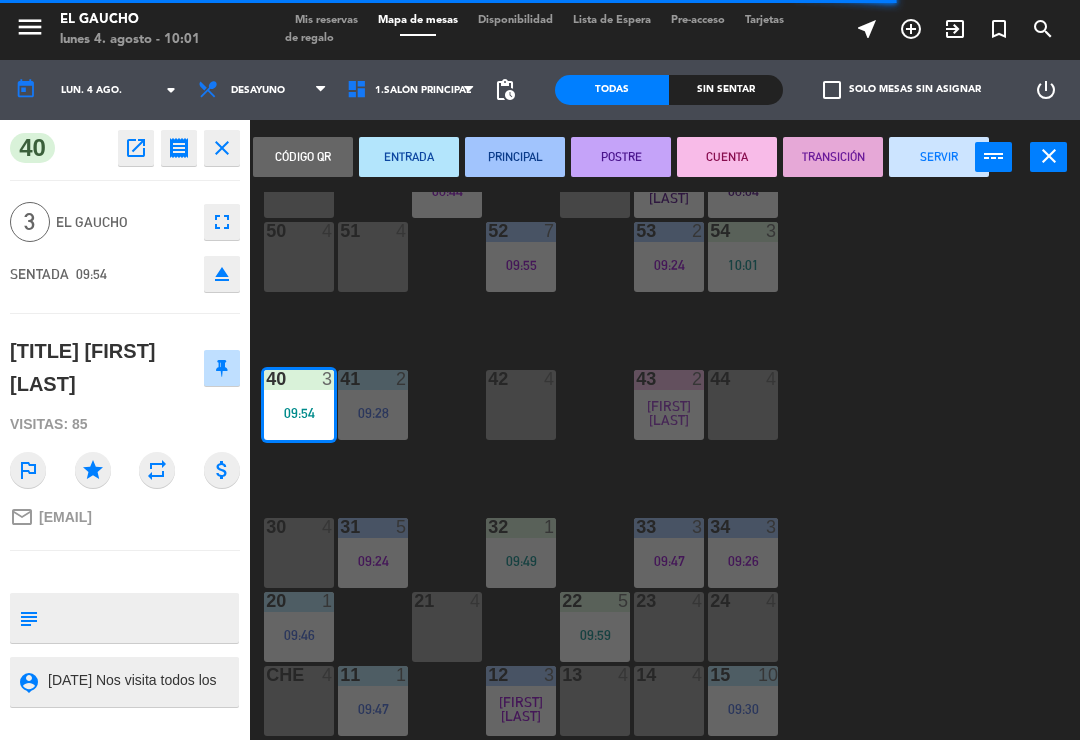 click on "ENTRADA" at bounding box center (409, 157) 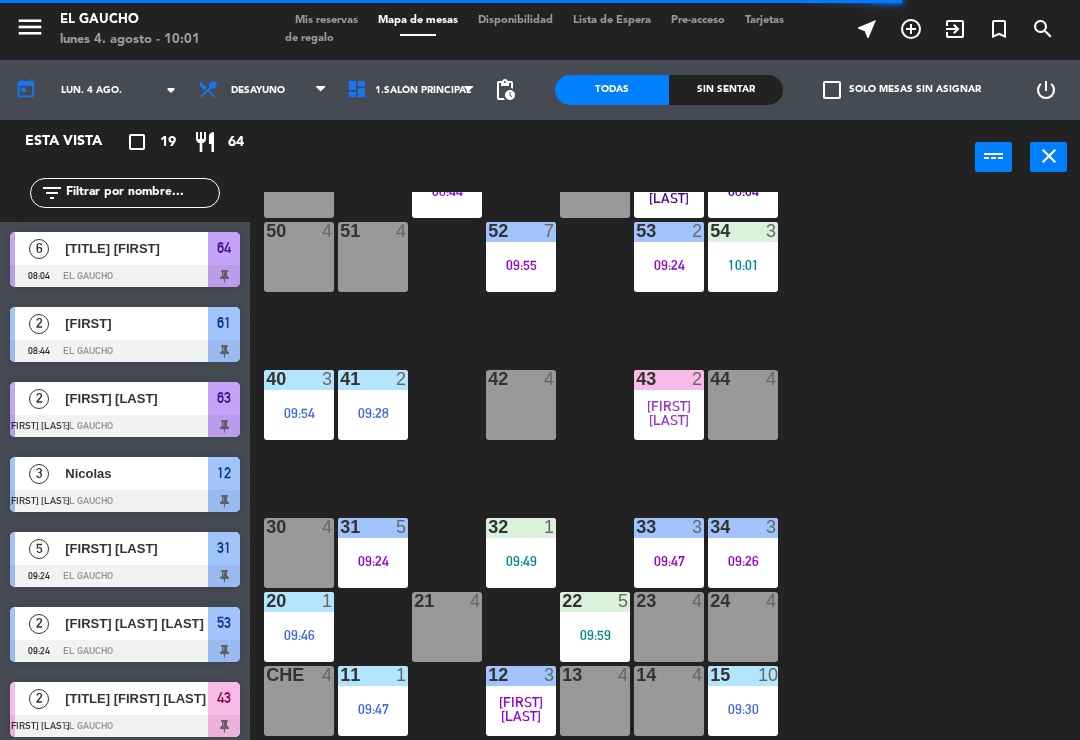 scroll, scrollTop: 207, scrollLeft: 0, axis: vertical 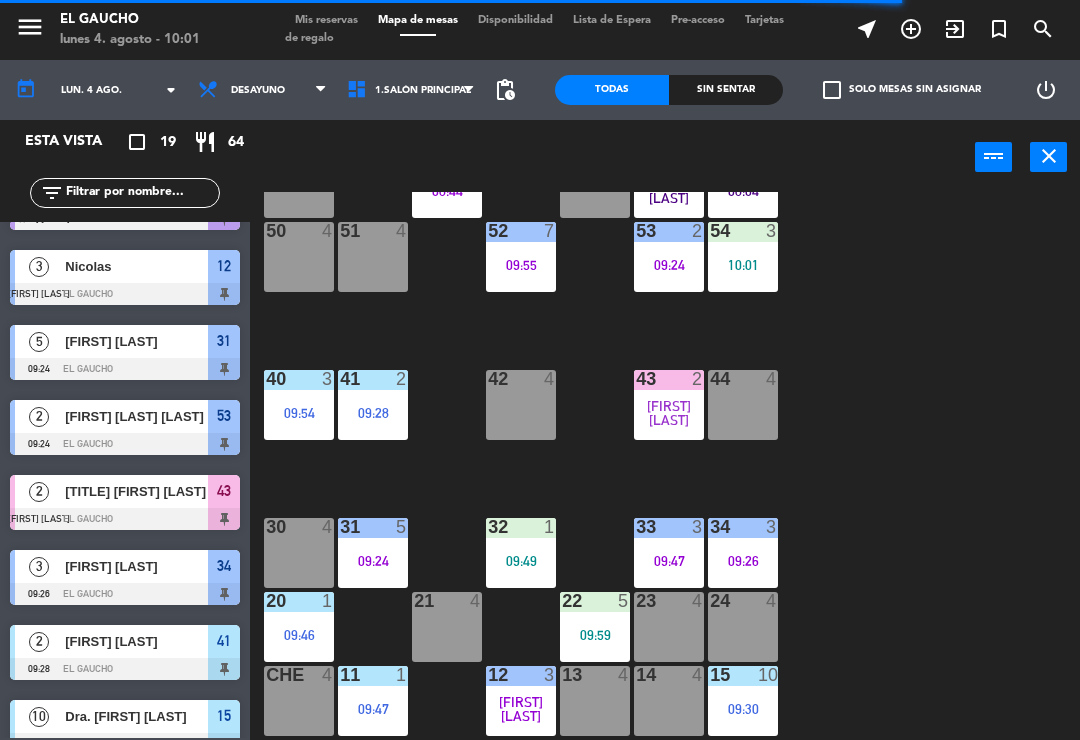 click on "09:46" at bounding box center [299, 635] 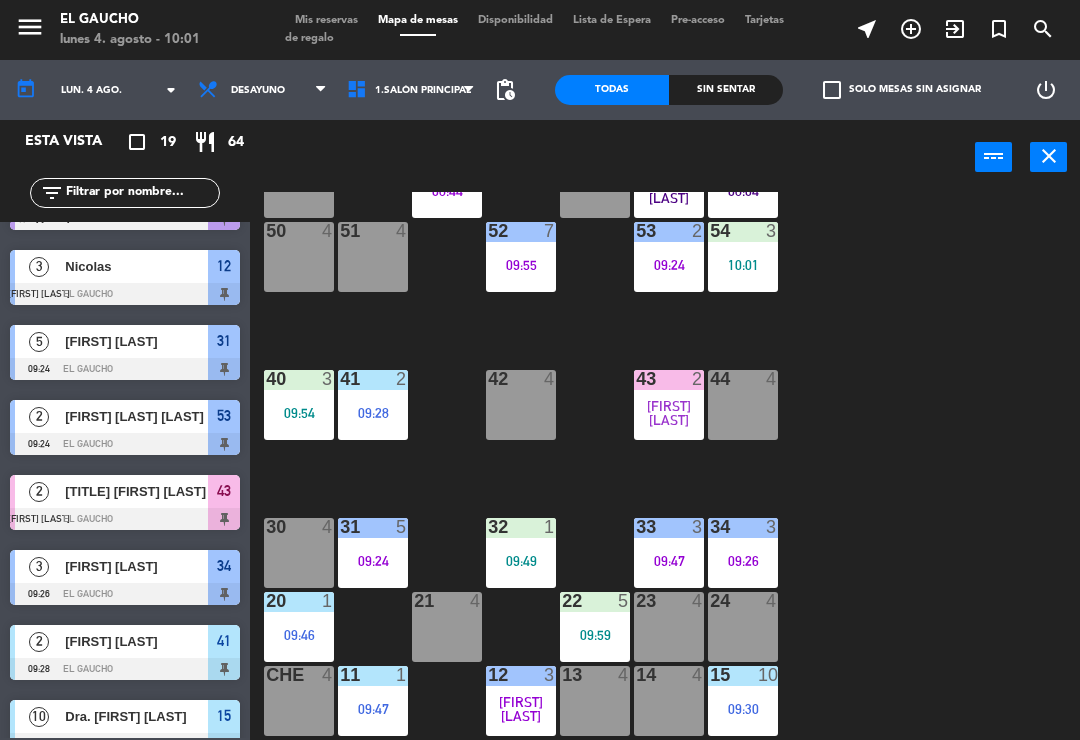 click on "[FIRST] [LAST]" 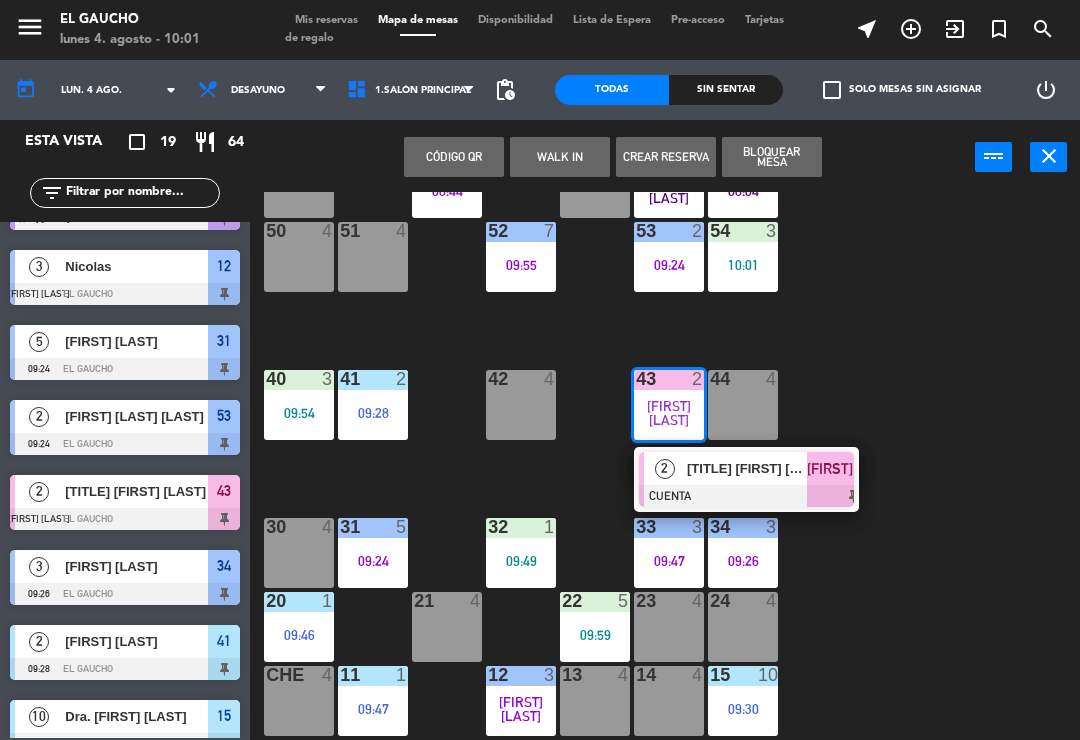 click on "[TITLE] [FIRST] [LAST]" at bounding box center [747, 468] 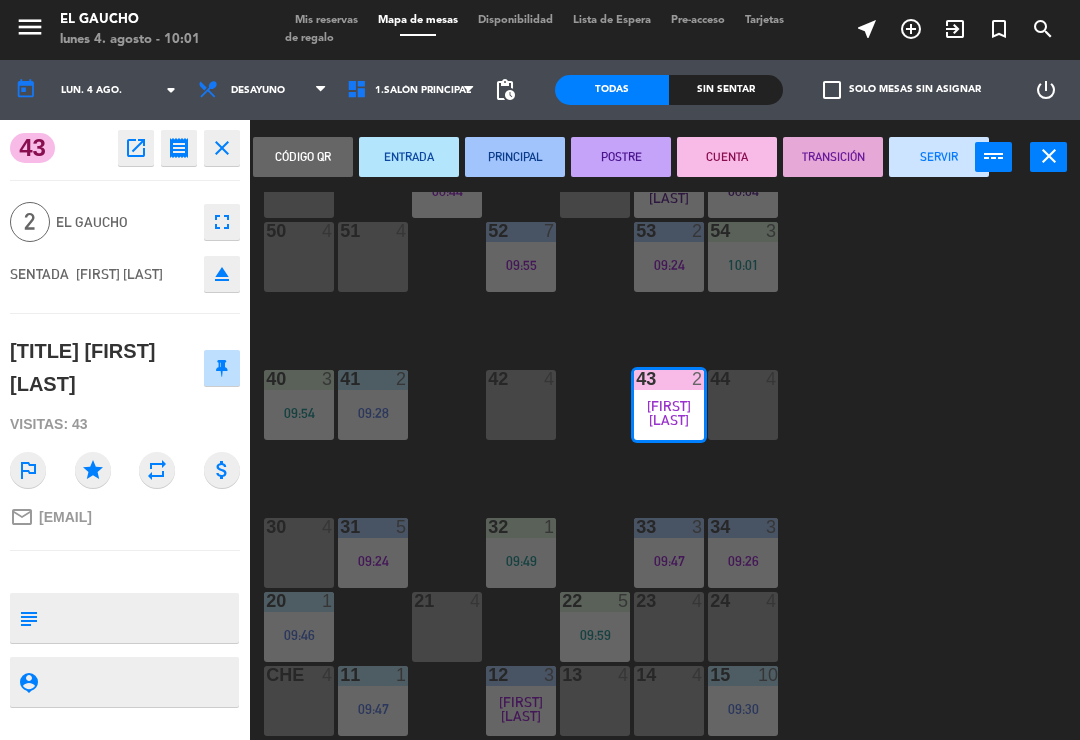 click on "SERVIR" at bounding box center (939, 157) 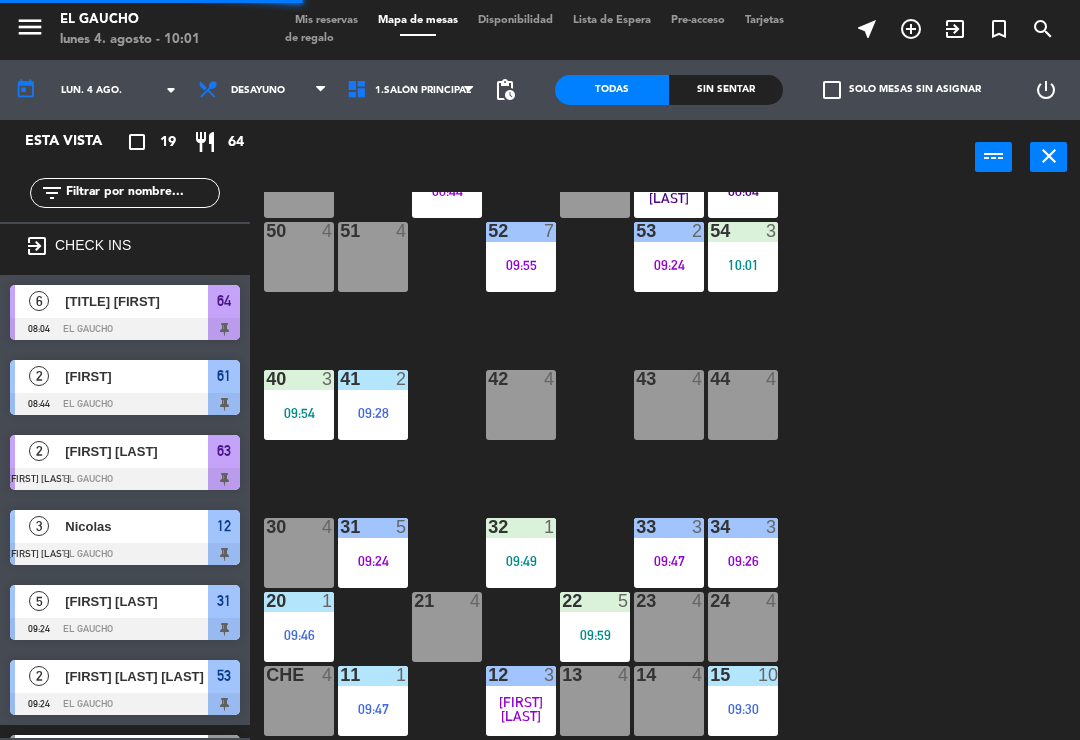 click on "40  3   09:54" at bounding box center [299, 405] 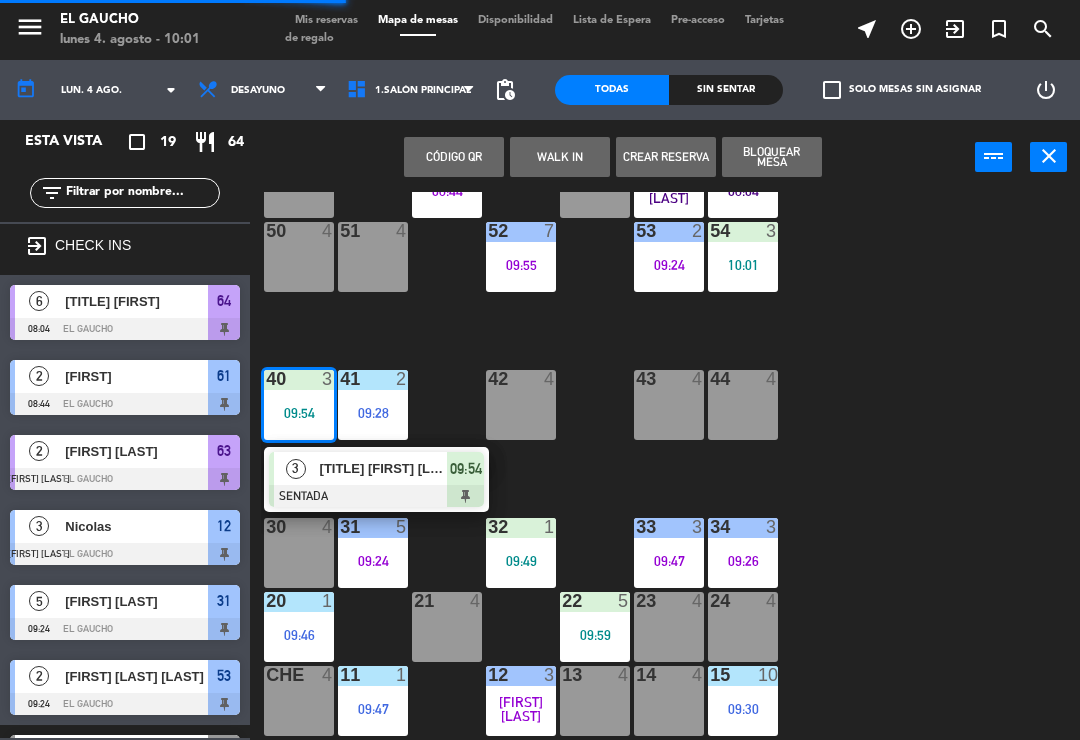 click on "[TITLE] [FIRST] [LAST]" at bounding box center [384, 468] 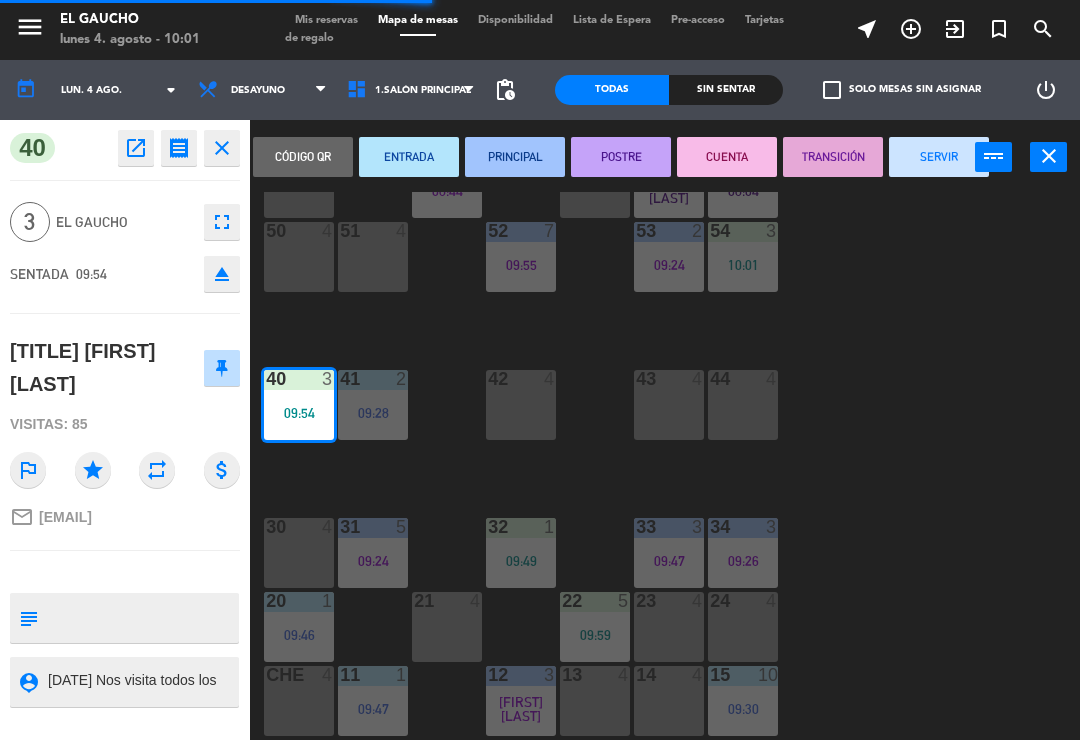 click on "ENTRADA" at bounding box center [409, 157] 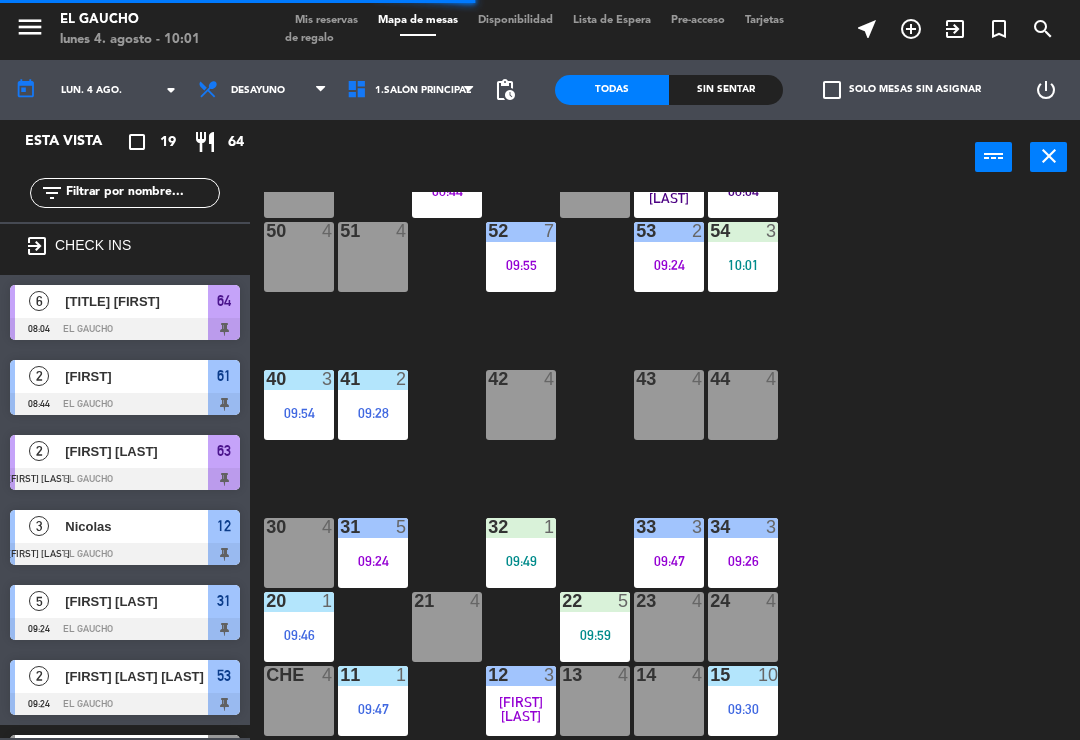 scroll, scrollTop: 226, scrollLeft: 0, axis: vertical 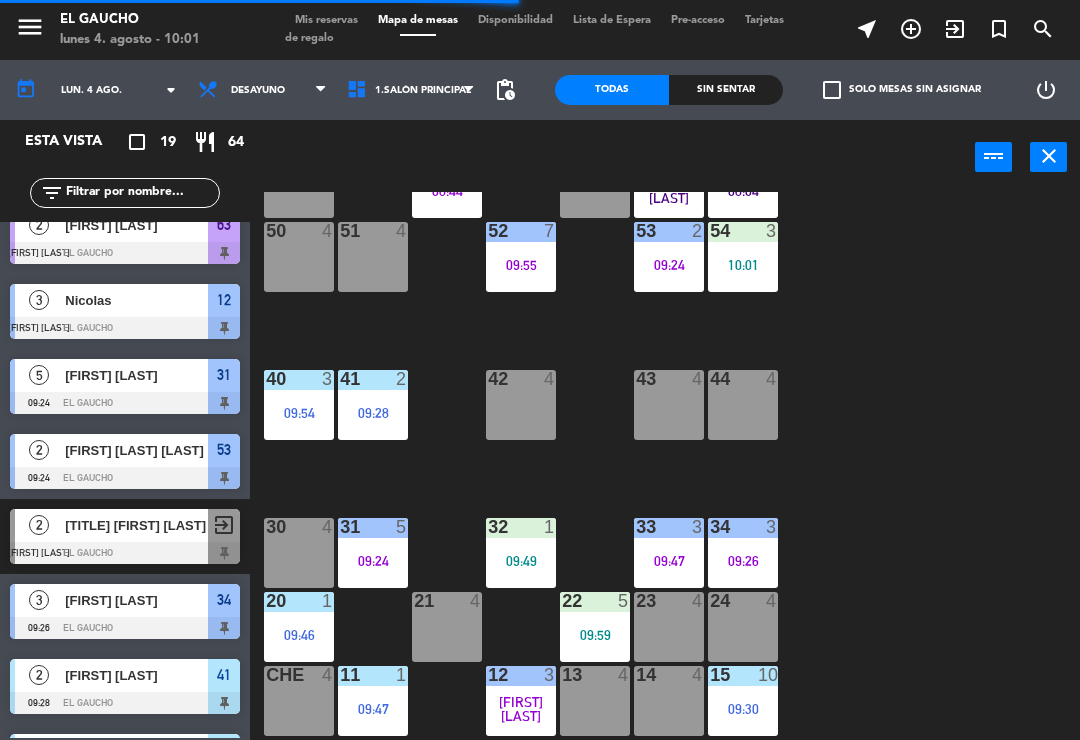 click on "20  1   09:46" at bounding box center [299, 627] 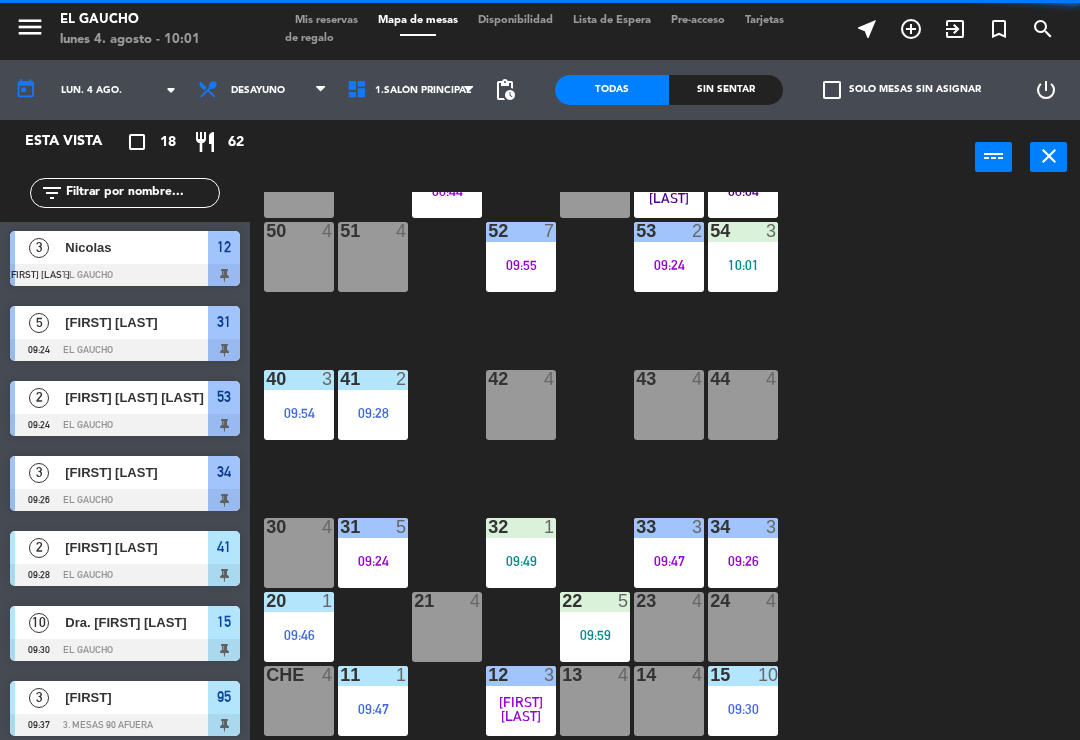 click on "[FIRST] [LAST]" 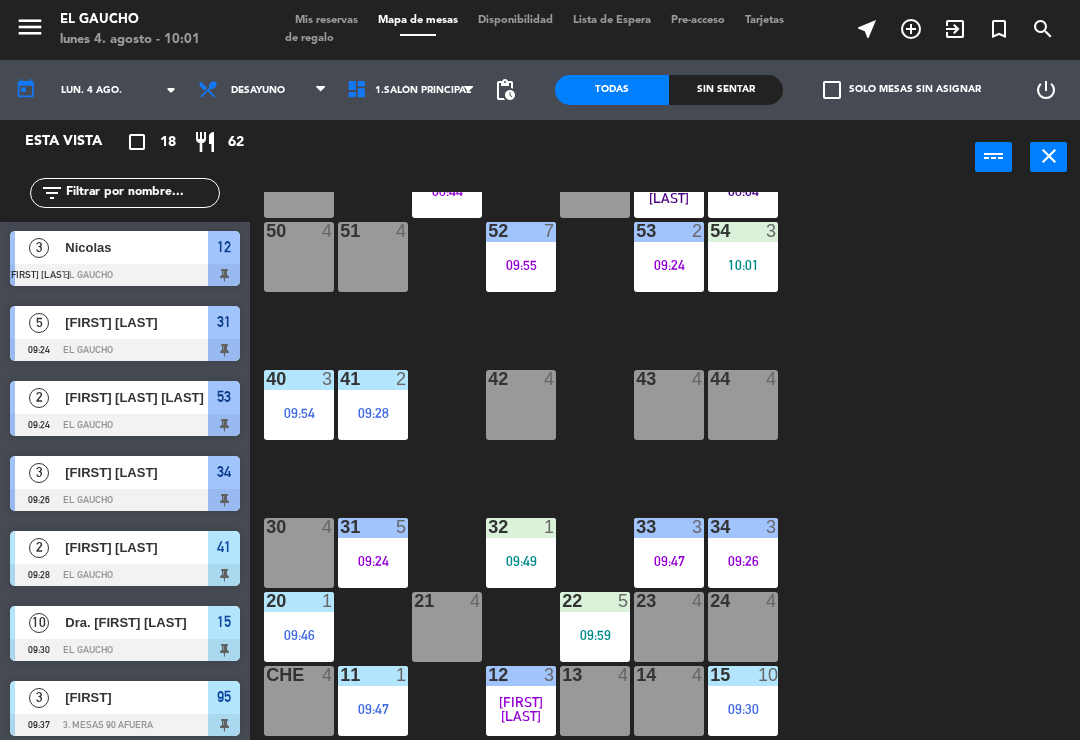 click on "09:46" at bounding box center (299, 635) 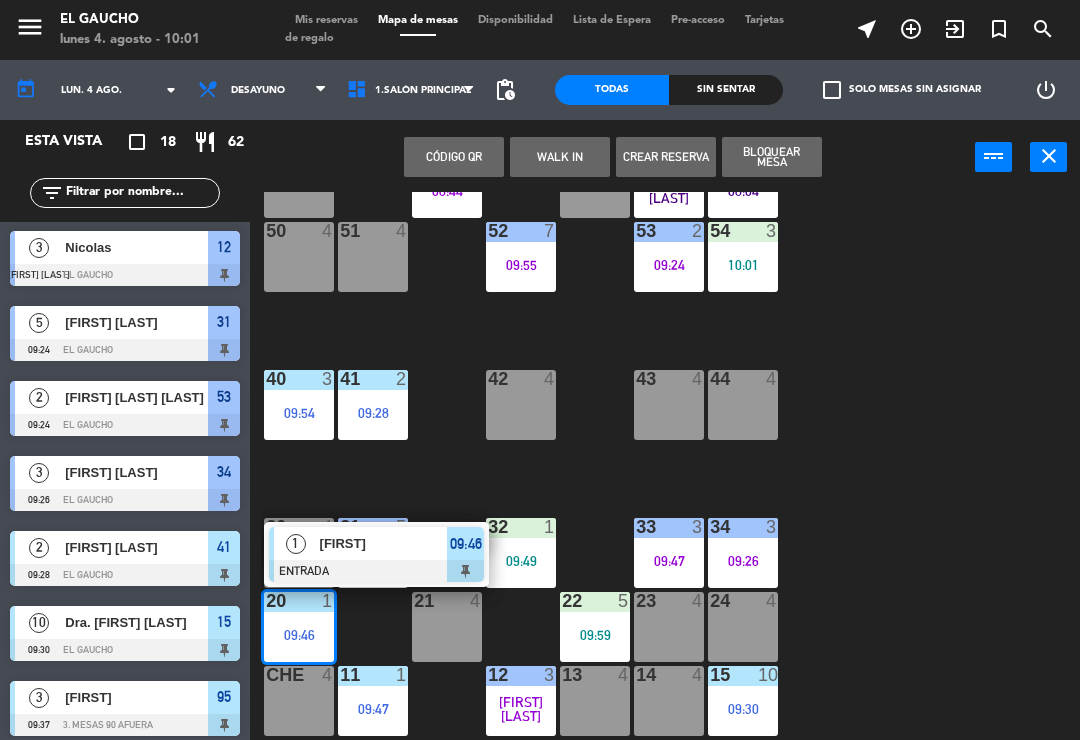 click on "5" at bounding box center [406, 527] 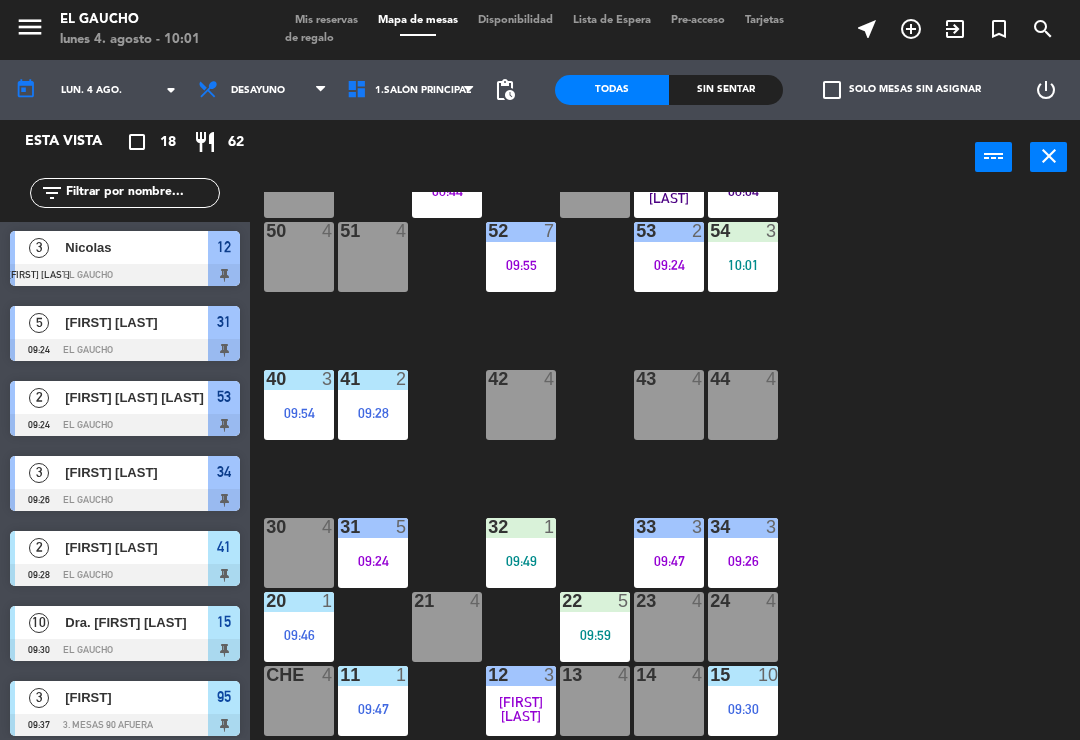 click on "[FIRST] [LAST]" 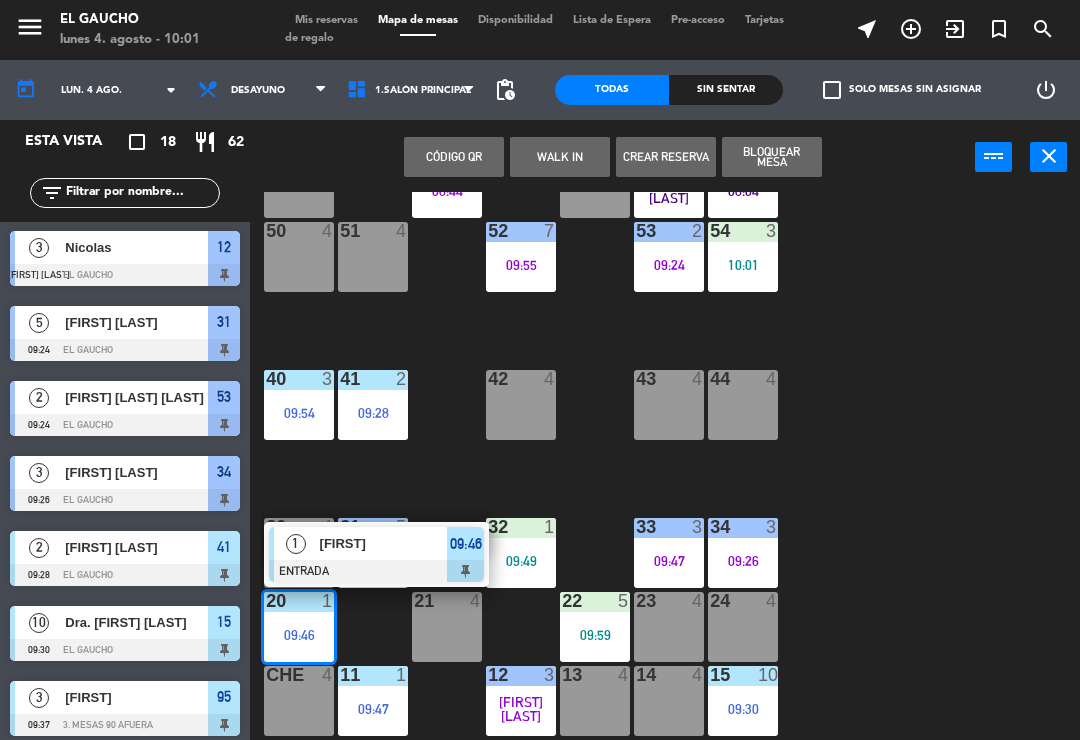 click on "[FIRST]" at bounding box center [384, 543] 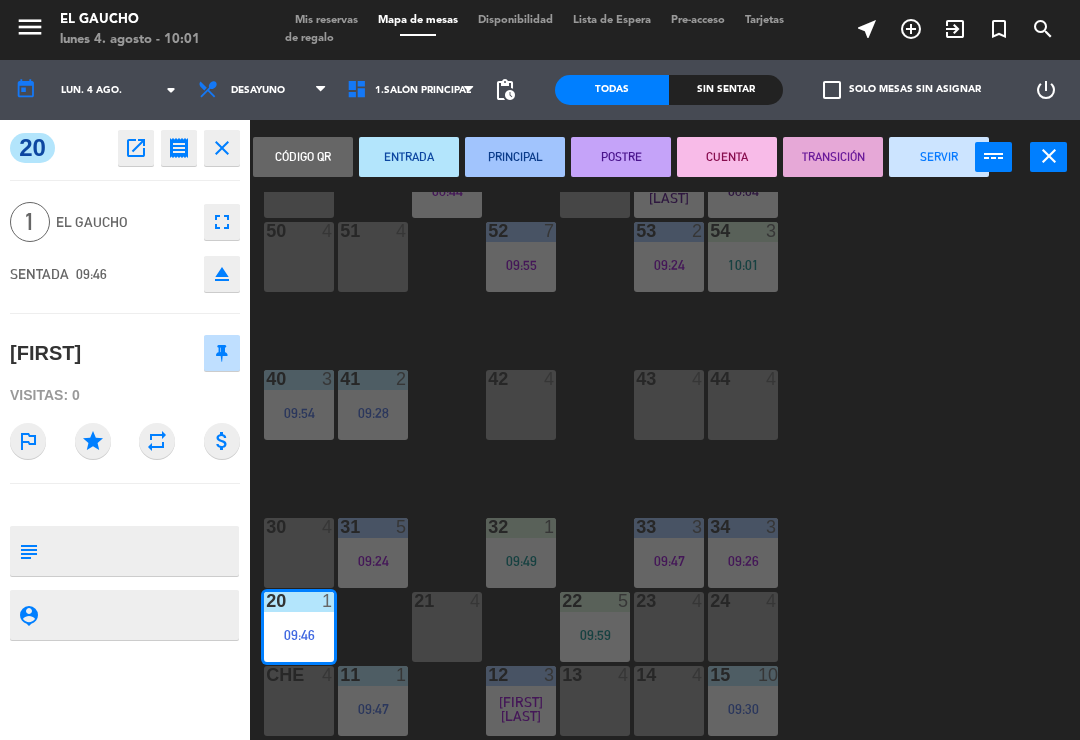 click on "PRINCIPAL" at bounding box center [515, 157] 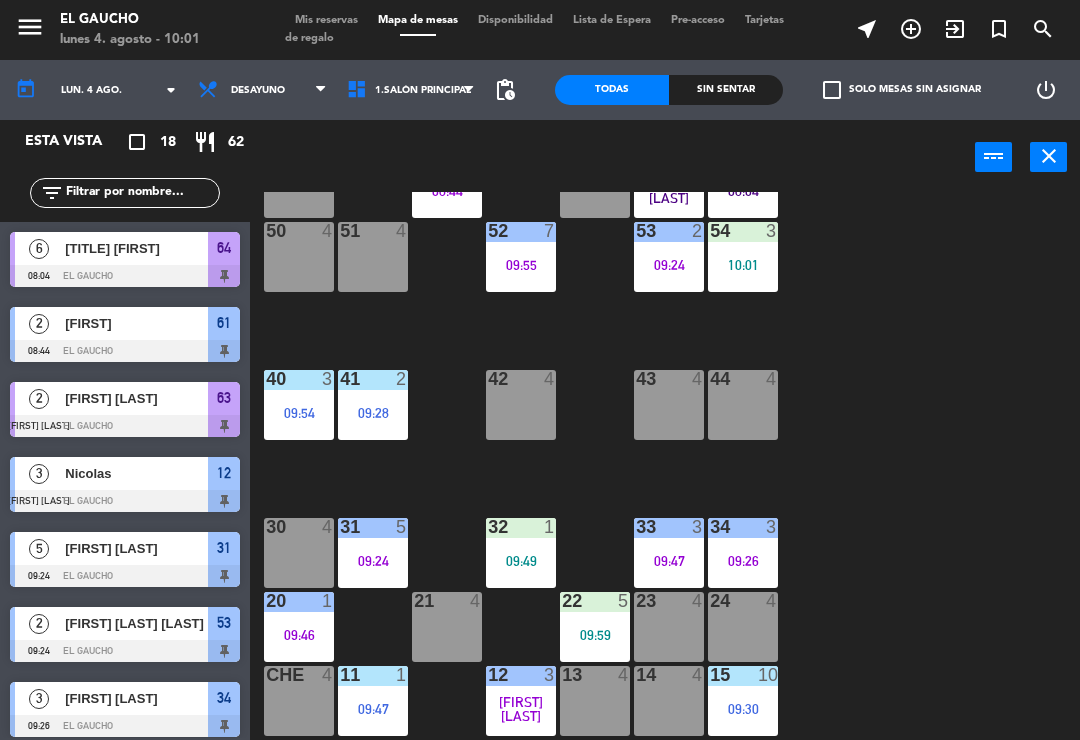 click on "09:30" at bounding box center [743, 709] 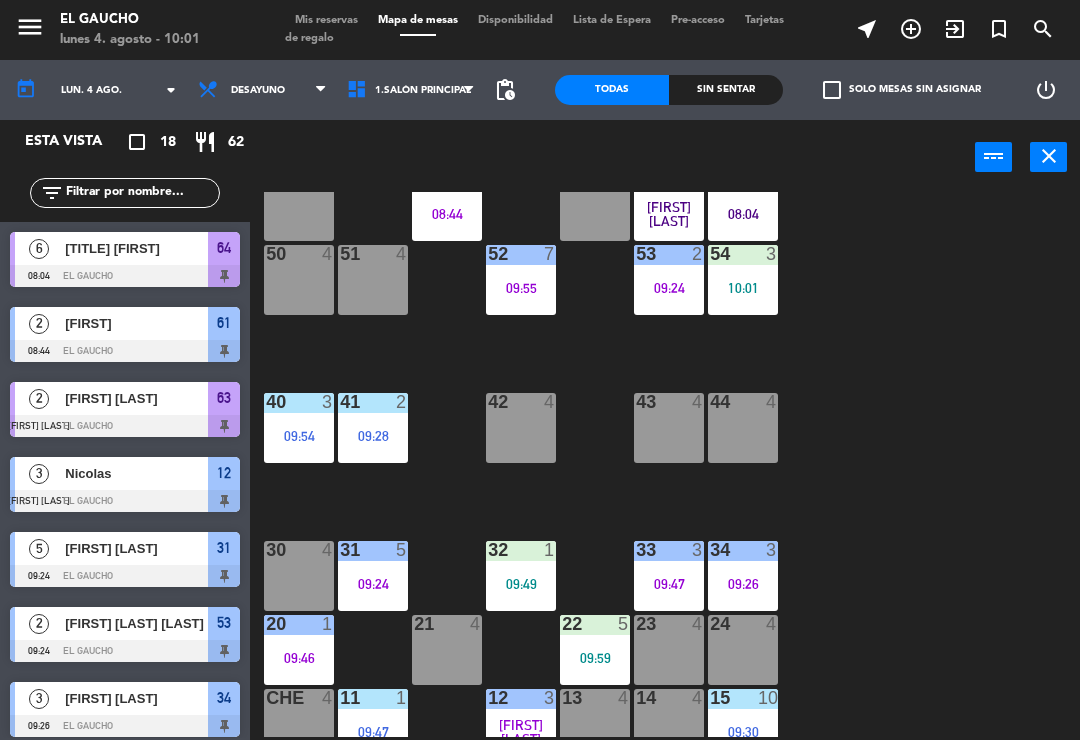 scroll, scrollTop: 358, scrollLeft: 0, axis: vertical 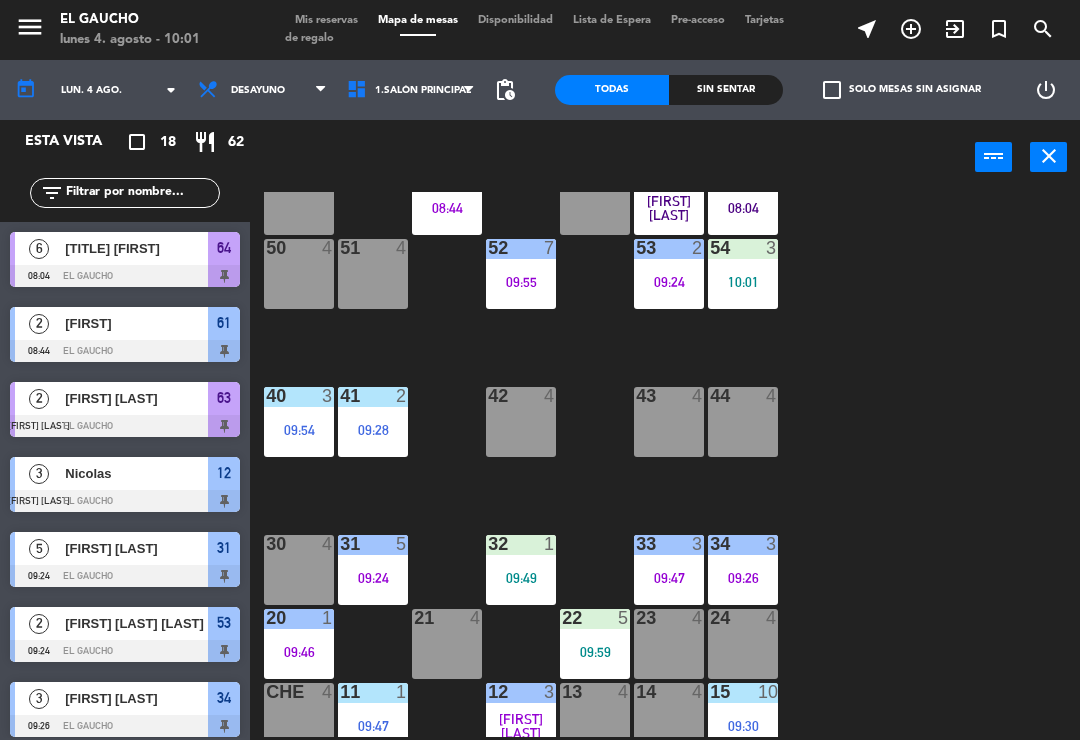 click on "[FIRST] [LAST]" at bounding box center (595, 644) 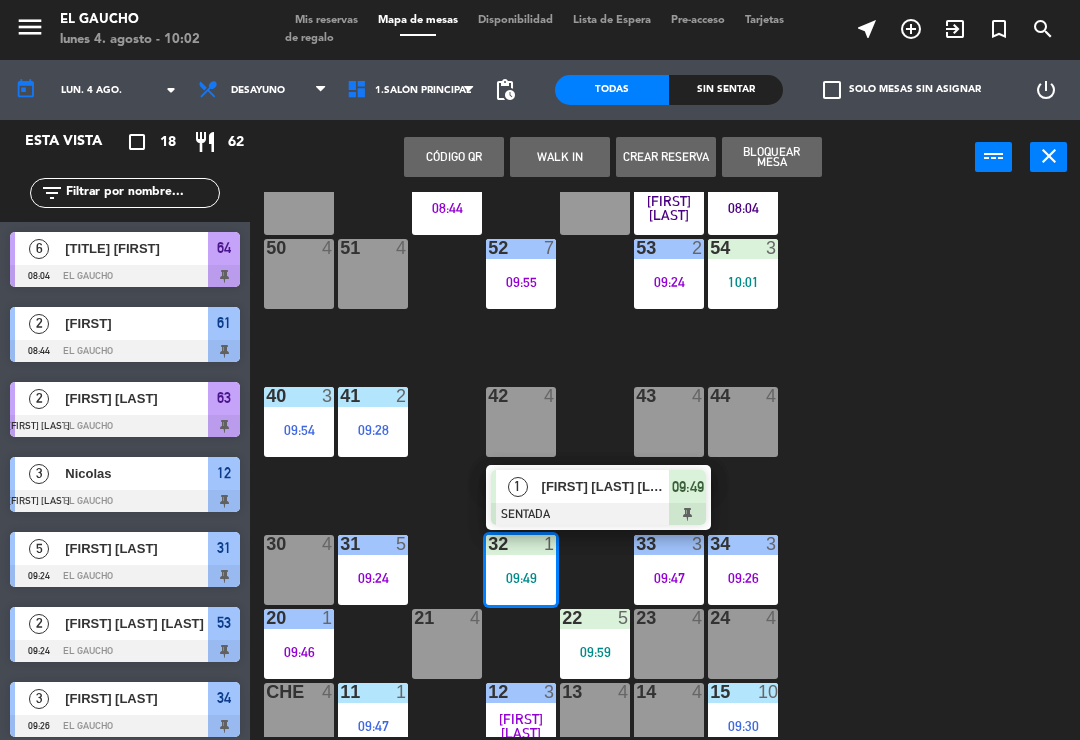 click on "[FIRST] [LAST] [LAST]" at bounding box center (606, 486) 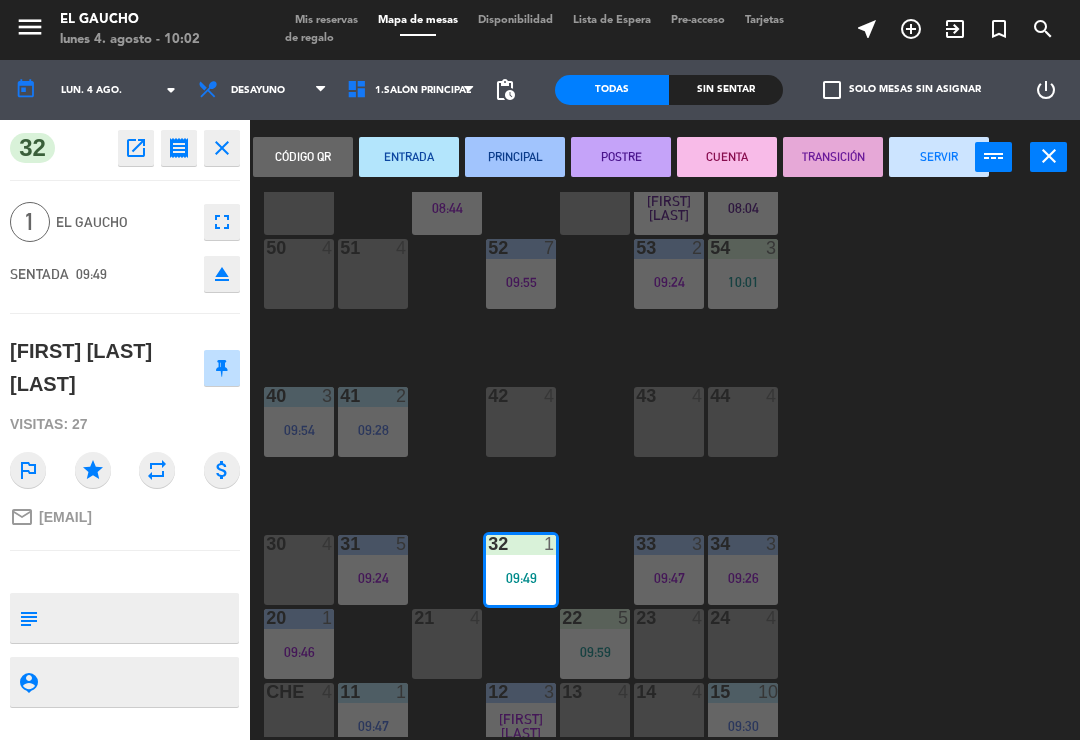 click on "PRINCIPAL" at bounding box center (515, 157) 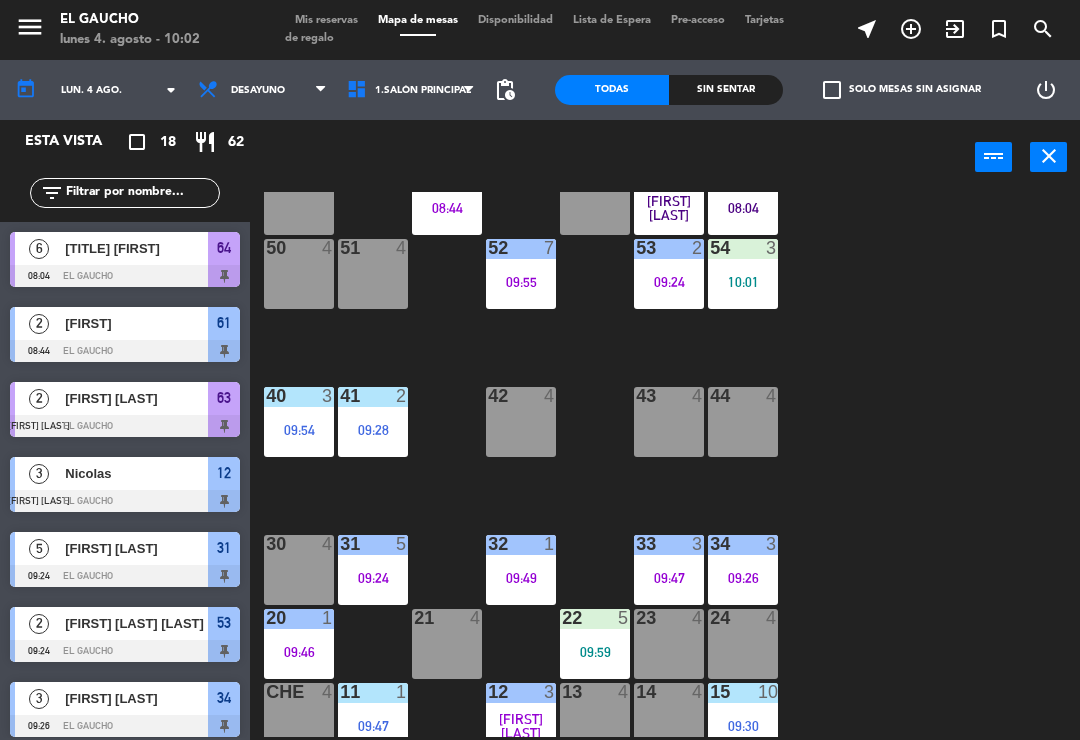scroll, scrollTop: 106, scrollLeft: 0, axis: vertical 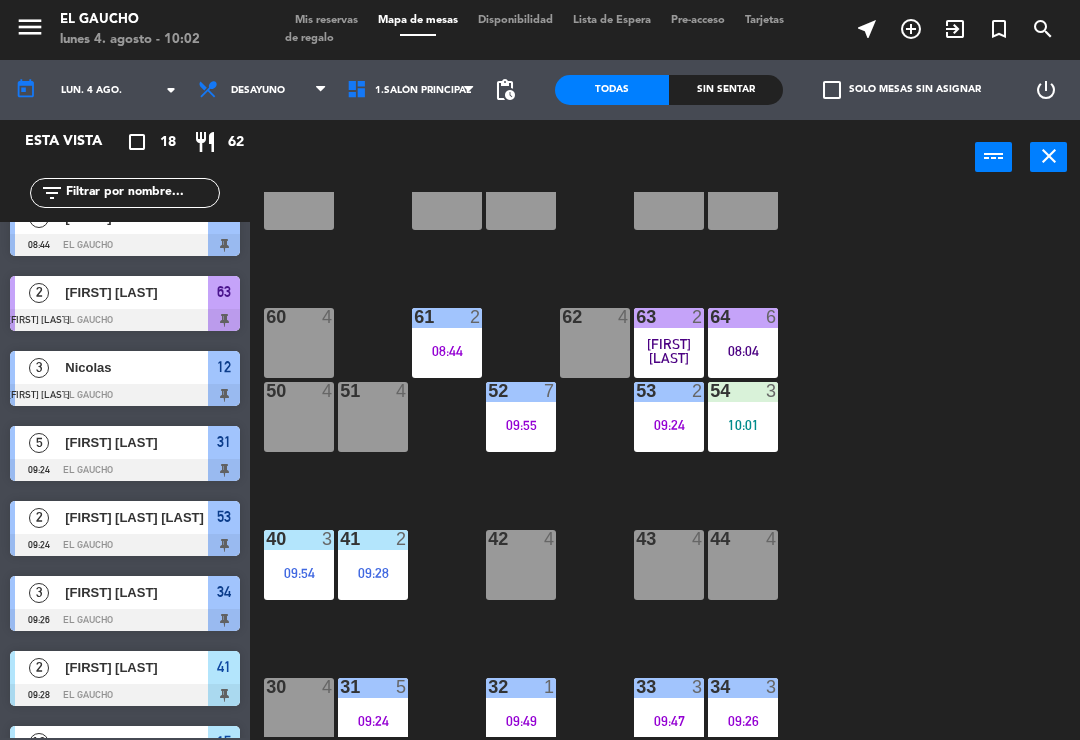 click on "10:01" at bounding box center (743, 425) 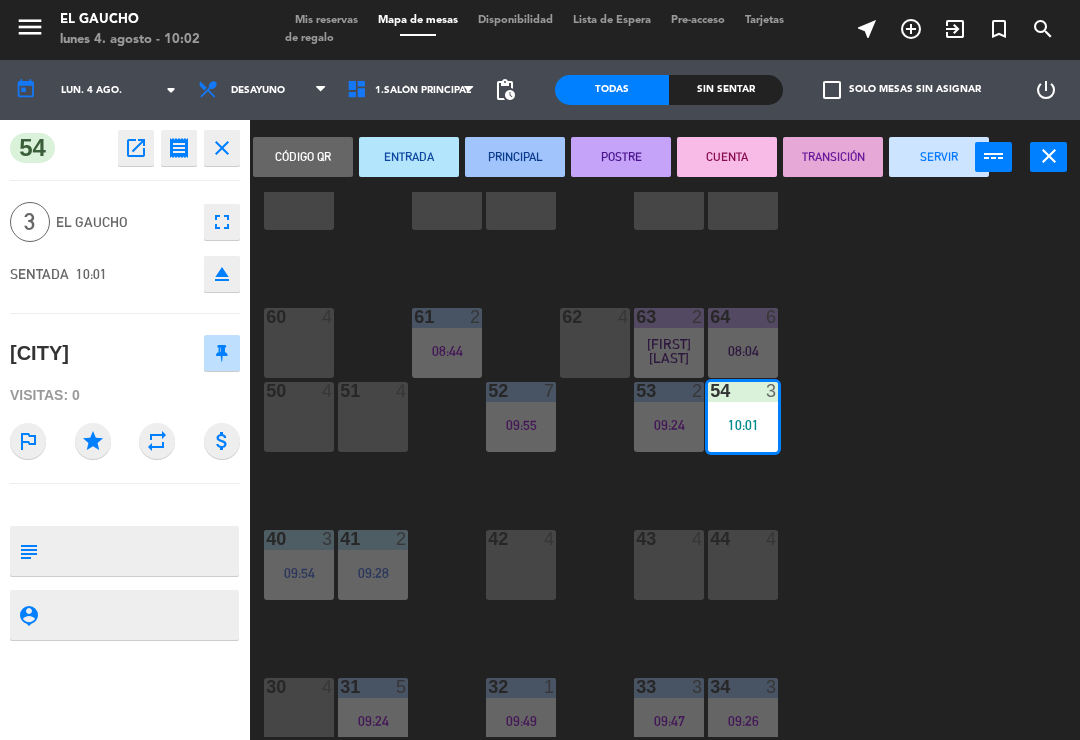 click on "ENTRADA" at bounding box center (409, 157) 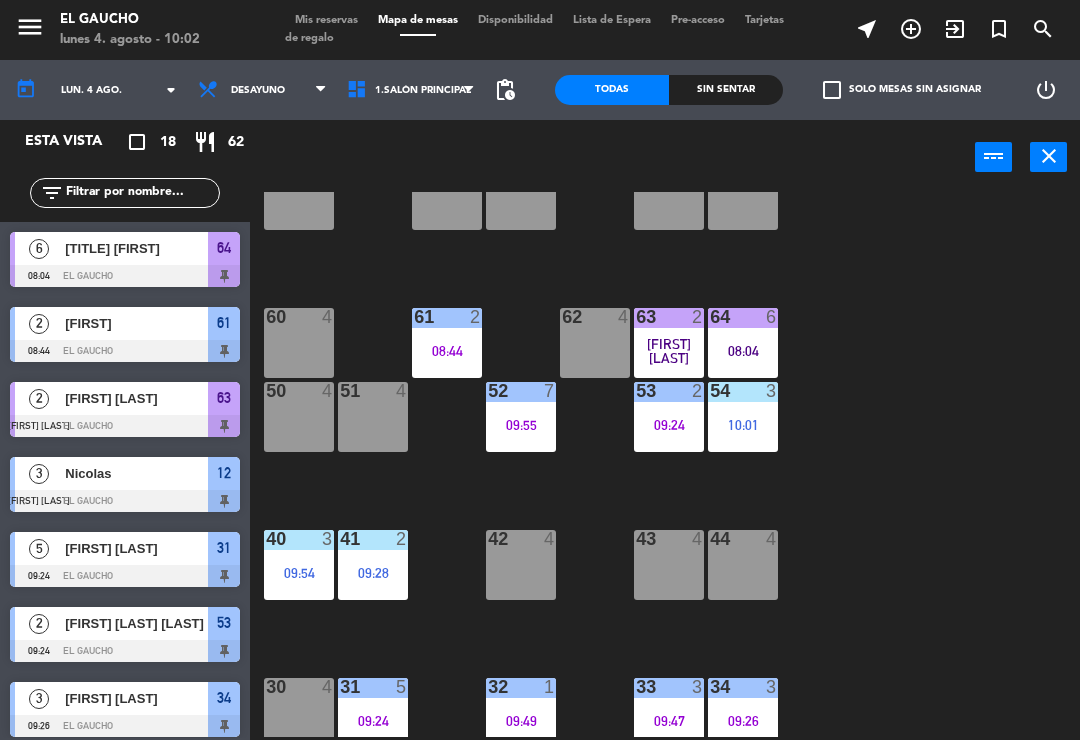 scroll, scrollTop: 406, scrollLeft: 0, axis: vertical 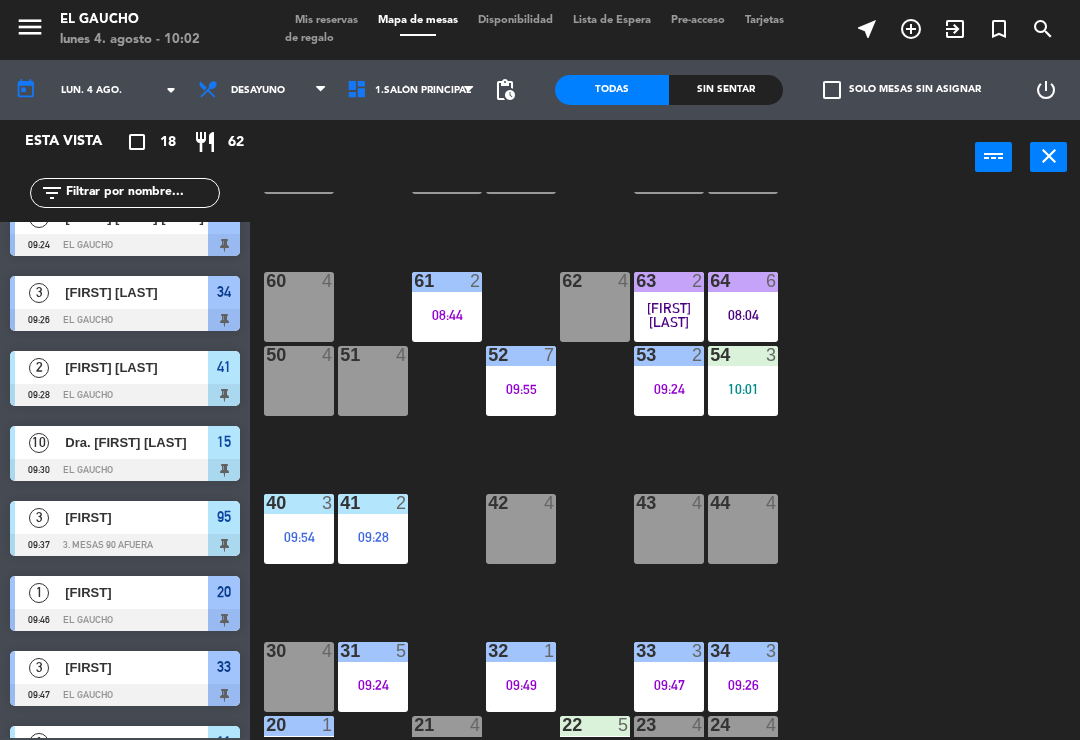 click on "09:28" at bounding box center [373, 537] 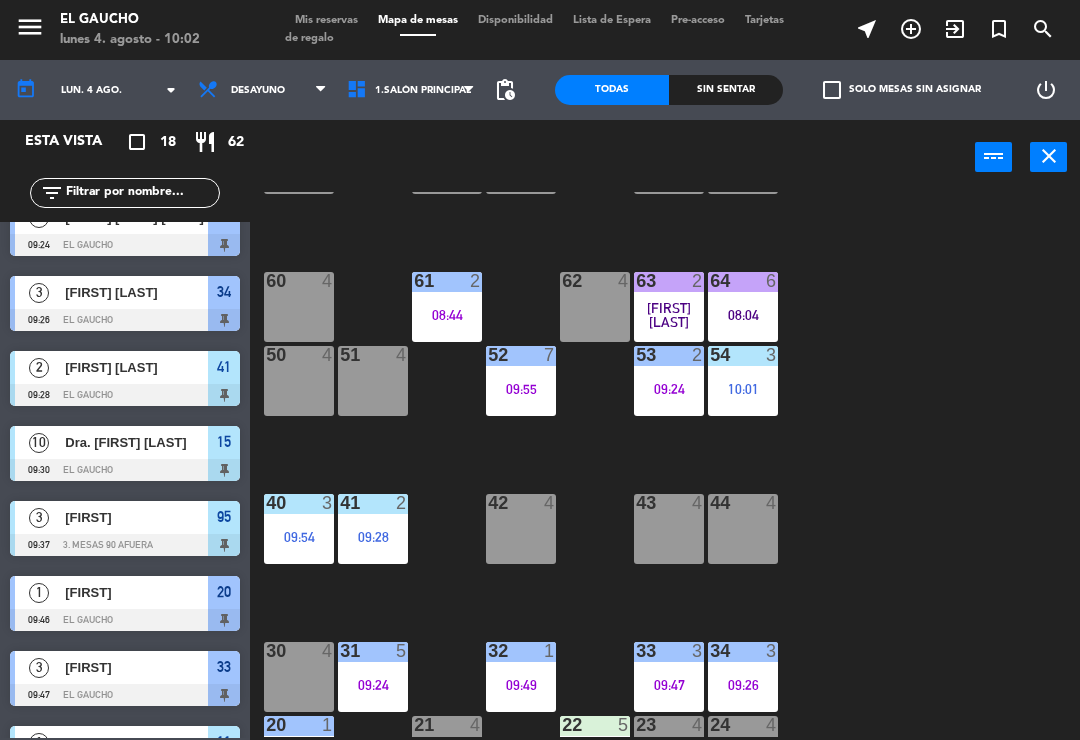 click on "[FIRST] [LAST]" 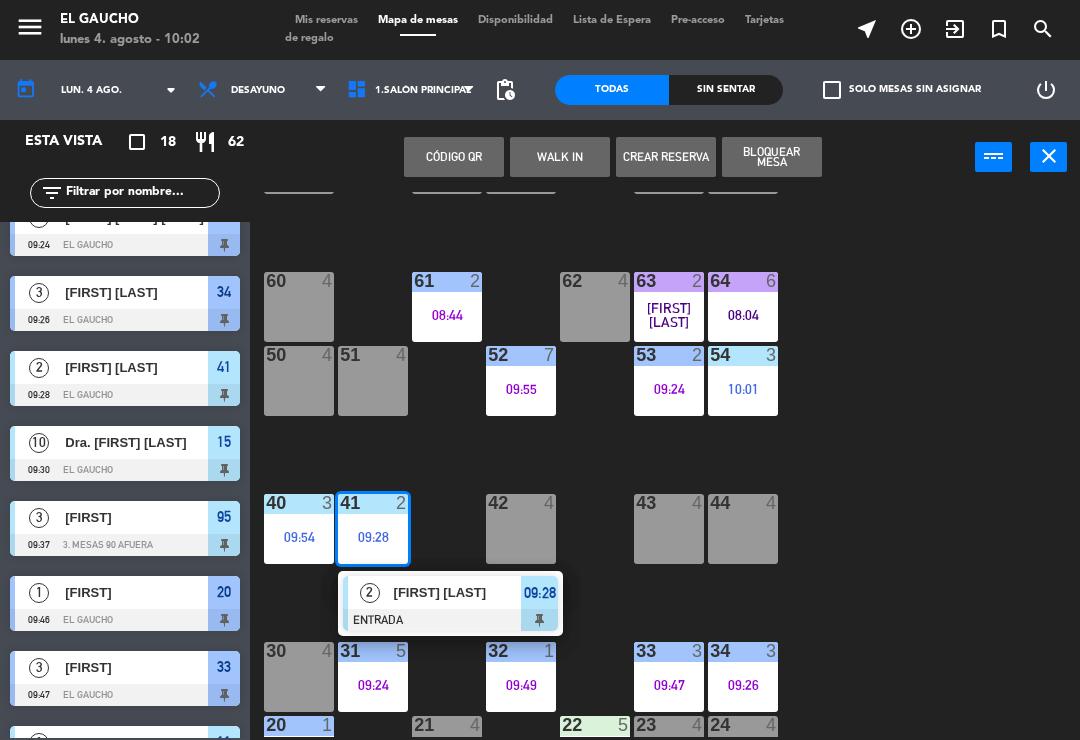 click on "[FIRST] [LAST]" at bounding box center (458, 592) 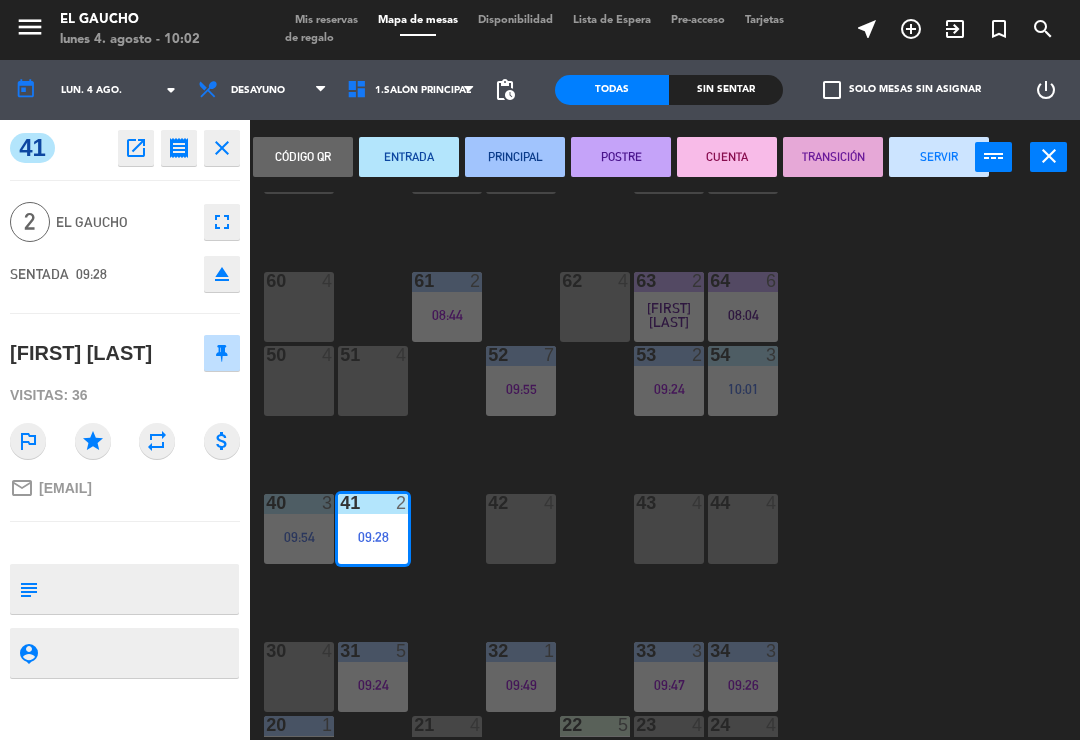 click on "PRINCIPAL" at bounding box center (515, 157) 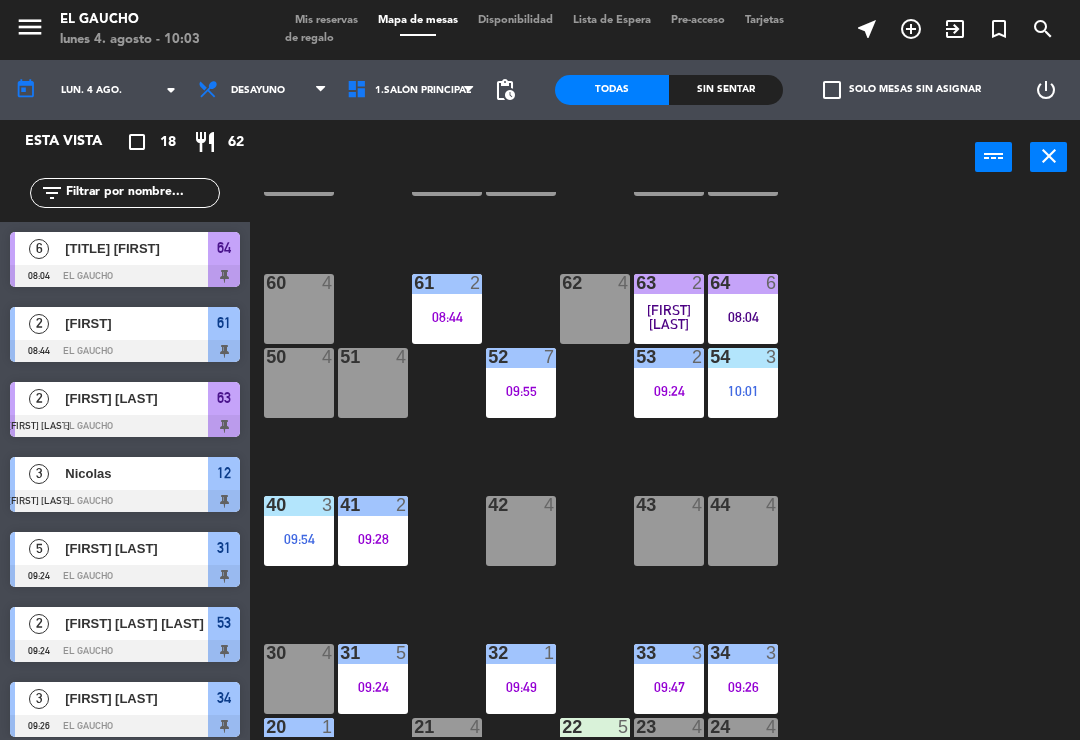 scroll, scrollTop: 249, scrollLeft: 0, axis: vertical 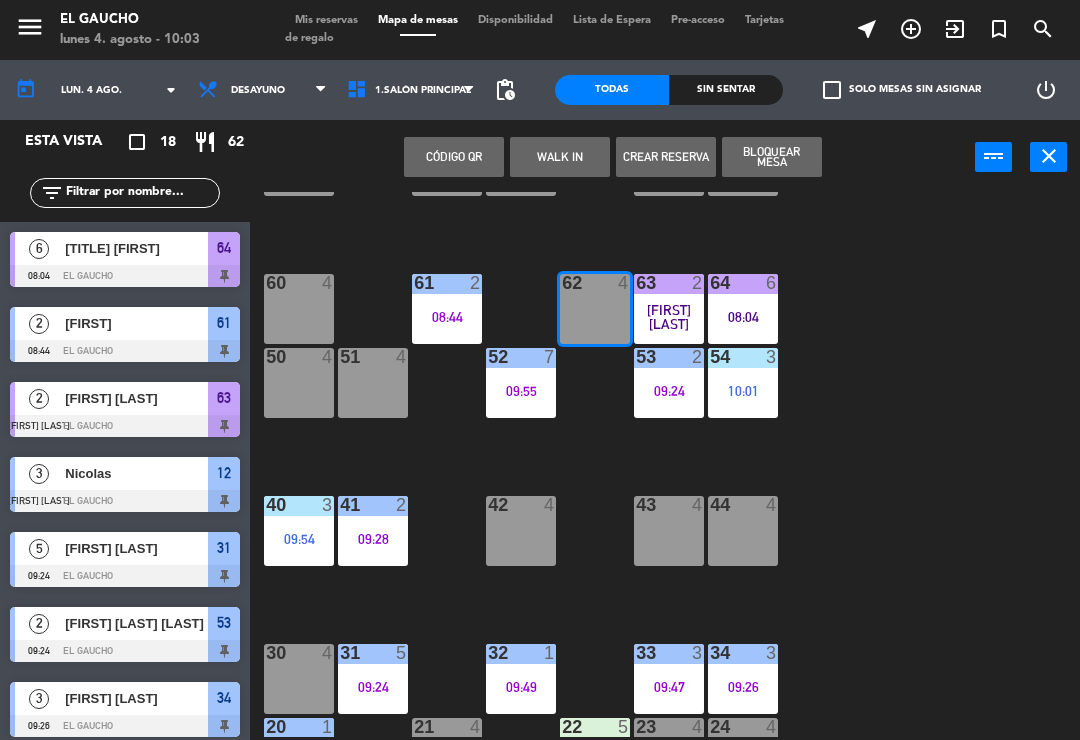 click on "WALK IN" at bounding box center [560, 157] 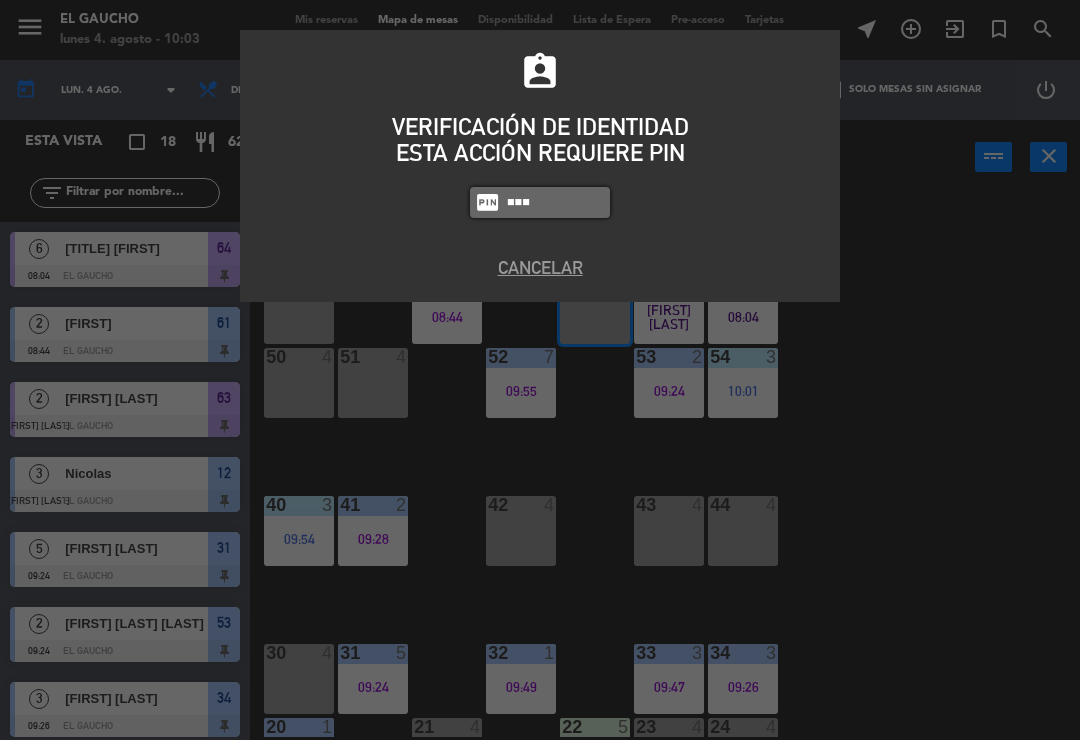 type on "0009" 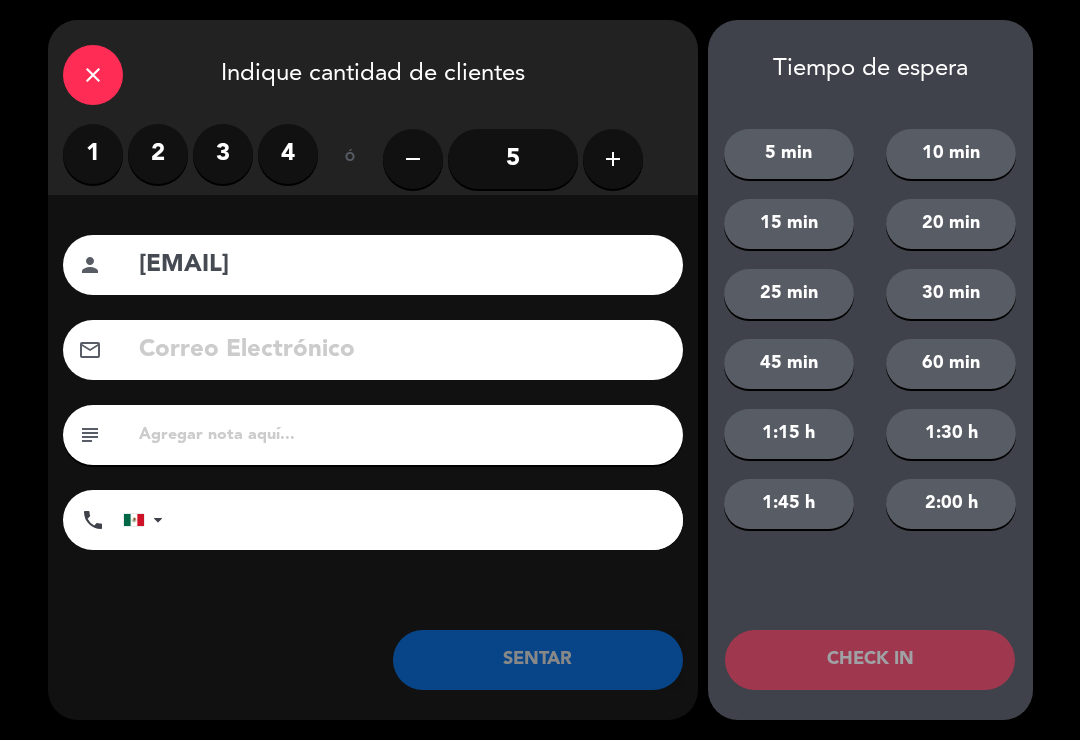 type on "[EMAIL]" 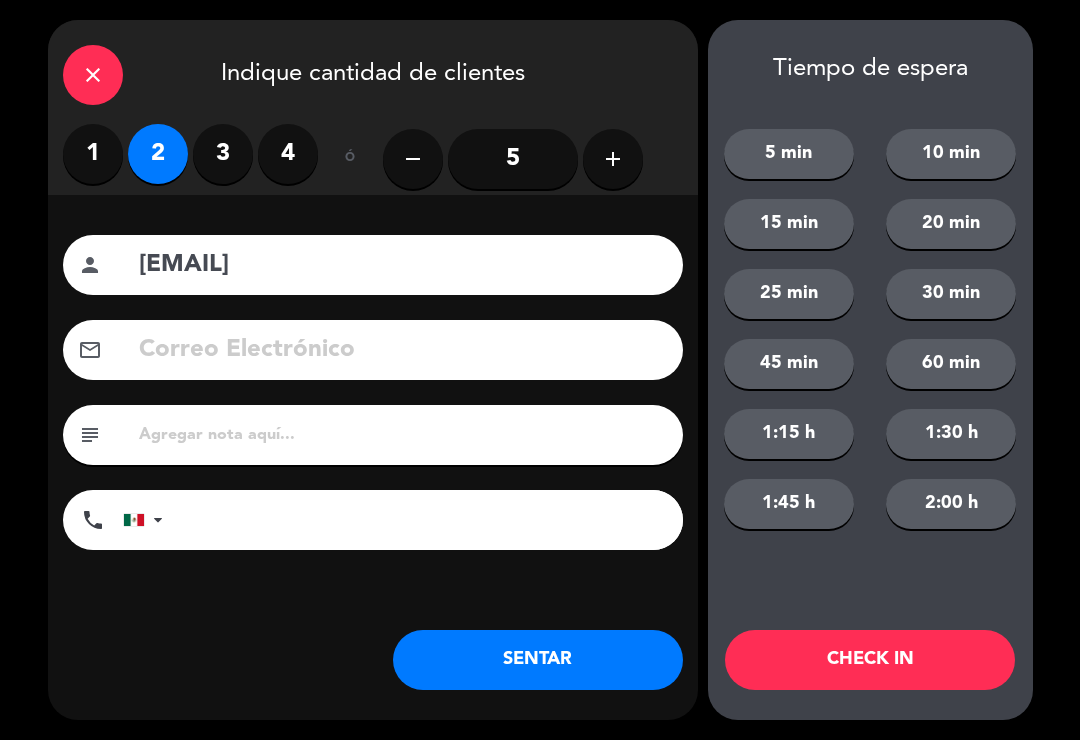 click 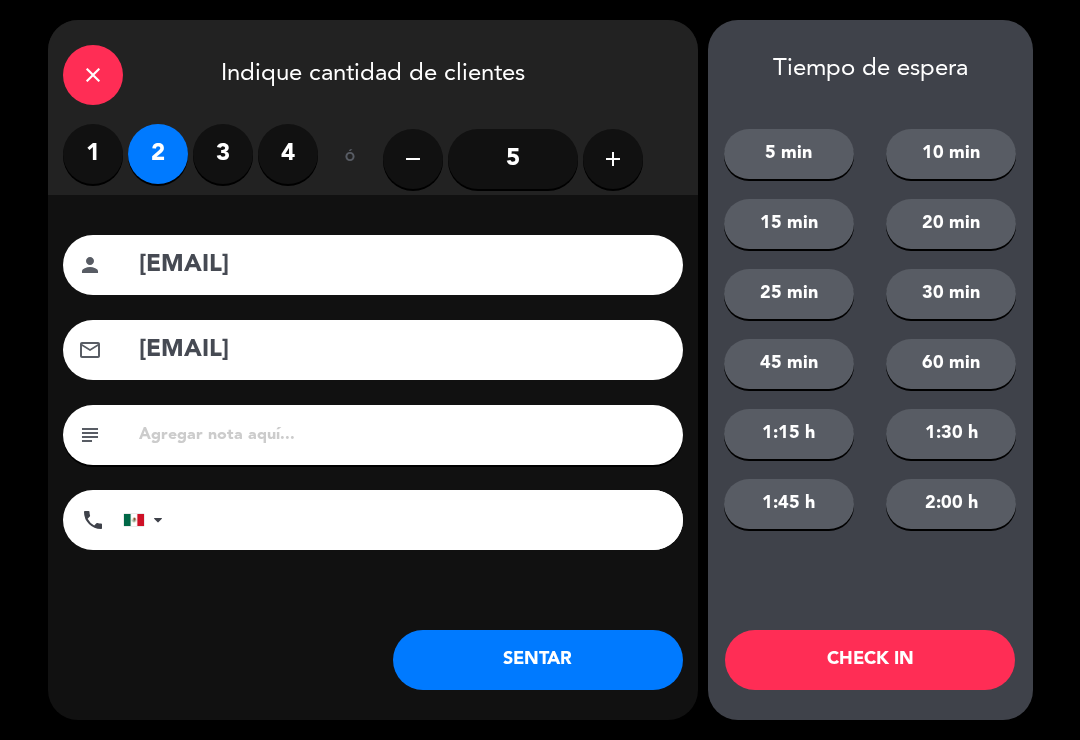 type on "[EMAIL]" 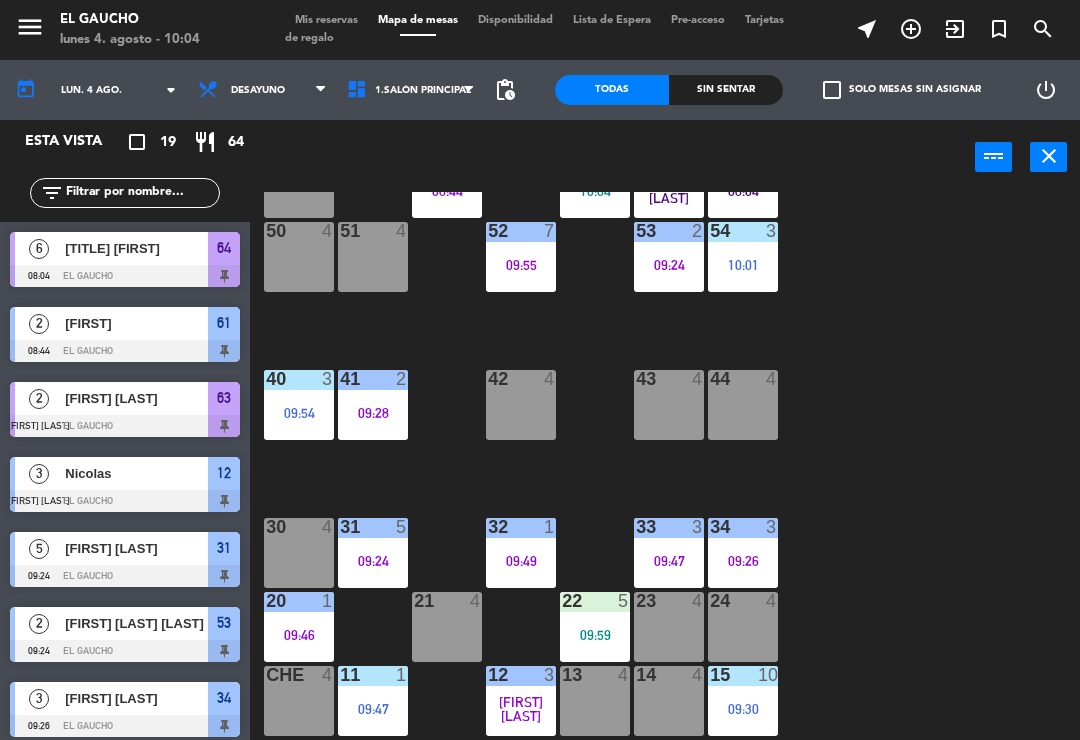 scroll, scrollTop: 375, scrollLeft: 0, axis: vertical 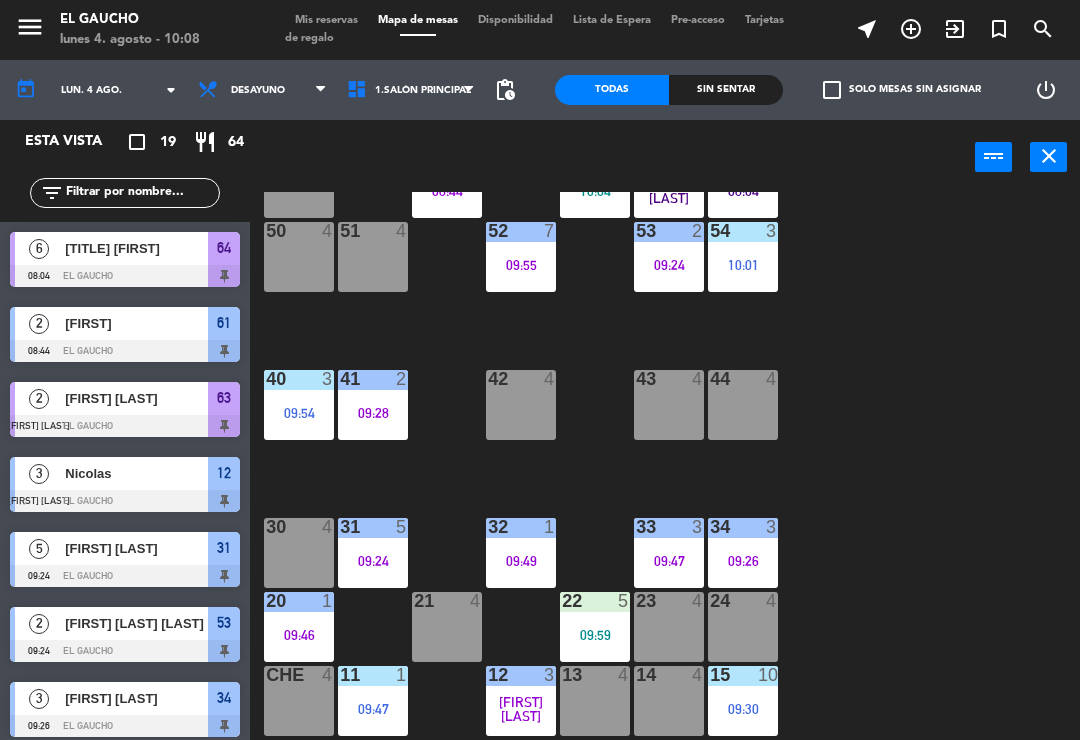 click on "menu" at bounding box center (30, 27) 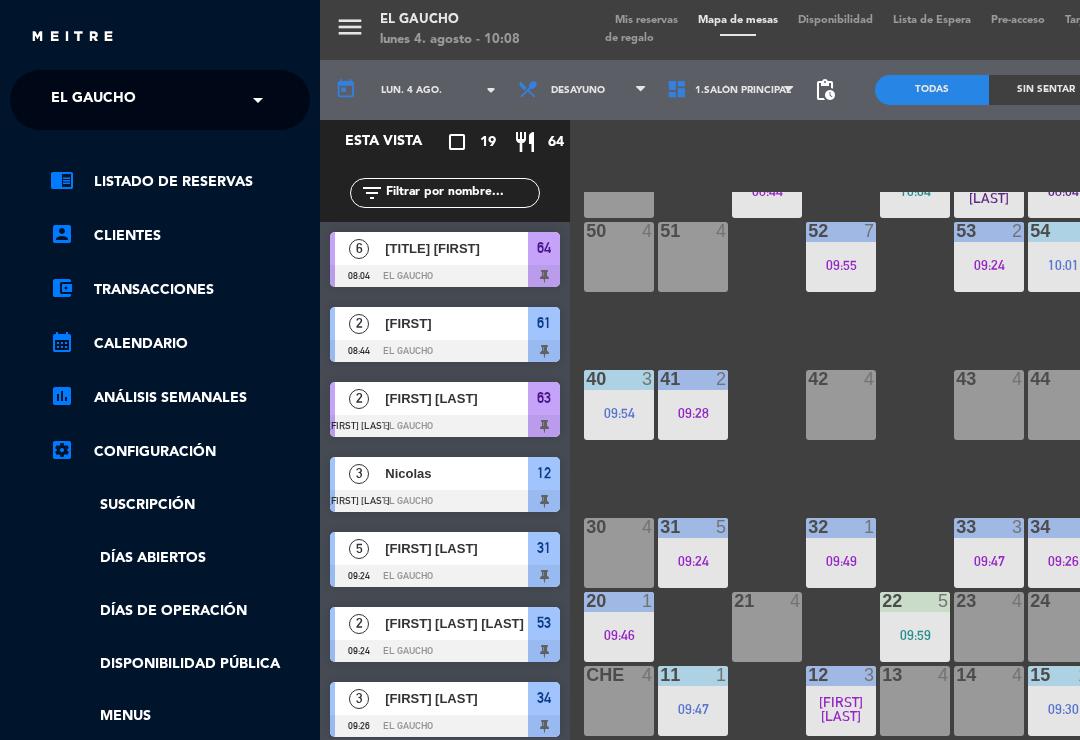 click on "[TITLE] [FIRST]" at bounding box center (455, 248) 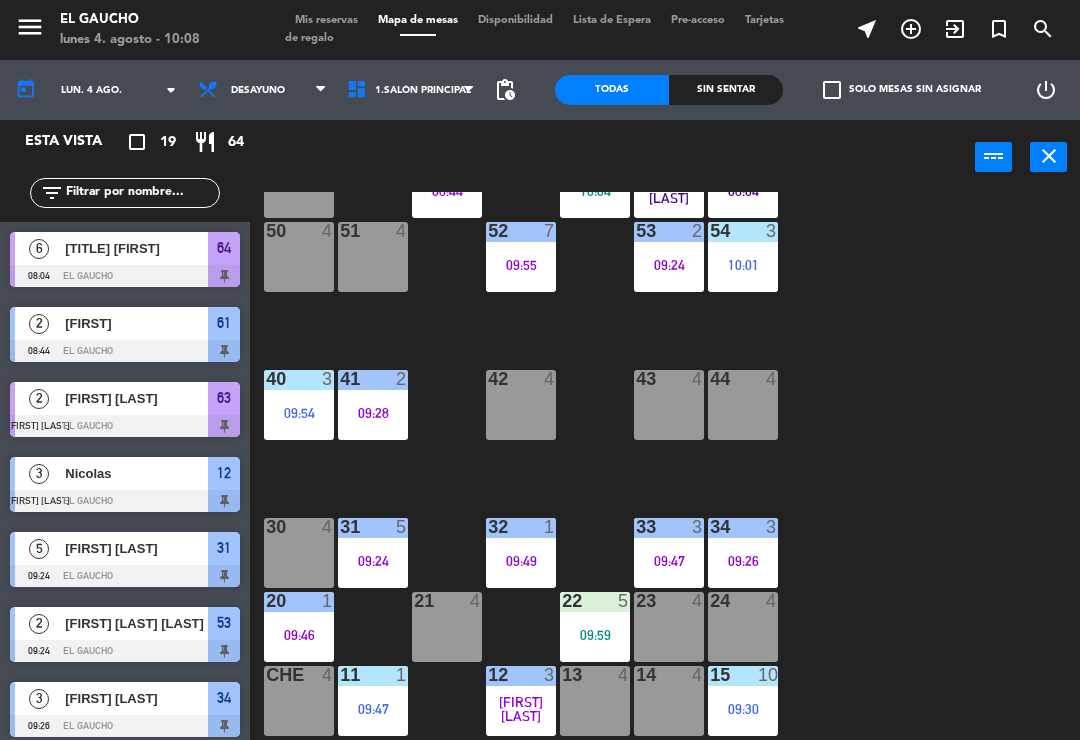 click on "84  4  80  4  83  4  82  4  81  4  70  4  71  4  72  4  73  4  74  4  63  2   09:17  62  2   10:04  61  2   08:44  60  4  64  6   08:04  54  3   10:01  53  2   09:24  50  4  52  7   09:55  51  4  40  3   09:54  43  4  42  4  41  2   09:28  44  4  31  5   09:24  30  4  32  1   09:49  33  3   09:47  34  3   09:26  20  1   09:46  21  4  22  5   09:59  24  4  23  4  14  4  15  10   09:30  13  4  Che  4  11  1   09:47  12  3   09:17" 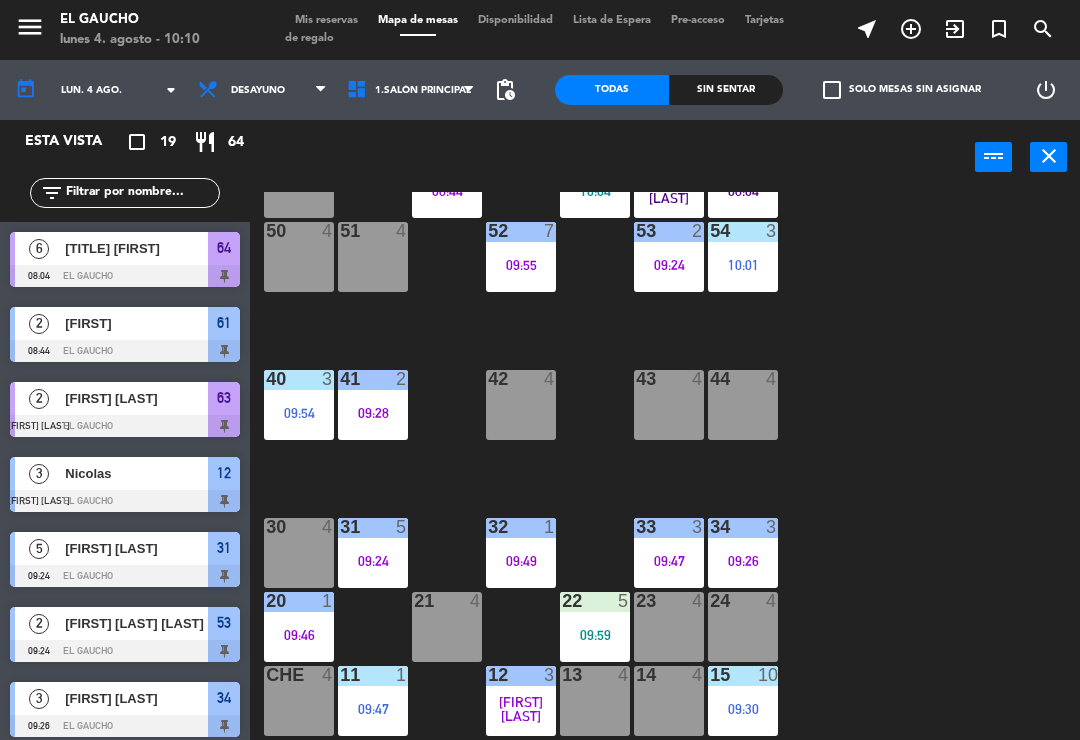 click at bounding box center (299, 231) 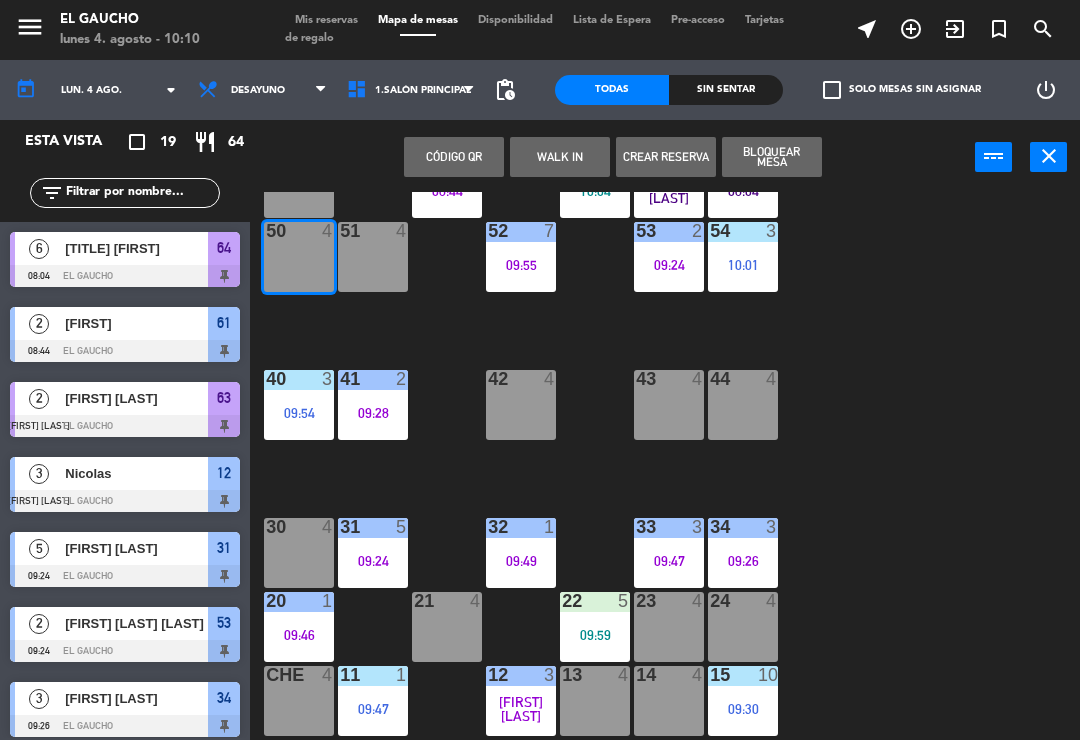 click on "WALK IN" at bounding box center (560, 157) 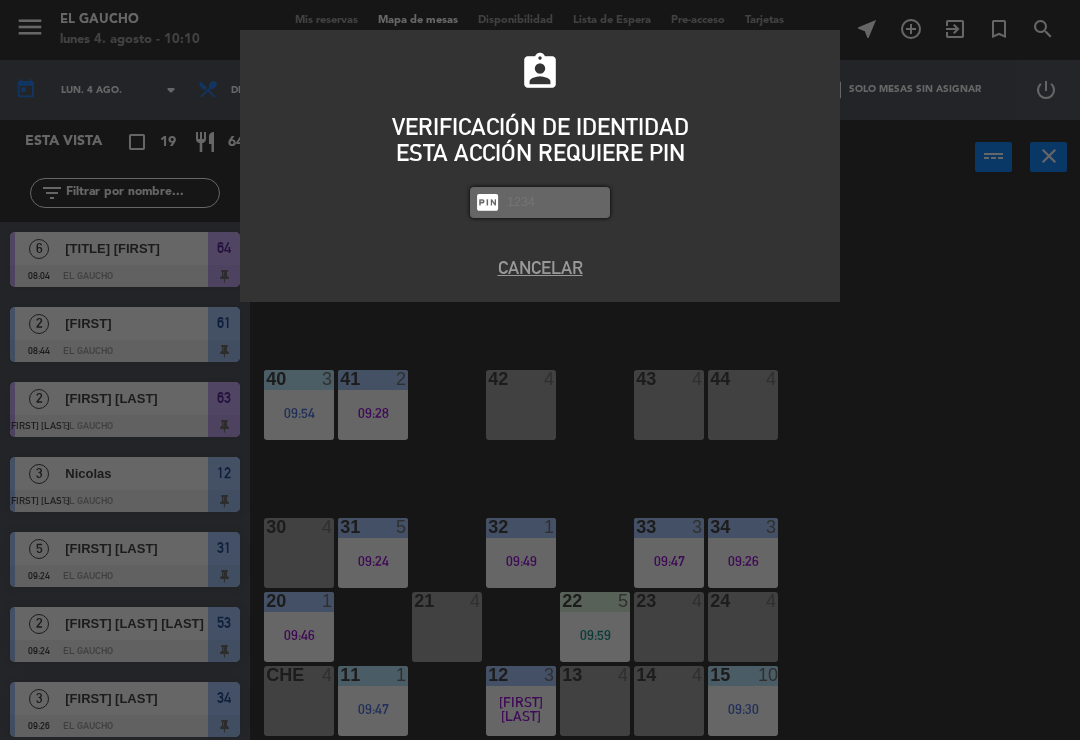 type on "9" 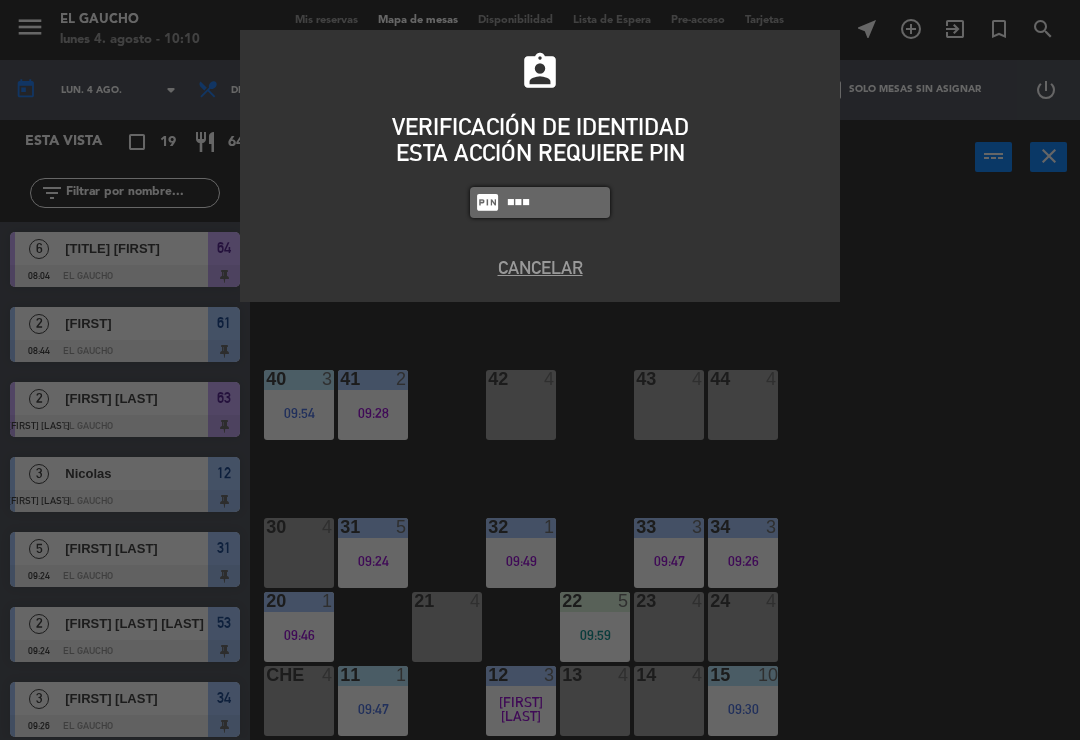 type on "0009" 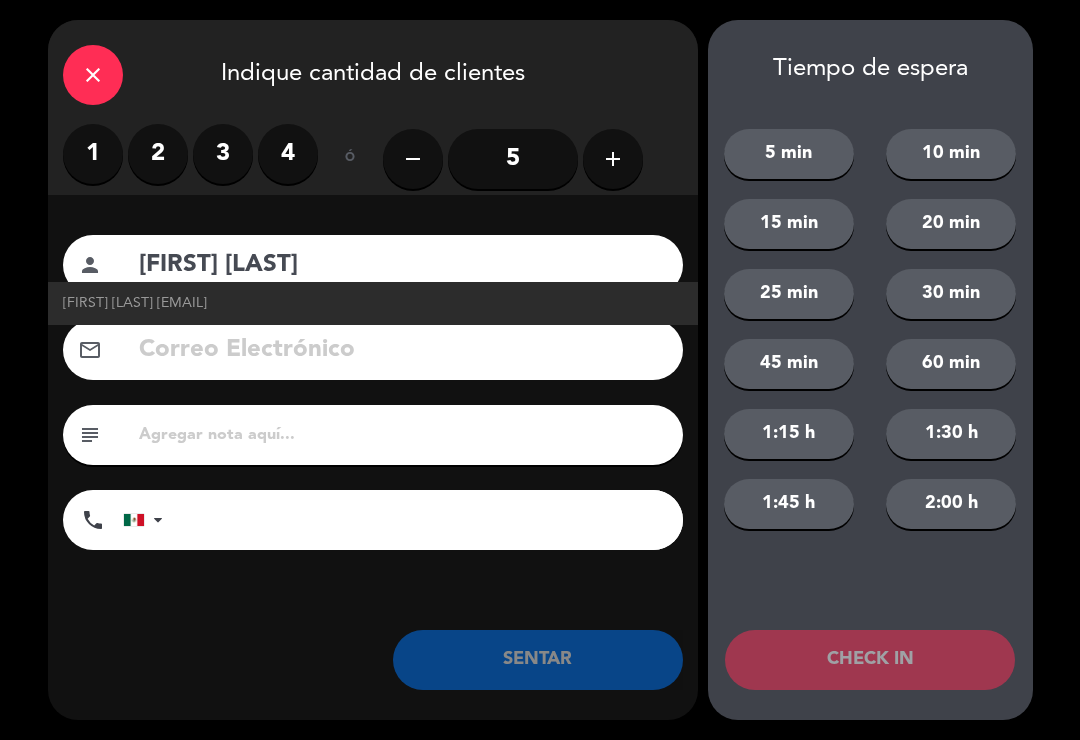 type on "[FIRST] [LAST]" 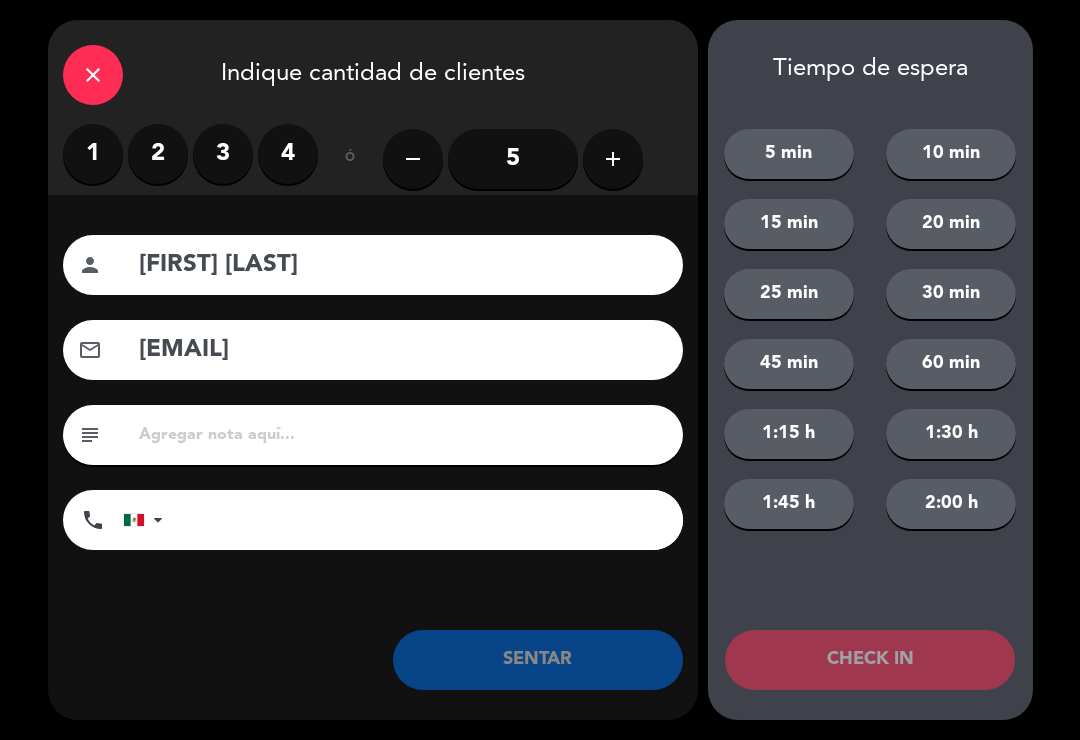 click on "3" at bounding box center (223, 154) 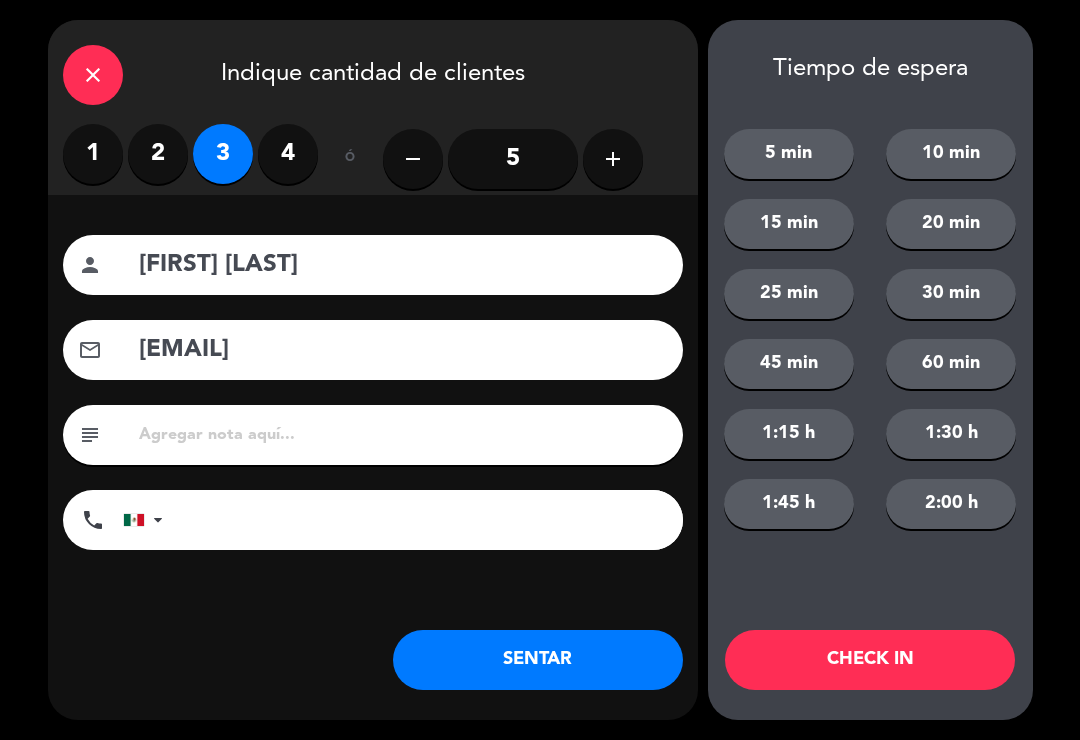click on "SENTAR" 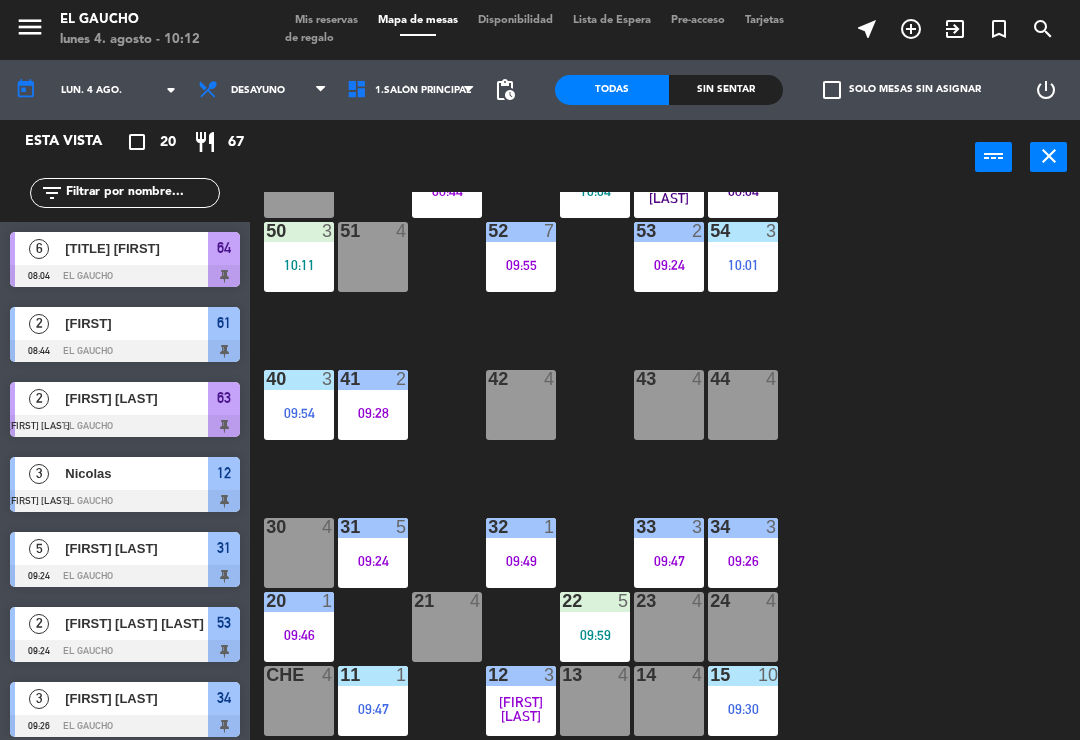 click on "09:59" at bounding box center (595, 635) 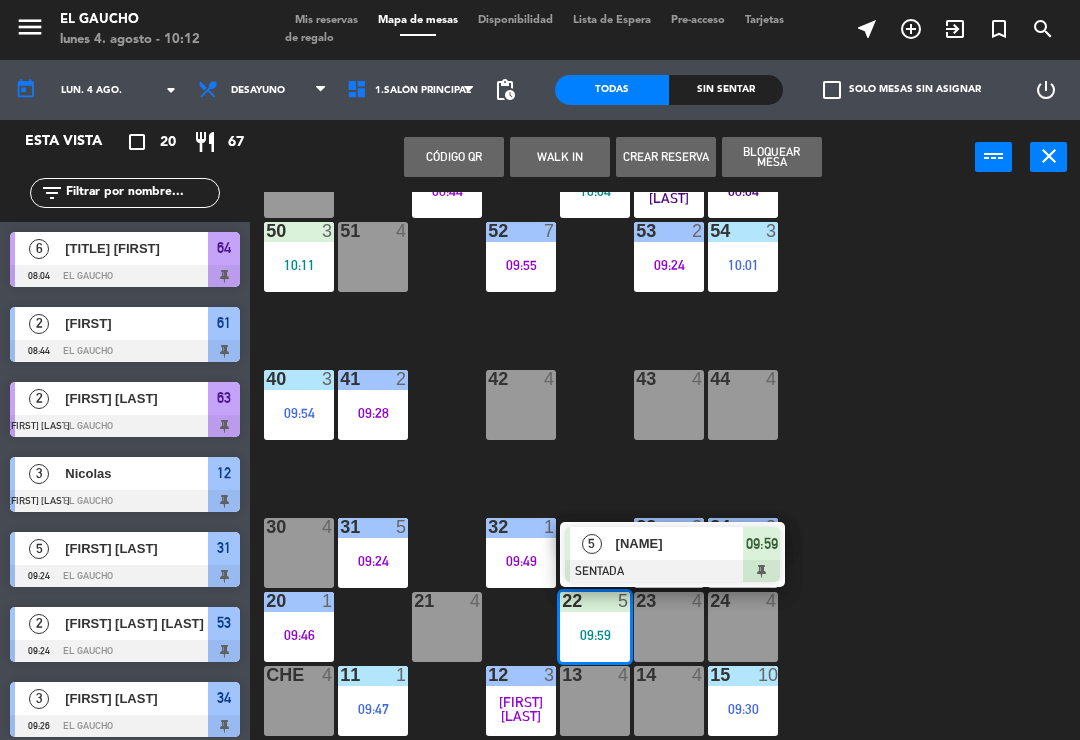click on "33  3   09:47" at bounding box center (669, 553) 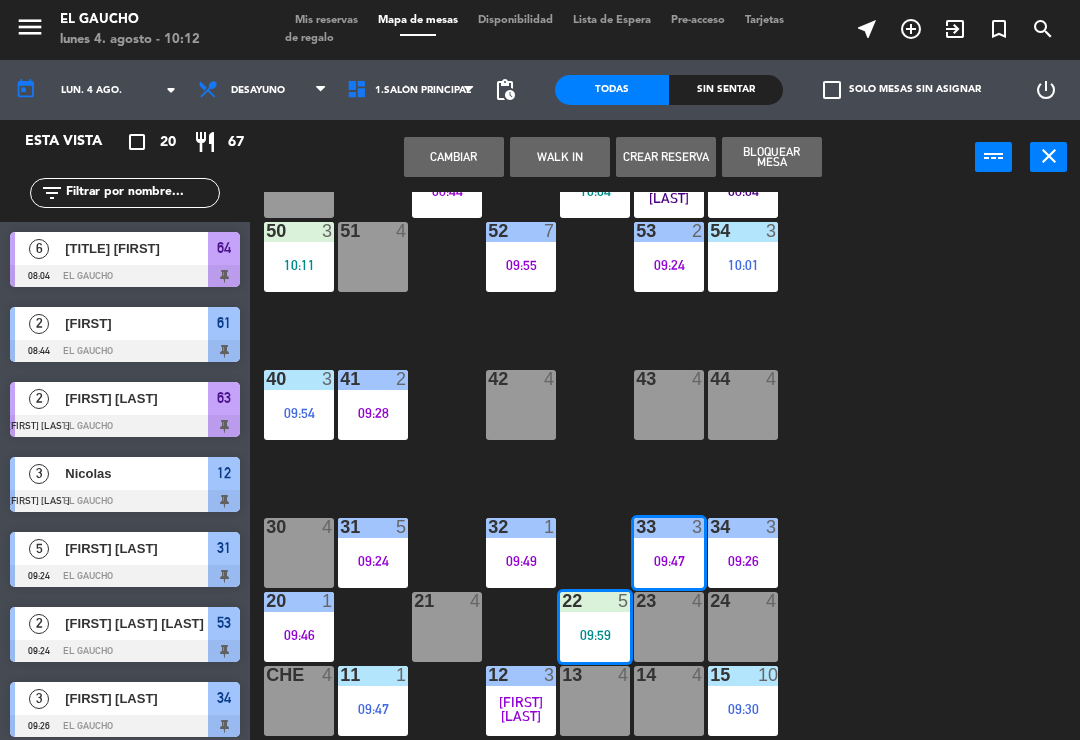 click on "84  4  80  4  83  4  82  4  81  4  70  4  71  4  72  4  73  4  74  4  63  2   09:17  62  2   10:04  61  2   08:44  60  4  64  6   08:04  54  3   10:01  53  2   09:24  50  3   10:11  52  7   09:55  51  4  40  3   09:54  43  4  42  4  41  2   09:28  44  4  31  5   09:24  30  4  32  1   09:49  33  3   09:47  34  3   09:26  20  1   09:46  21  4  22  5   09:59  24  4  23  4  14  4  15  10   09:30  13  4  Che  4  11  1   09:47  12  3   09:17" 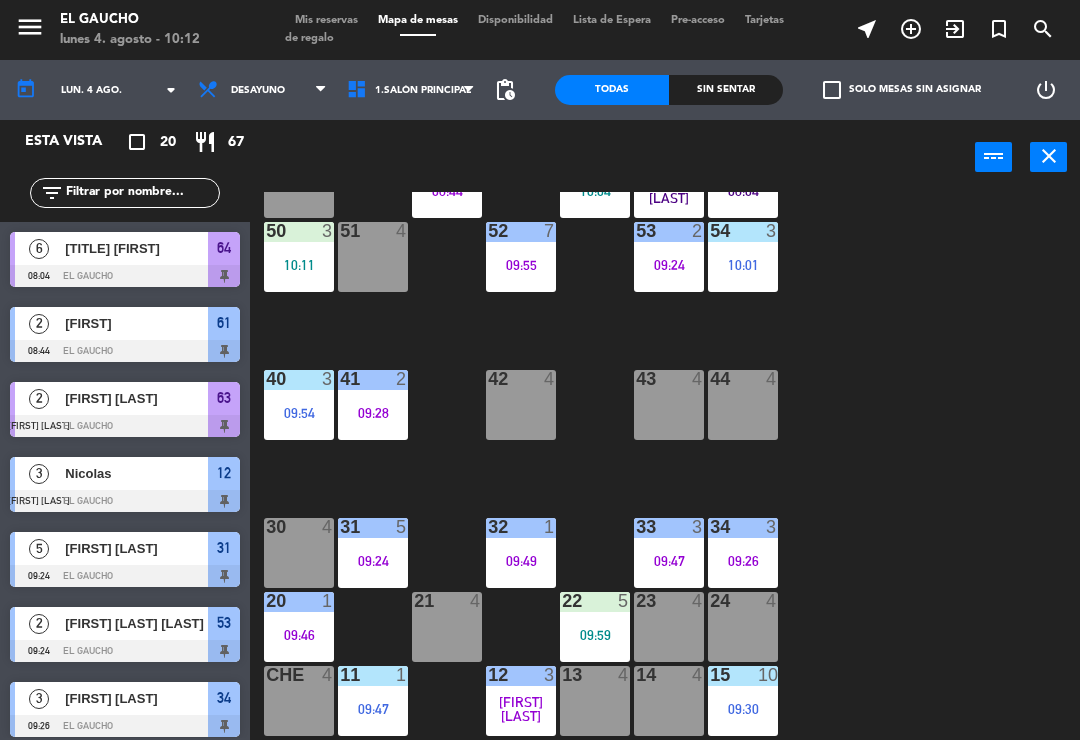 click on "21  4" at bounding box center [447, 627] 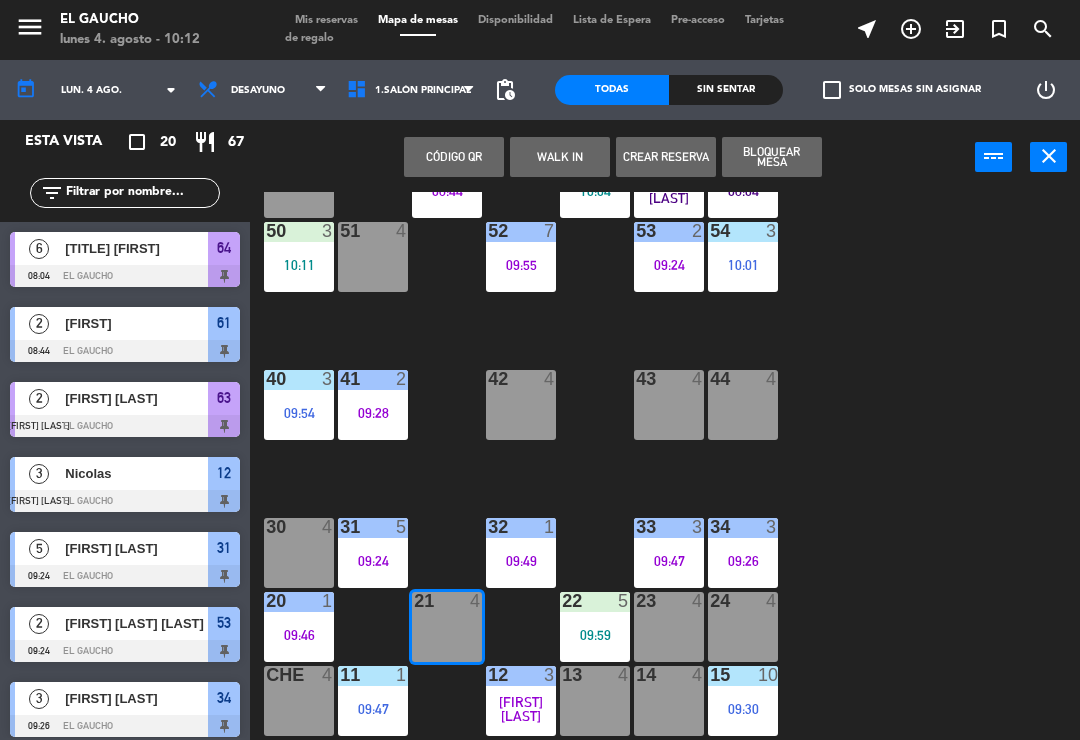 click on "84  4  80  4  83  4  82  4  81  4  70  4  71  4  72  4  73  4  74  4  63  2   09:17  62  2   10:04  61  2   08:44  60  4  64  6   08:04  54  3   10:01  53  2   09:24  50  3   10:11  52  7   09:55  51  4  40  3   09:54  43  4  42  4  41  2   09:28  44  4  31  5   09:24  30  4  32  1   09:49  33  3   09:47  34  3   09:26  20  1   09:46  21  4  22  5   09:59  24  4  23  4  14  4  15  10   09:30  13  4  Che  4  11  1   09:47  12  3   09:17" 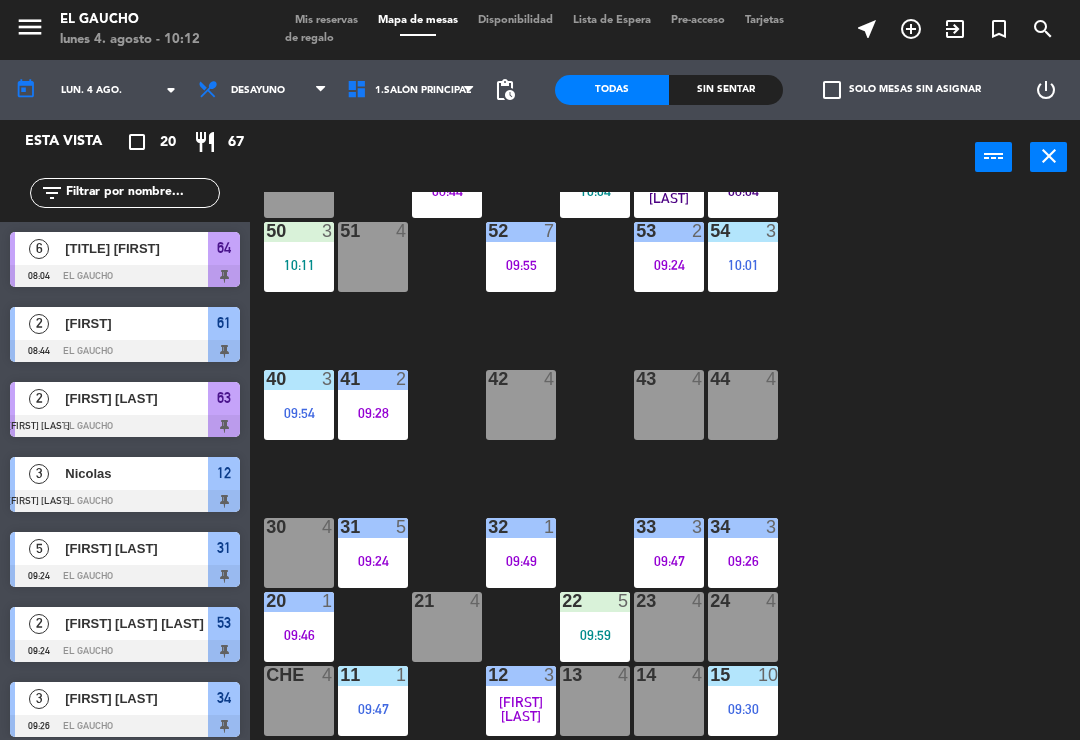 click on "42  4" at bounding box center [521, 405] 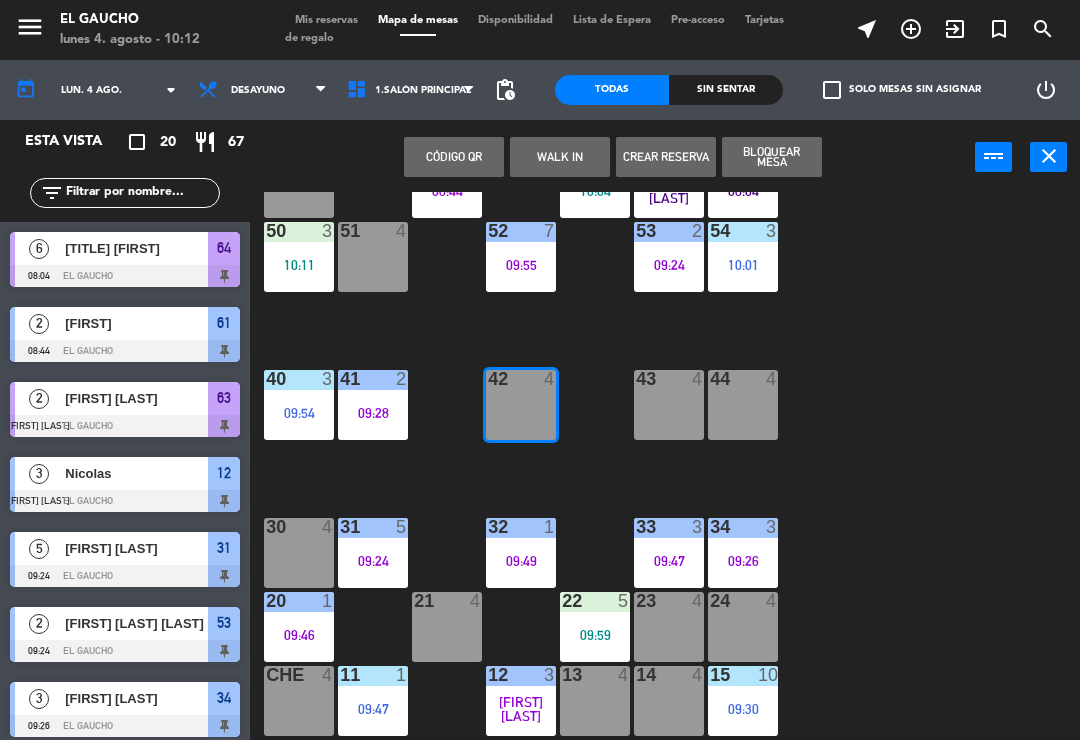 click on "43  4" at bounding box center (669, 405) 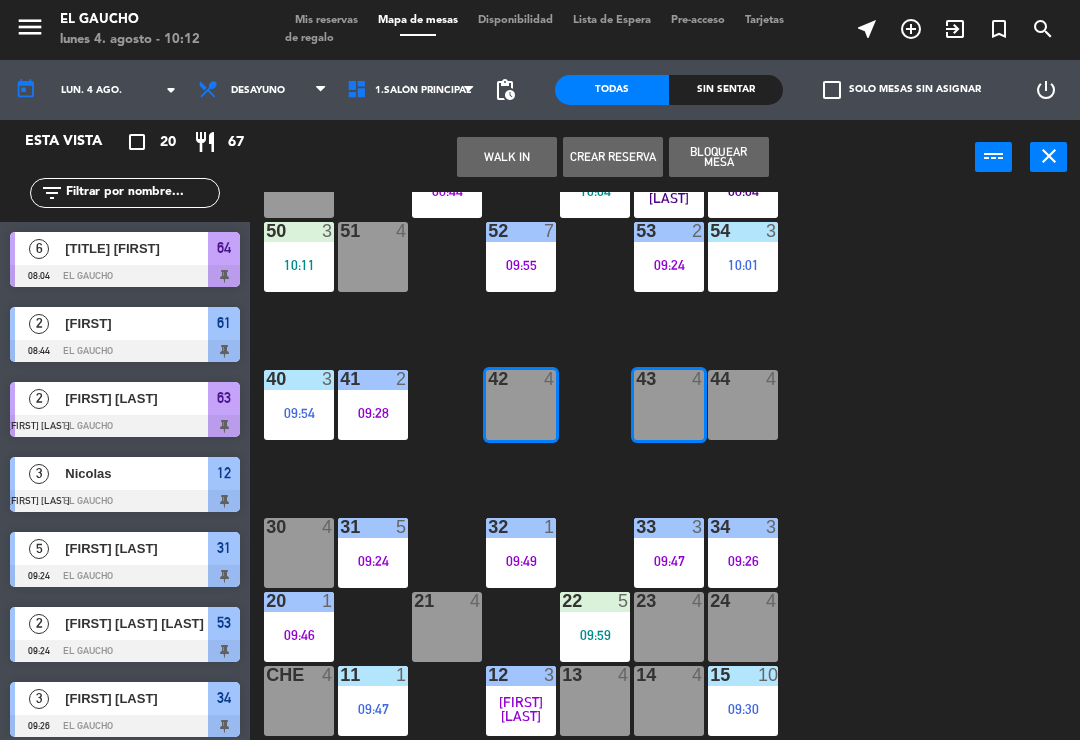click on "WALK IN" at bounding box center (507, 157) 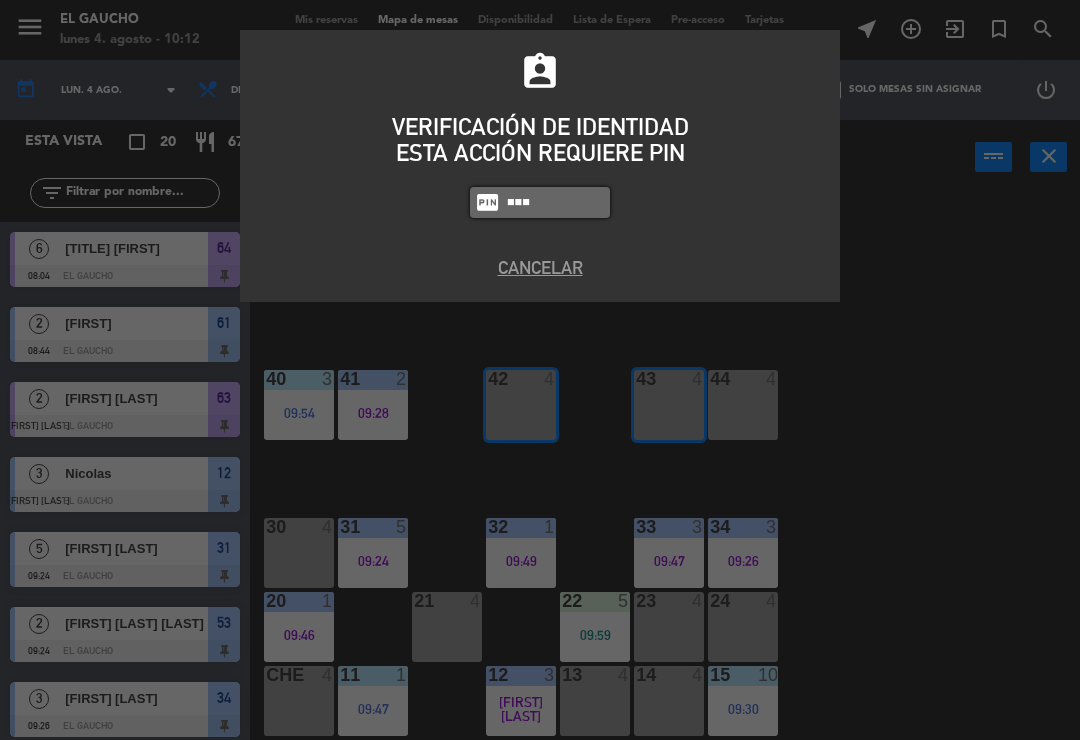type on "0009" 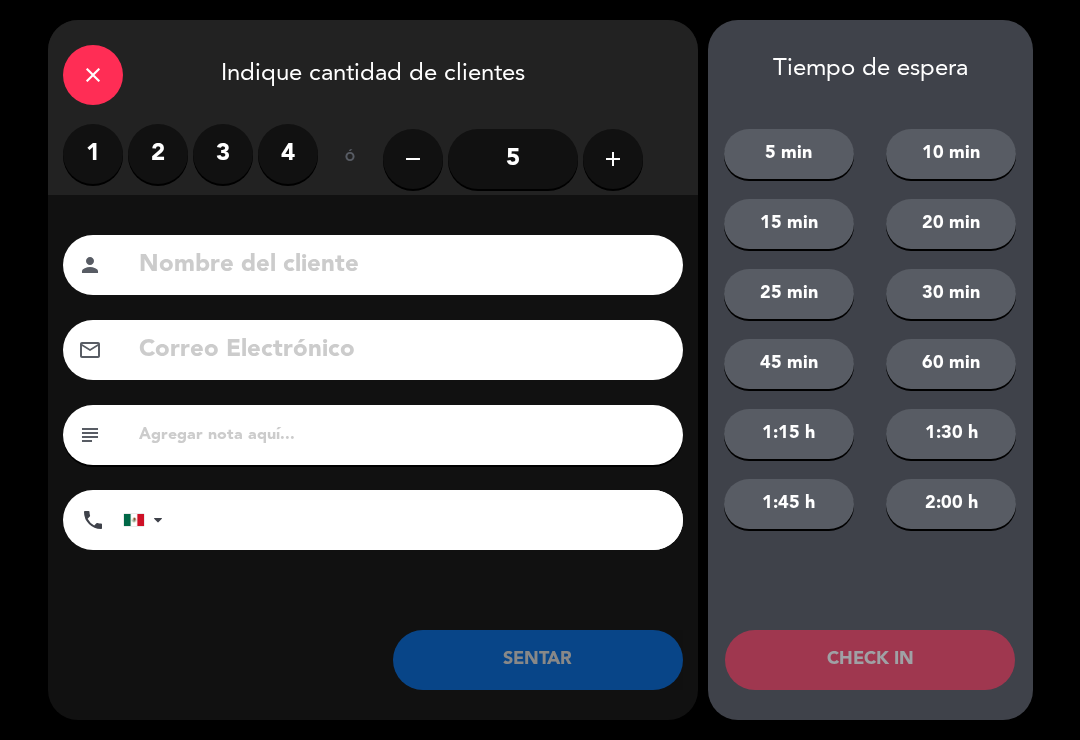 click on "close" 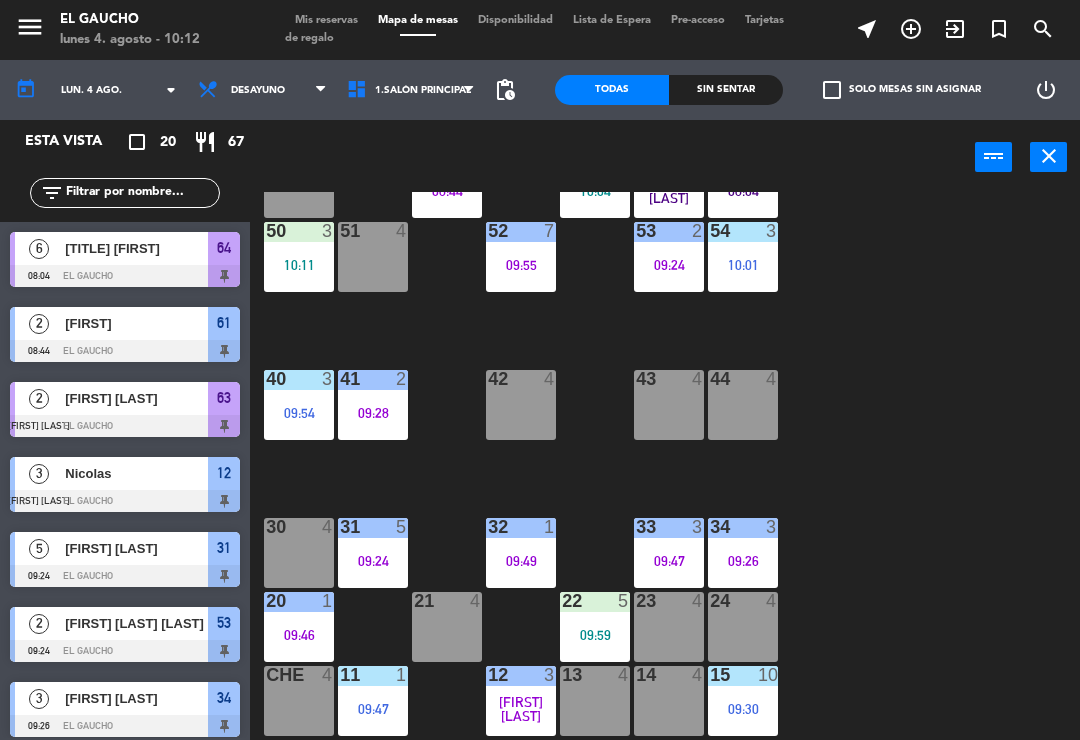 click on "84  4  80  4  83  4  82  4  81  4  70  4  71  4  72  4  73  4  74  4  63  2   09:17  62  2   10:04  61  2   08:44  60  4  64  6   08:04  54  3   10:01  53  2   09:24  50  3   10:11  52  7   09:55  51  4  40  3   09:54  43  4  42  4  41  2   09:28  44  4  31  5   09:24  30  4  32  1   09:49  33  3   09:47  34  3   09:26  20  1   09:46  21  4  22  5   09:59  24  4  23  4  14  4  15  10   09:30  13  4  Che  4  11  1   09:47  12  3   09:17" 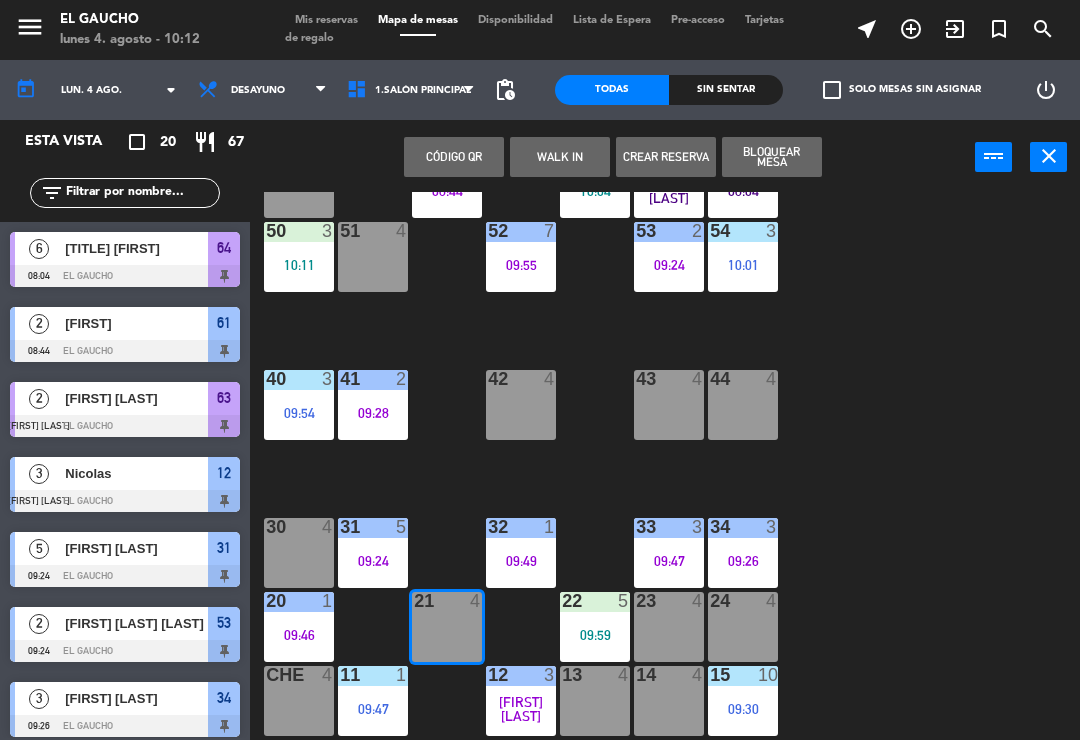 click on "WALK IN" at bounding box center [560, 157] 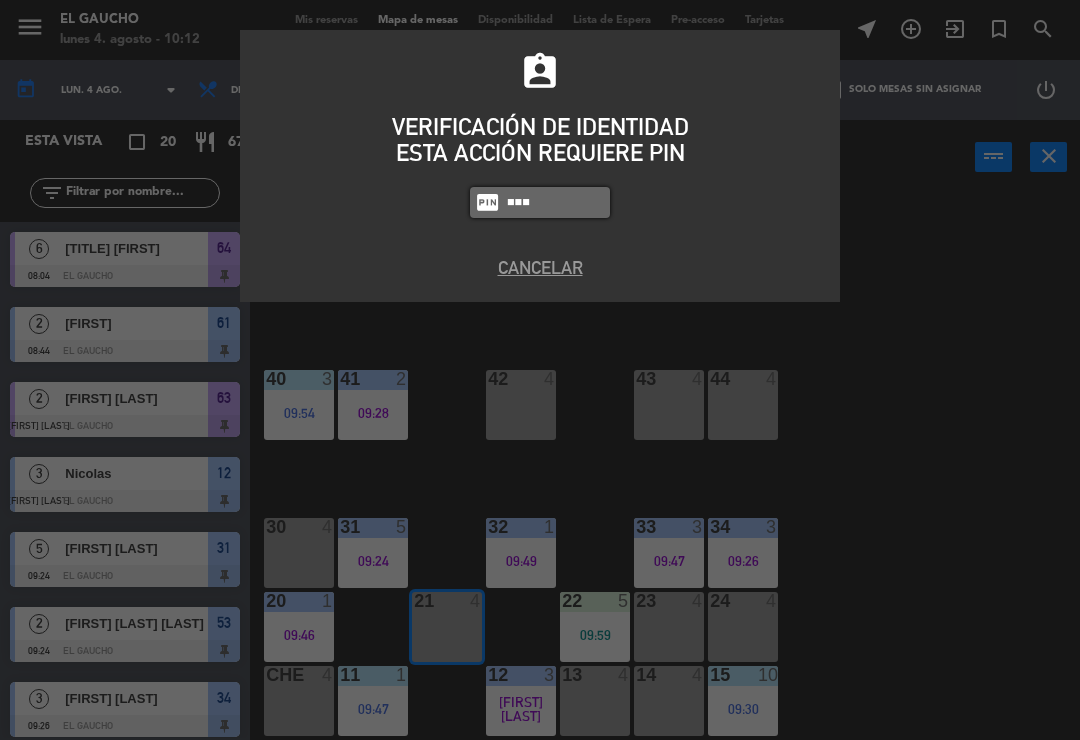 type on "0009" 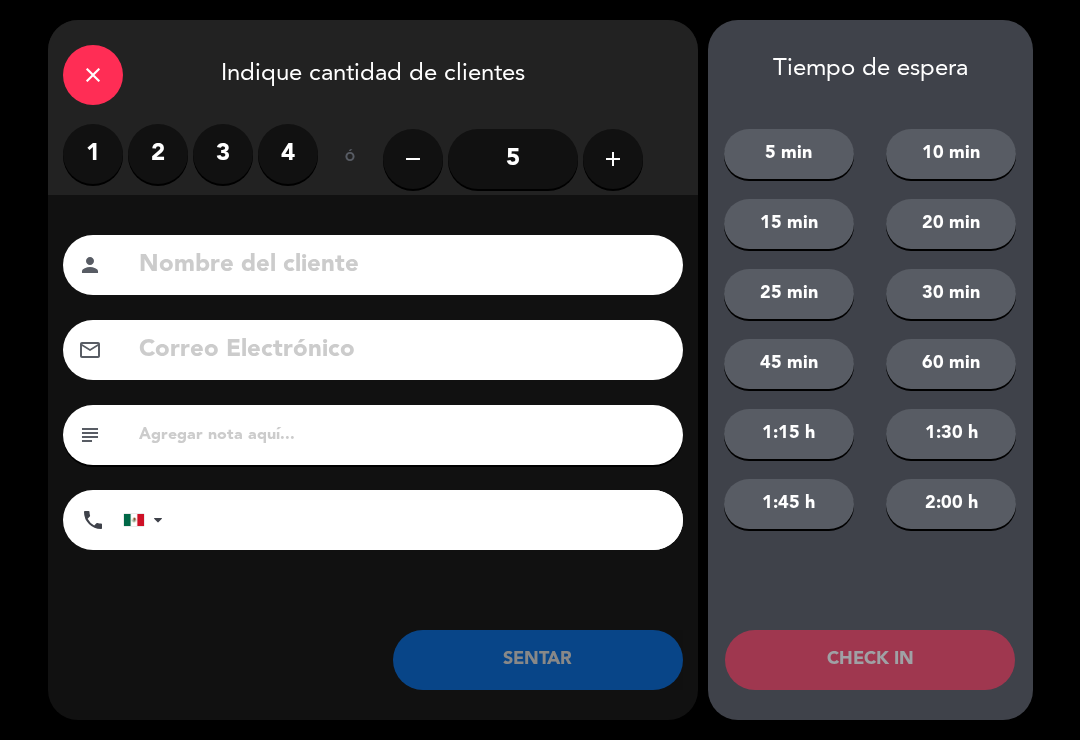type on "R" 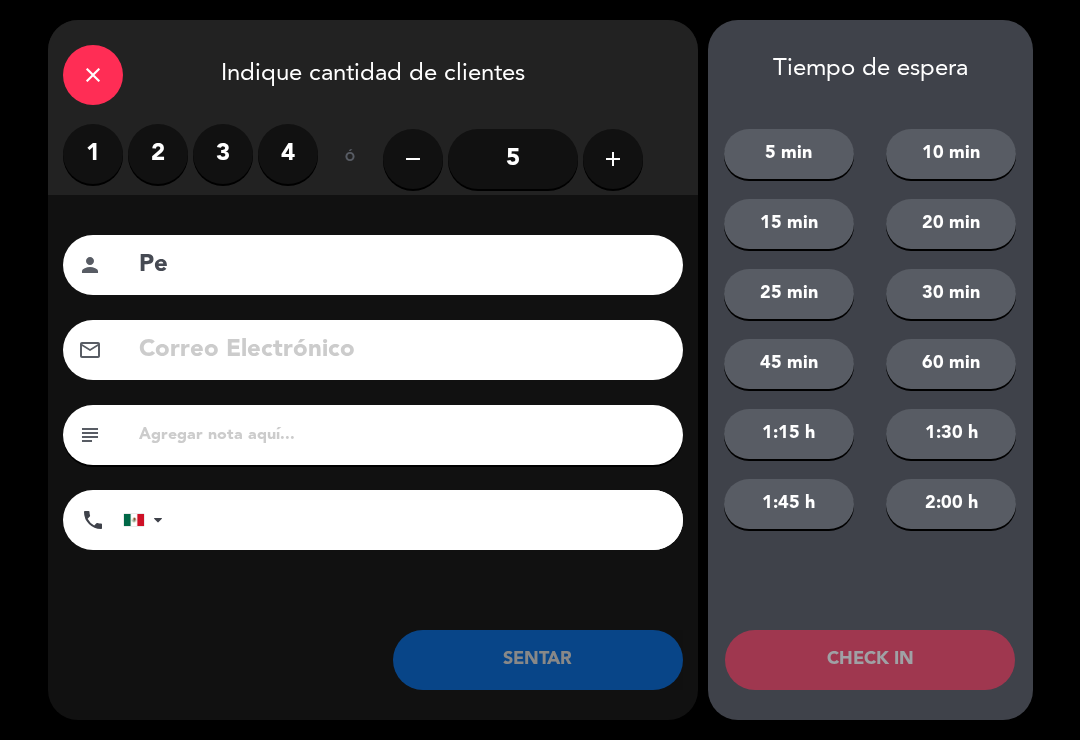 type on "P" 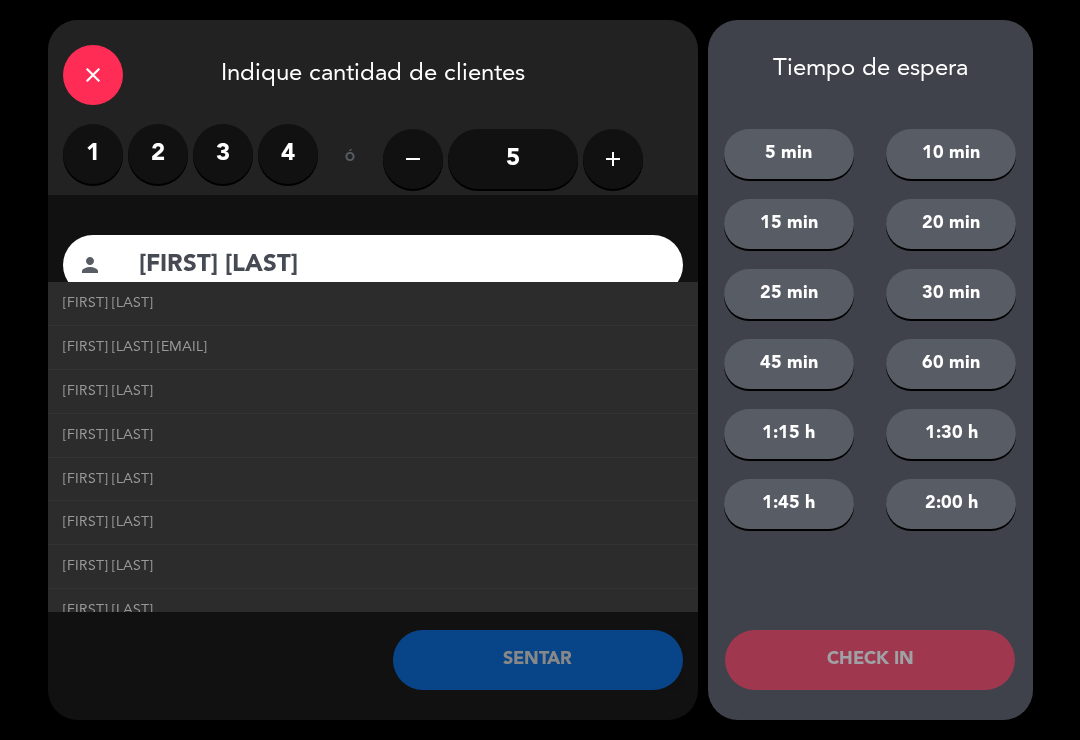 click on "[FIRST] [LAST] [EMAIL]" 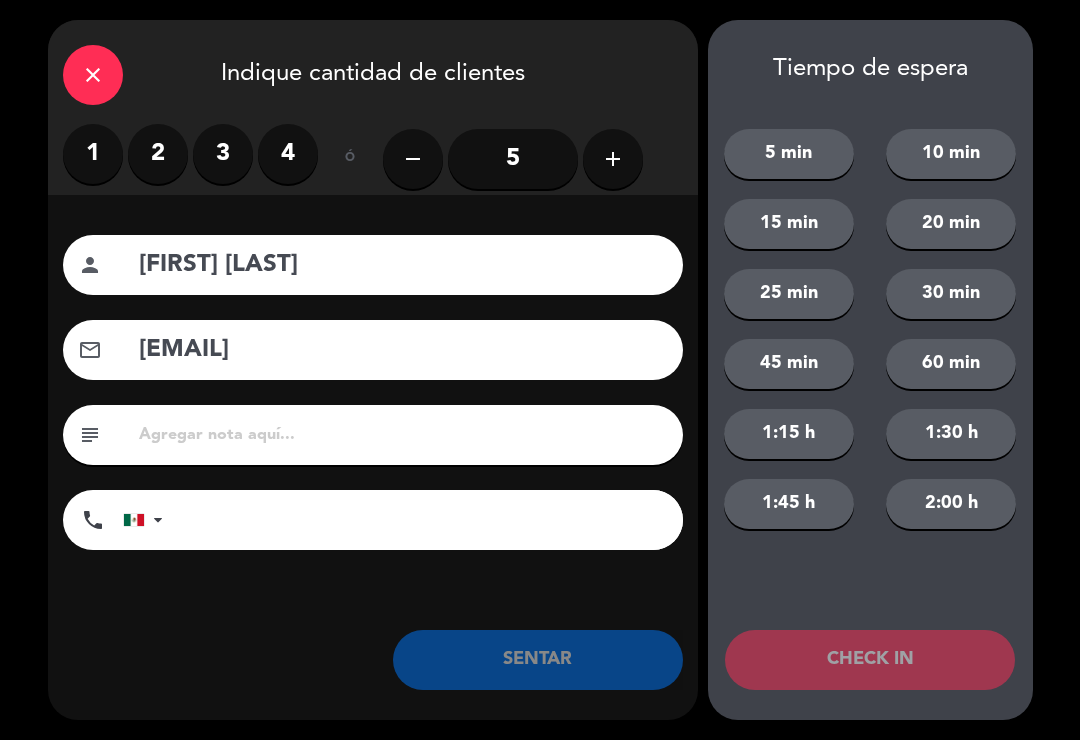 click on "2" at bounding box center [158, 154] 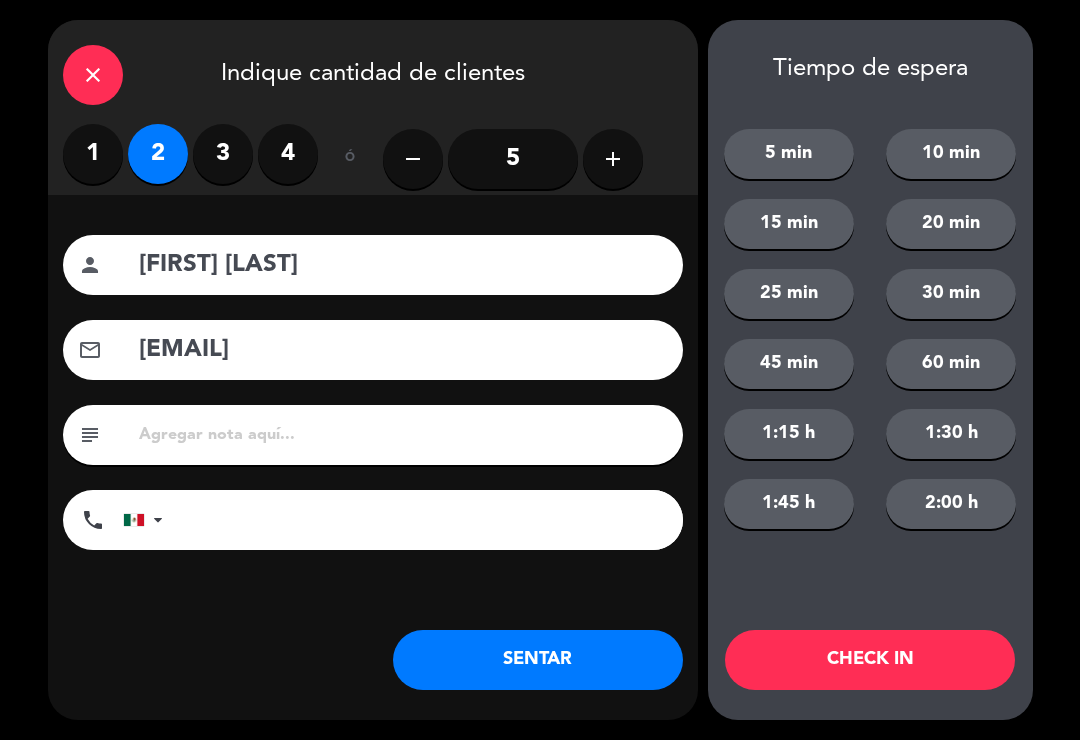 click on "SENTAR" 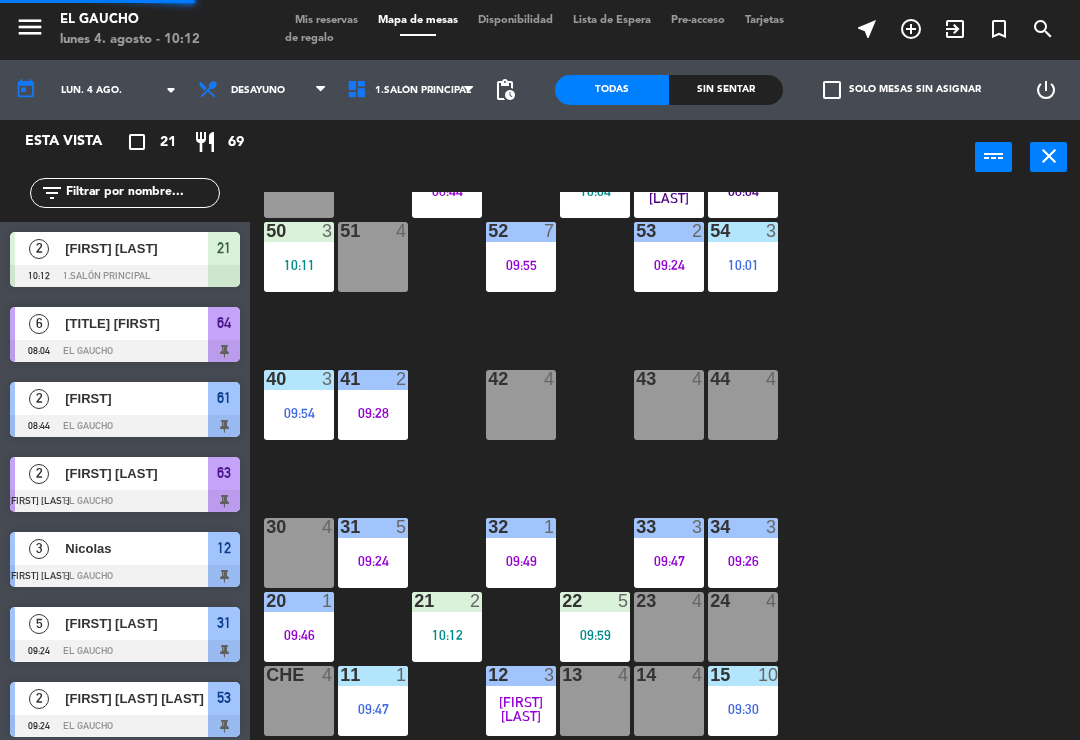 click on "4" at bounding box center [702, 379] 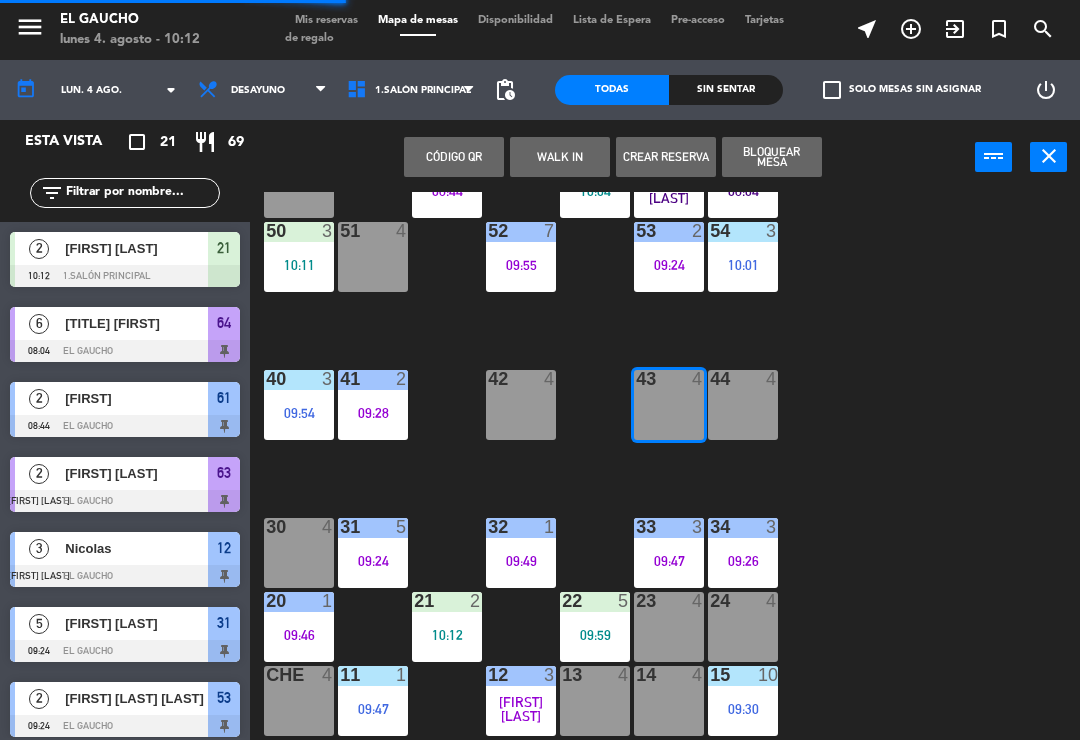 click on "42  4" at bounding box center [521, 405] 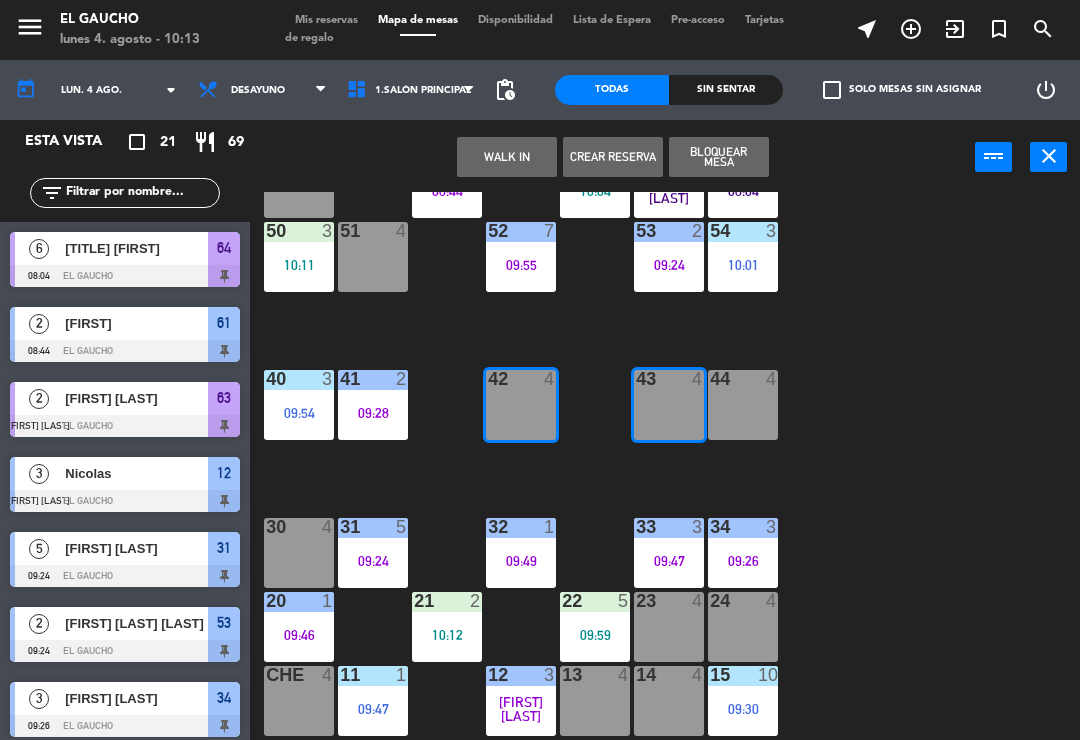 click at bounding box center [125, 726] 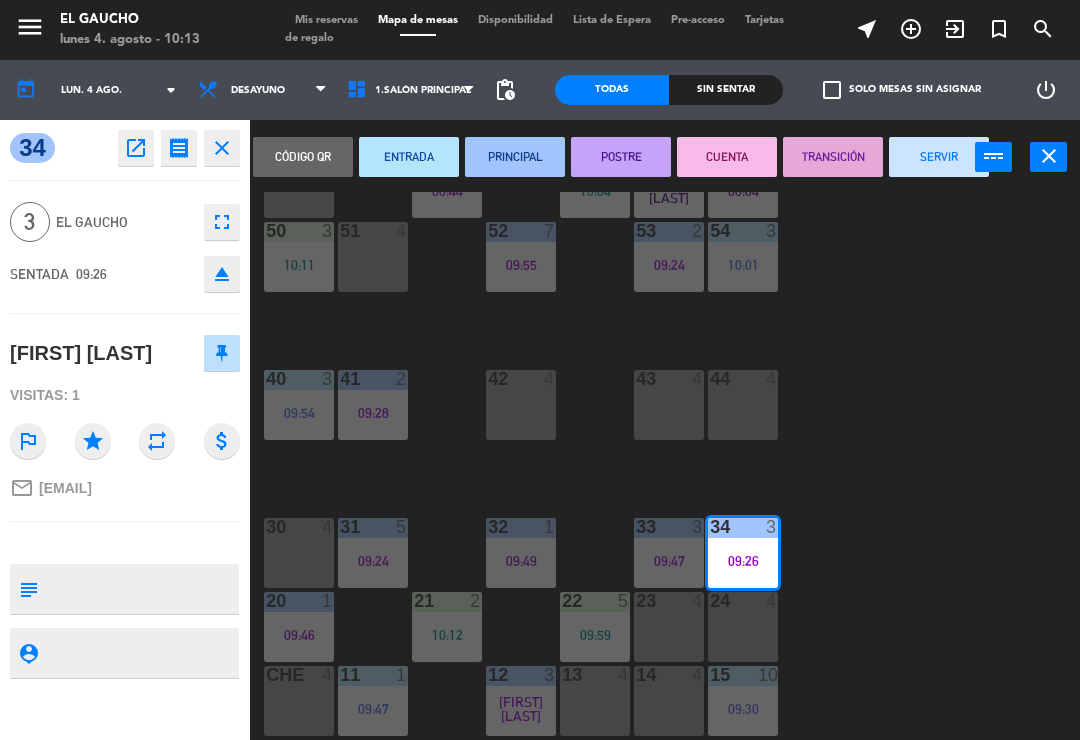 scroll, scrollTop: 0, scrollLeft: 0, axis: both 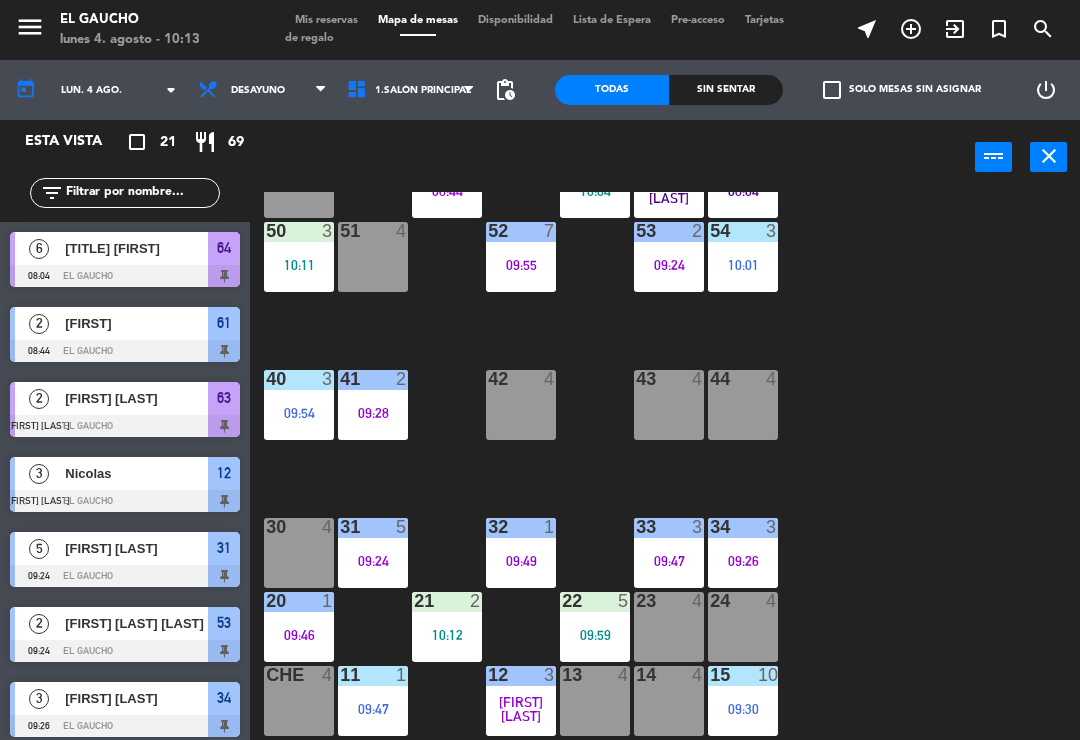 click on "42  4" at bounding box center (521, 405) 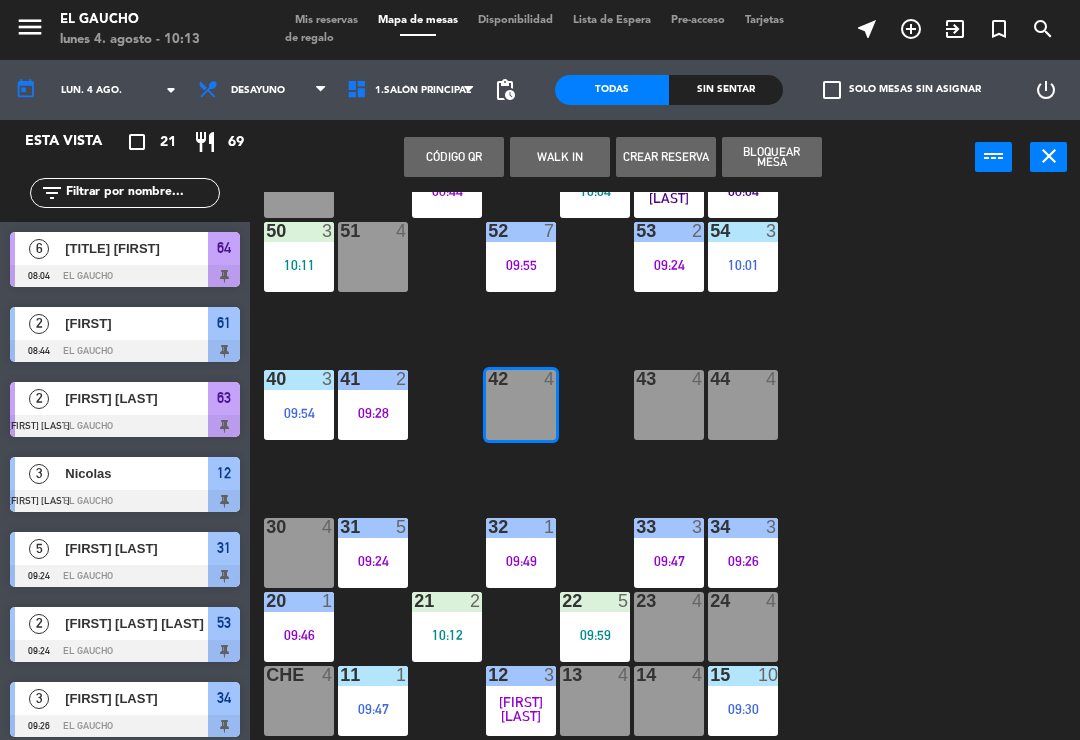 click on "43  4" at bounding box center [669, 405] 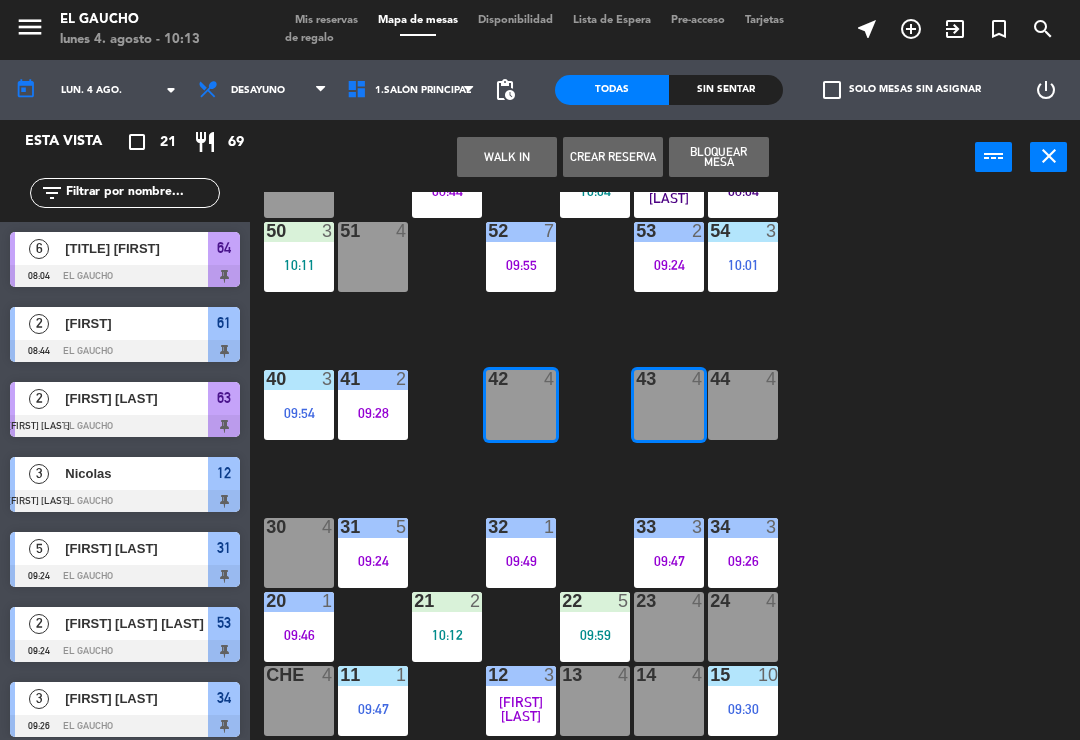 click on "WALK IN" at bounding box center [507, 157] 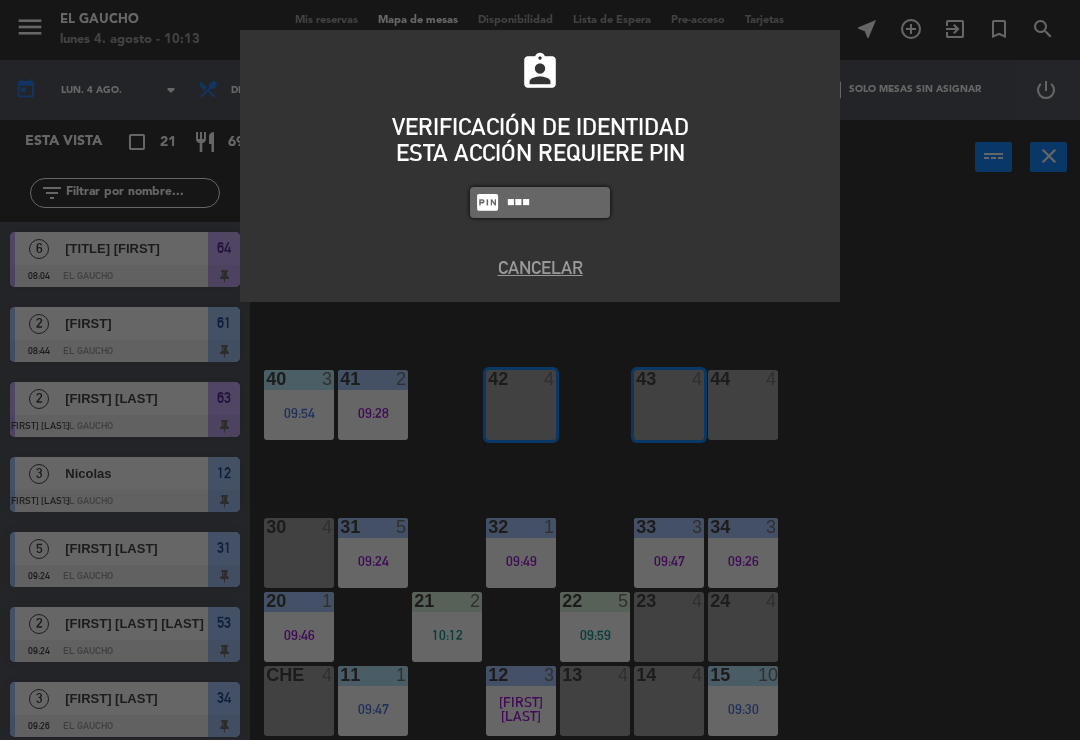 type on "0009" 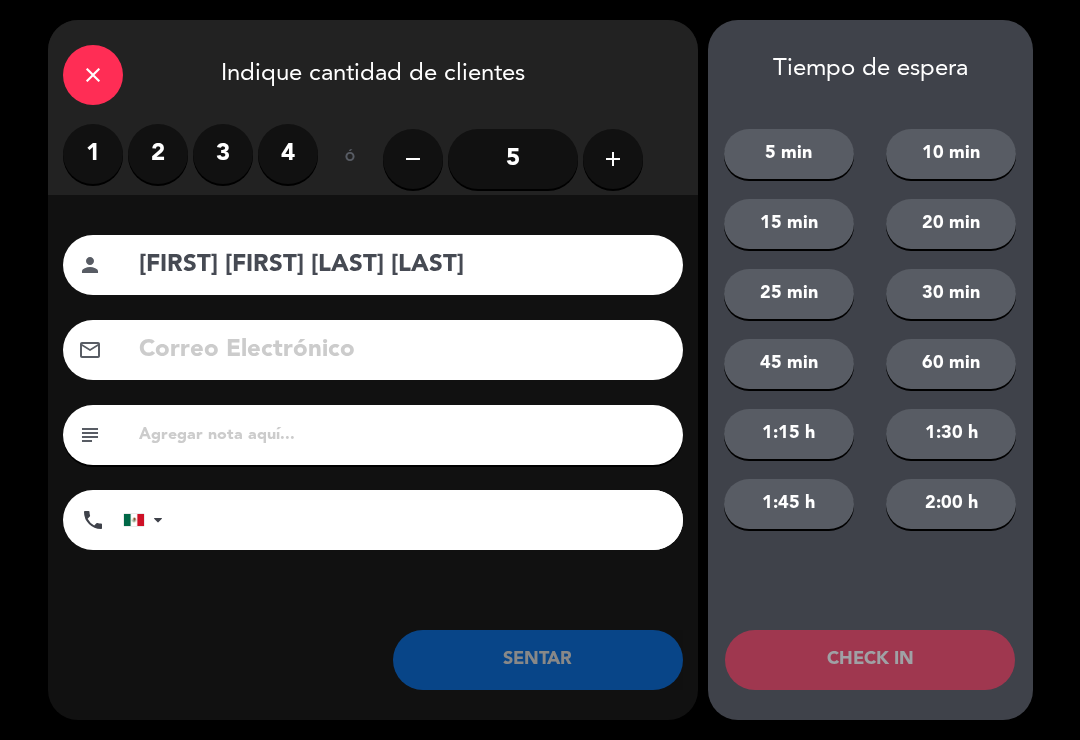 click on "[FIRST] [FIRST] [LAST] [LAST]" 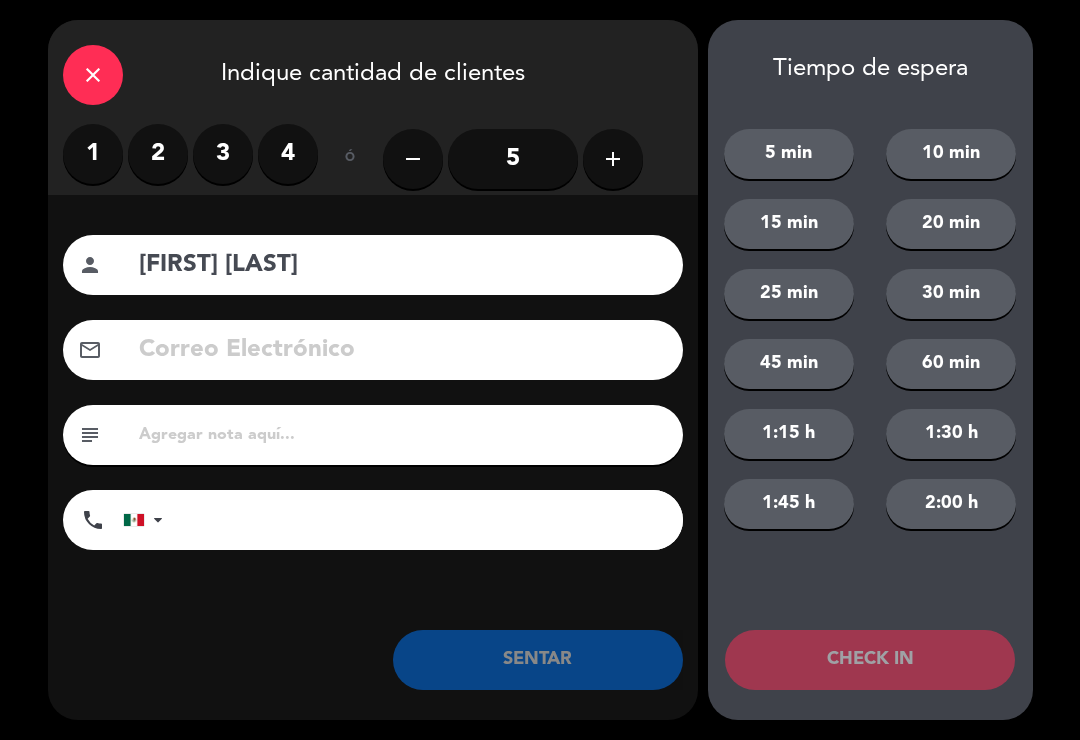 type on "[FIRST] [LAST]" 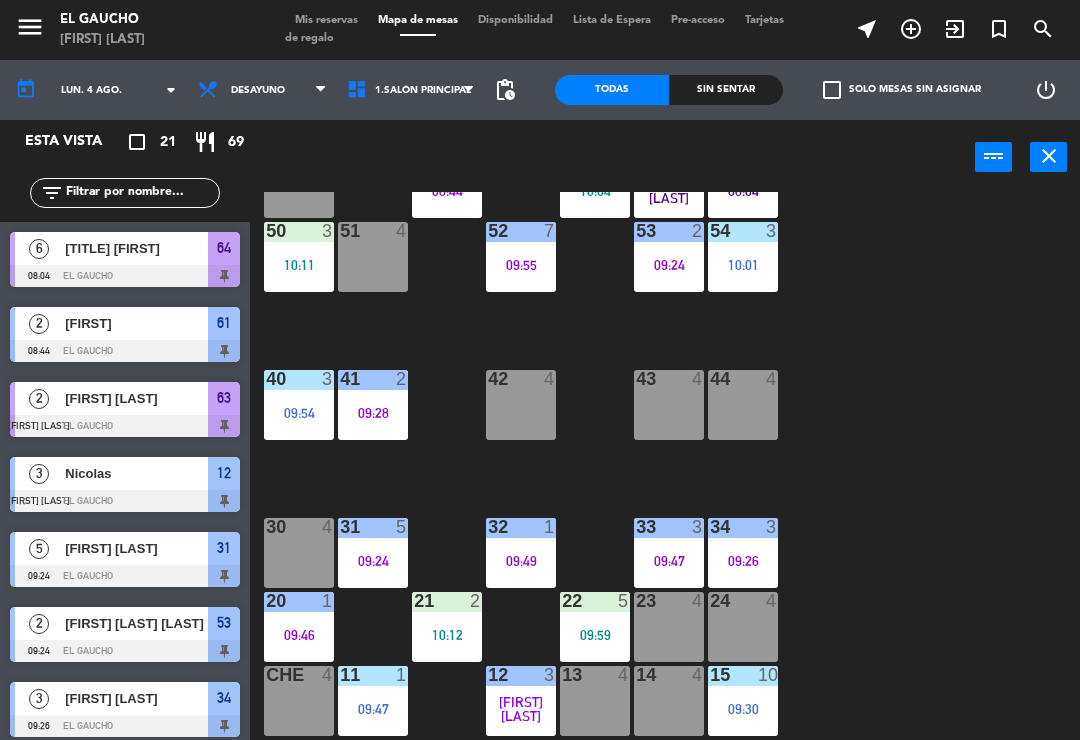 click on "[FIRST] [LAST]" 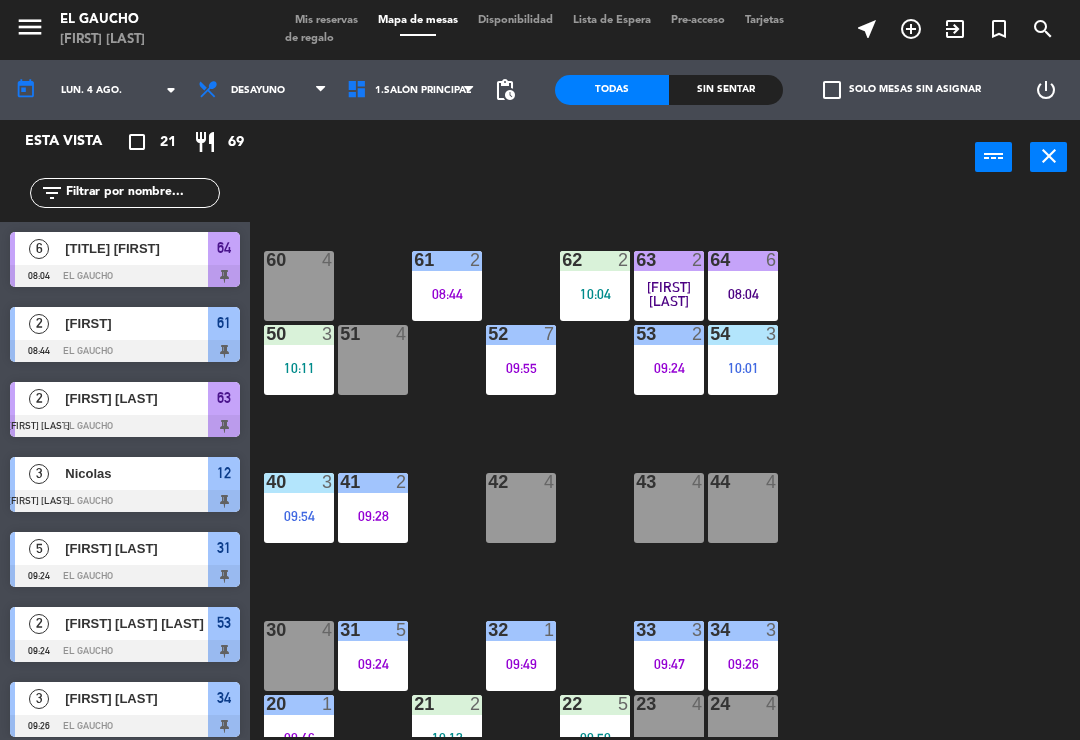 scroll, scrollTop: 204, scrollLeft: 0, axis: vertical 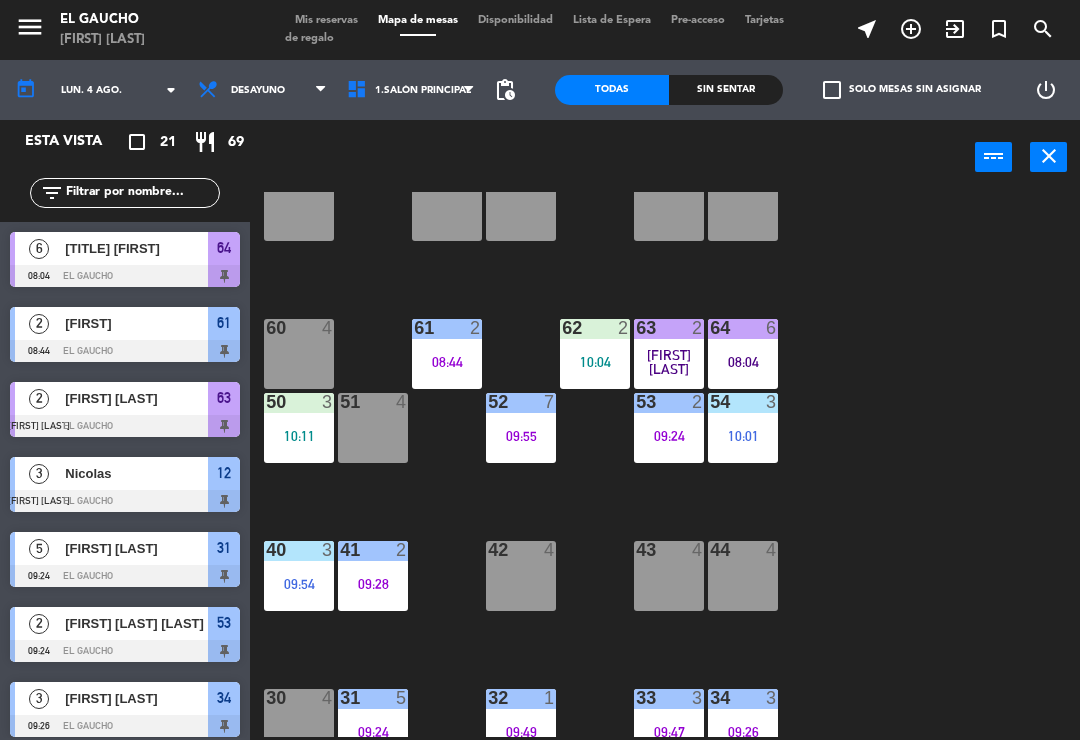 click on "51  4" at bounding box center [373, 428] 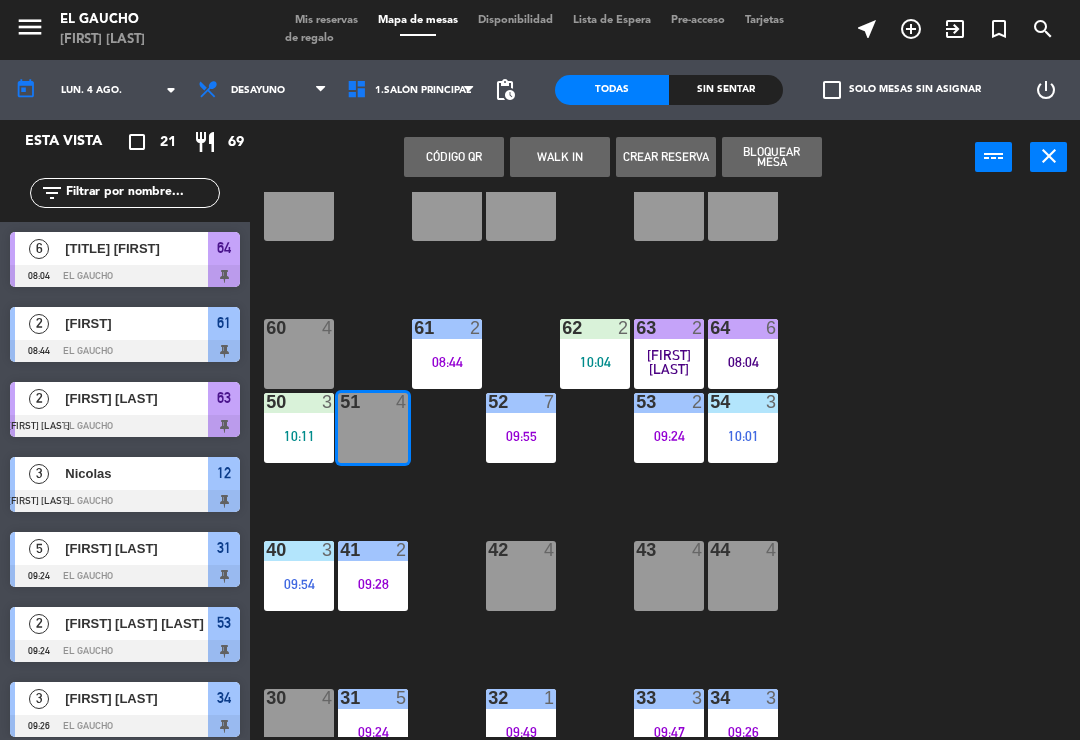 click on "WALK IN" at bounding box center (560, 157) 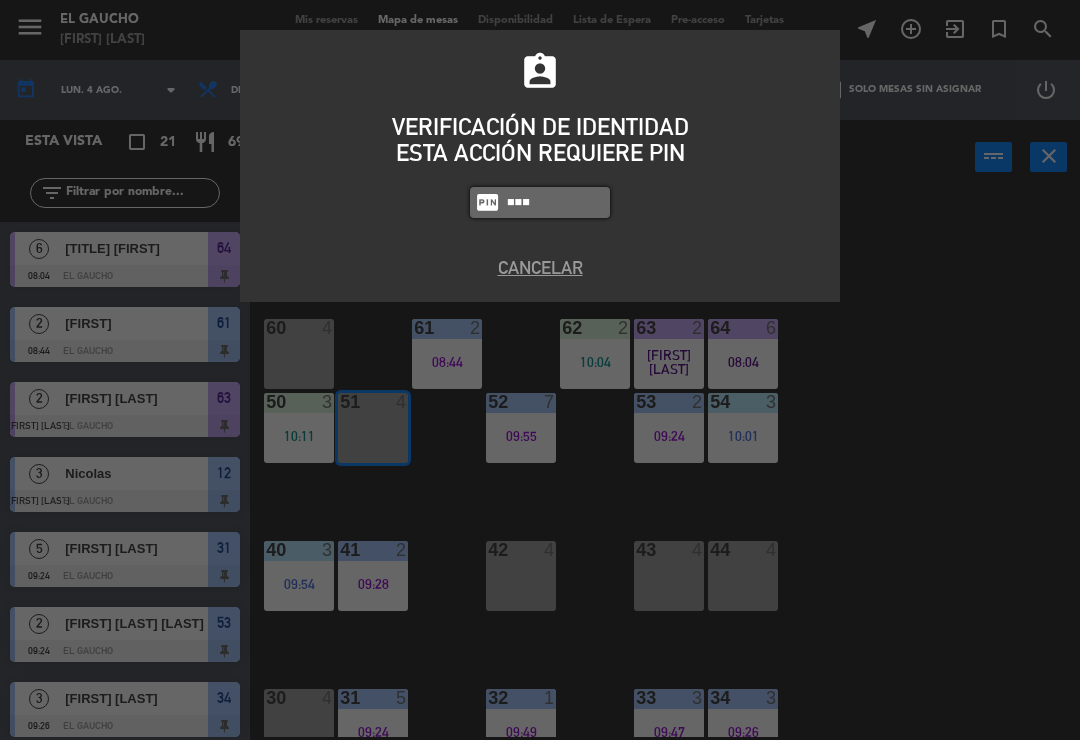 type on "0009" 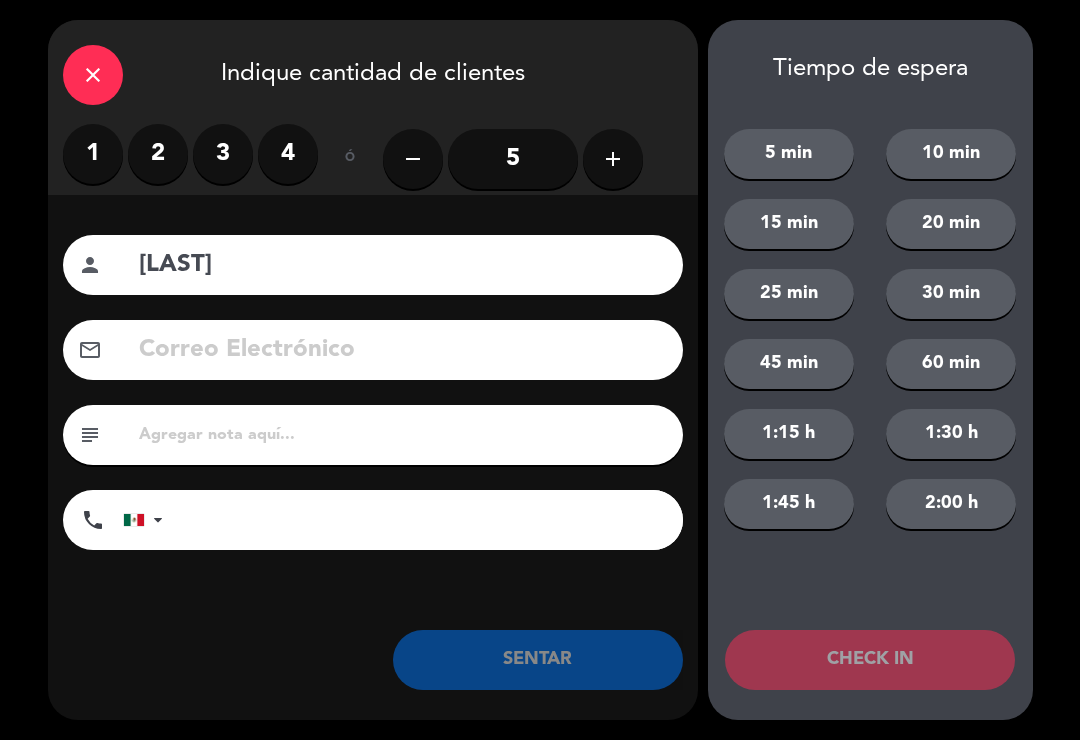 type on "[LAST]" 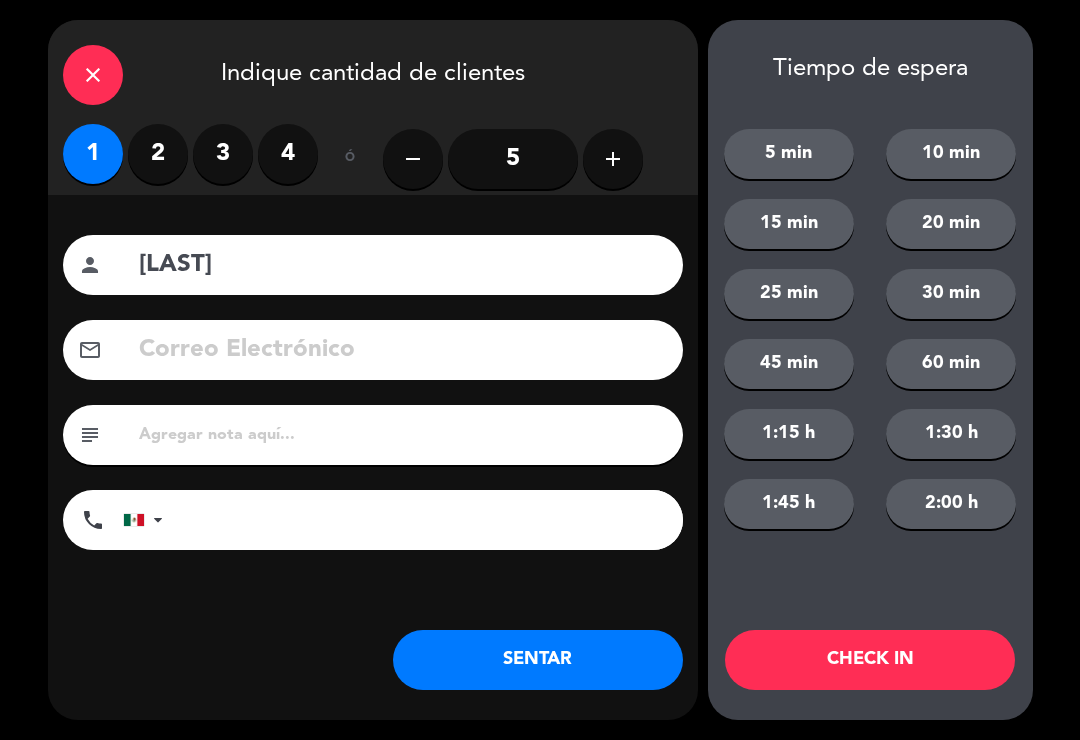 click on "SENTAR" 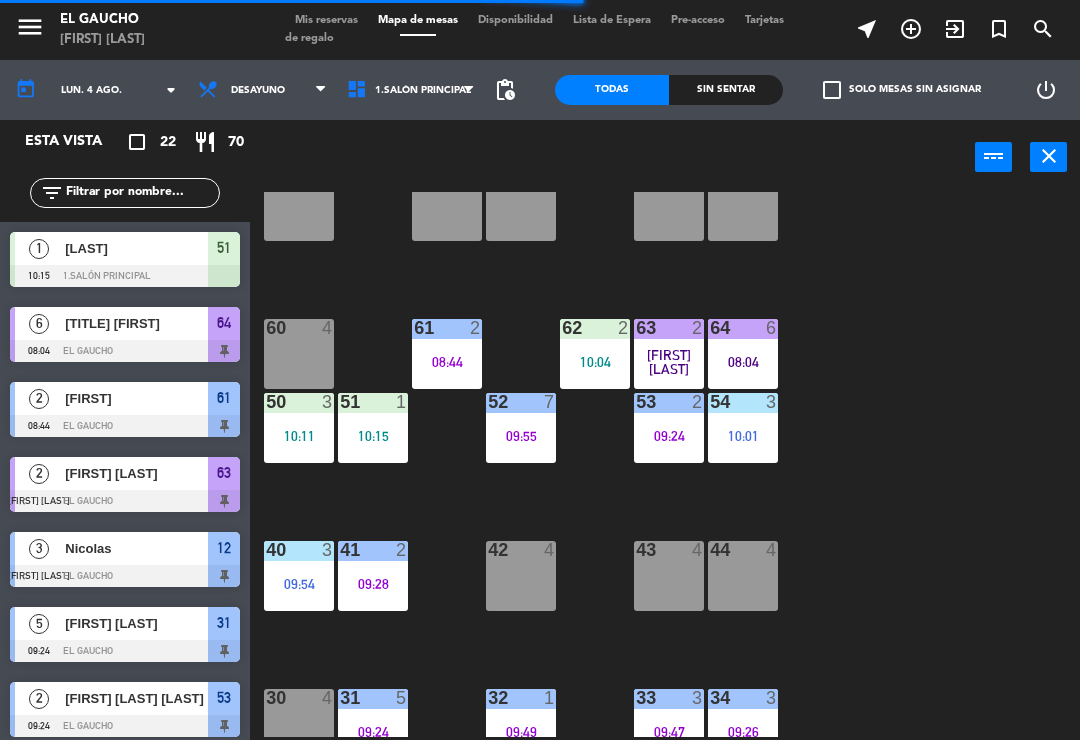 click on "30" at bounding box center [266, 698] 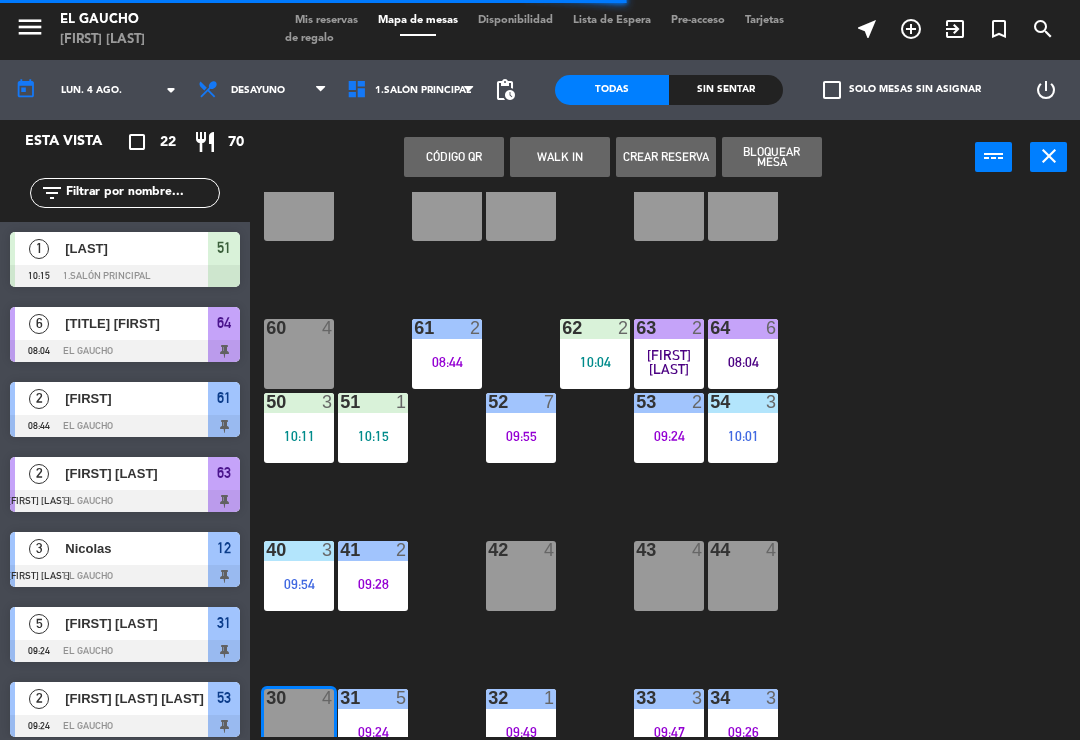 click on "WALK IN" at bounding box center [560, 157] 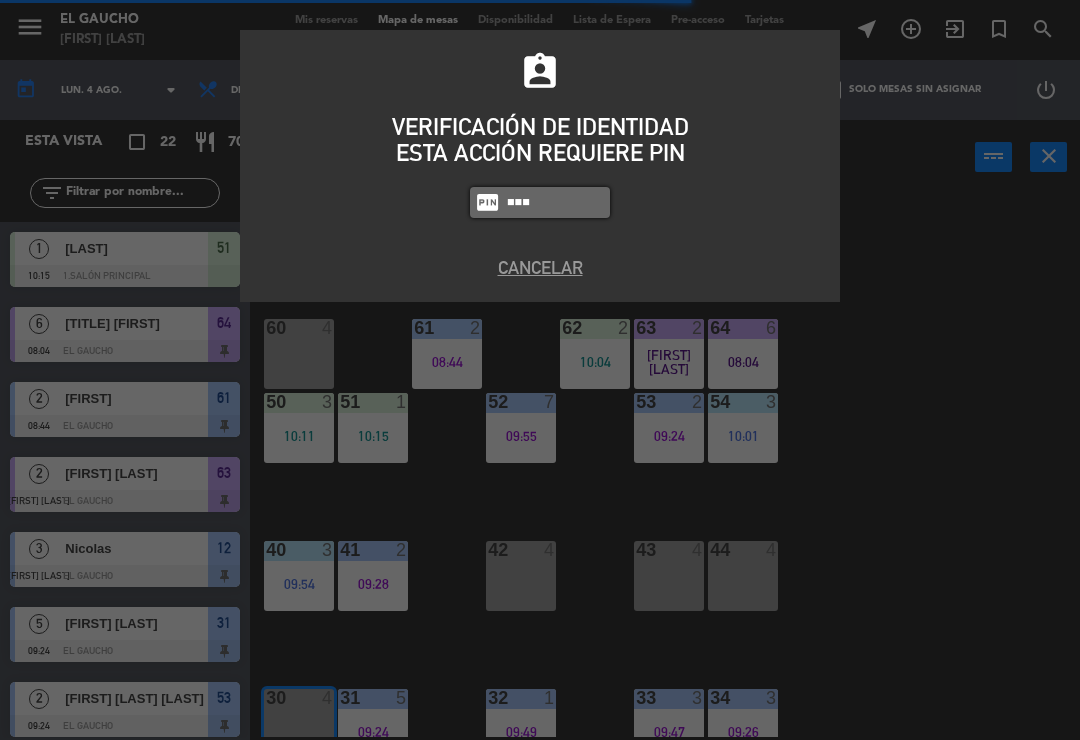 type on "0009" 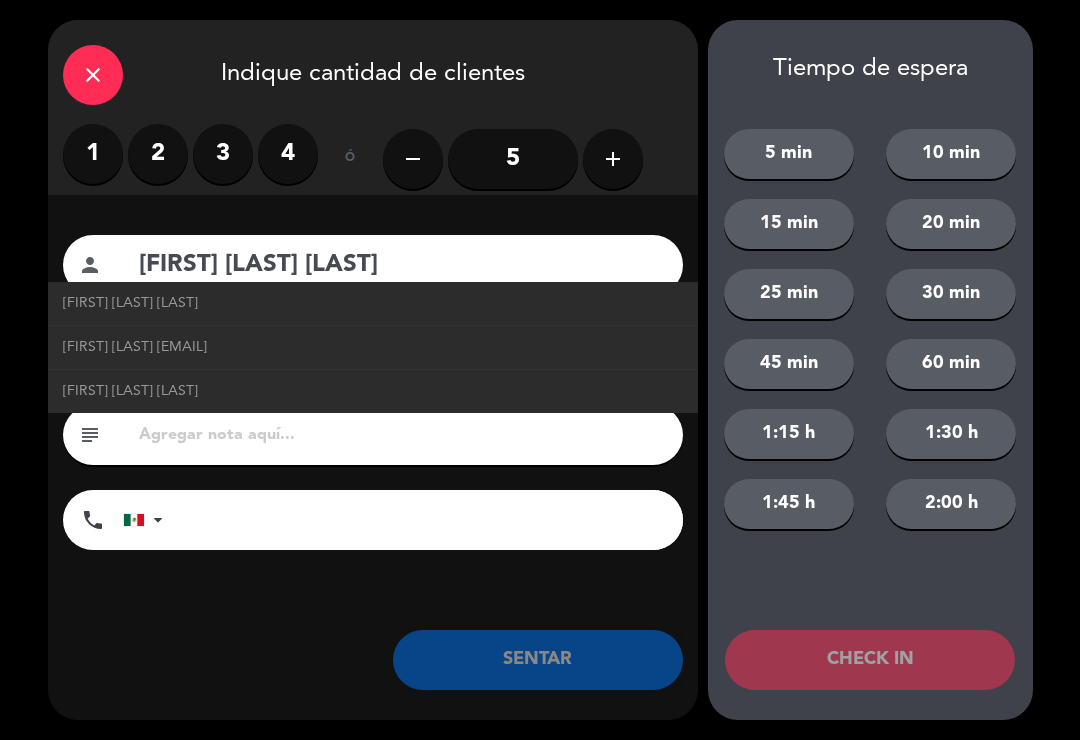 type on "[FIRST] [LAST] [LAST]" 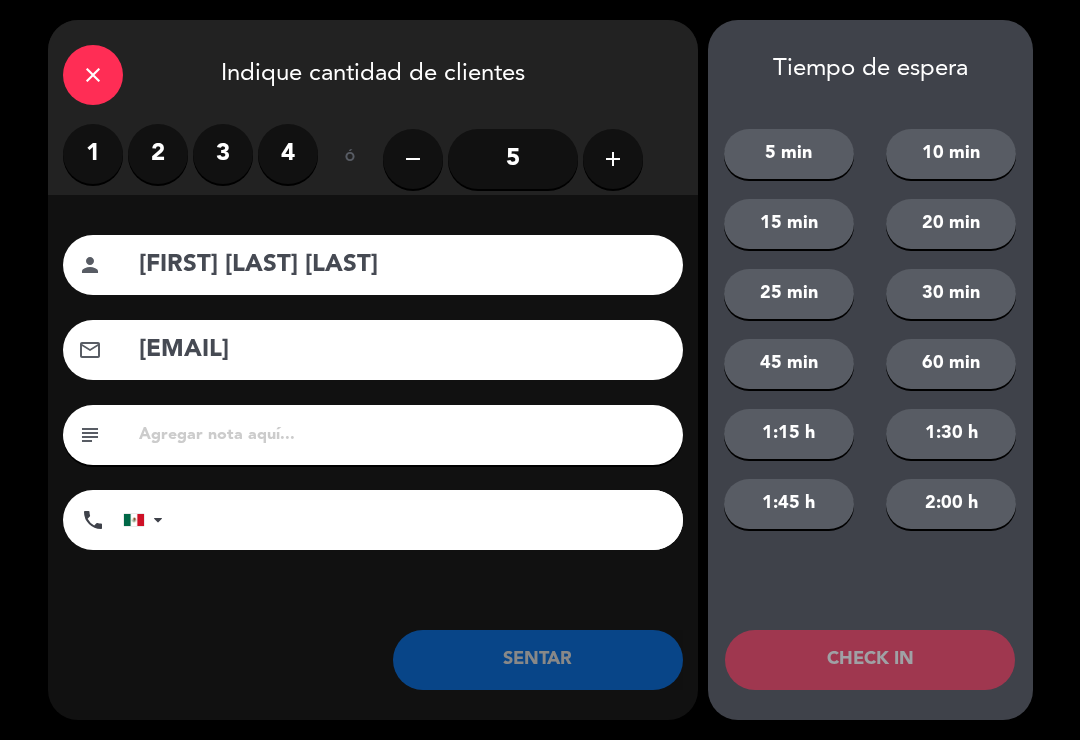 click on "3" at bounding box center [223, 154] 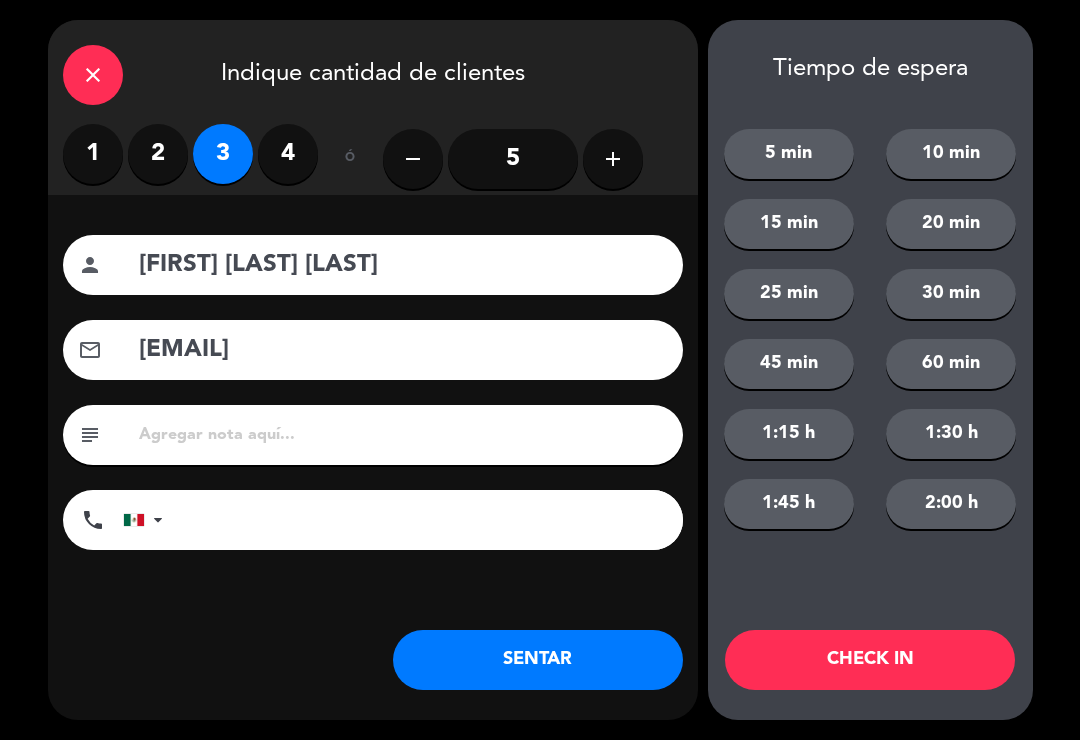 click on "SENTAR" 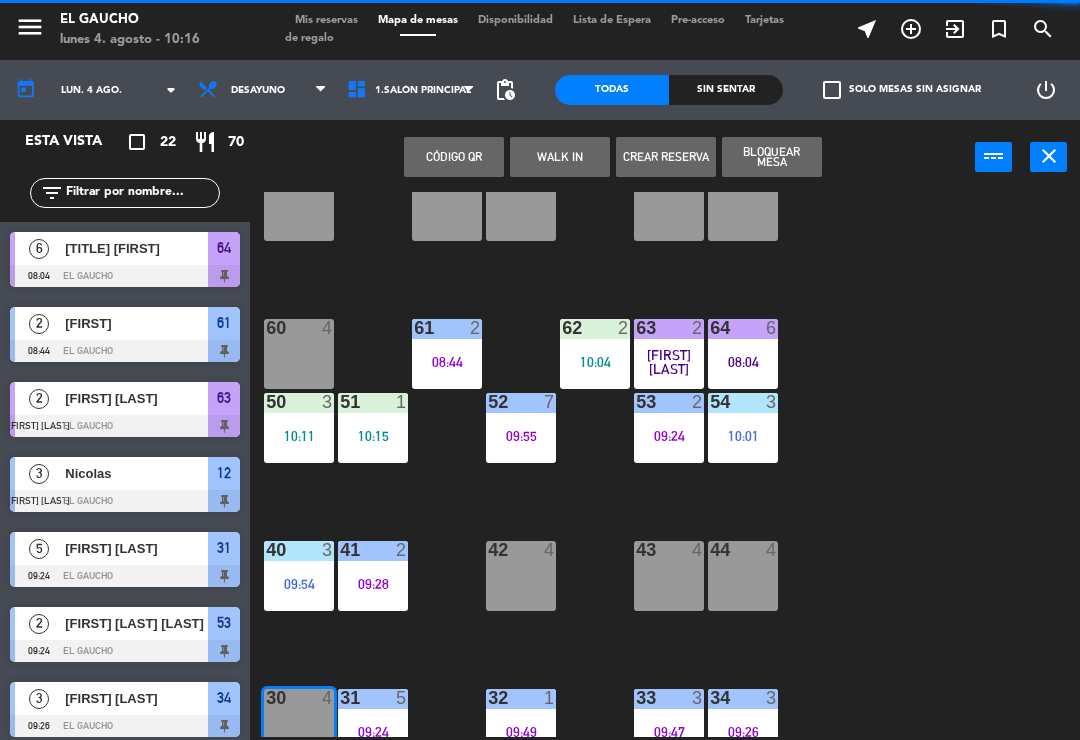 click on "2" at bounding box center (158, 154) 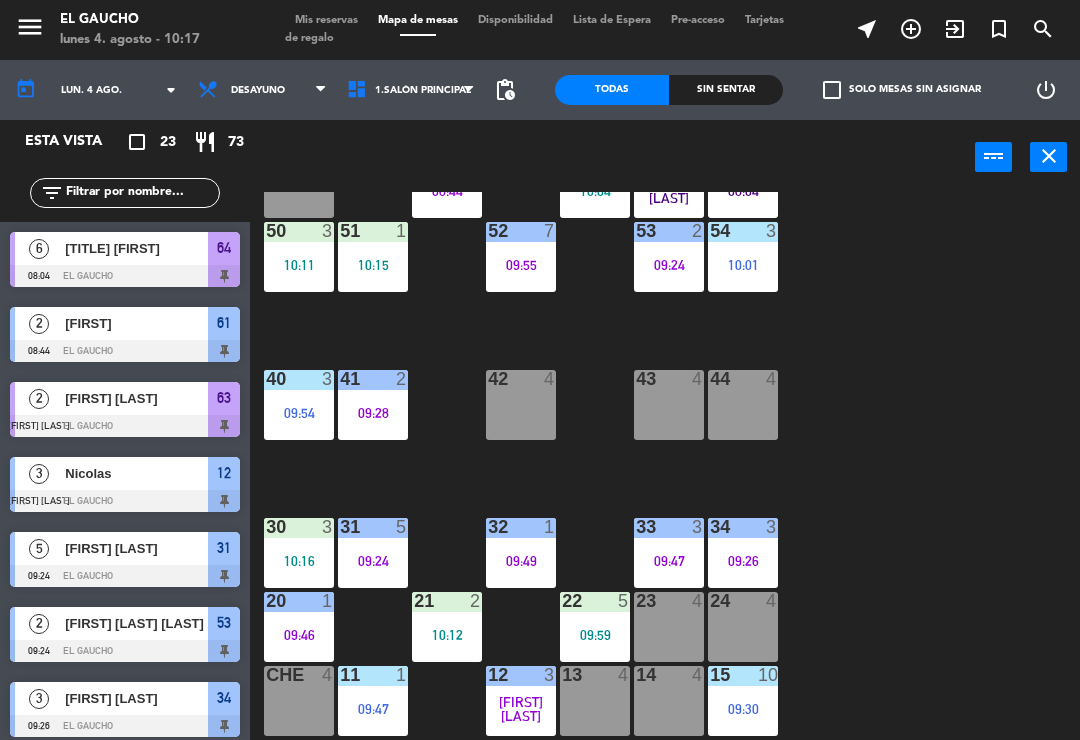 scroll, scrollTop: 373, scrollLeft: 0, axis: vertical 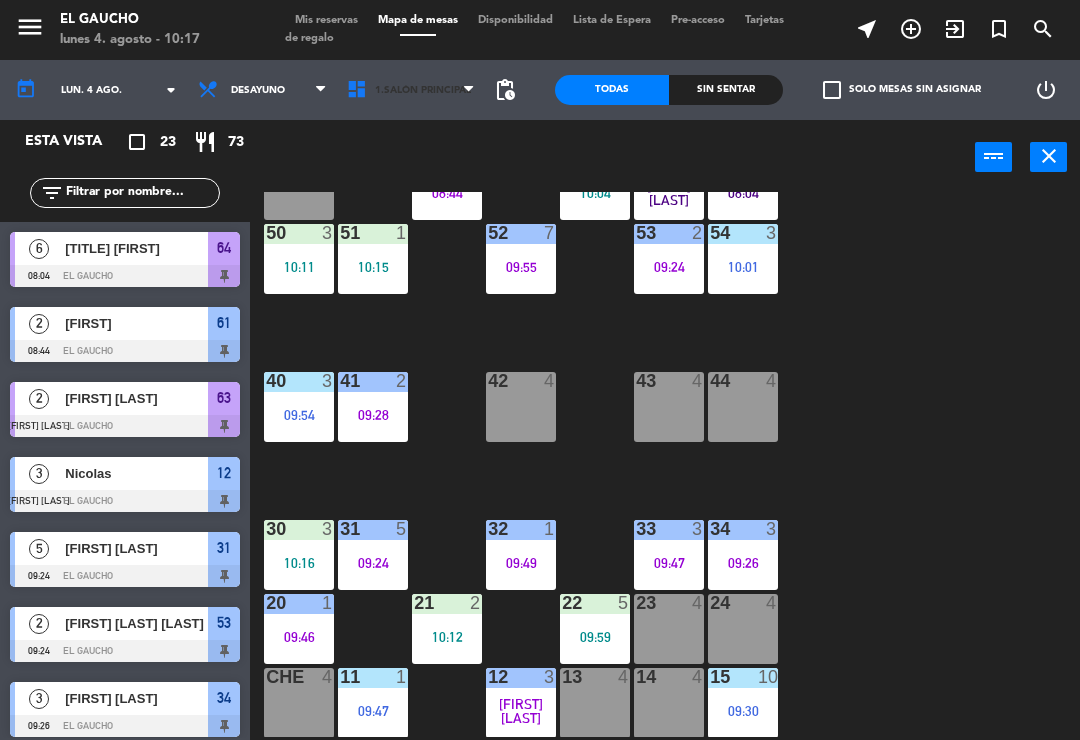 click on "1.Salón Principal" at bounding box center (411, 90) 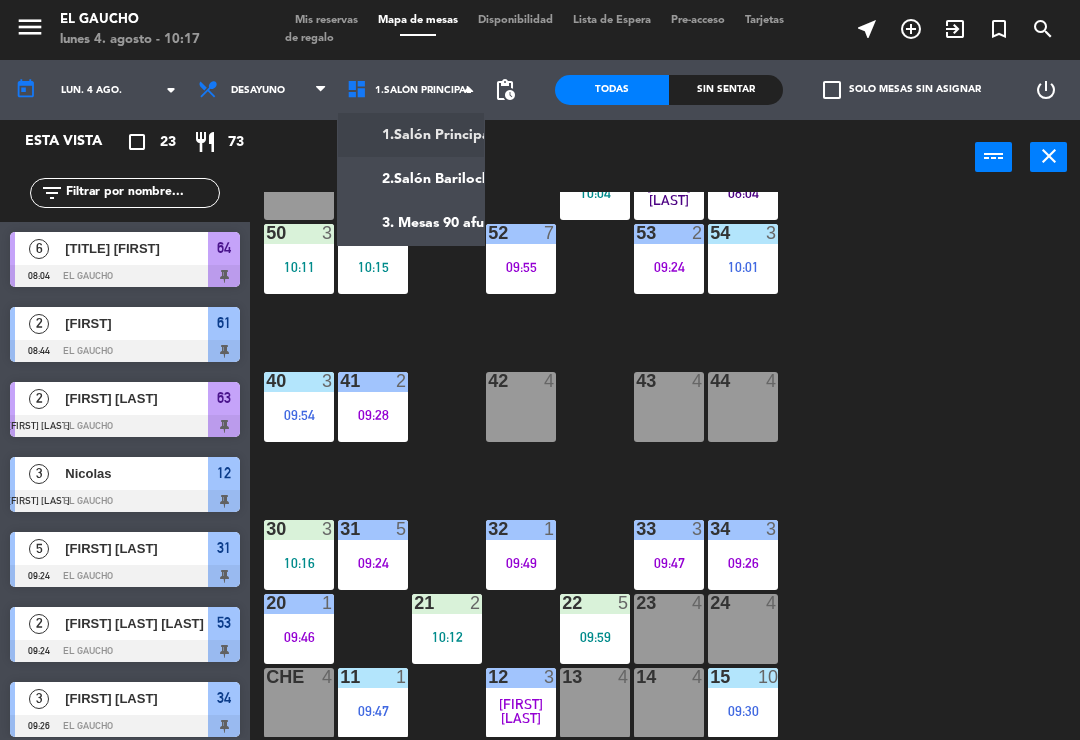 click on "84  4  80  4  83  4  82  4  81  4  70  4  71  4  72  4  73  4  74  4  63  2   09:17  62  2   10:04  61  2   08:44  60  4  64  6   08:04  54  3   10:01  53  2   09:24  50  3   10:11  52  7   09:55  51  1   10:15  40  3   09:54  43  4  42  4  41  2   09:28  44  4  31  5   09:24  30  4  32  1   09:49  33  3   09:47  34  3   09:26  20  1   09:46  21  2   10:12  22  5   09:59  24  4  23  4  14  4  15  10   09:30  13  4  Che  4  11  1   09:47  12  3   09:17" 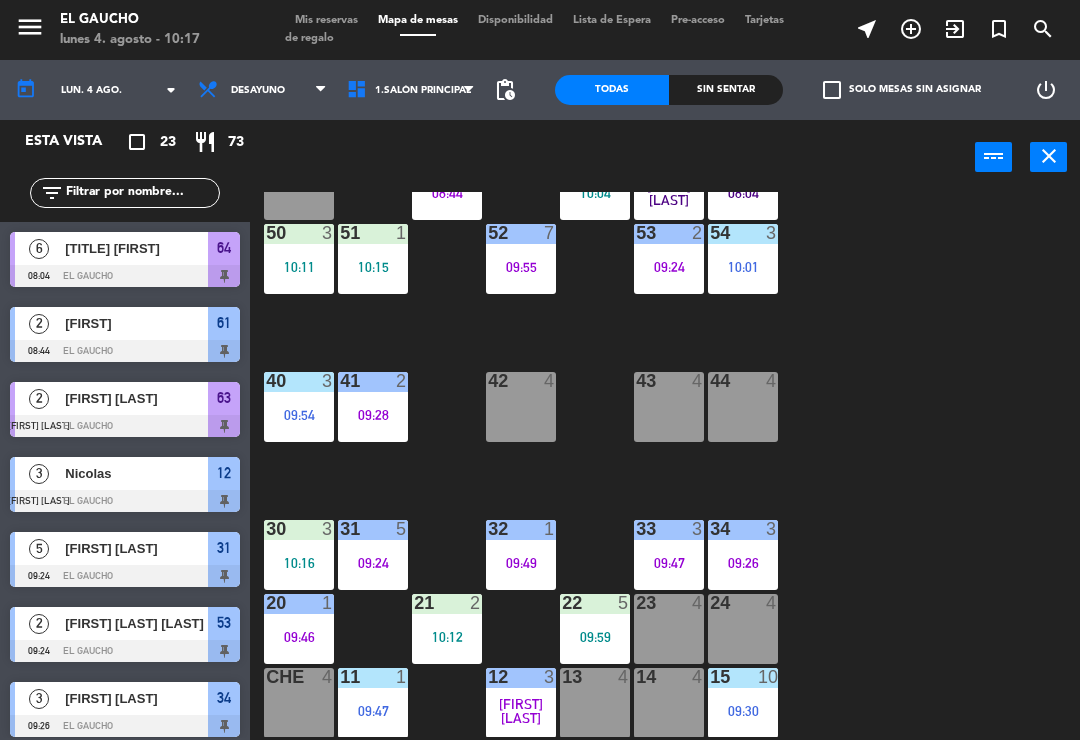 scroll, scrollTop: 144, scrollLeft: 0, axis: vertical 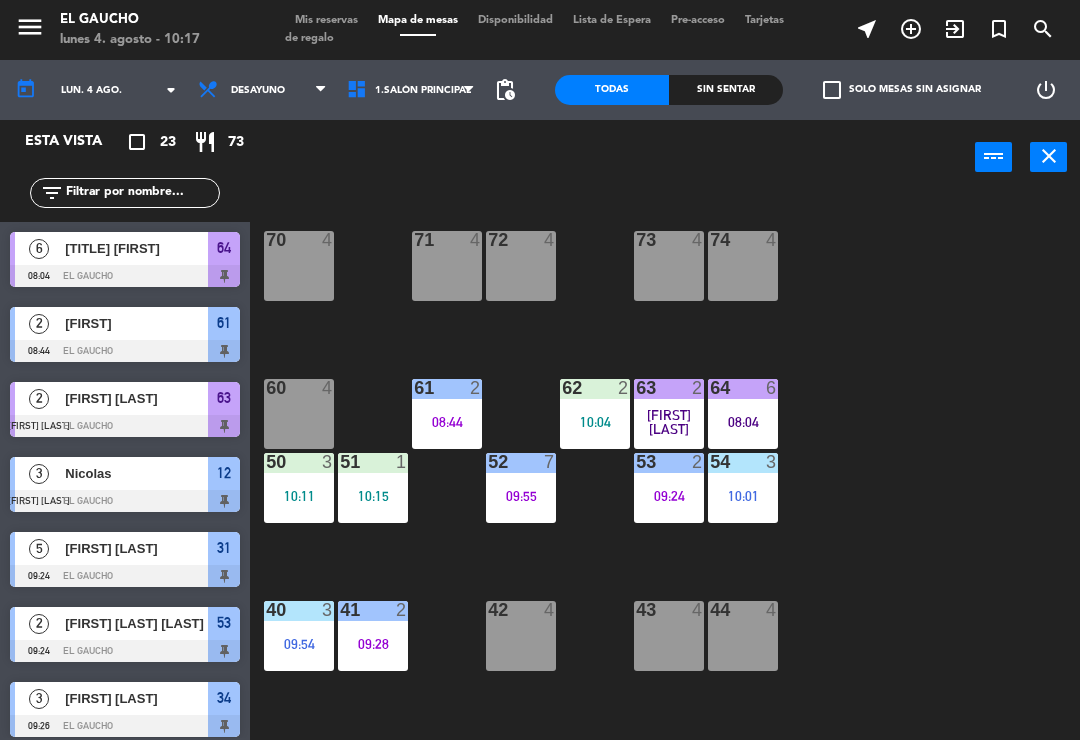 click on "42  4" at bounding box center (521, 636) 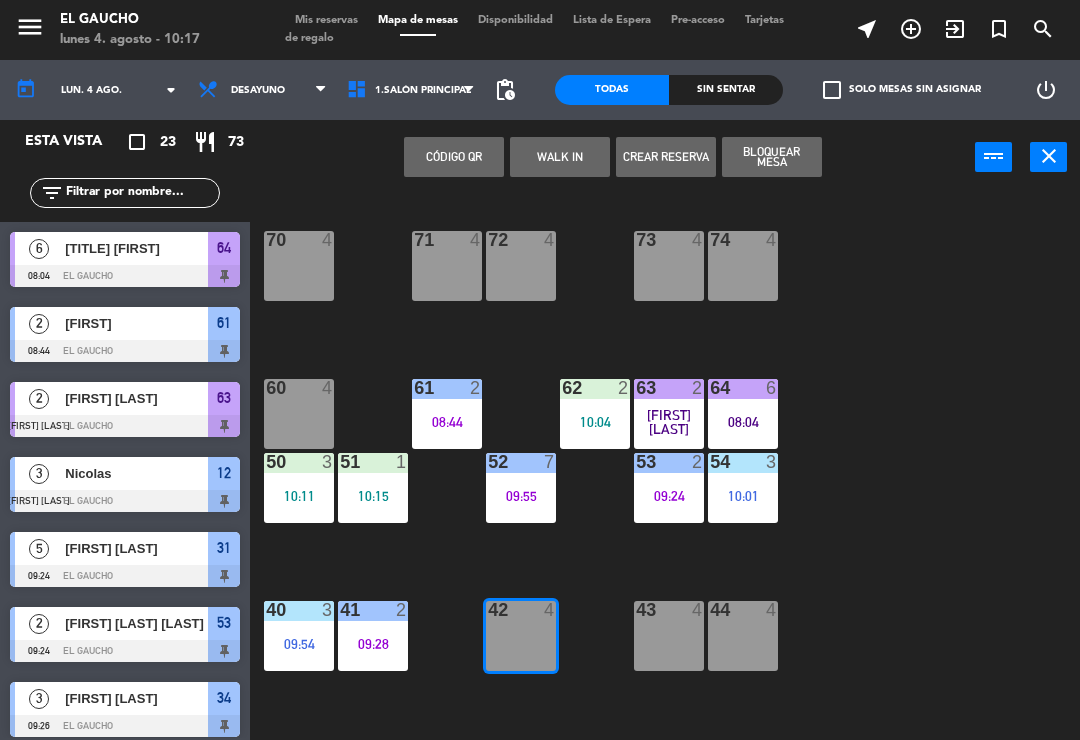 click on "43  4" at bounding box center (669, 636) 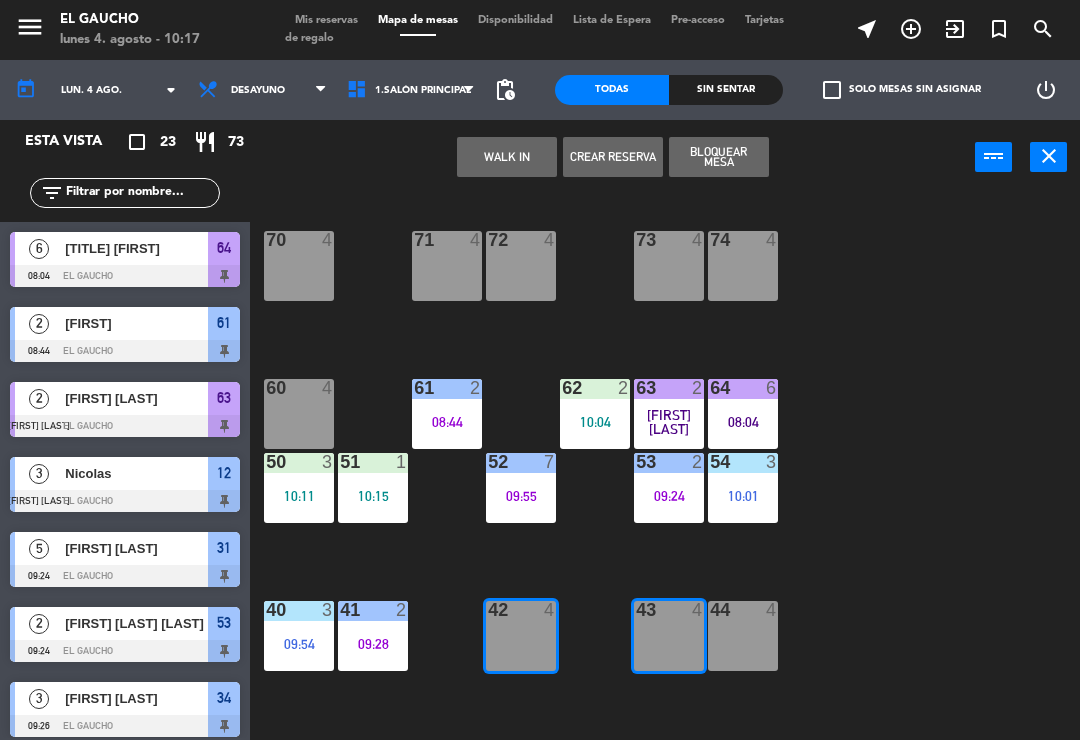 click on "WALK IN" at bounding box center [507, 157] 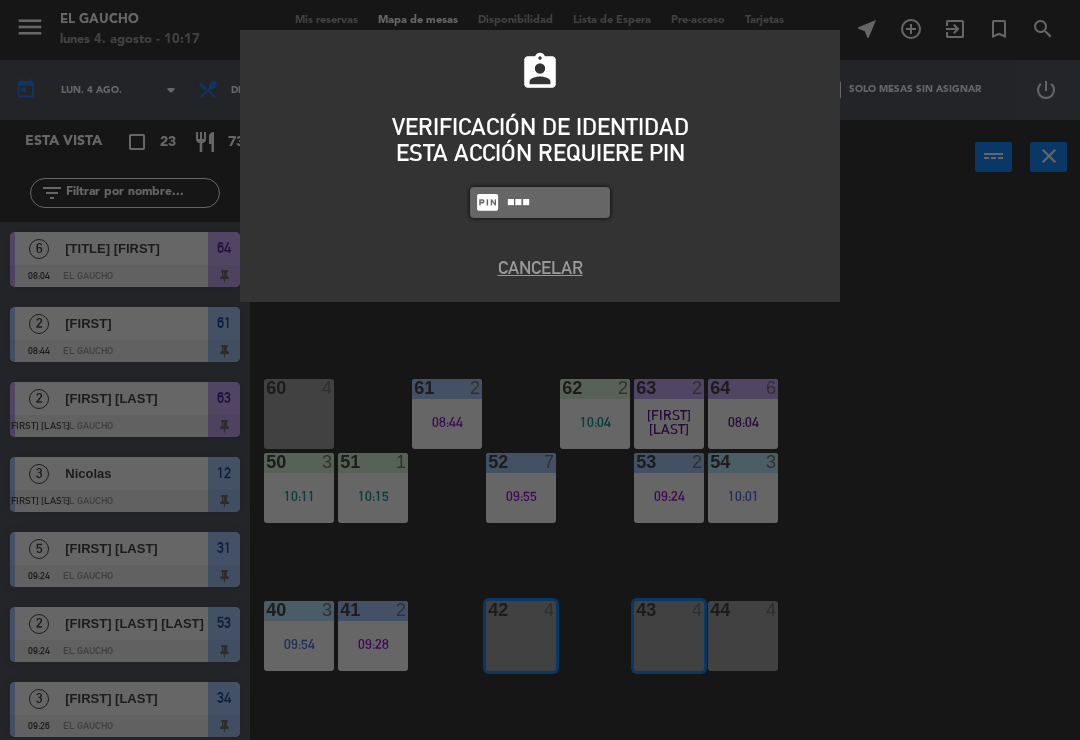 type on "0009" 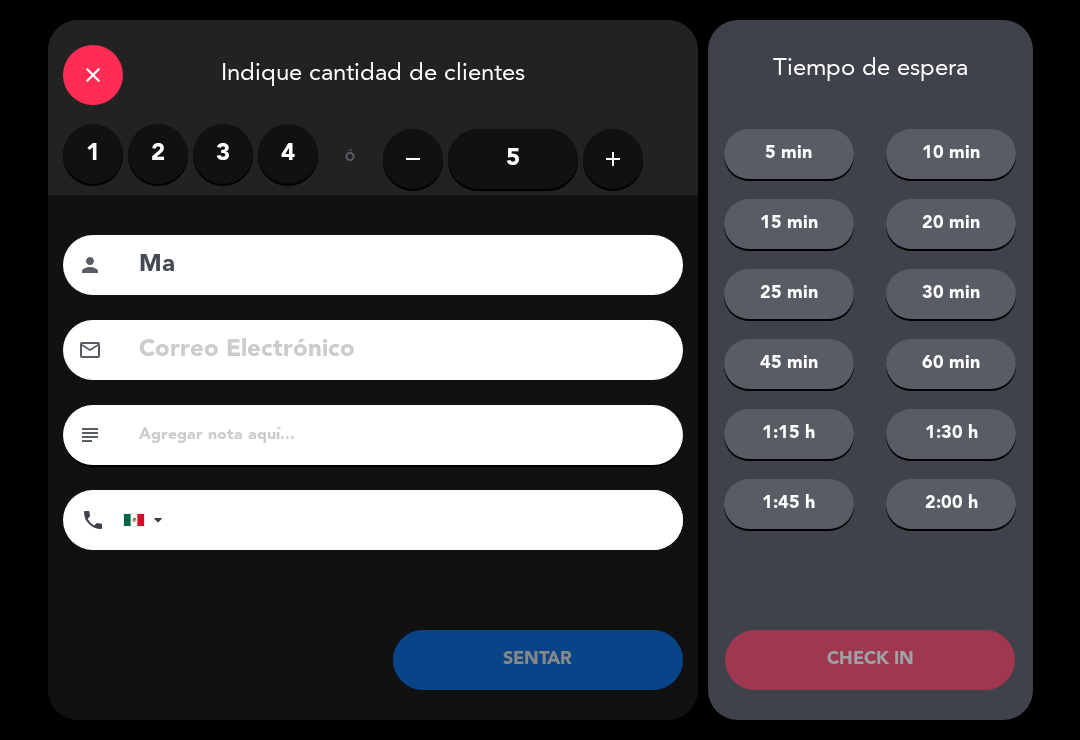 type on "M" 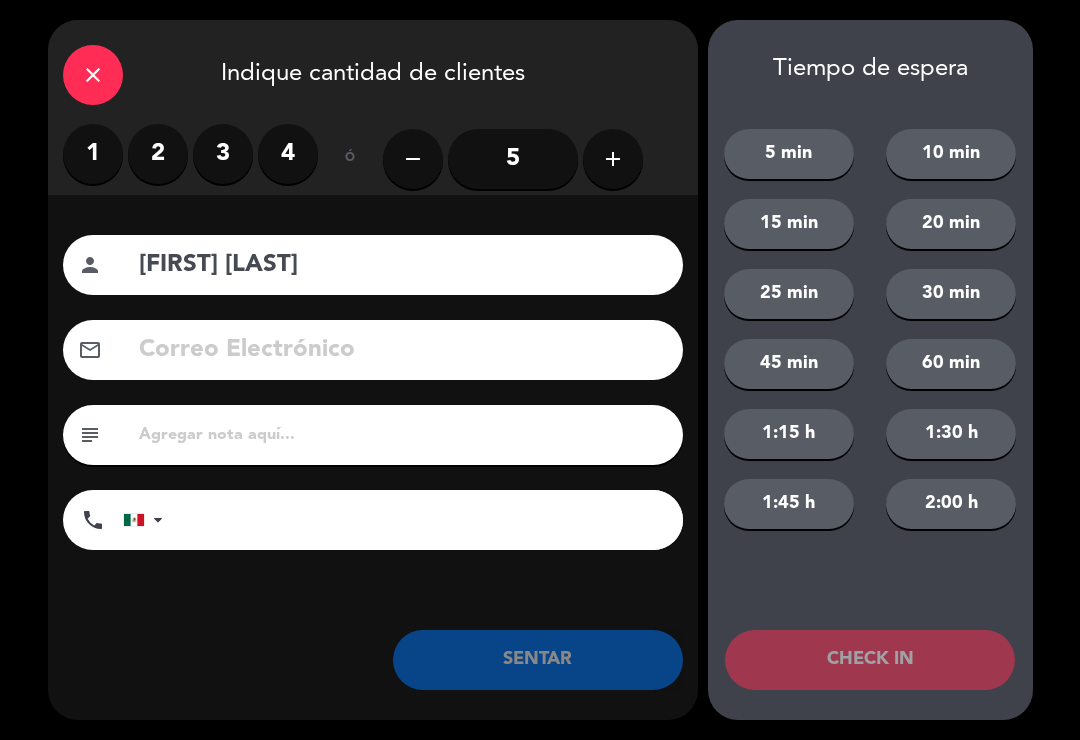 type on "[FIRST] [LAST]" 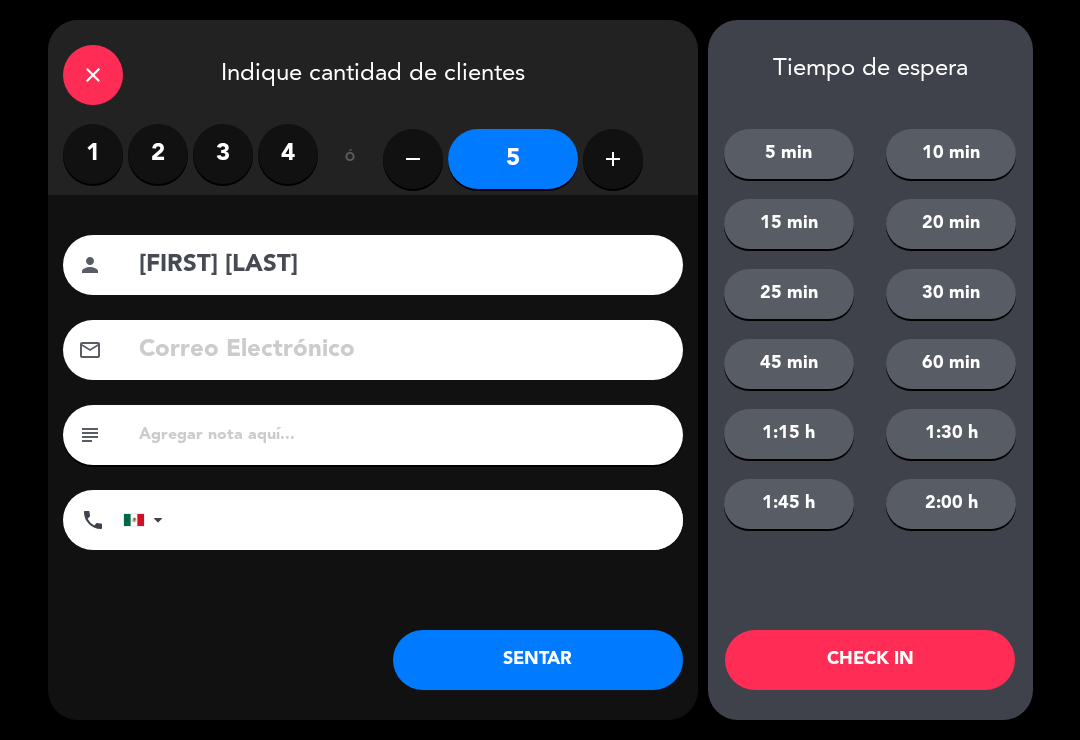 click on "add" 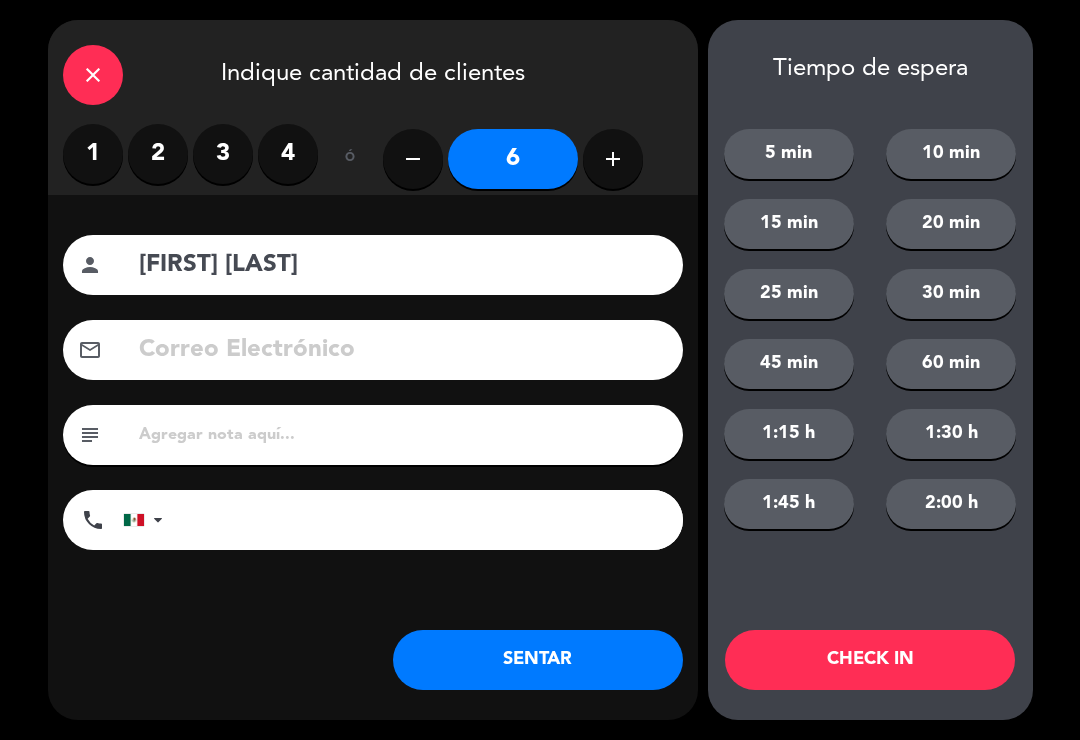 click on "add" 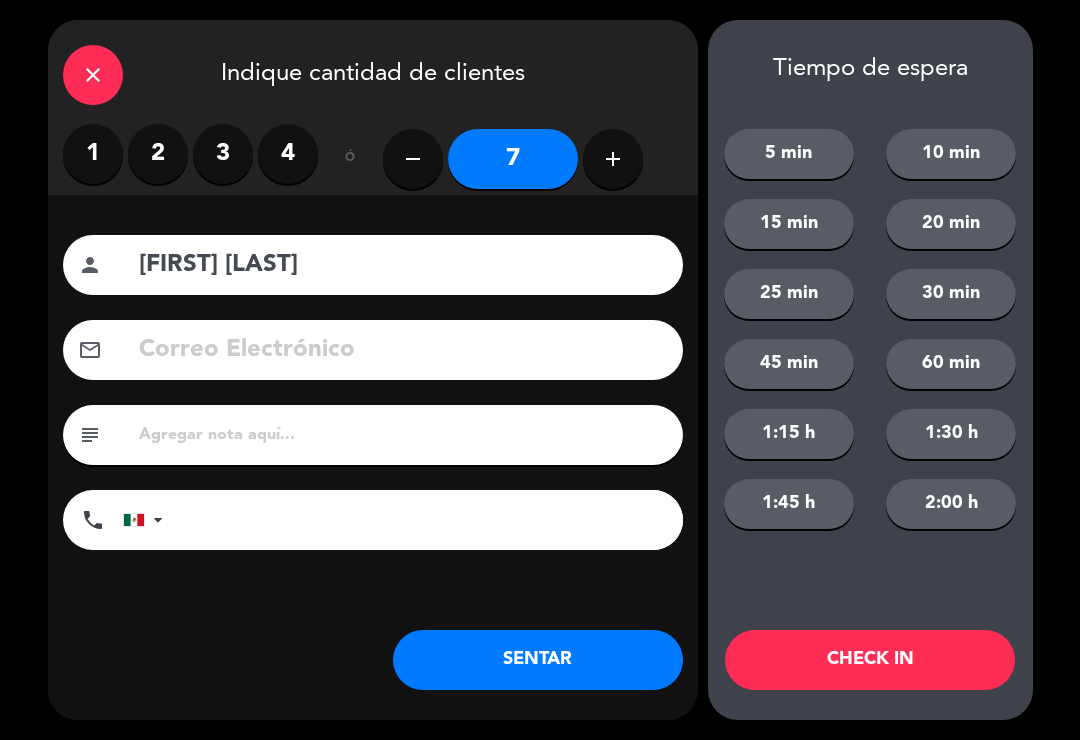 click on "add" 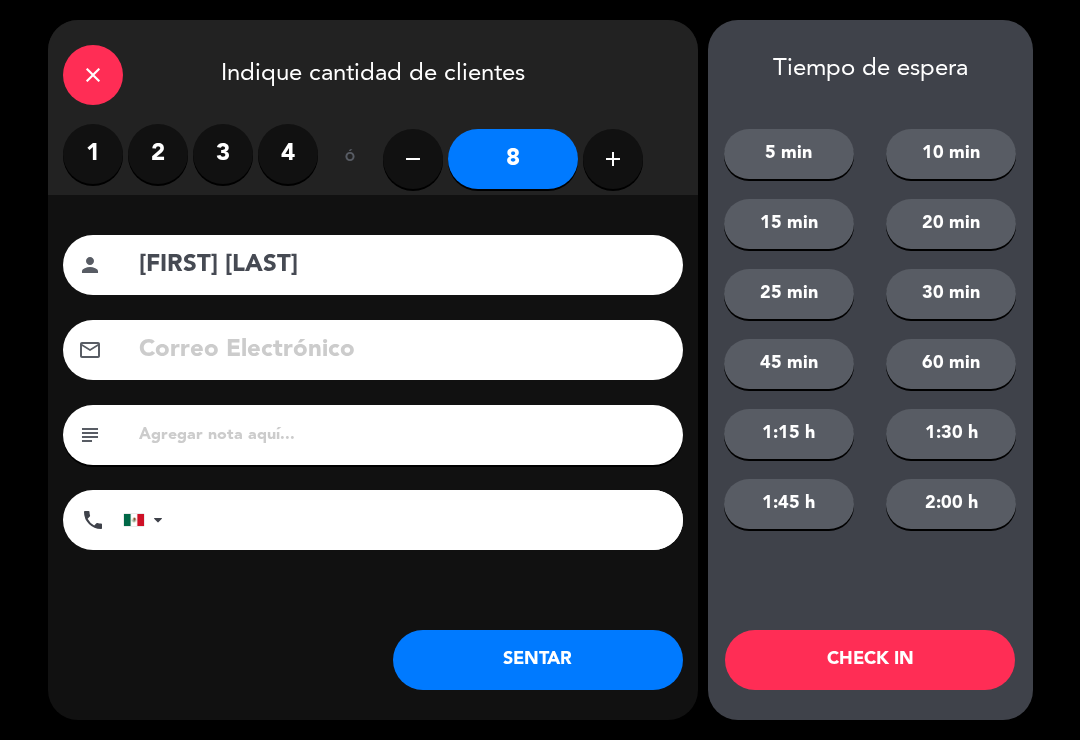 click on "add" 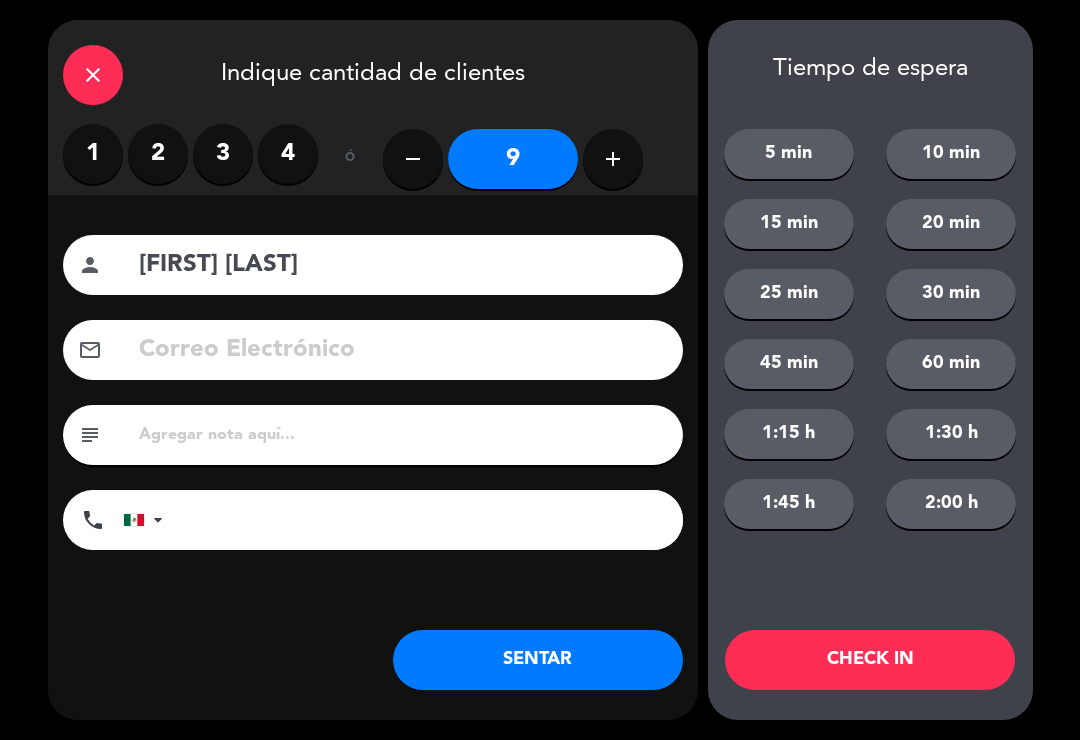 click on "add" 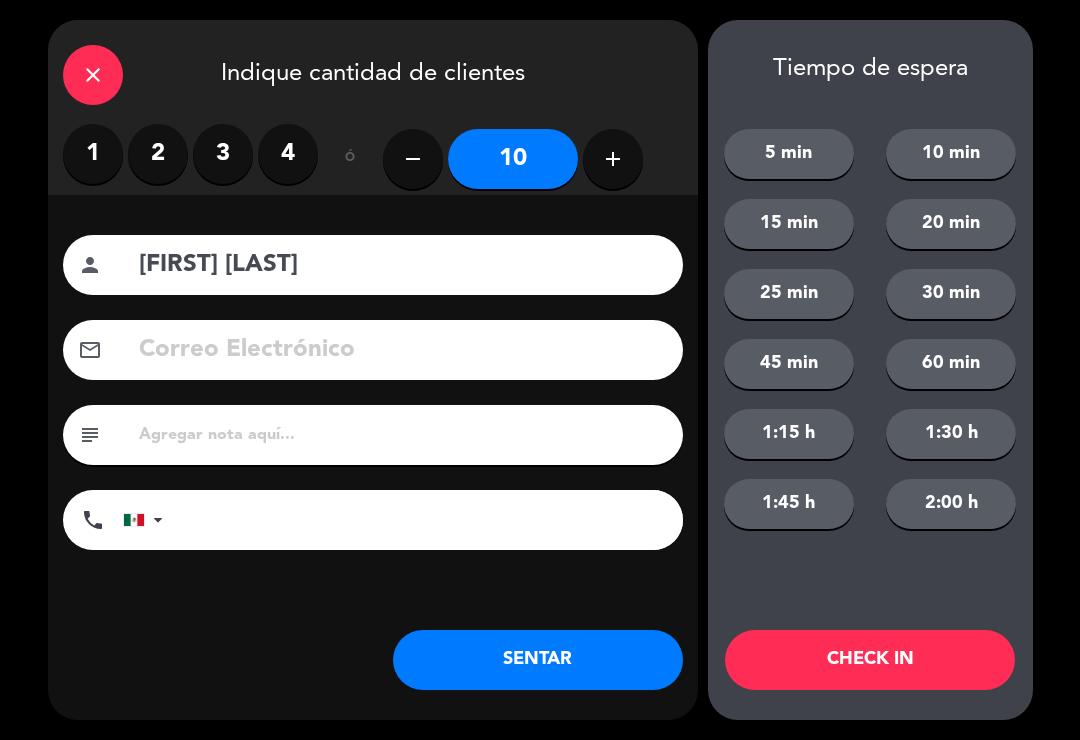 click on "add" 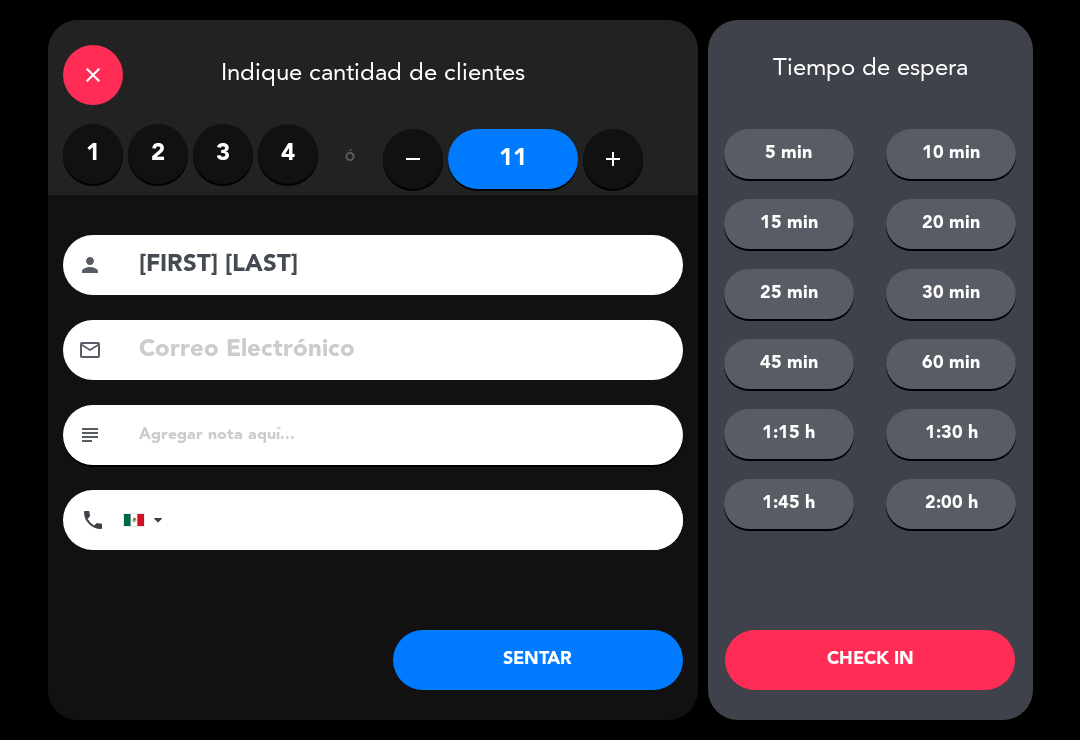 click on "add" 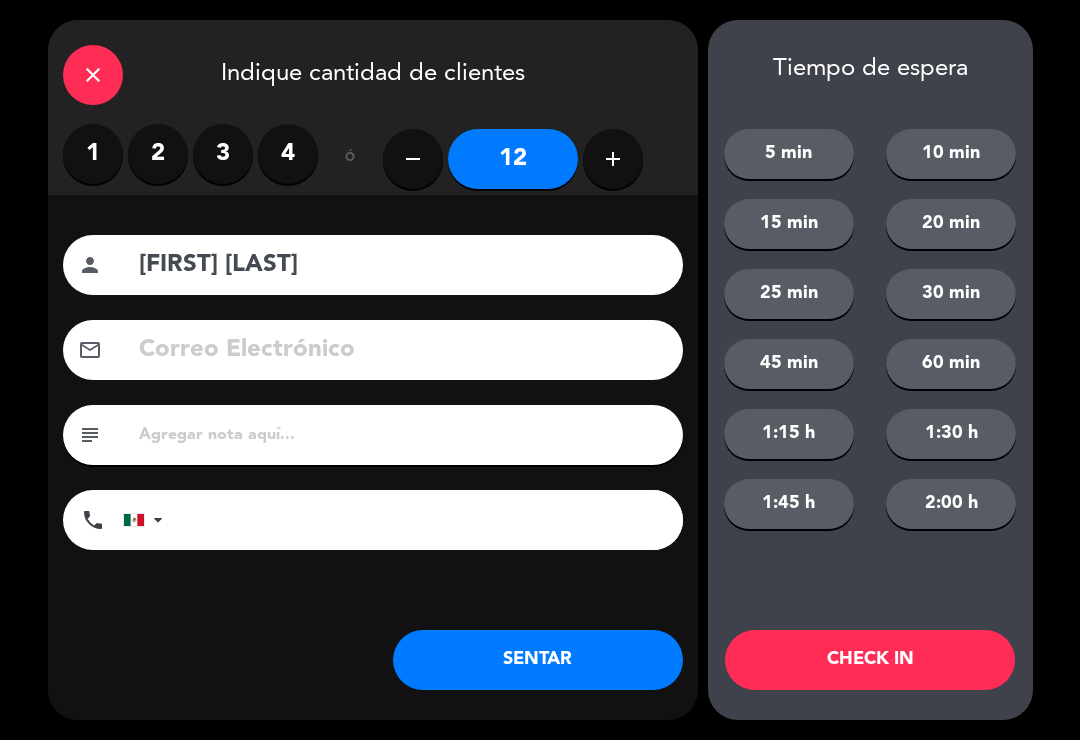 click on "SENTAR" 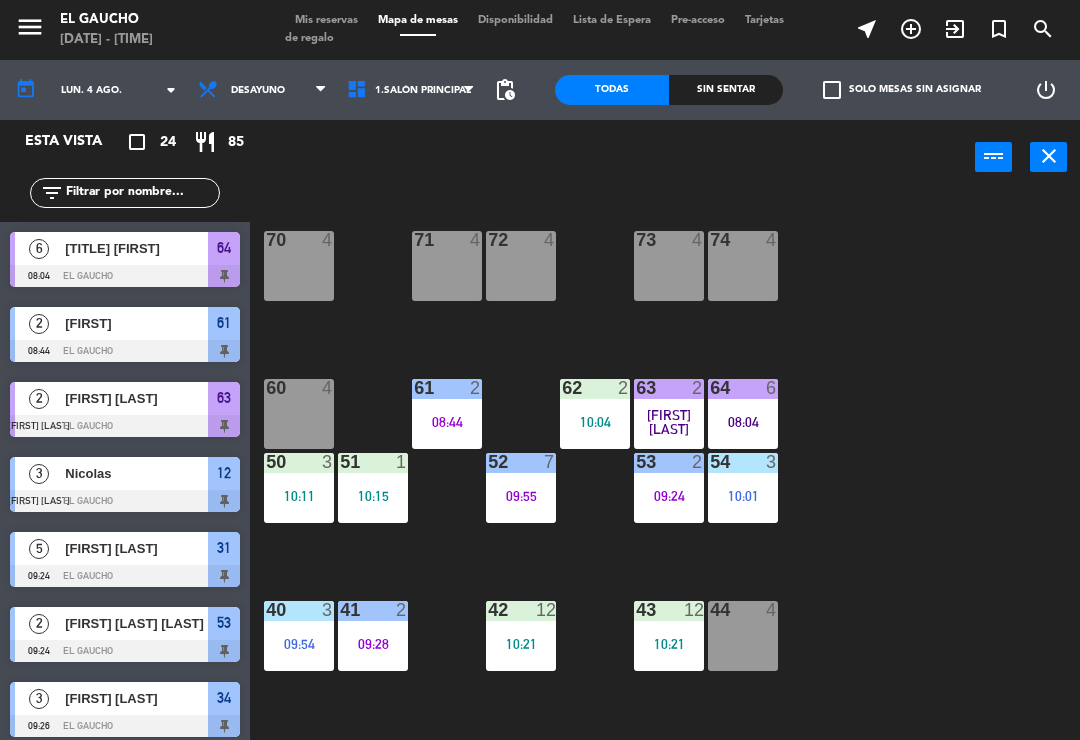 click on "09:24" at bounding box center (669, 495) 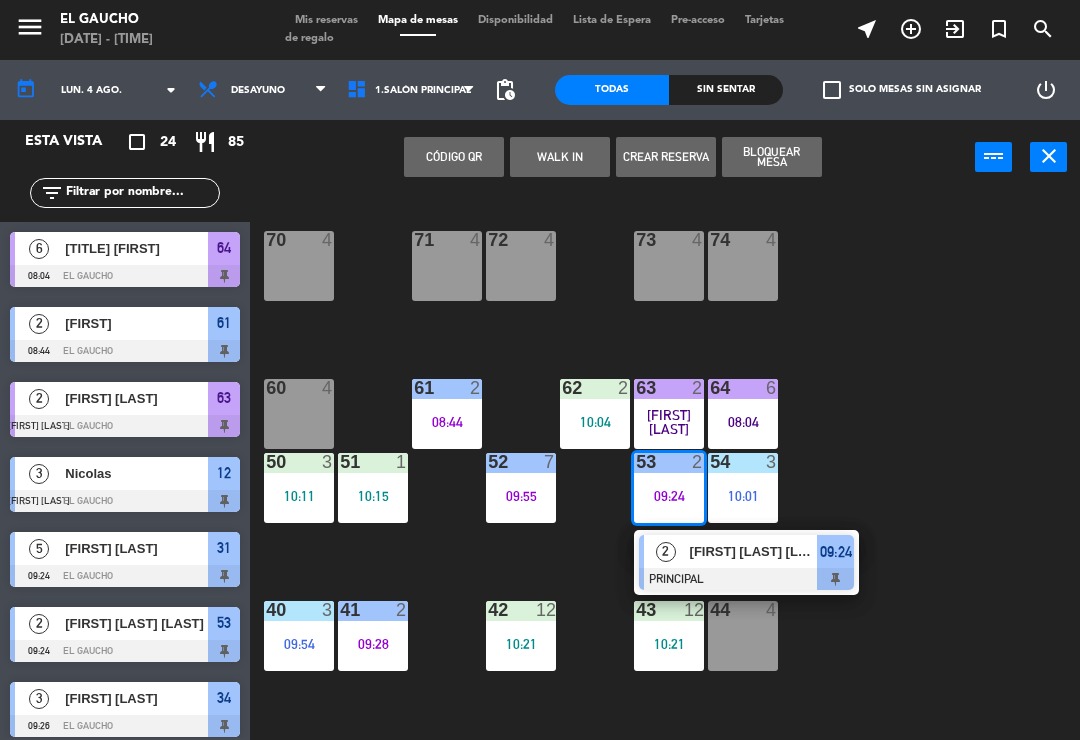 click on "[FIRST] [LAST] [LAST]" at bounding box center (754, 551) 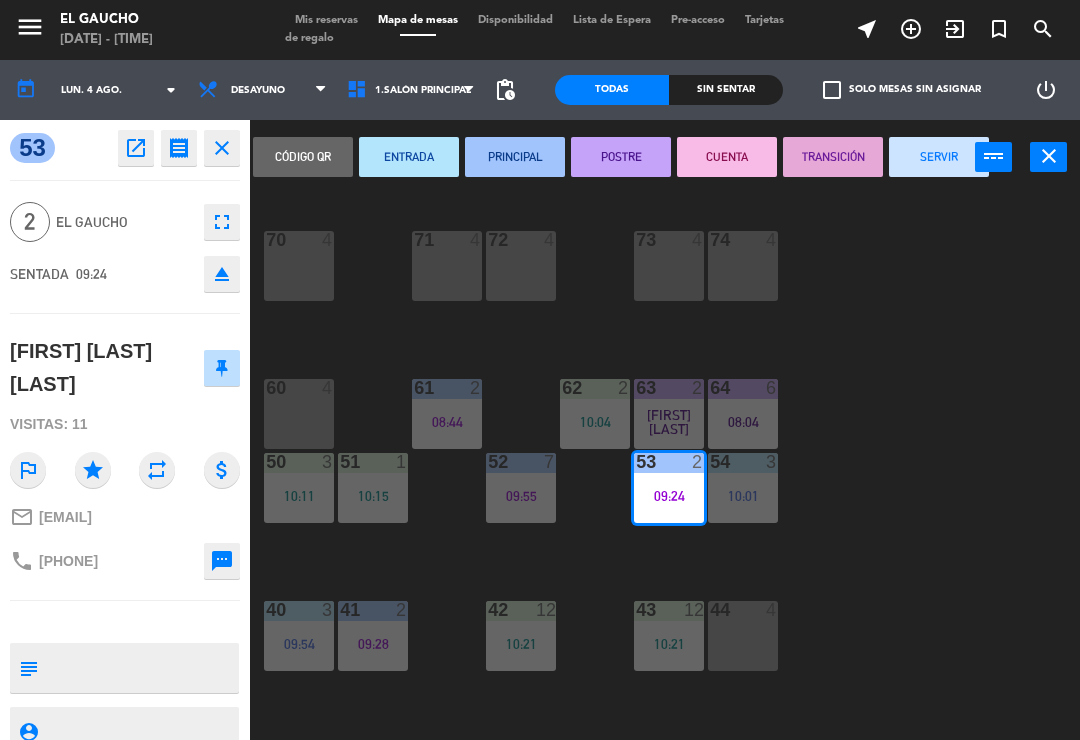 click on "SERVIR" at bounding box center [939, 157] 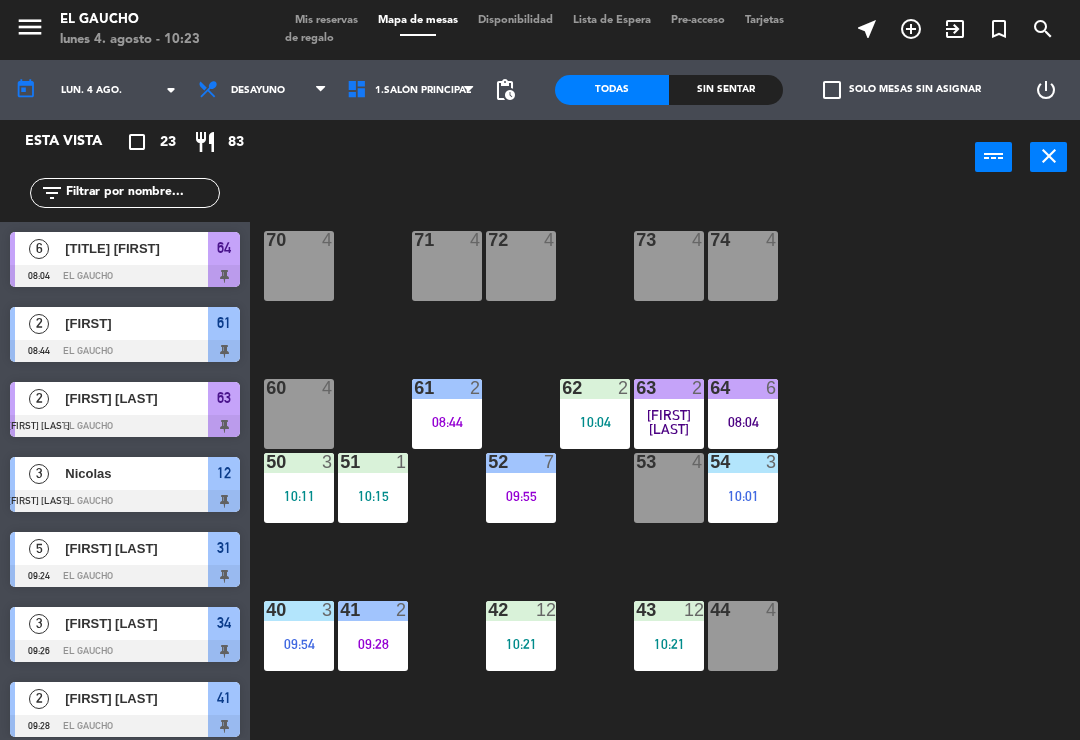click on "53  4" at bounding box center (669, 488) 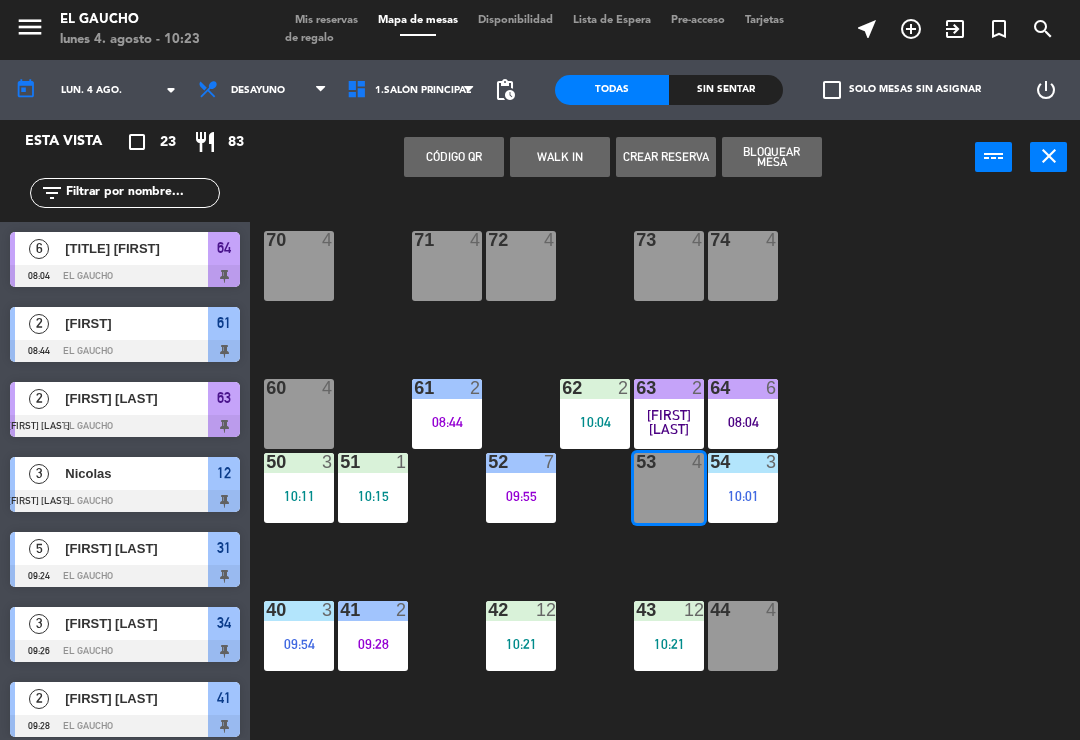 click on "WALK IN" at bounding box center [560, 157] 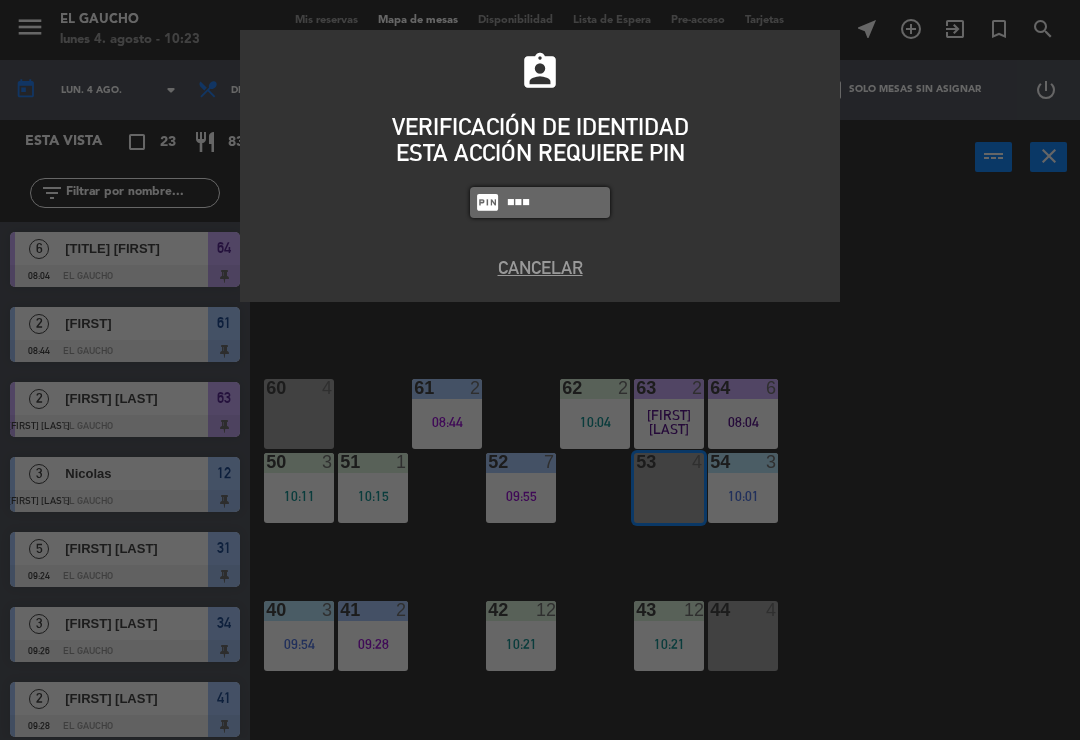type on "0009" 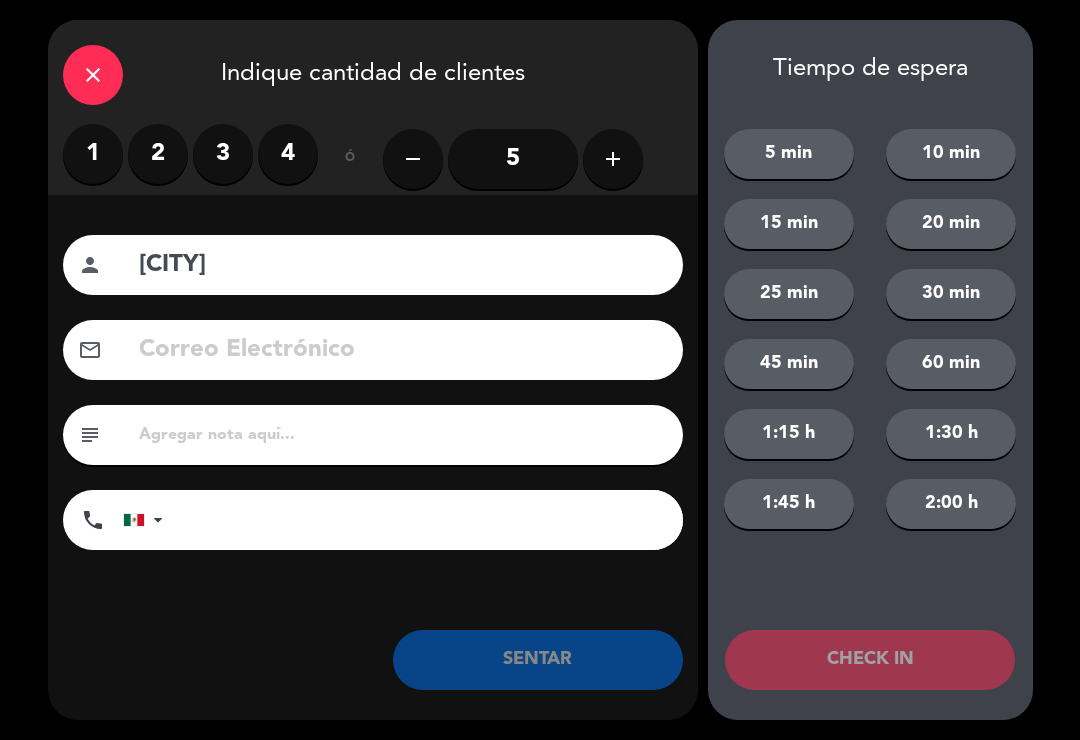 type on "[CITY]" 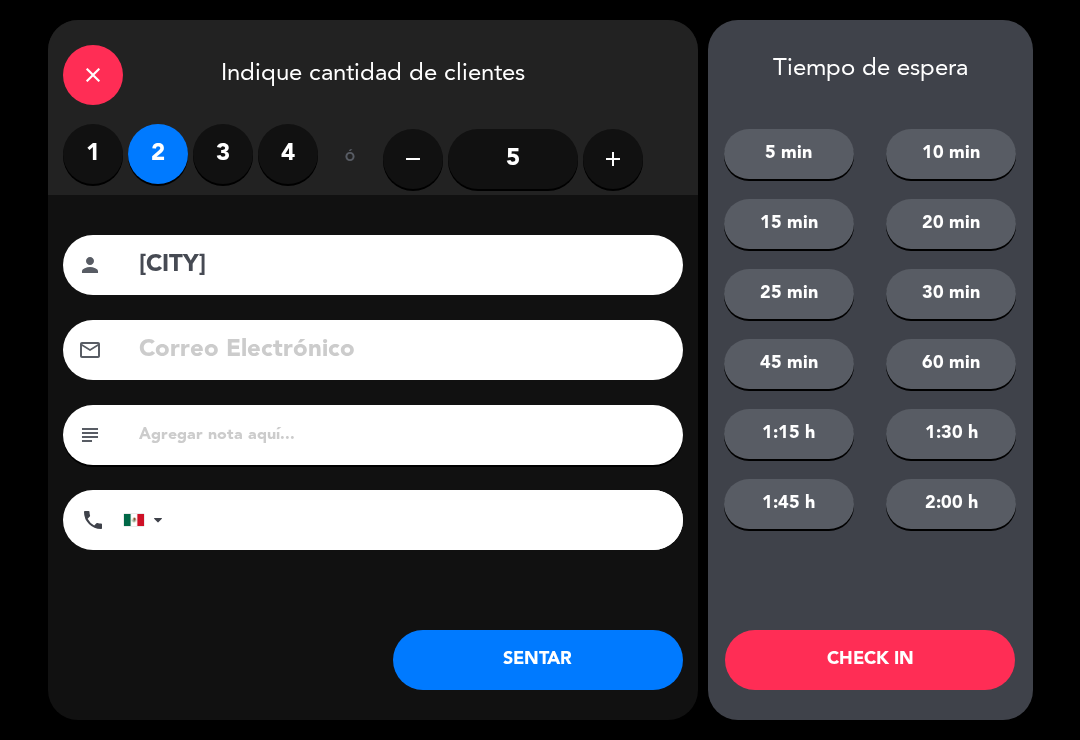 click on "1" at bounding box center (93, 154) 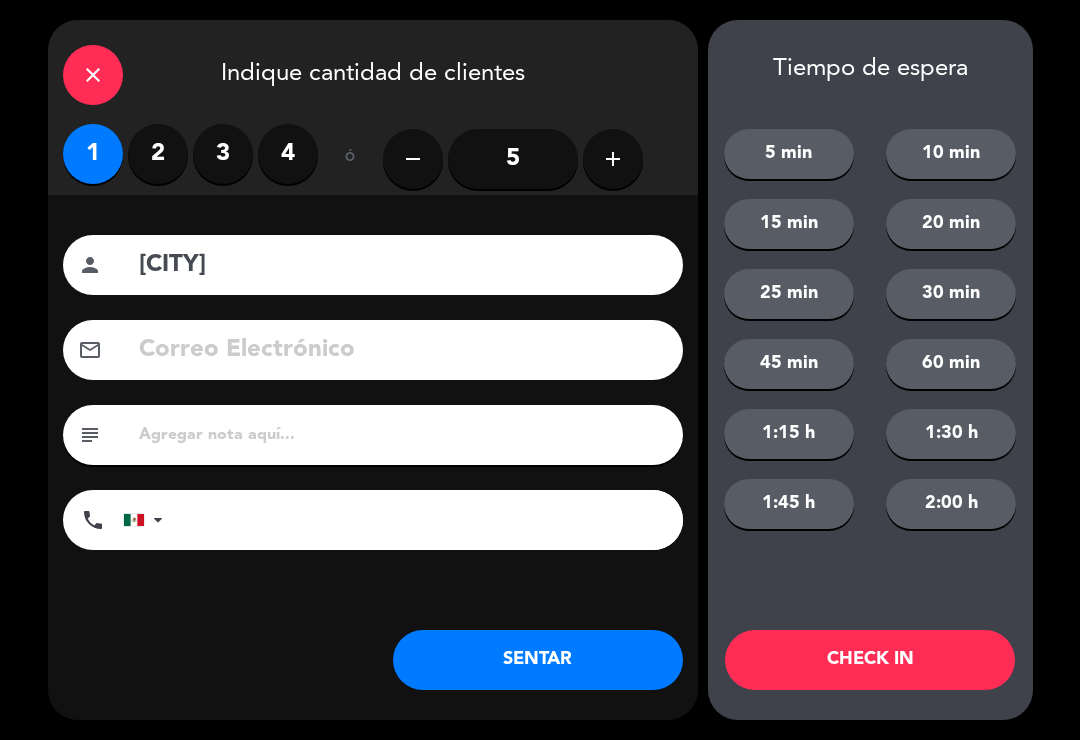 click on "SENTAR" 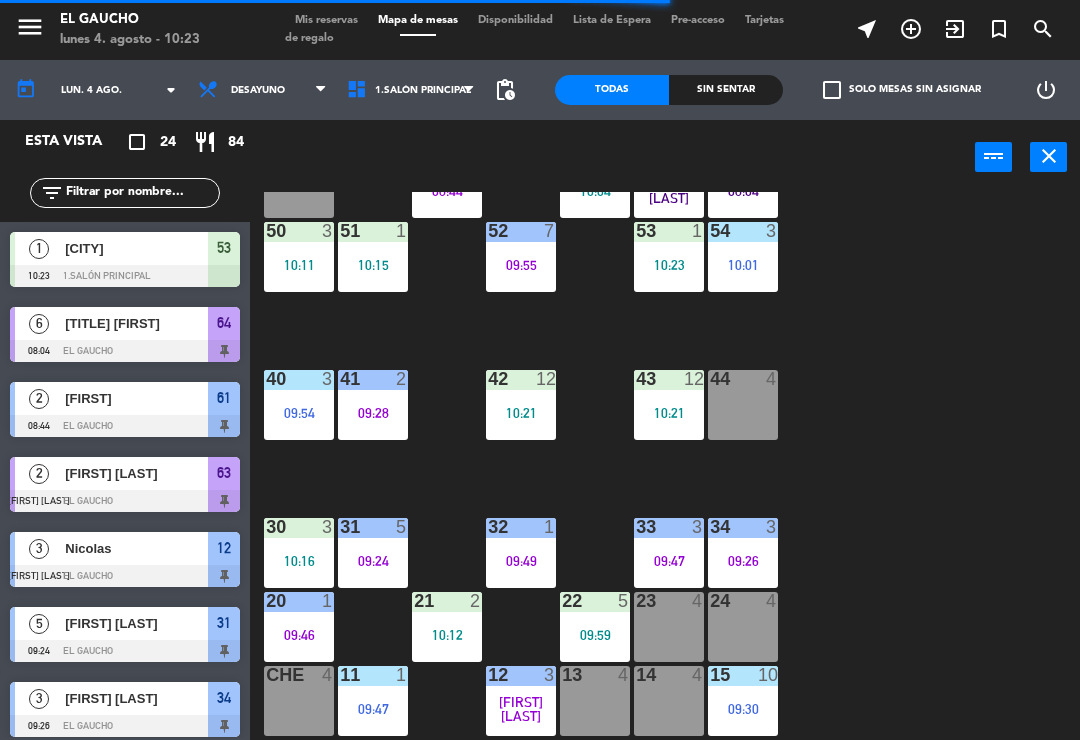 scroll, scrollTop: 375, scrollLeft: 0, axis: vertical 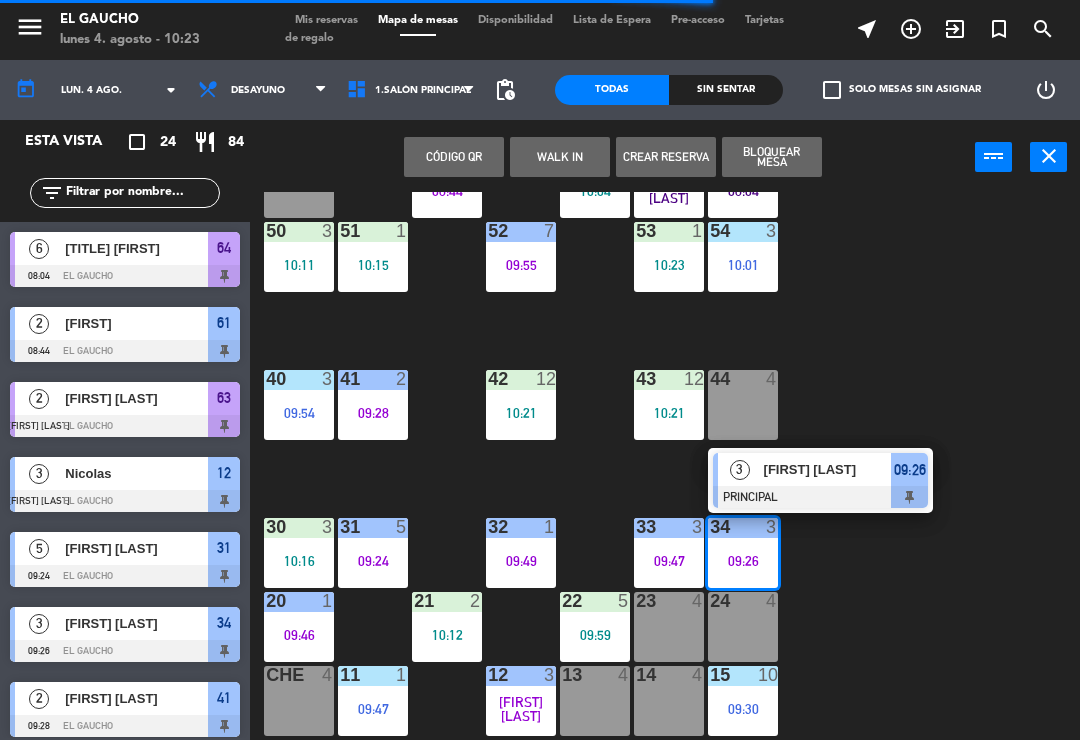 click on "[FIRST] [LAST]" at bounding box center [827, 469] 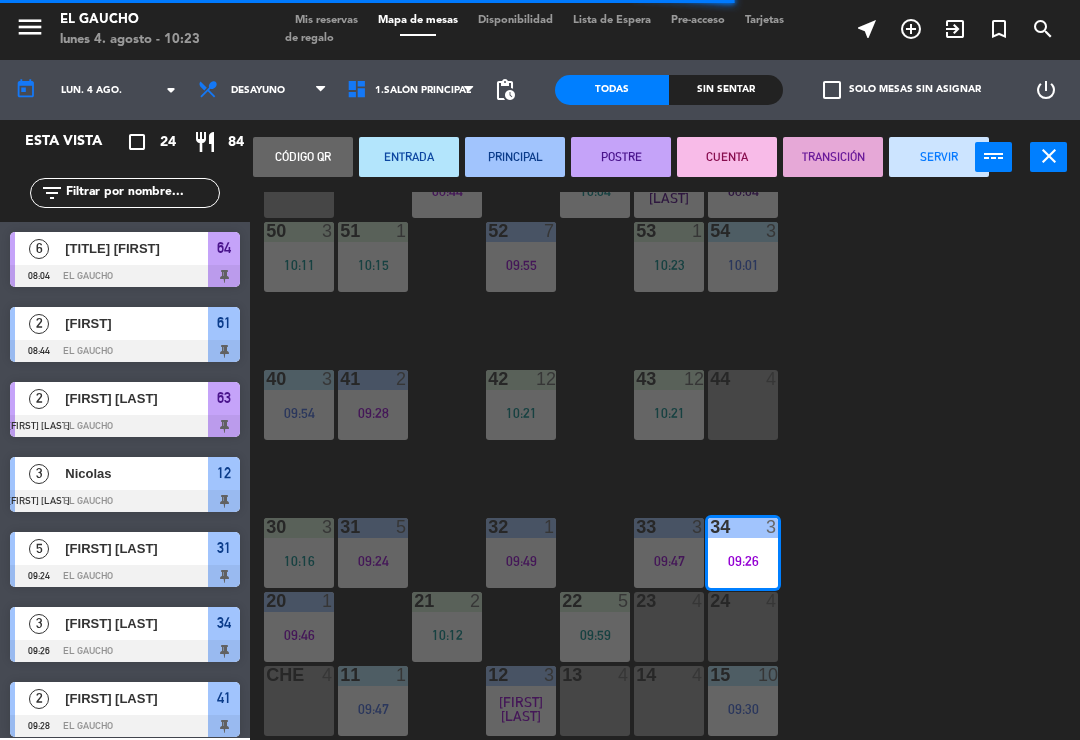 click on "SERVIR" at bounding box center (939, 157) 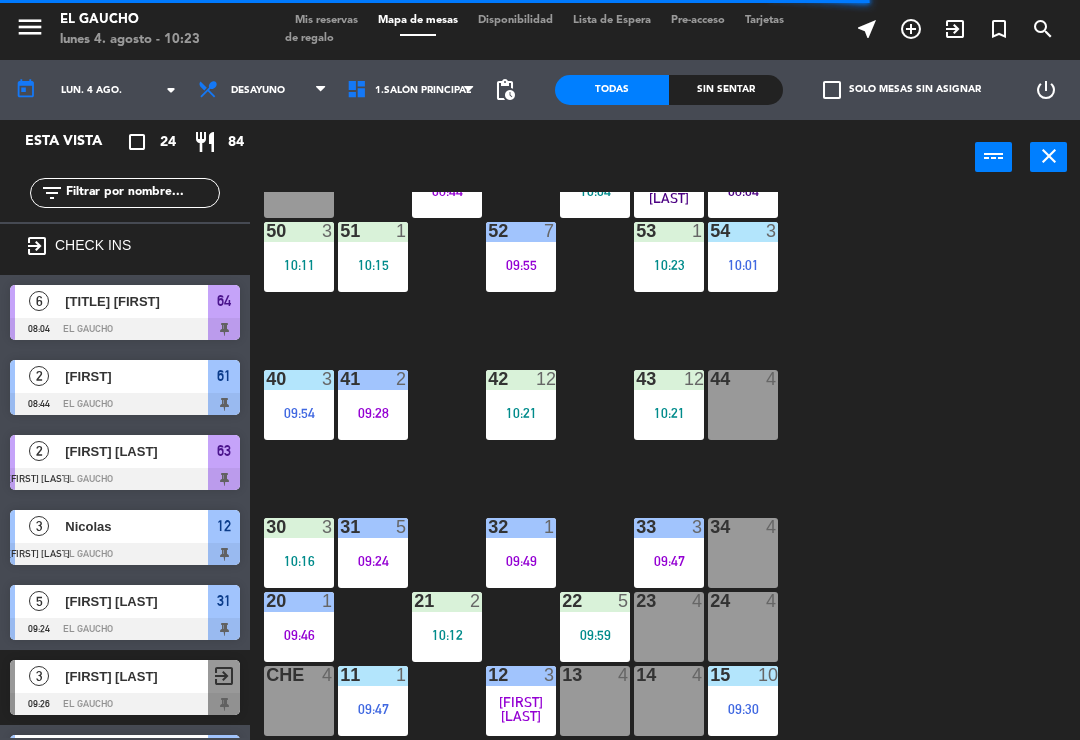 click on "09:47" at bounding box center (669, 561) 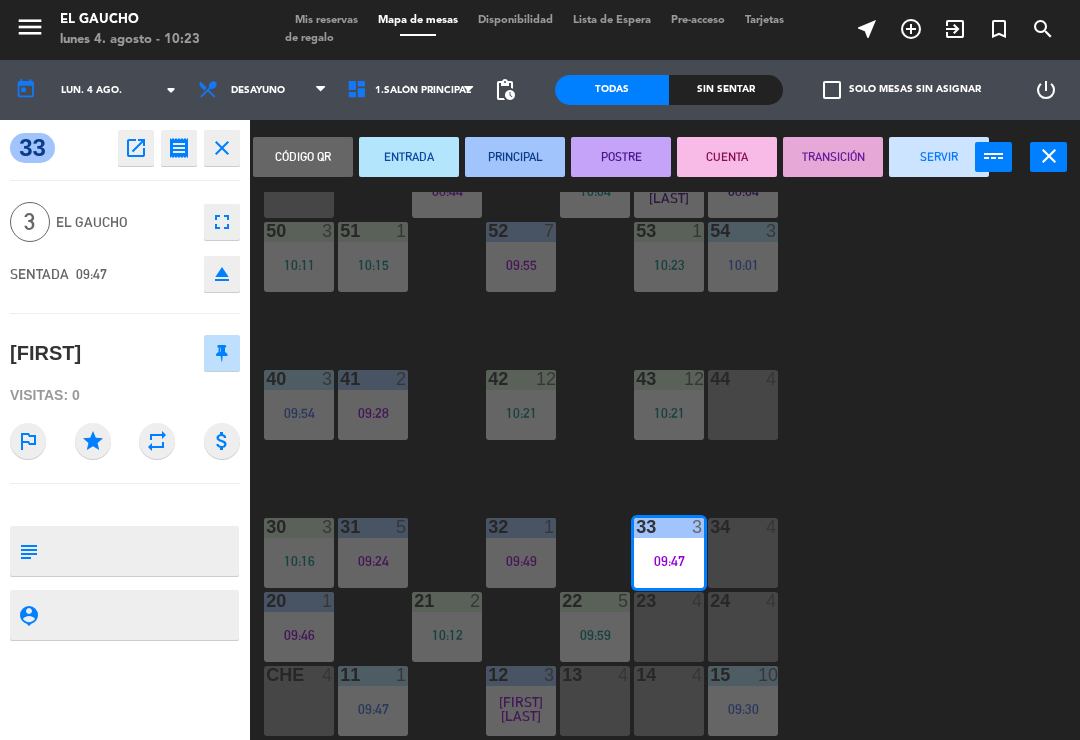 click on "CUENTA" at bounding box center [727, 157] 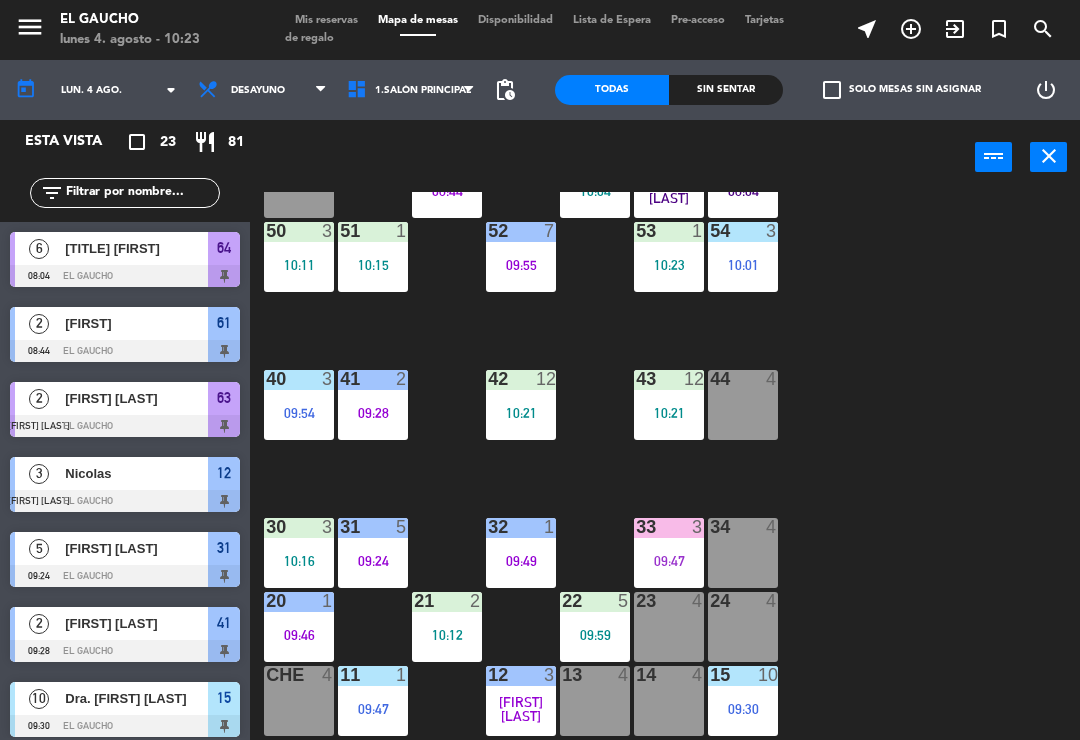 scroll, scrollTop: 0, scrollLeft: 0, axis: both 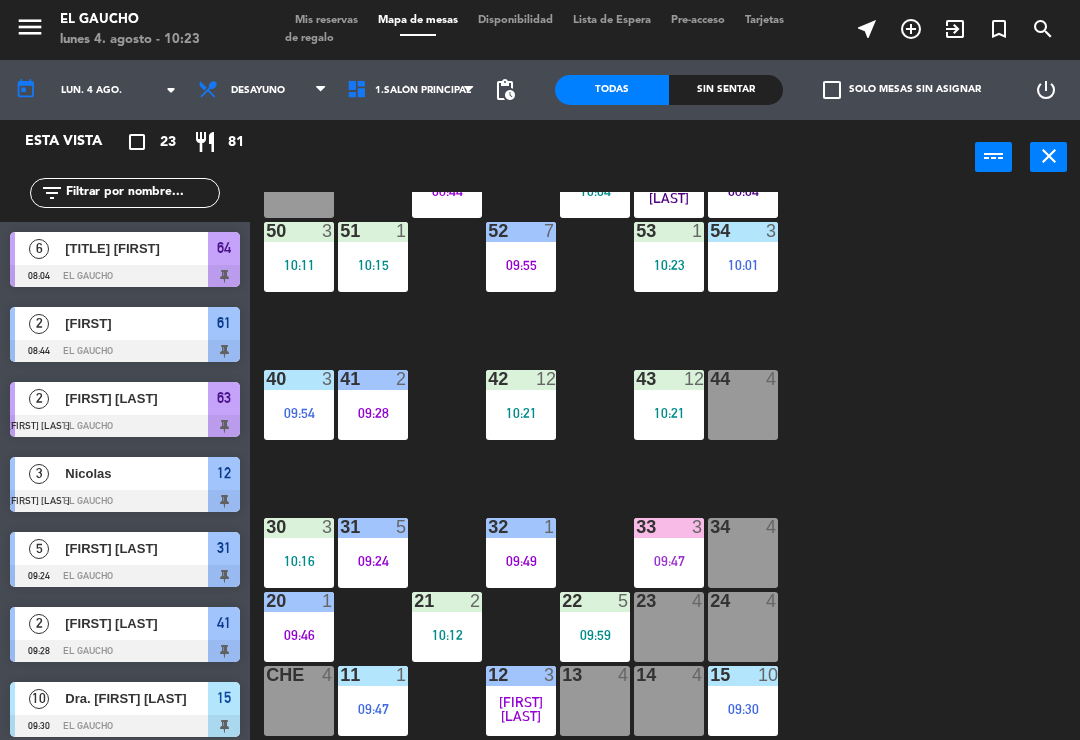 click on "09:30" at bounding box center (743, 708) 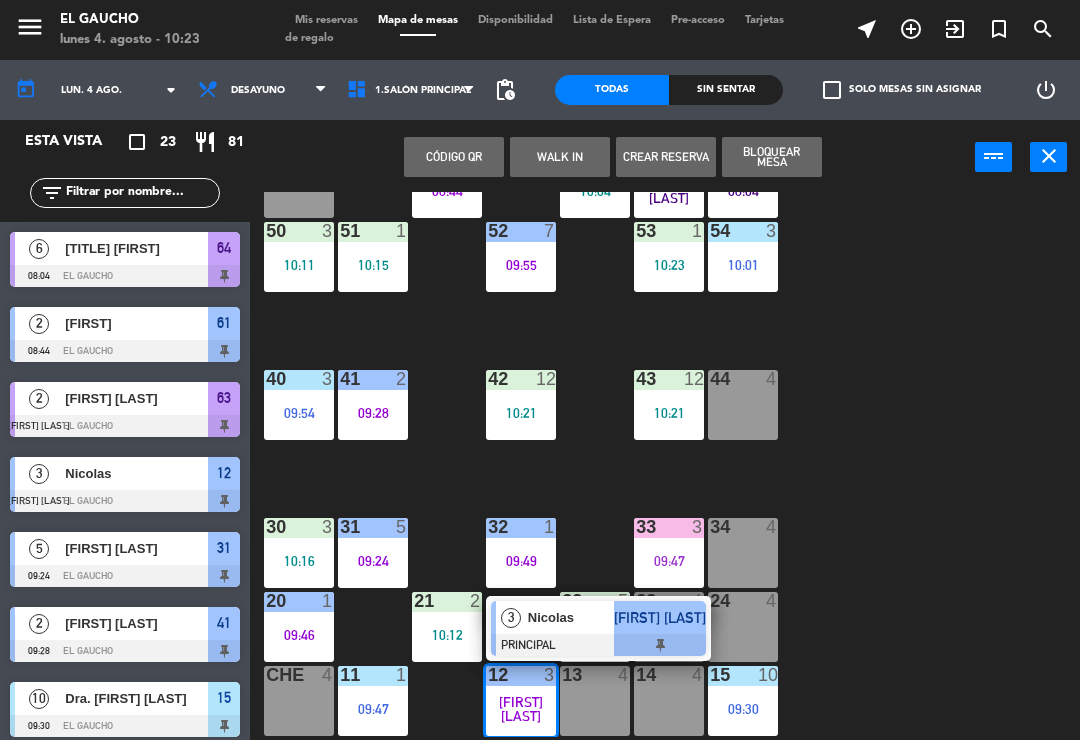 click at bounding box center (598, 645) 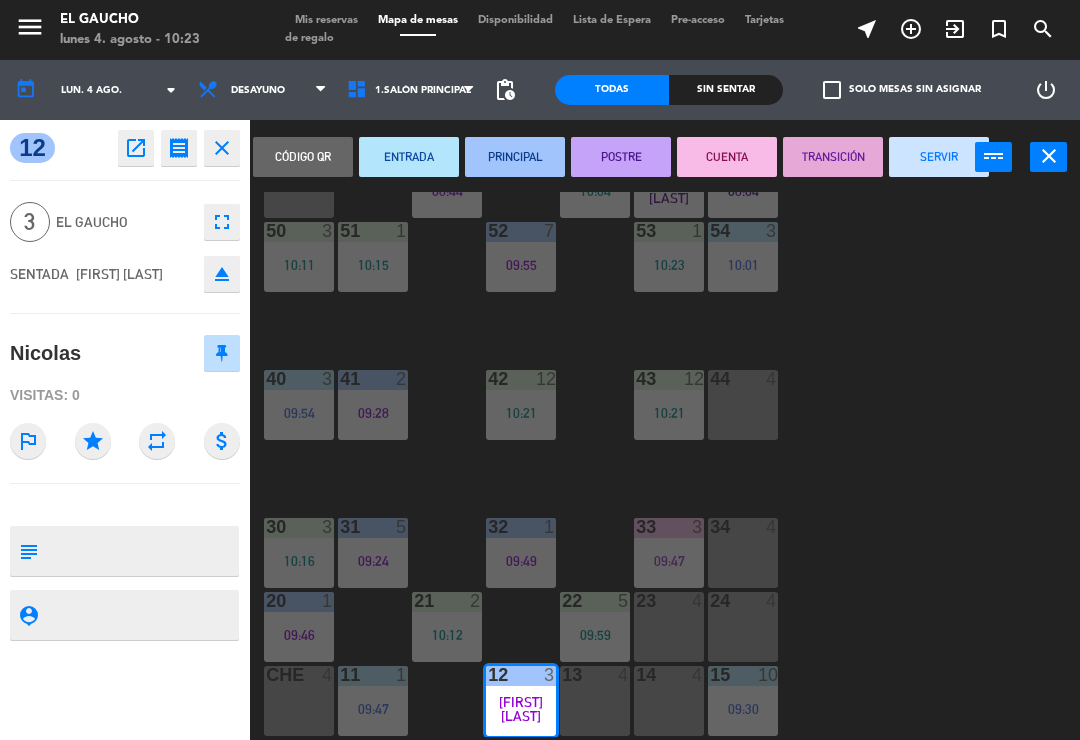 click on "SERVIR" at bounding box center (939, 157) 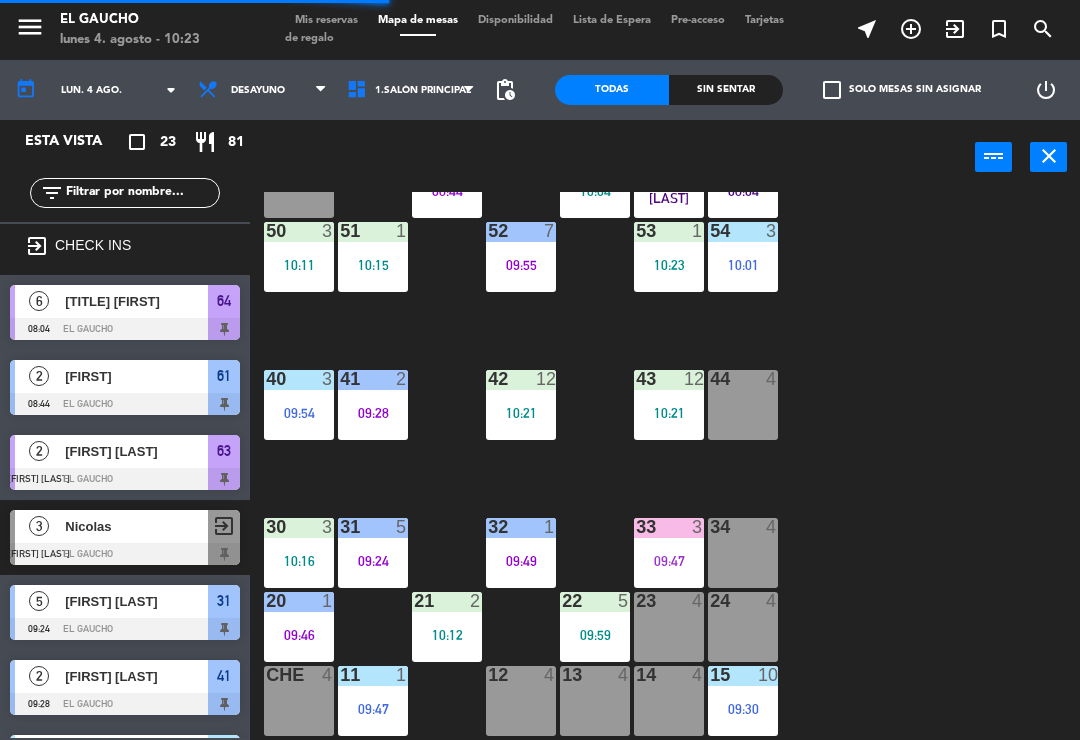 click at bounding box center (373, 527) 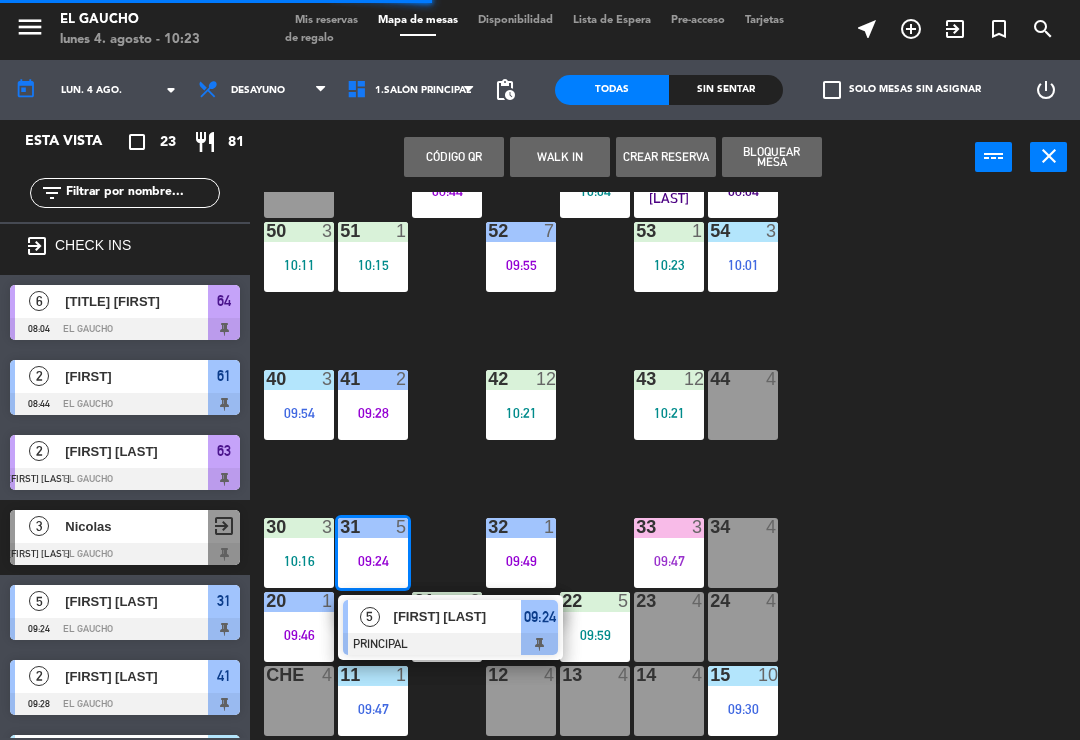 click at bounding box center [450, 644] 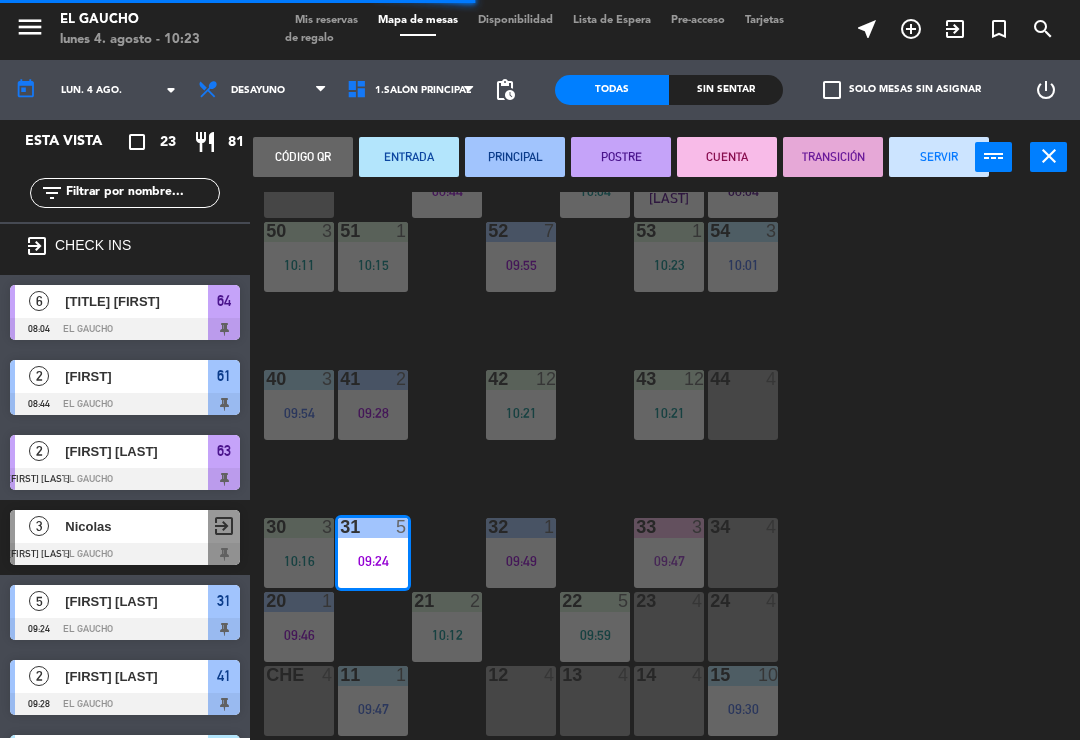 click on "SERVIR" at bounding box center (939, 157) 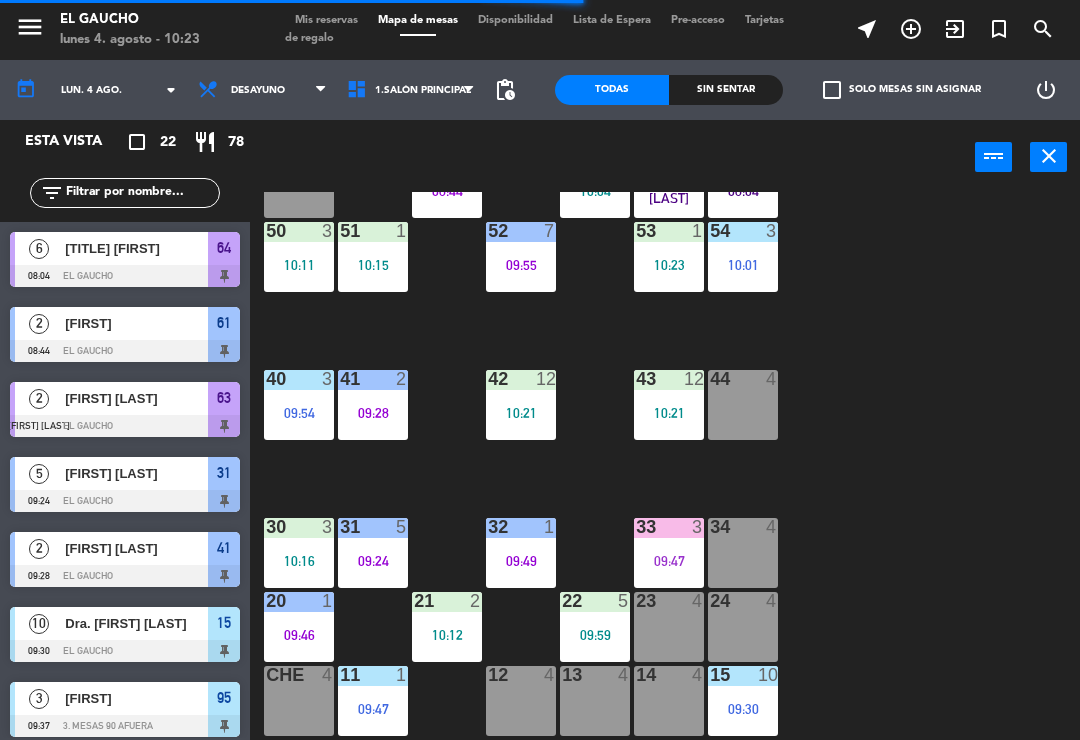 click on "09:24" at bounding box center [373, 560] 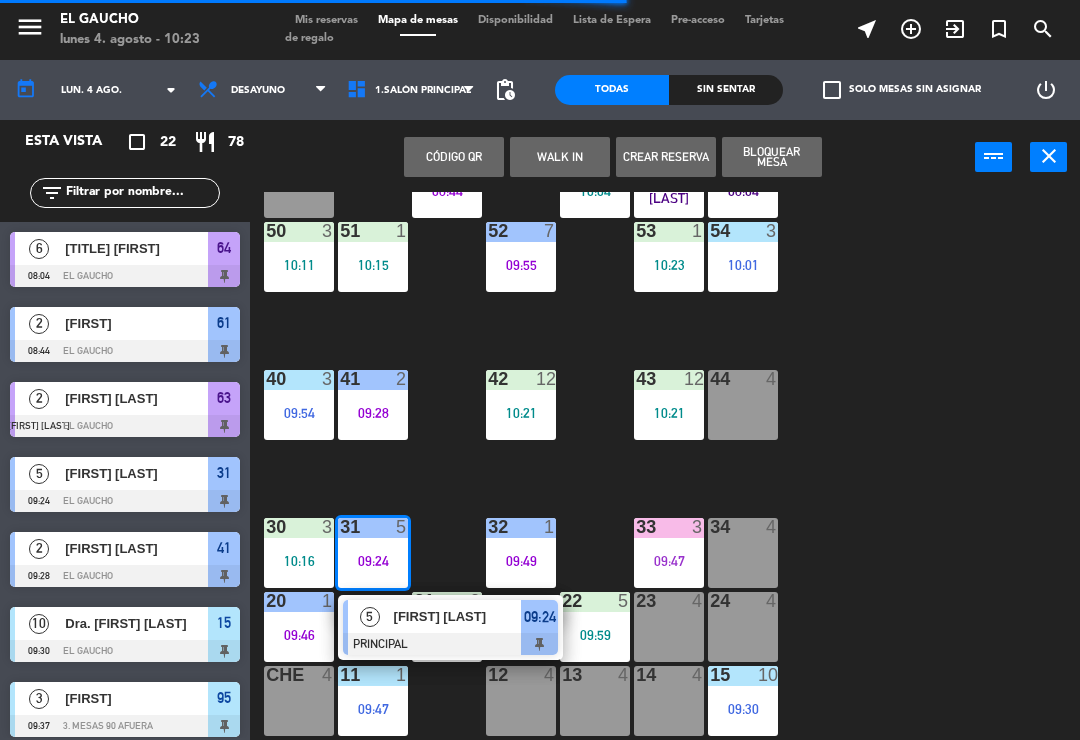 click on "[FIRST] [LAST]" 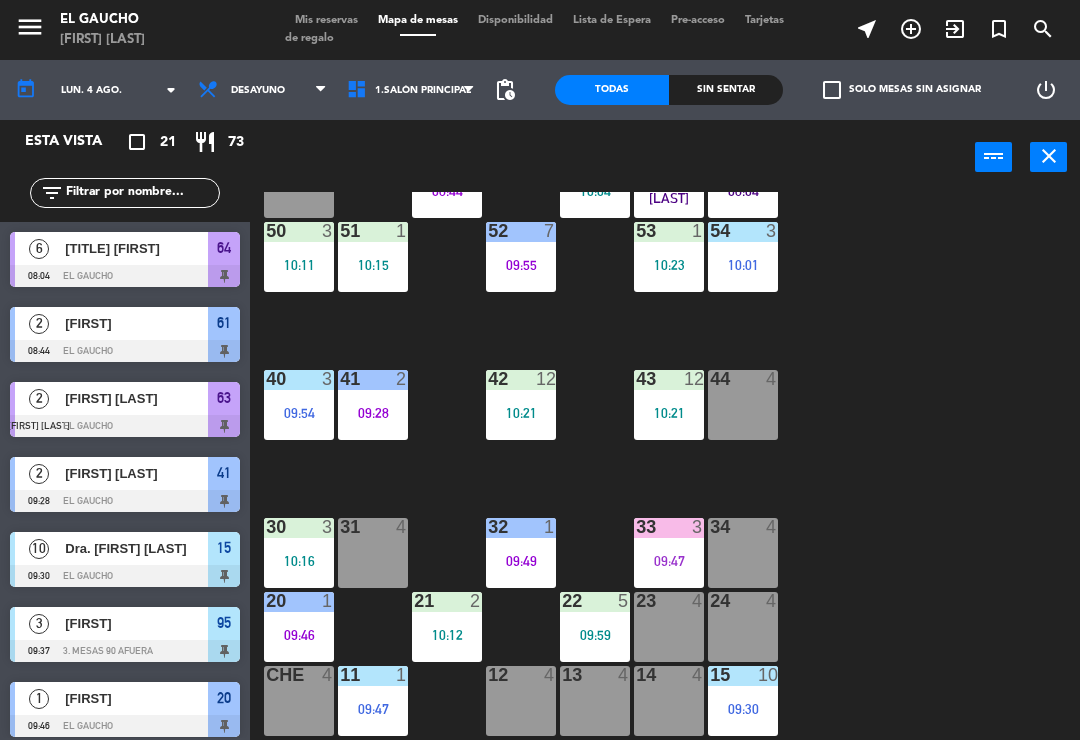 click on "33  3   09:47" at bounding box center (669, 553) 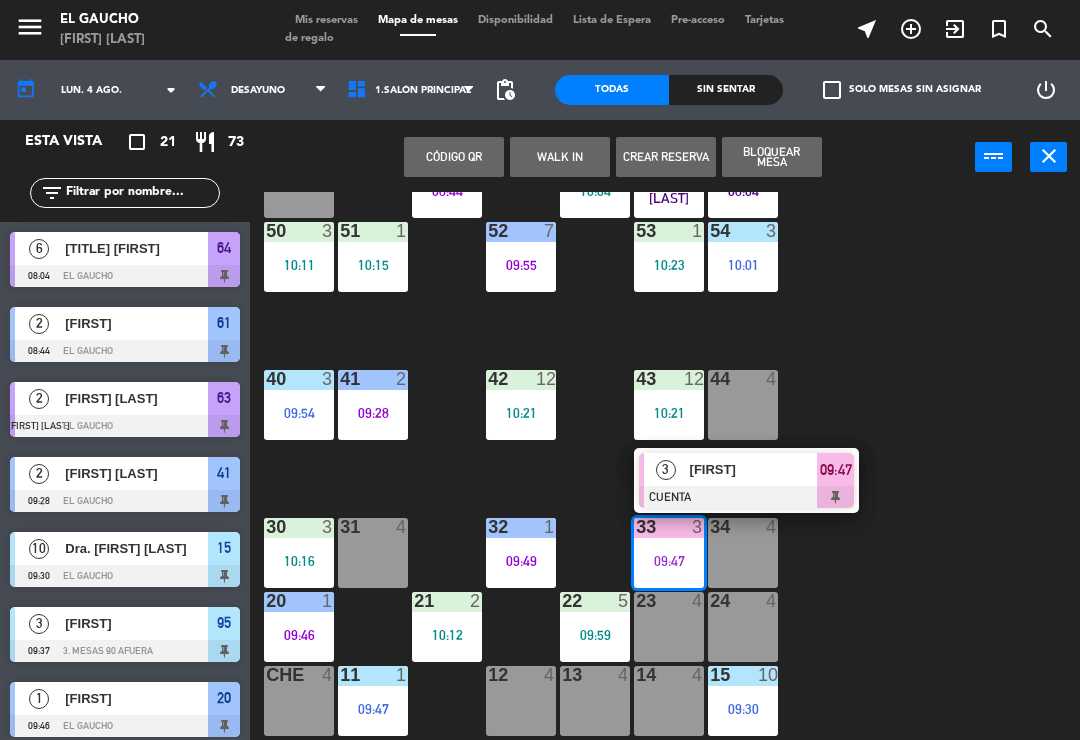 click on "[FIRST]" at bounding box center [754, 469] 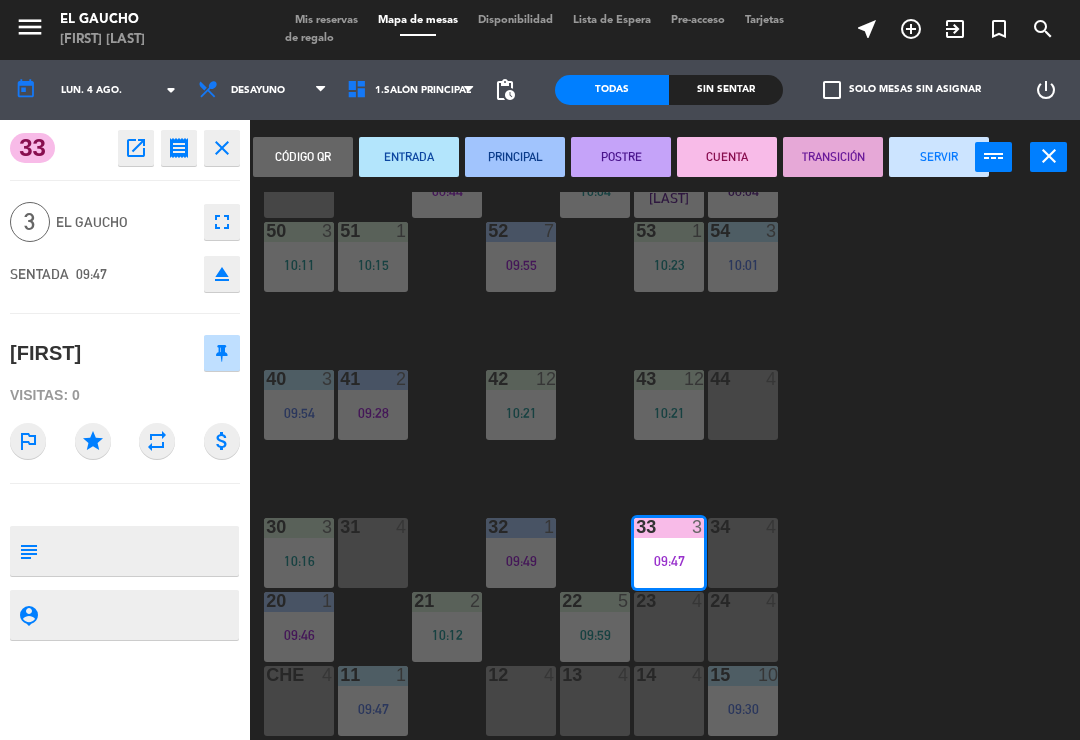 click on "SERVIR" at bounding box center [939, 157] 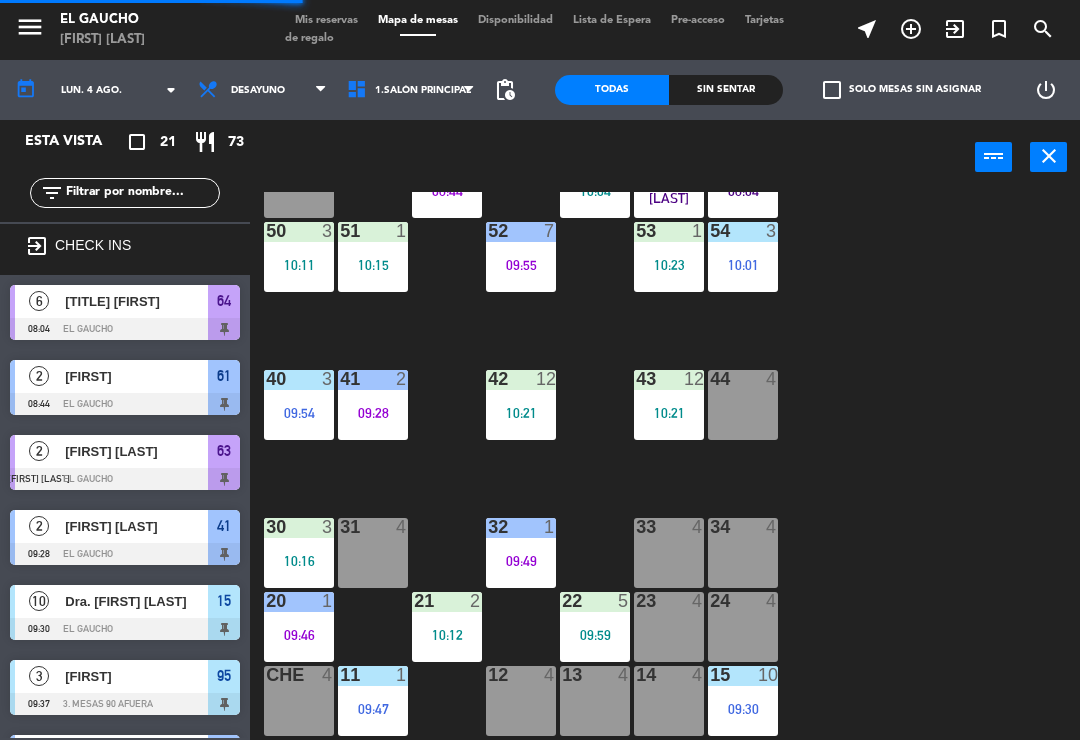 click on "34  4" at bounding box center [743, 553] 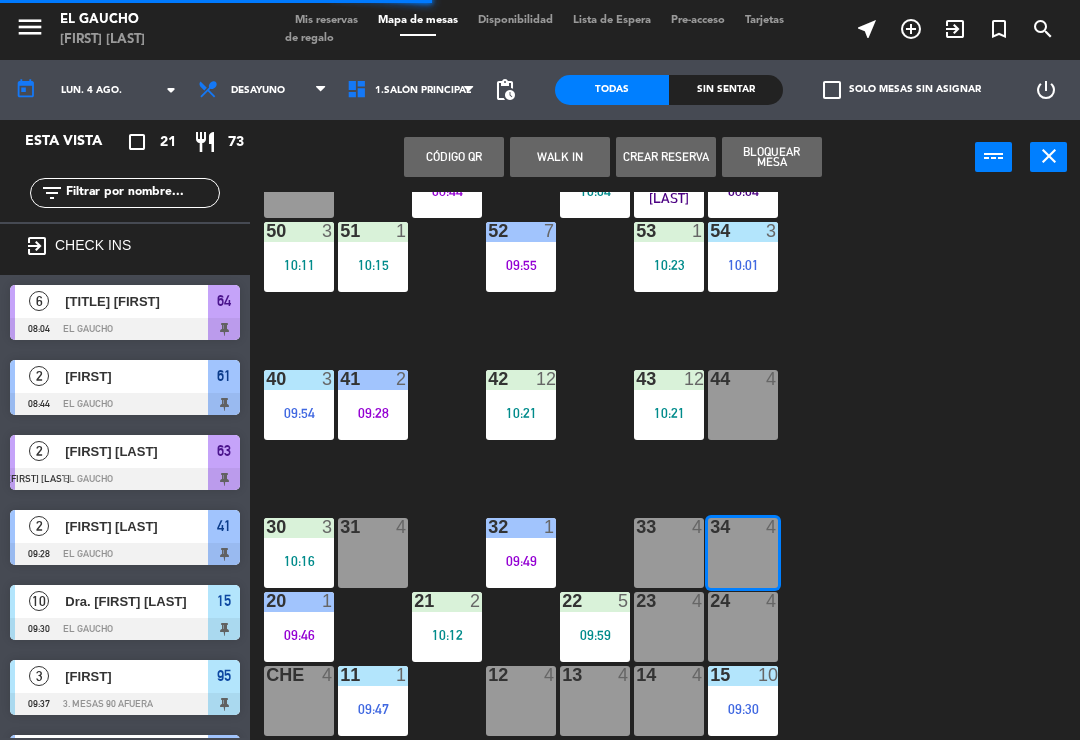 click on "84  4  80  4  83  4  82  4  81  4  70  4  71  4  72  4  73  4  74  4  63  2   09:17  62  2   10:04  61  2   08:44  60  4  64  6   08:04  54  3   10:01  53  1   10:23  50  3   10:11  52  7   09:55  51  1   10:15  40  3   09:54  43  12   10:21  42  12   10:21  41  2   09:28  44  4  31  4  30  3   10:16  32  1   09:49  33  4  34  4  20  1   09:46  21  2   10:12  22  5   09:59  24  4  23  4  14  4  15  10   09:30  13  4  Che  4  11  1   09:47  12  4" 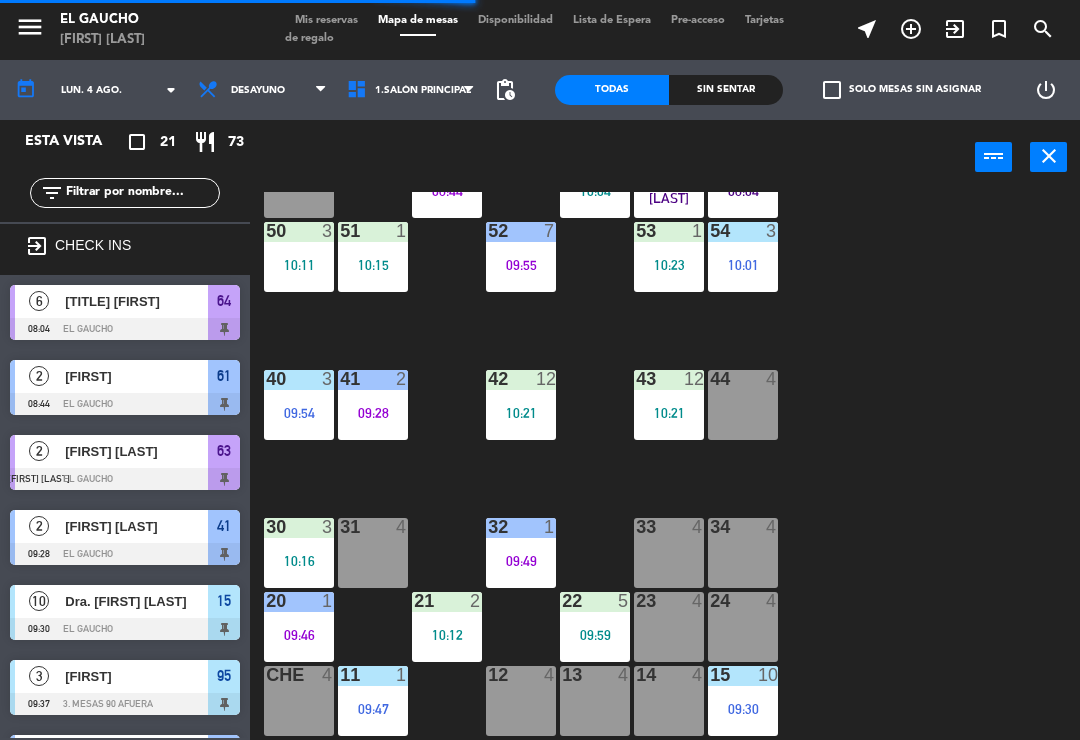 click at bounding box center (521, 675) 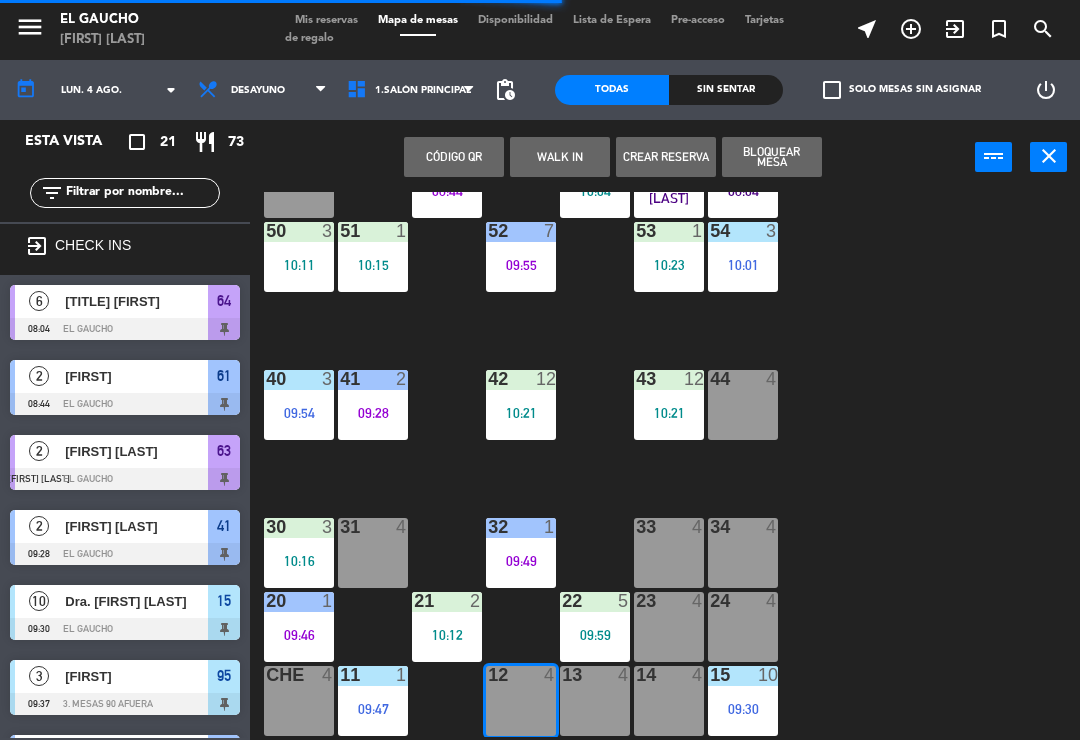 click on "WALK IN" at bounding box center (560, 157) 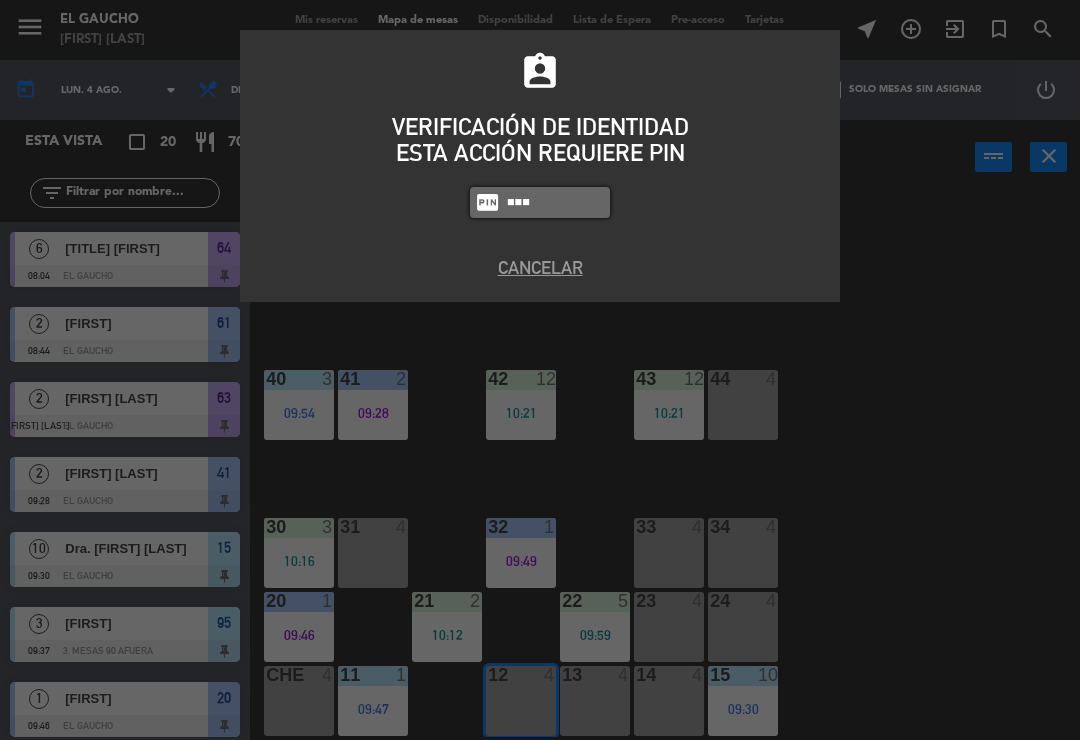 type on "0009" 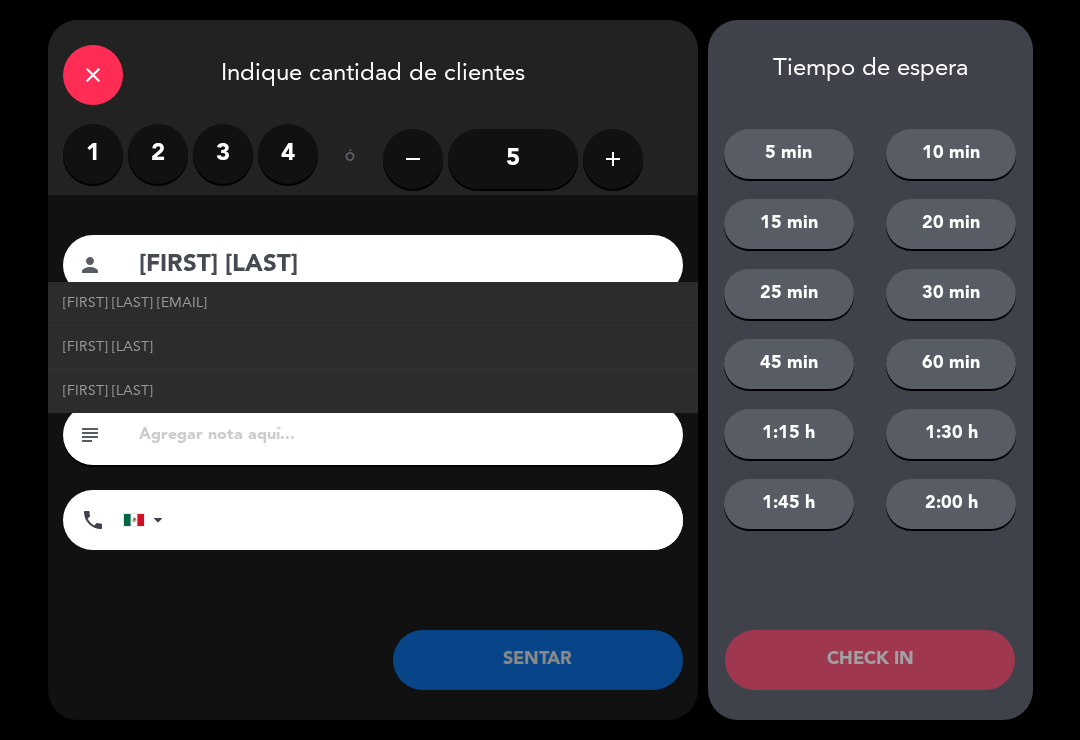 type on "[FIRST] [LAST]" 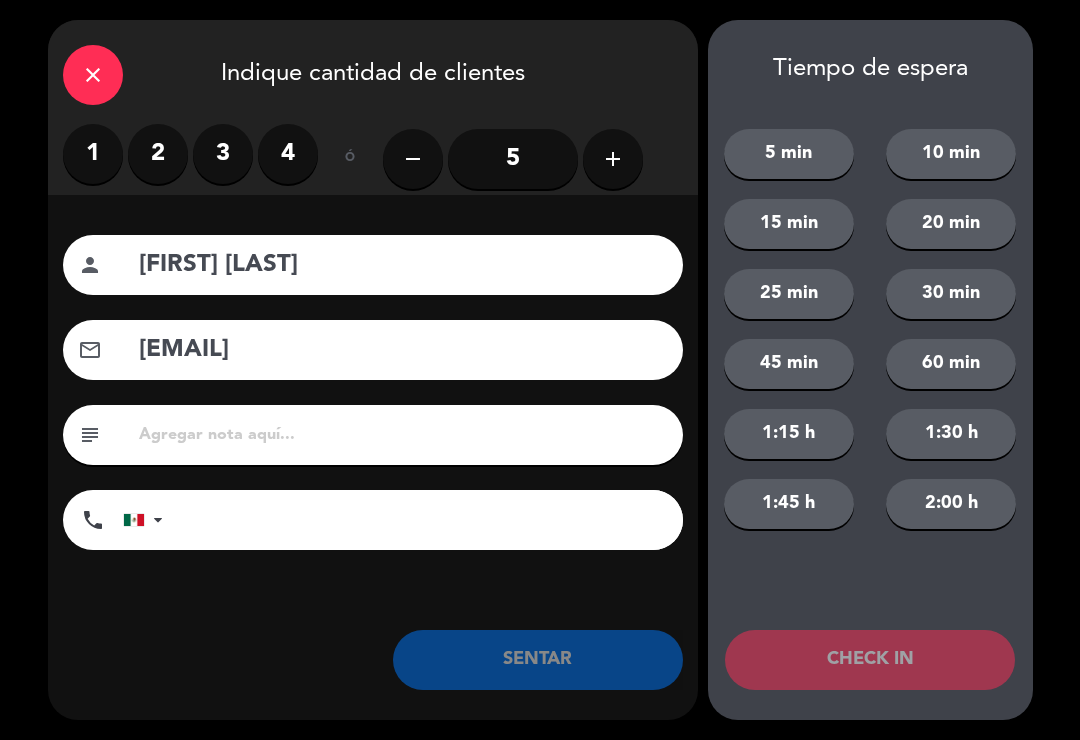 click on "1" at bounding box center (93, 154) 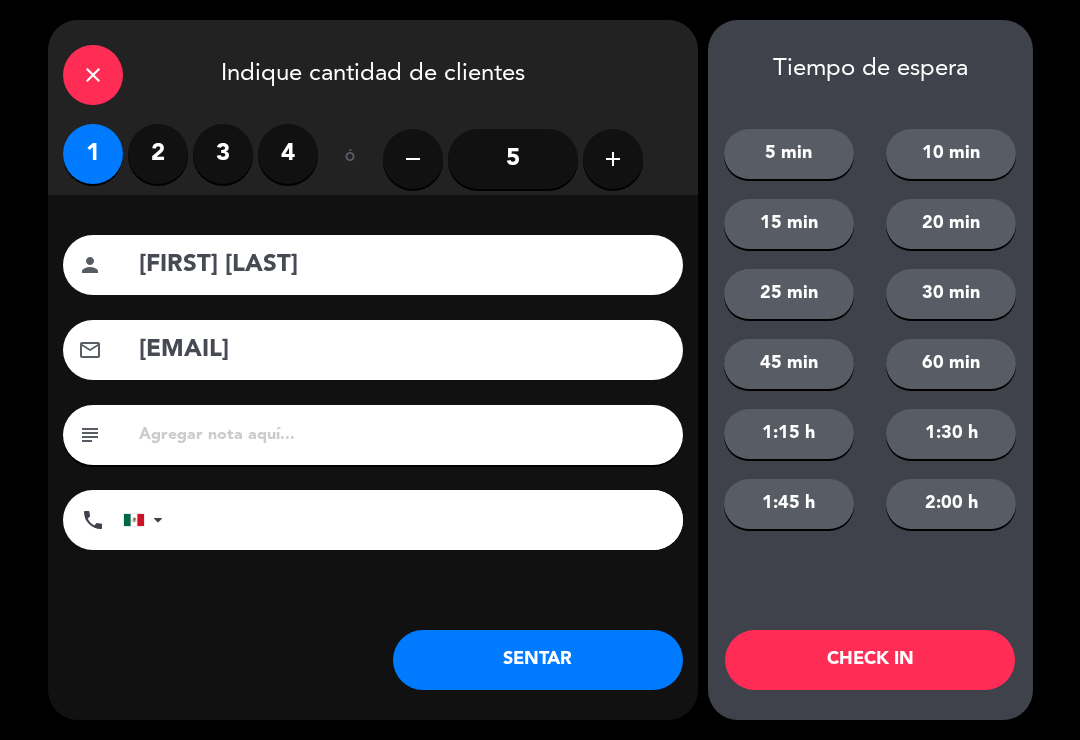 click on "SENTAR" 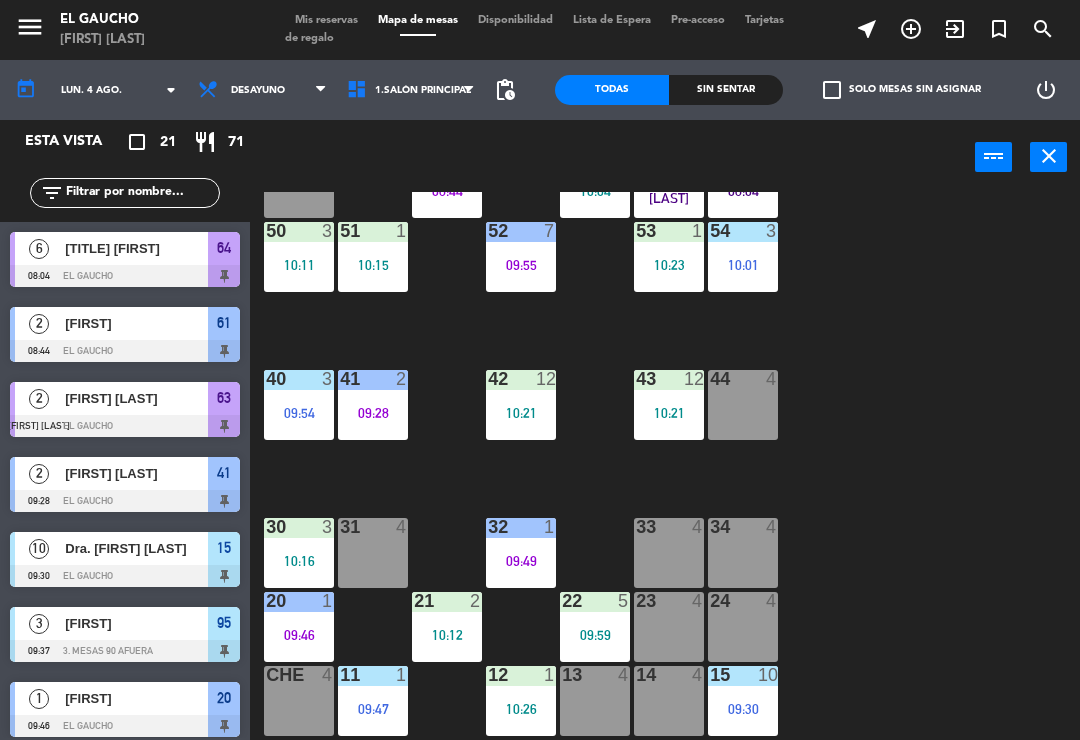 click at bounding box center [669, 601] 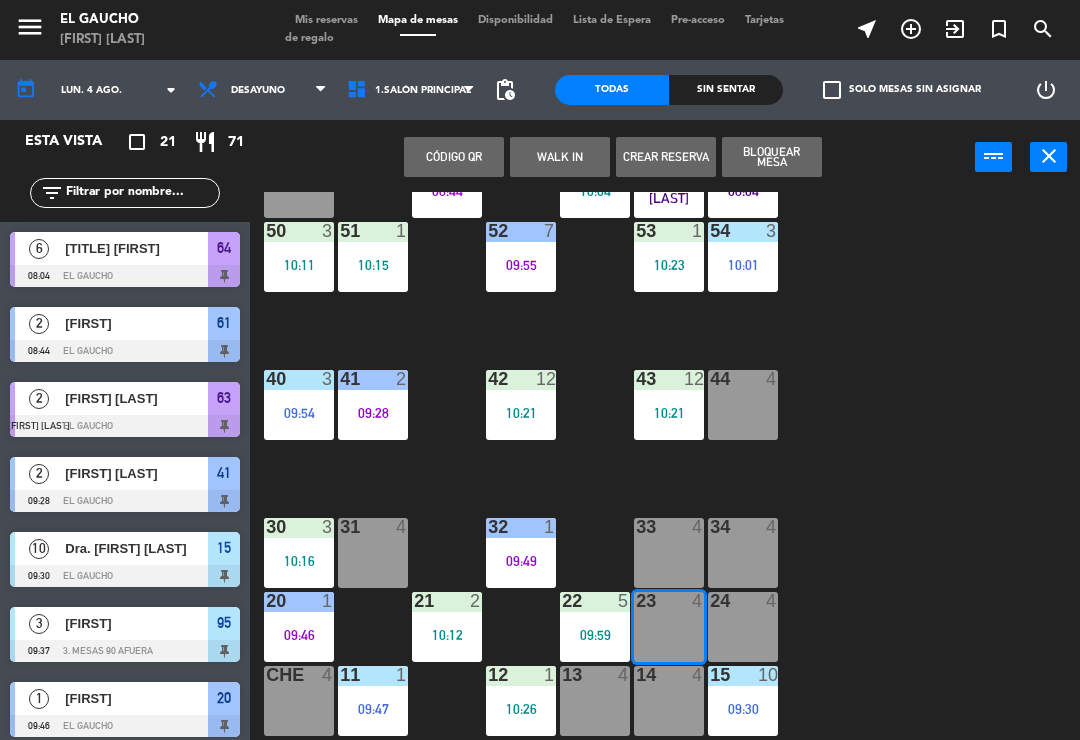 click on "WALK IN" at bounding box center [560, 157] 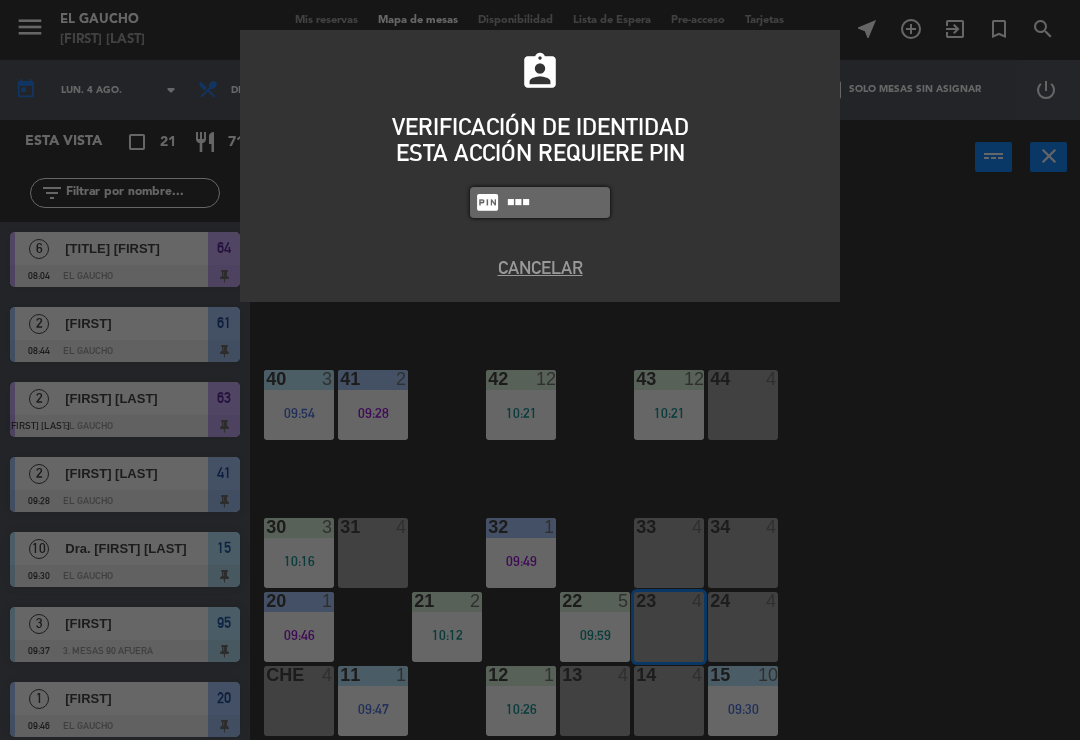 type on "0009" 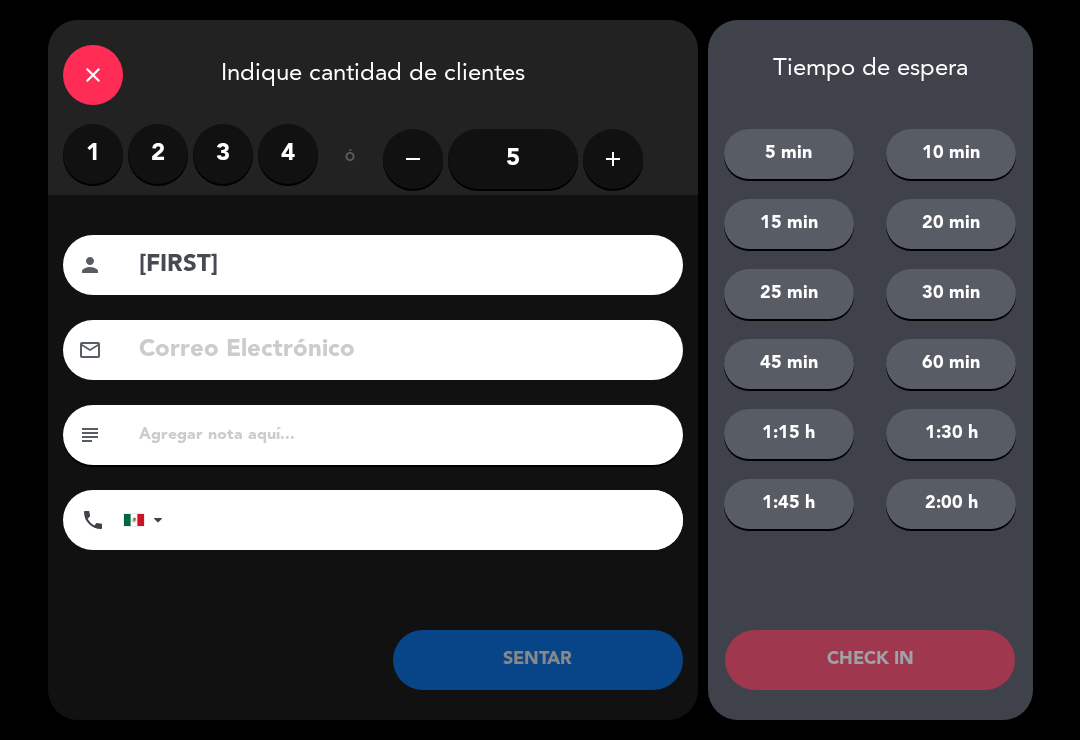 type on "[FIRST]" 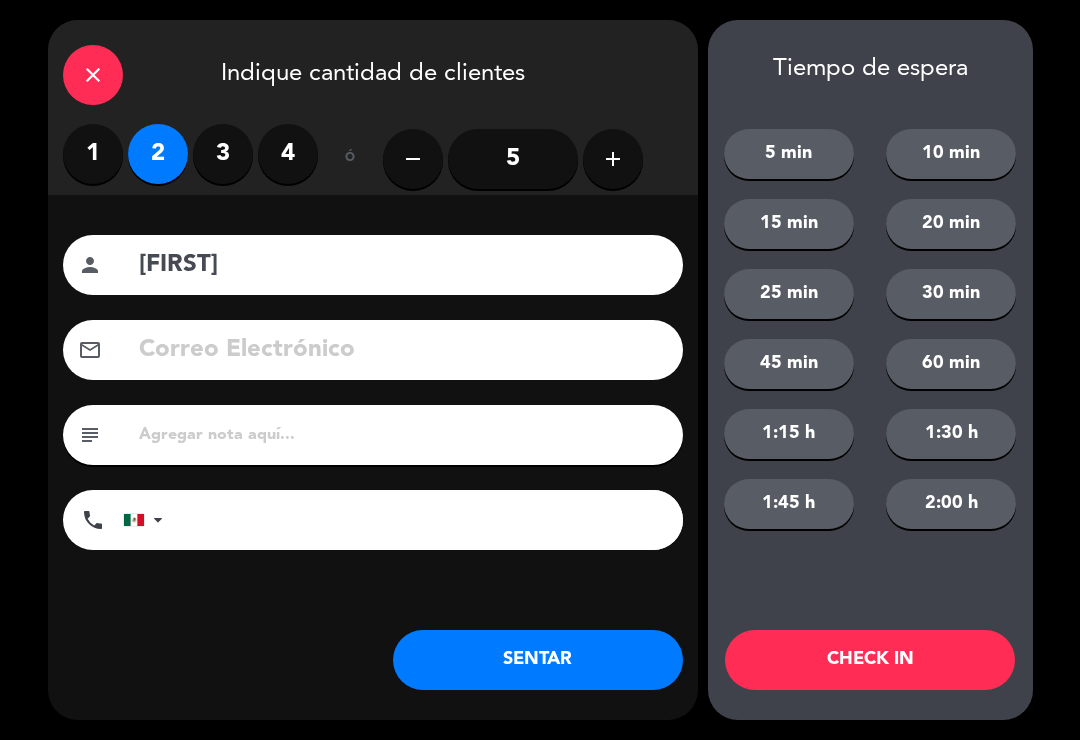 click on "SENTAR" 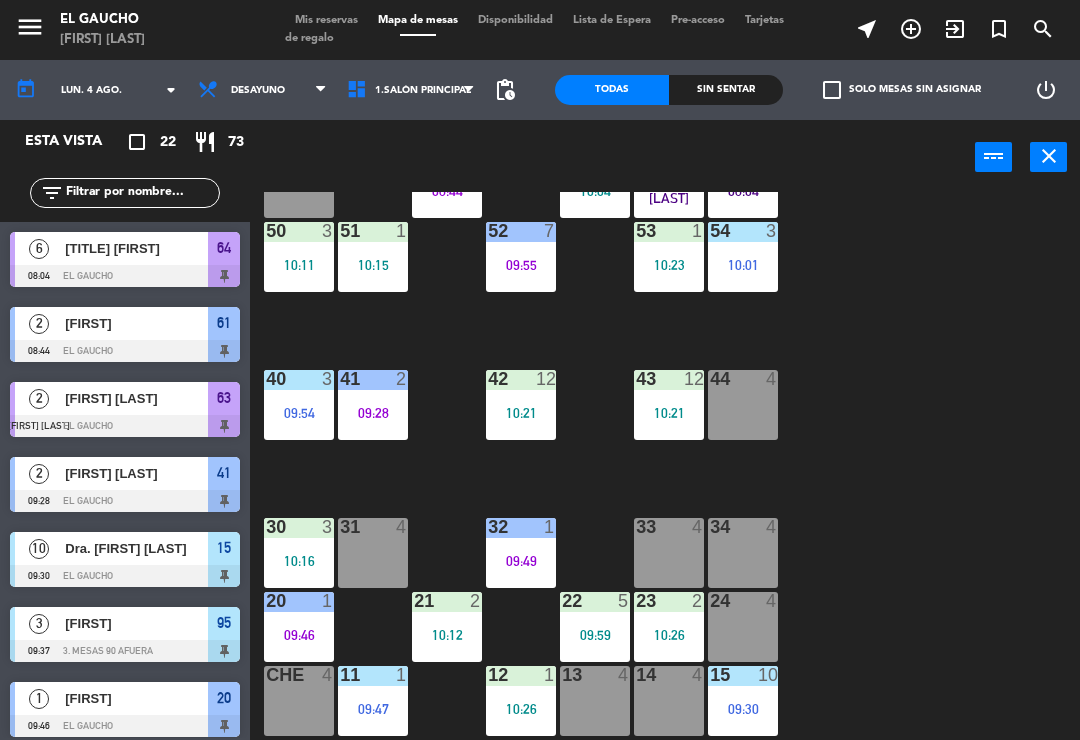 click on "[FIRST] [LAST]" 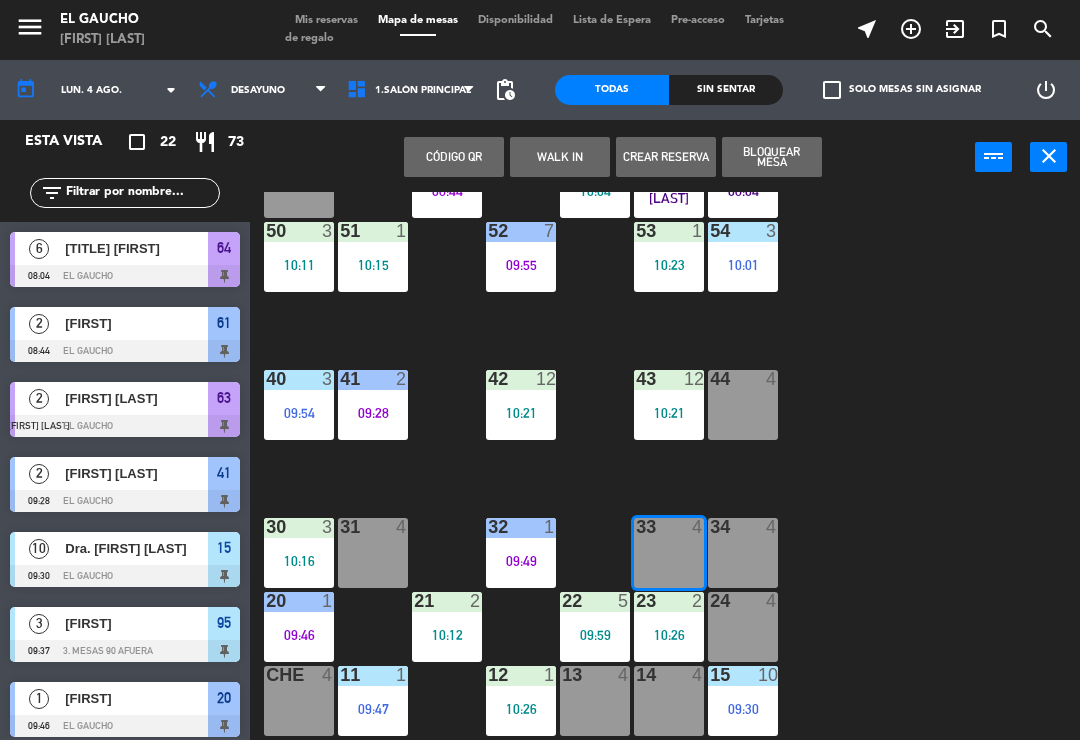 click on "WALK IN" at bounding box center [560, 157] 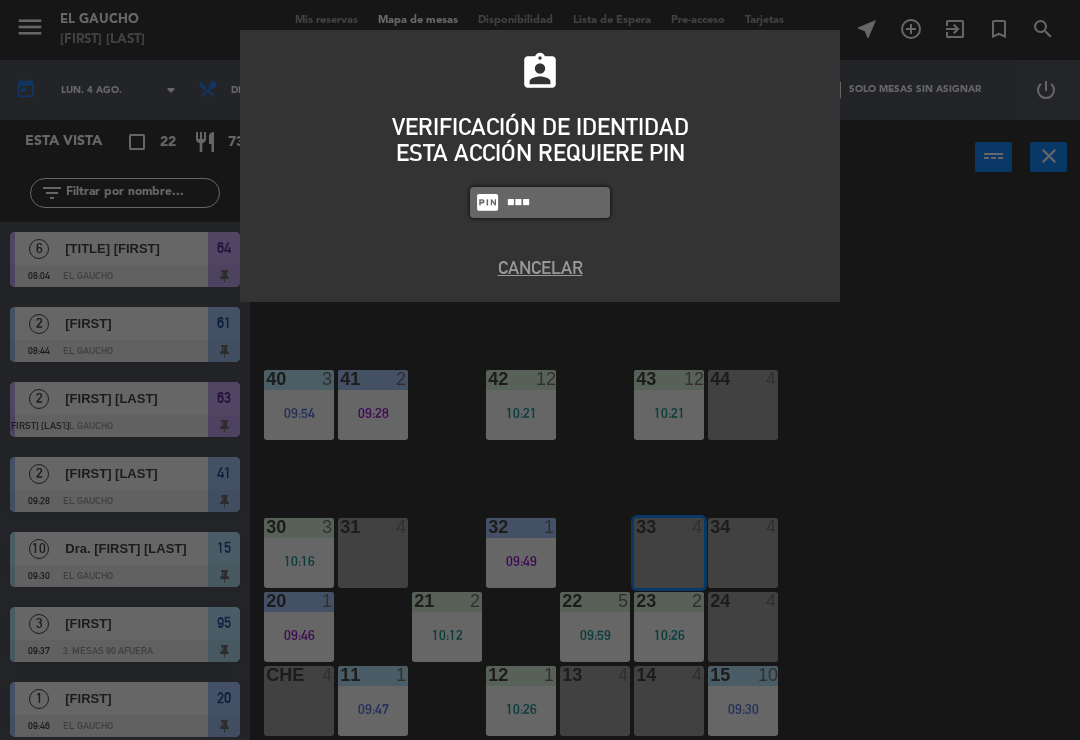 type on "0009" 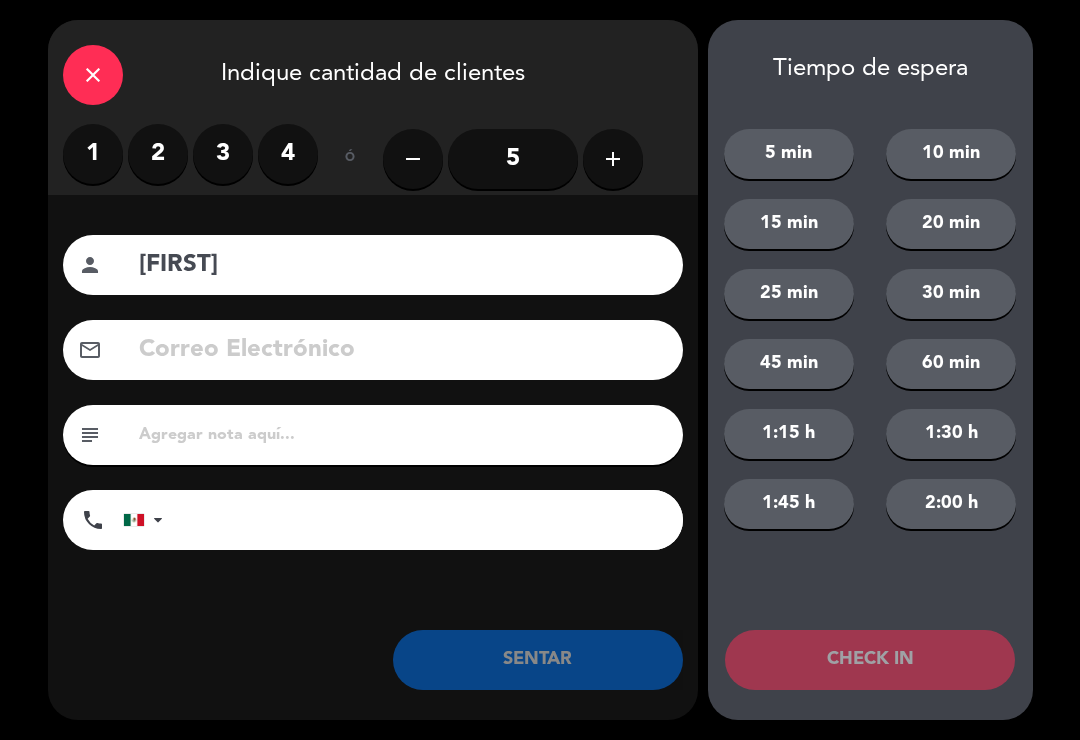 type on "[FIRST]" 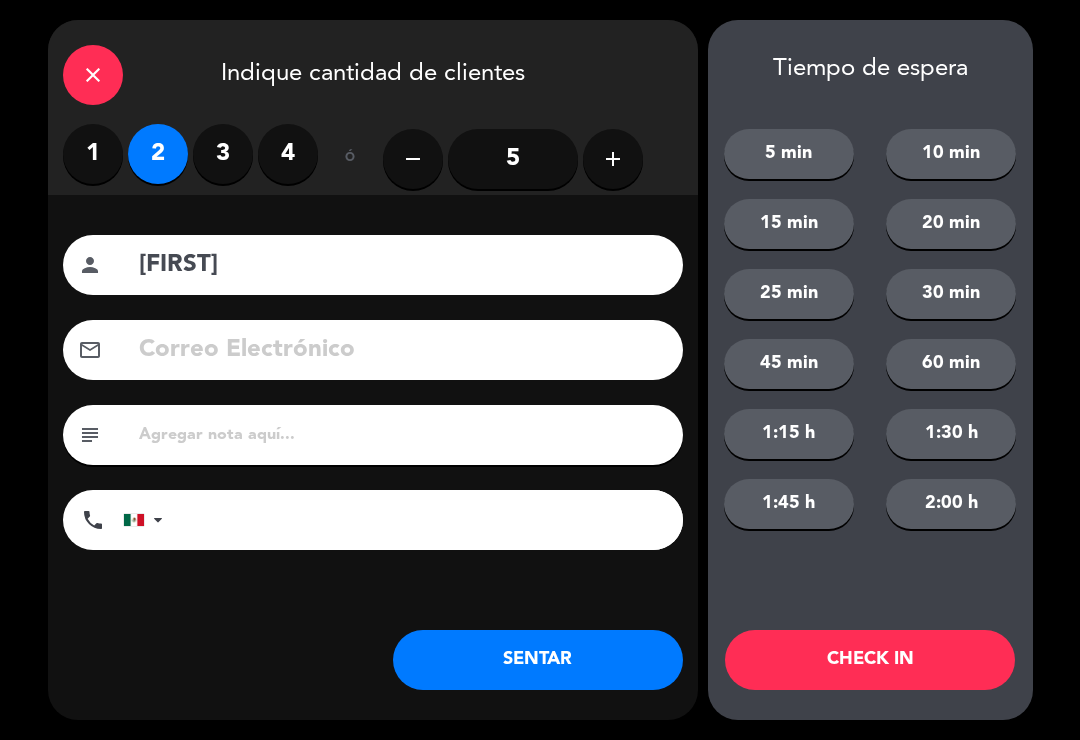 click on "SENTAR" 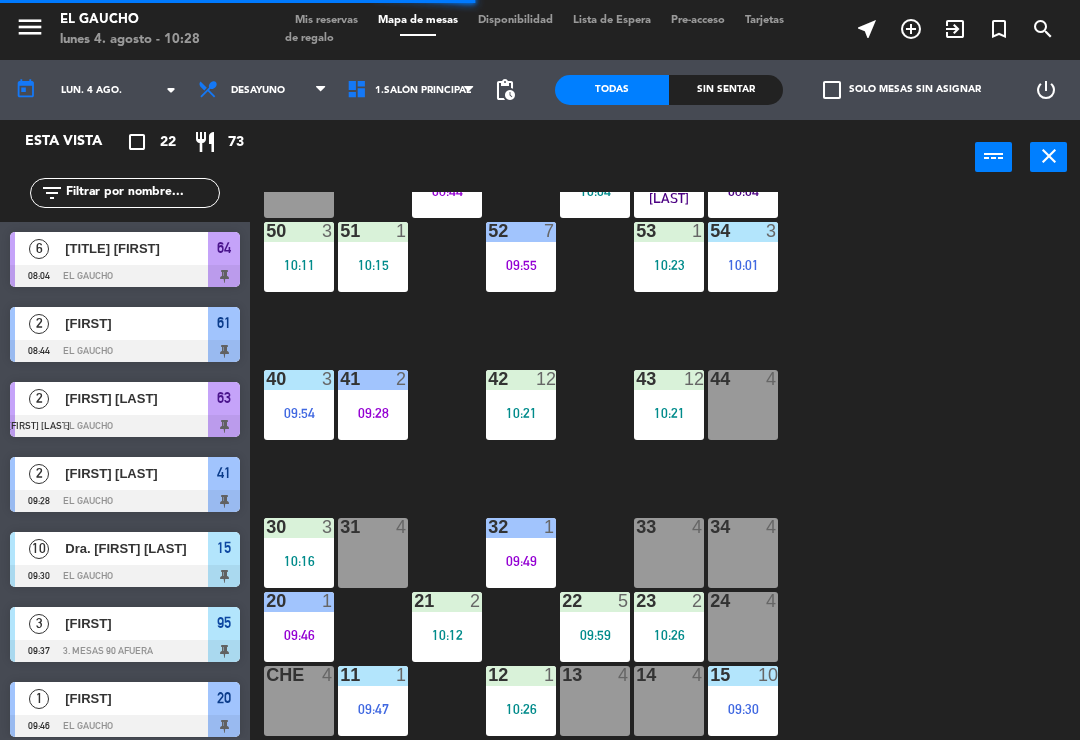 click on "31  4" at bounding box center (373, 553) 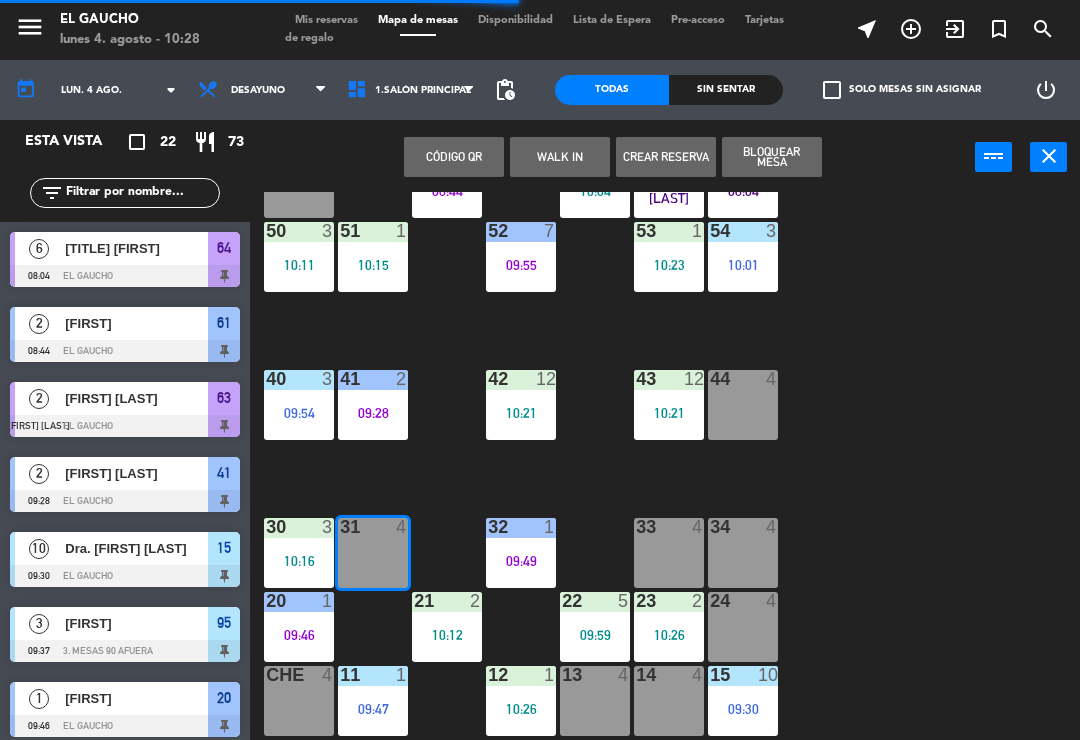 click on "Código qr   WALK IN   Crear Reserva   Bloquear Mesa  power_input close" at bounding box center (612, 158) 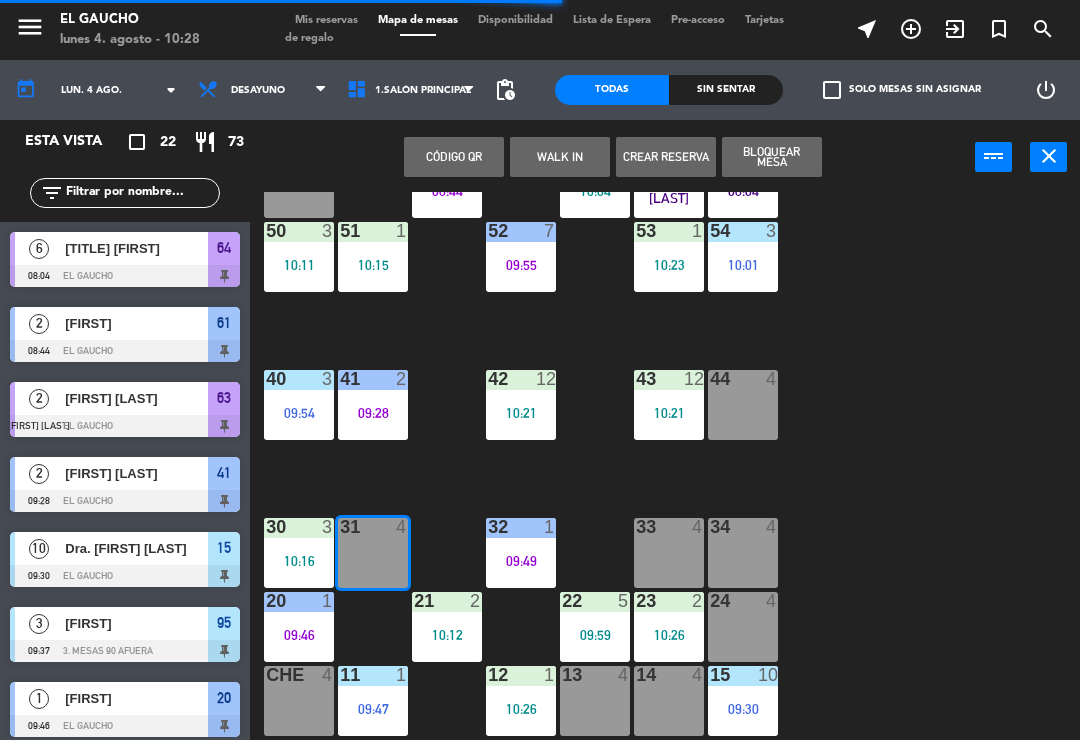 click on "1   [FIRST]   09:46   [BUSINESS]  20" at bounding box center [125, 709] 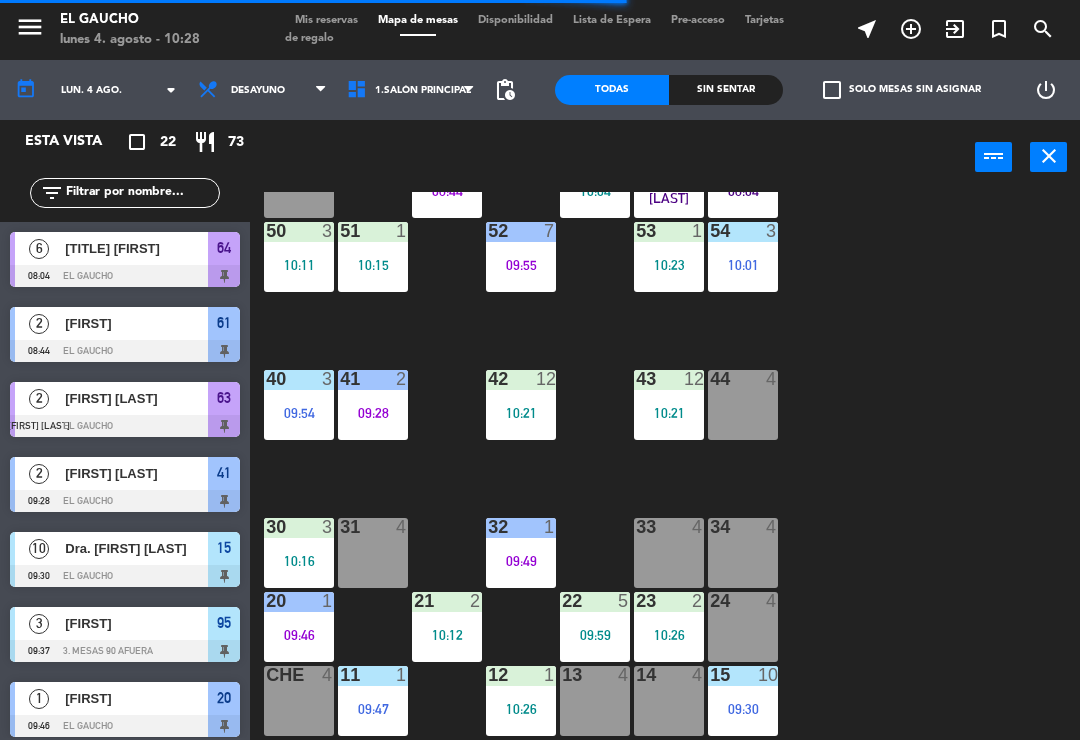 scroll, scrollTop: 0, scrollLeft: 0, axis: both 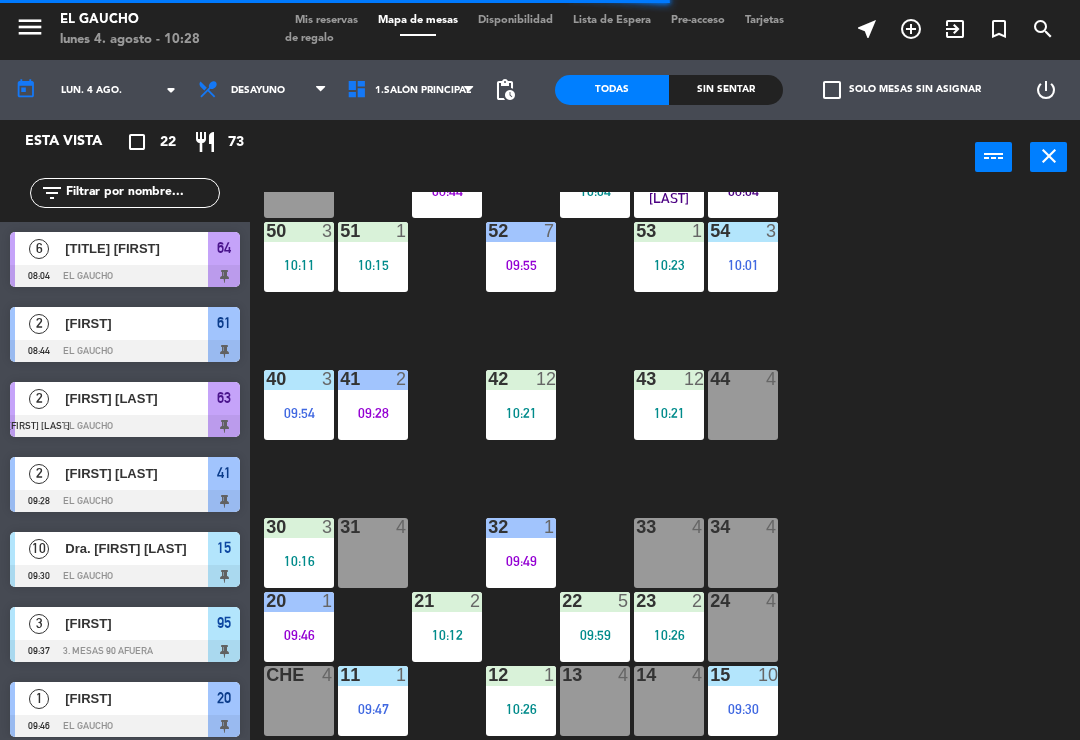 click on "31  4" at bounding box center [373, 553] 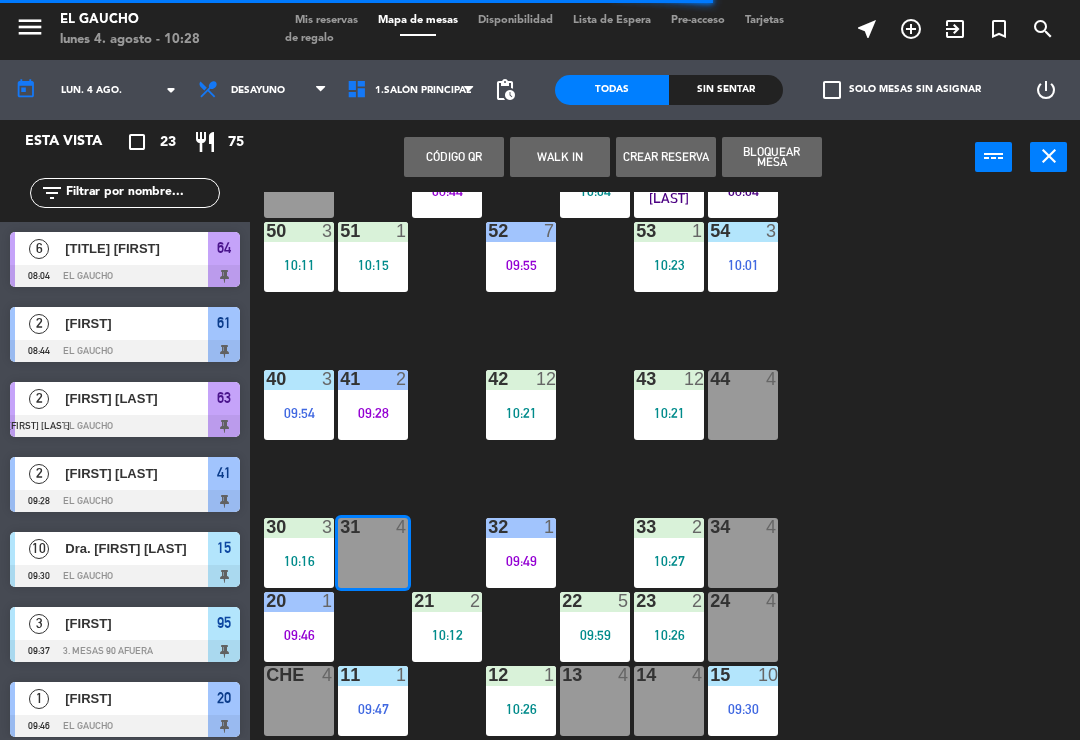 click on "31  4" at bounding box center (373, 553) 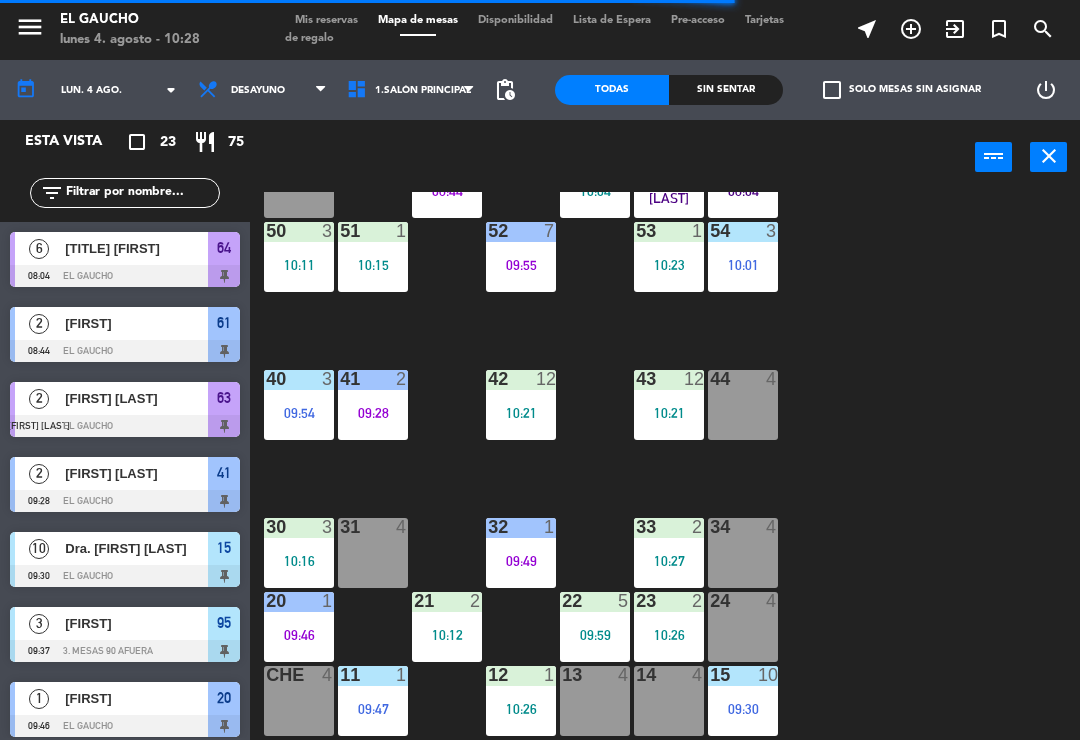 click on "4" at bounding box center (406, 527) 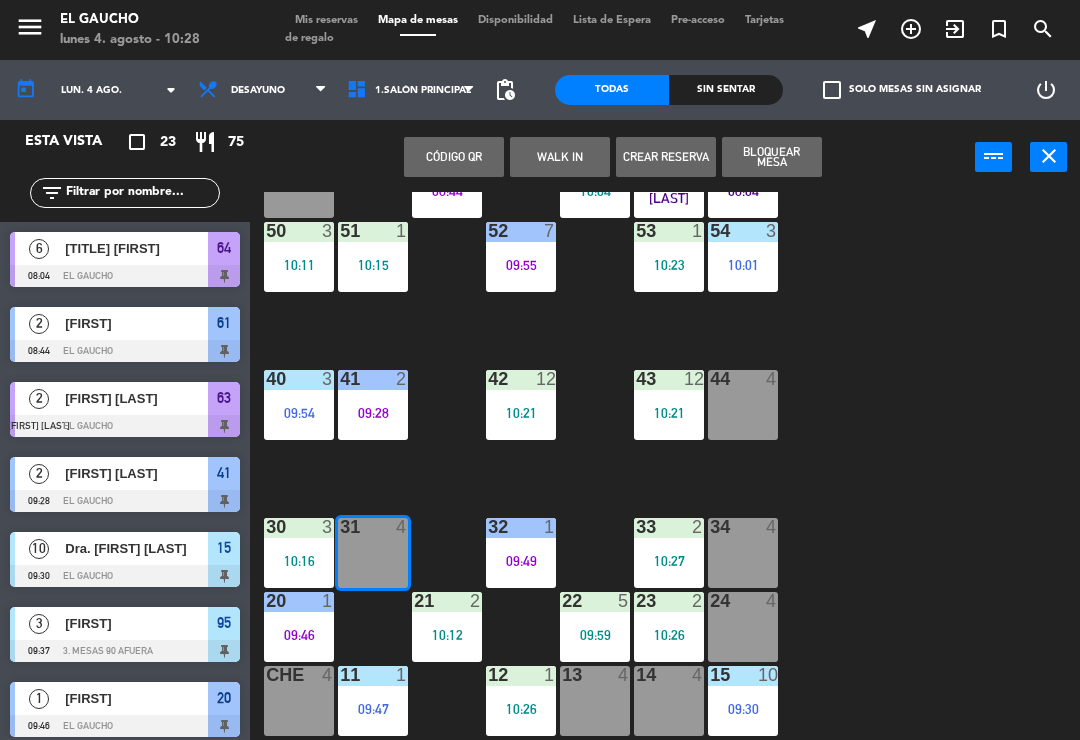 click on "WALK IN" at bounding box center [560, 157] 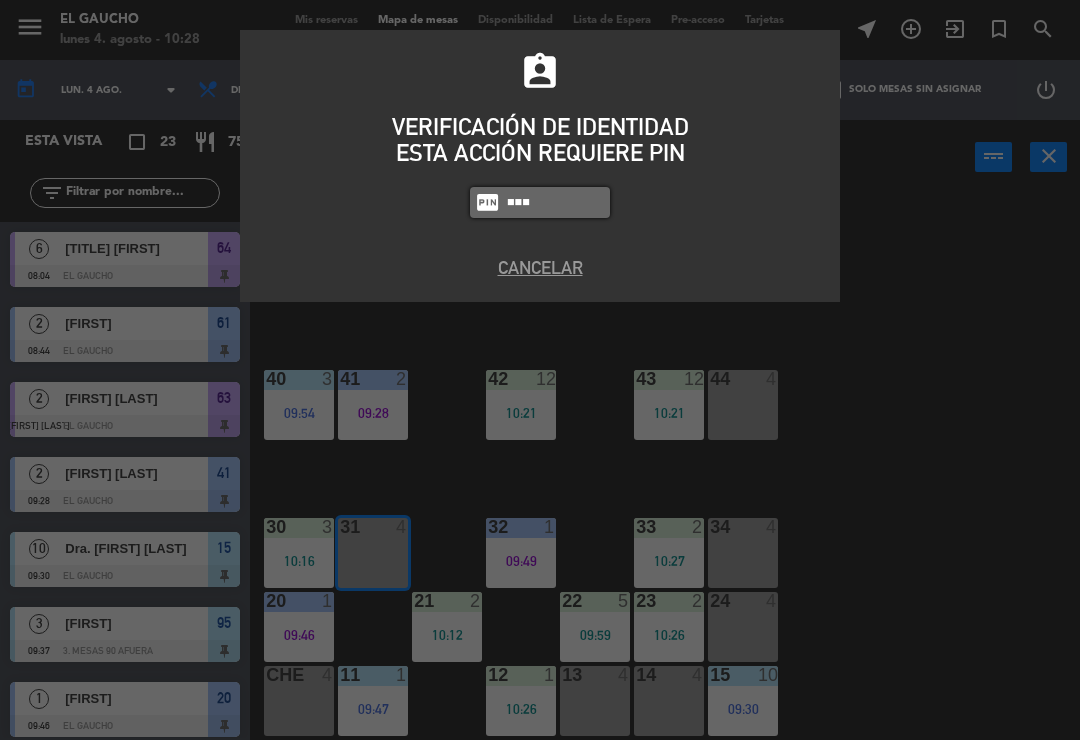 type on "0009" 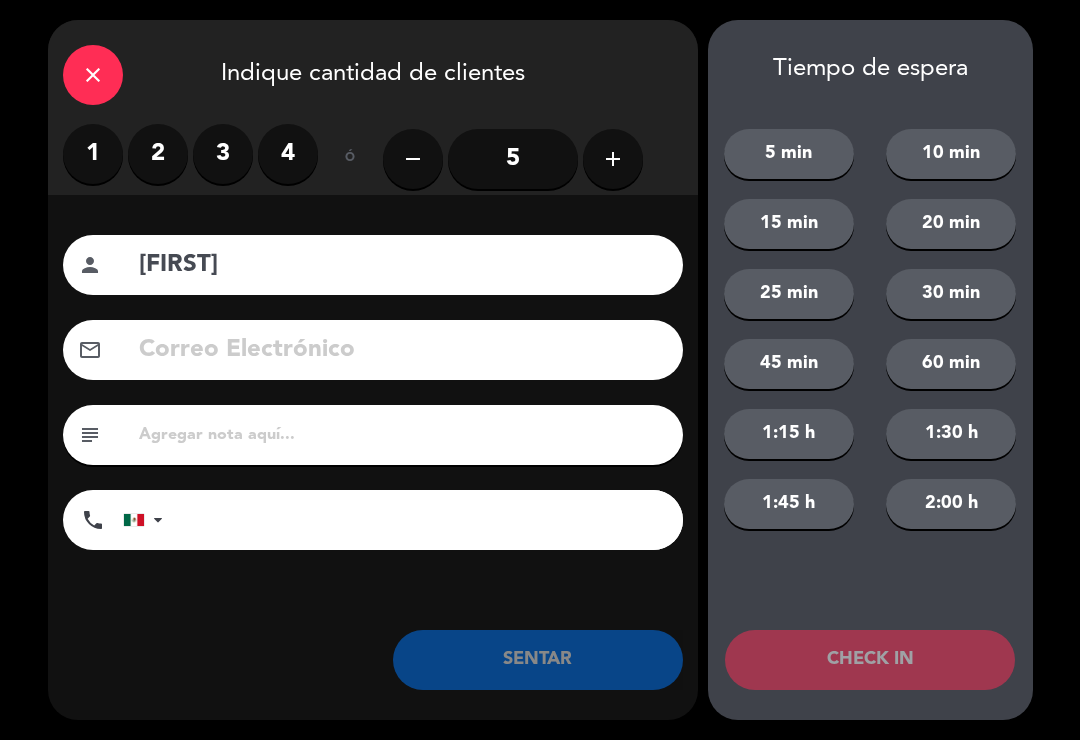 type on "[FIRST]" 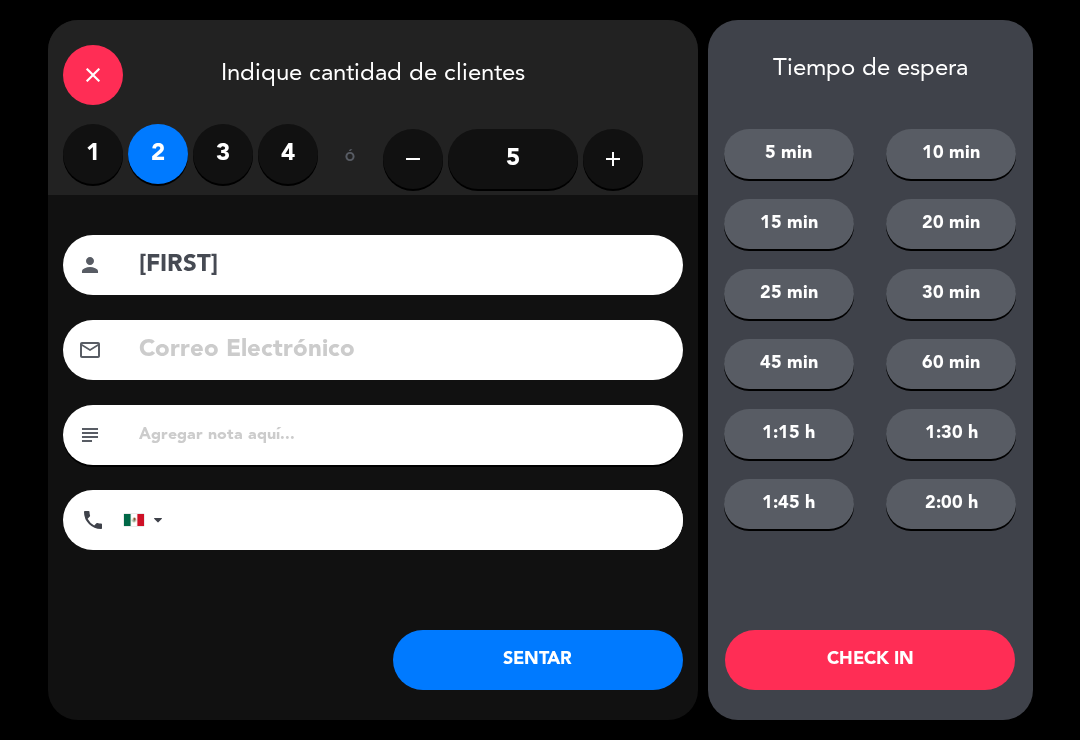click on "5" 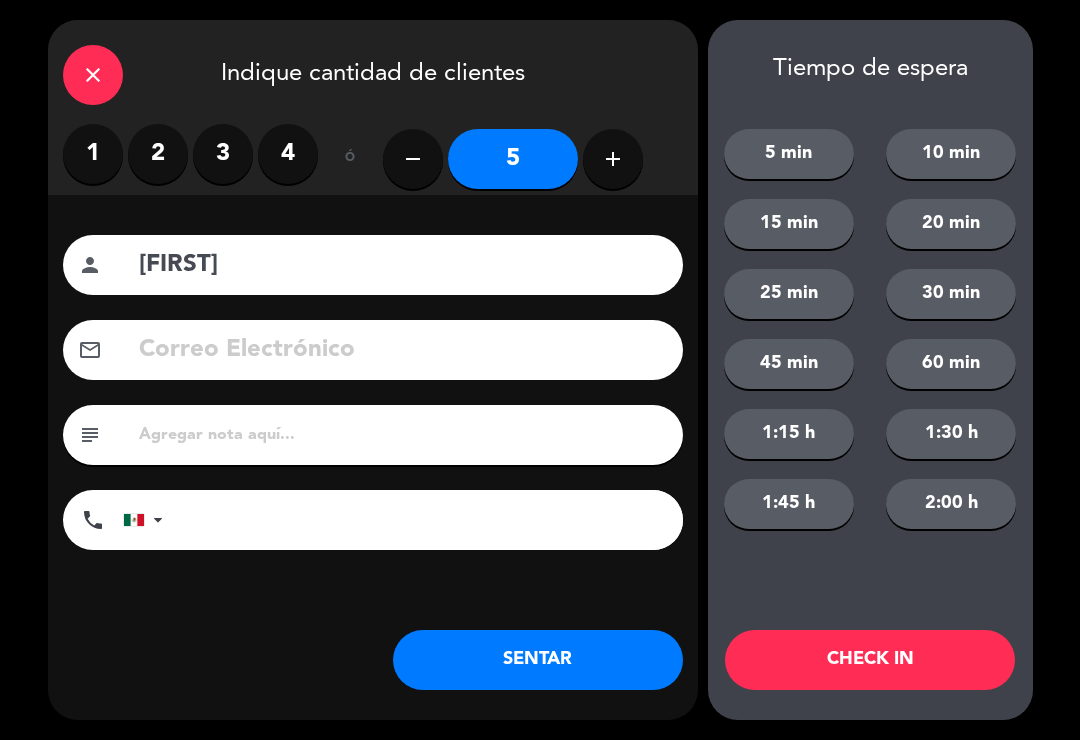 click on "SENTAR" 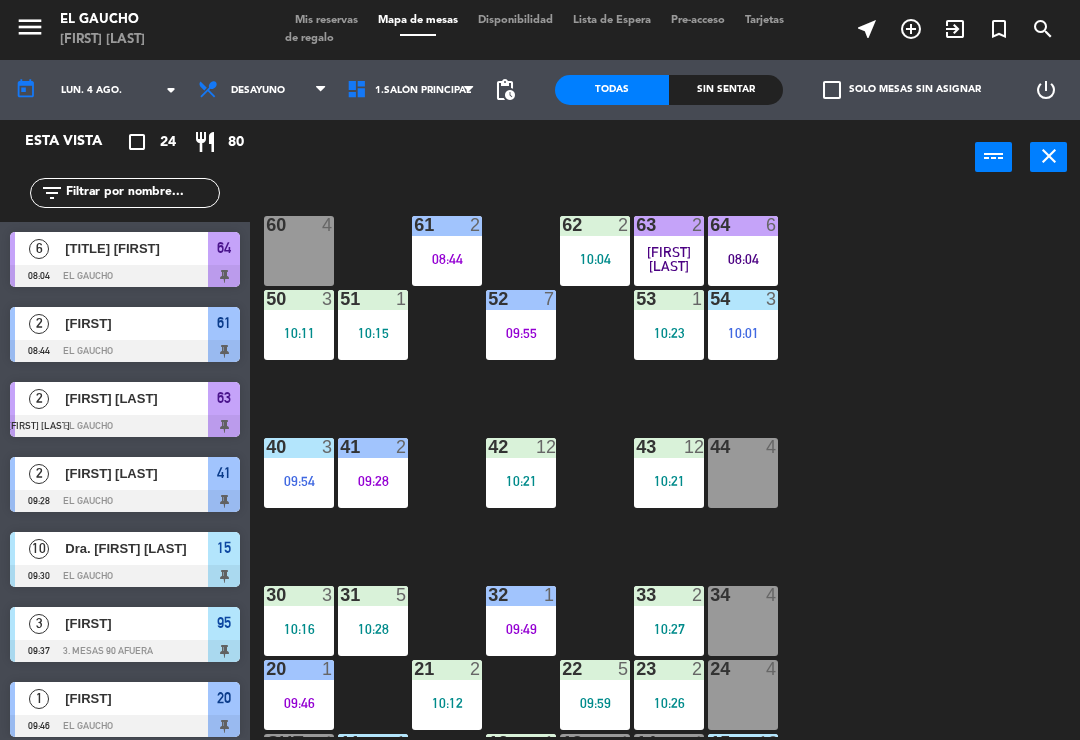 scroll, scrollTop: 311, scrollLeft: 0, axis: vertical 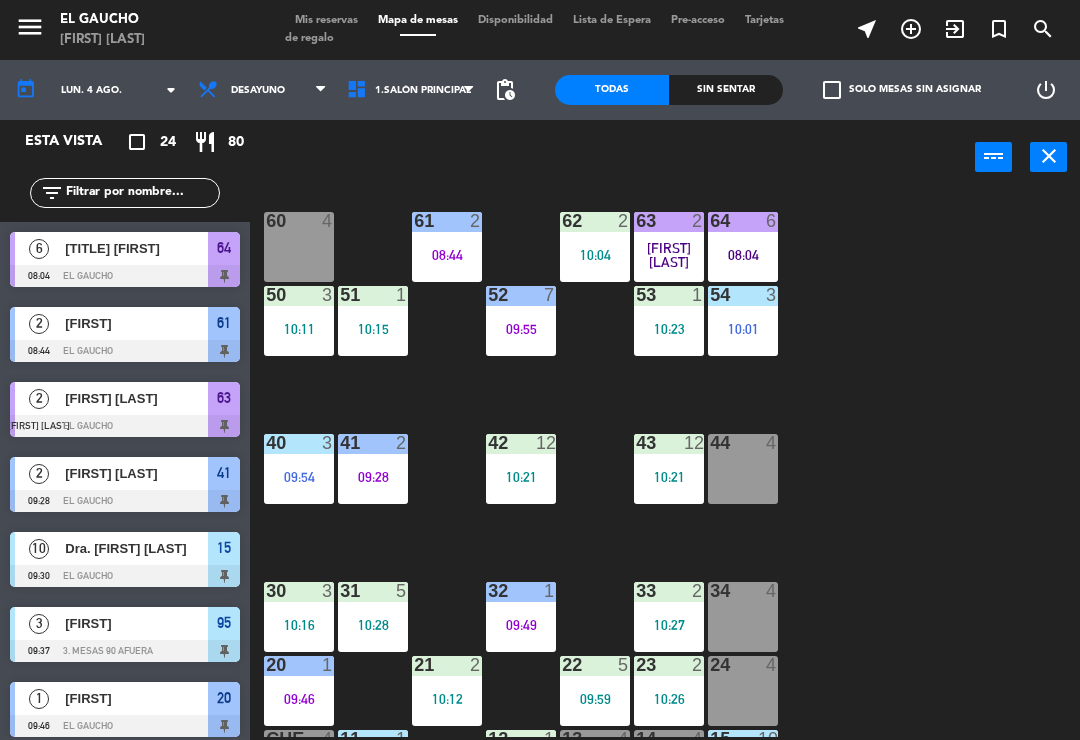 click on "34  4" at bounding box center (743, 617) 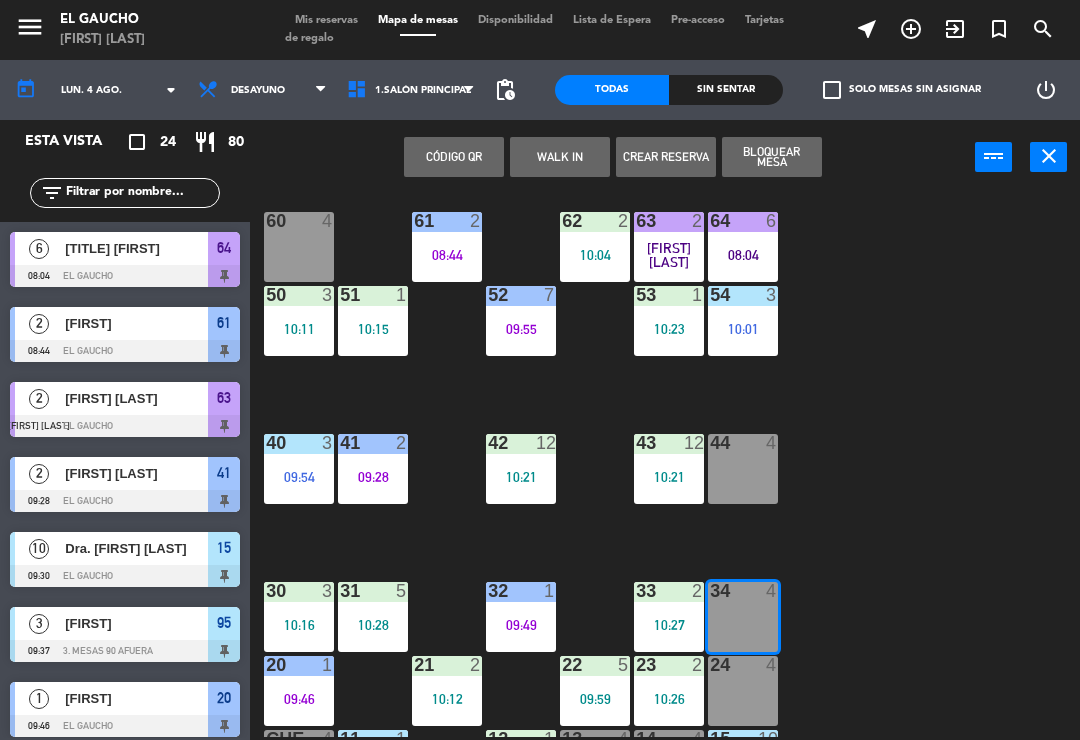 click on "WALK IN" at bounding box center (560, 157) 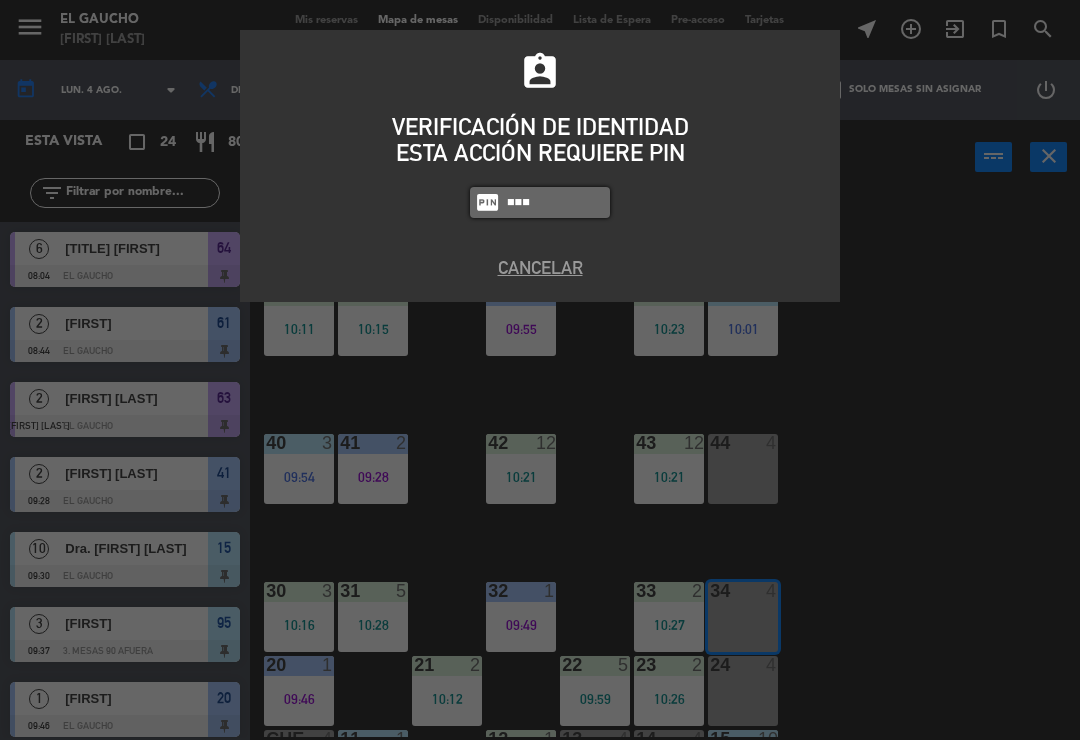 type on "0009" 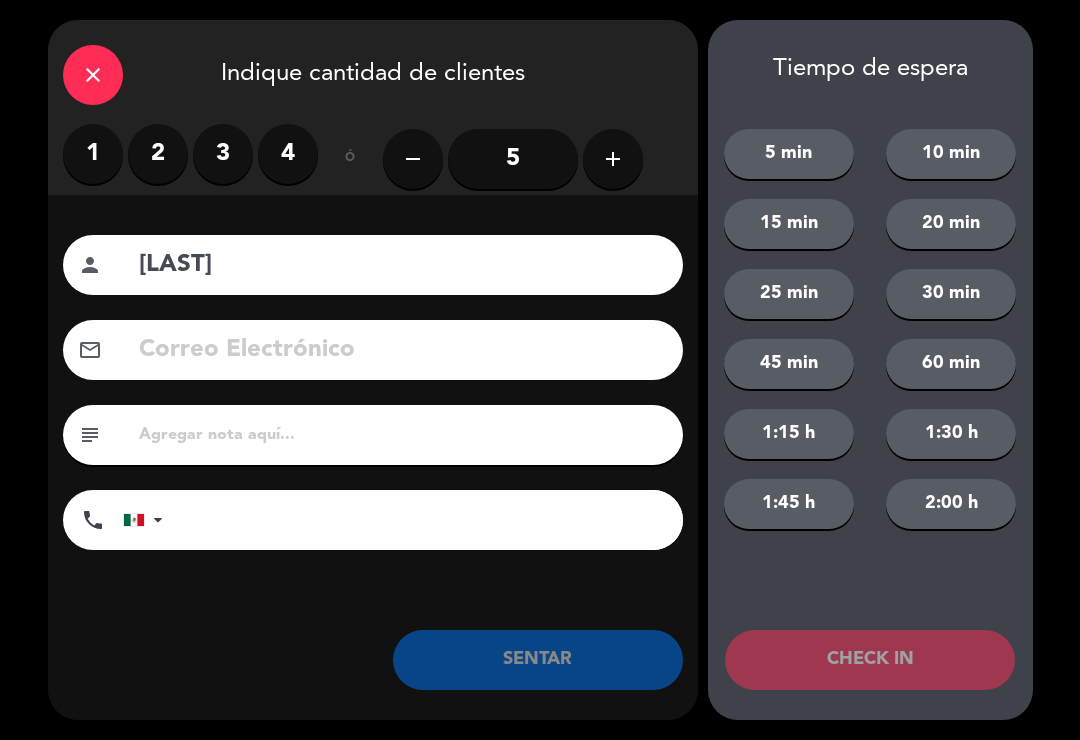 click on "[LAST]" 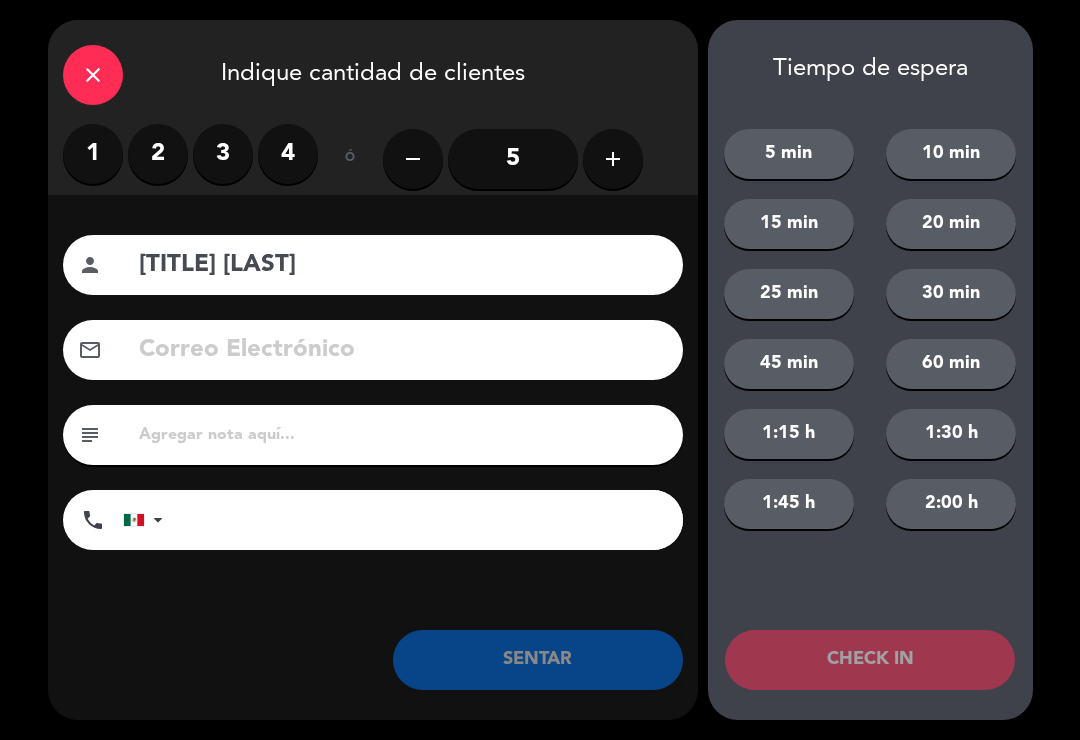 type on "[TITLE] [LAST]" 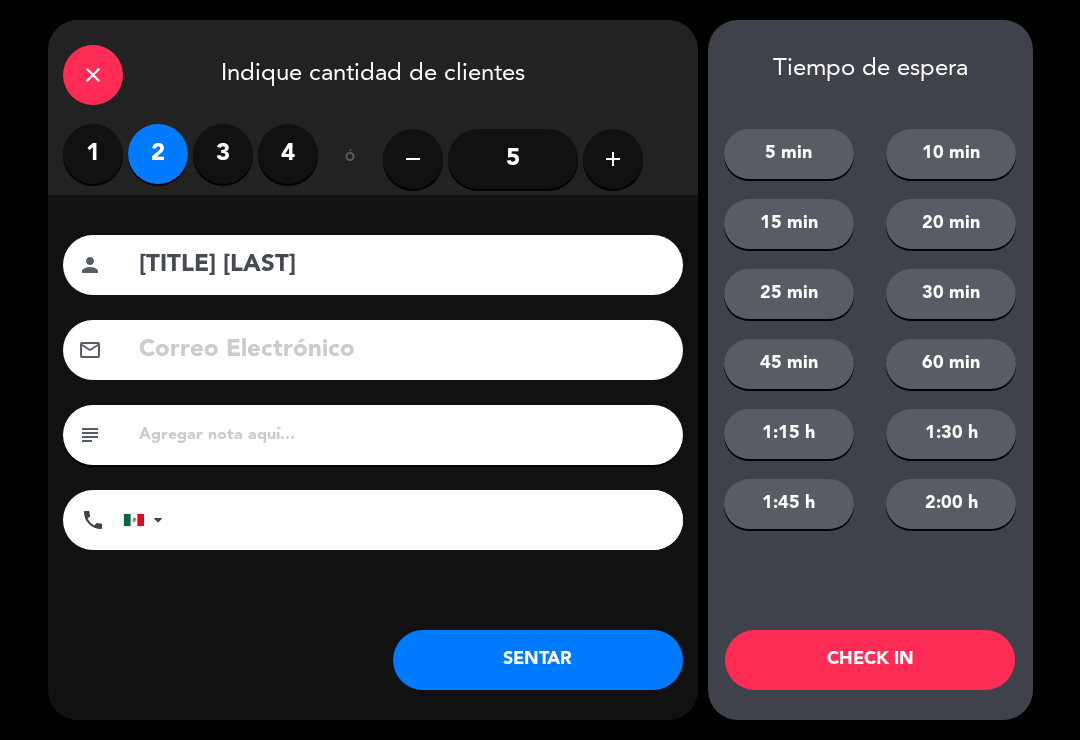 click on "SENTAR" 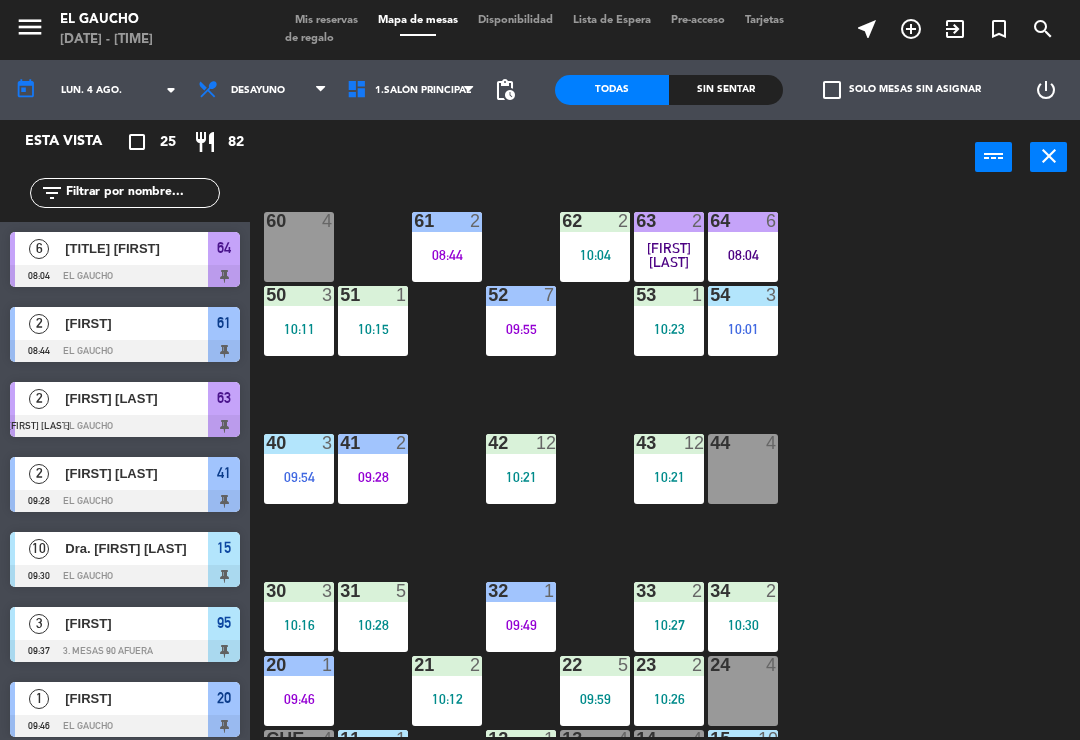 click on "10:30" at bounding box center [743, 625] 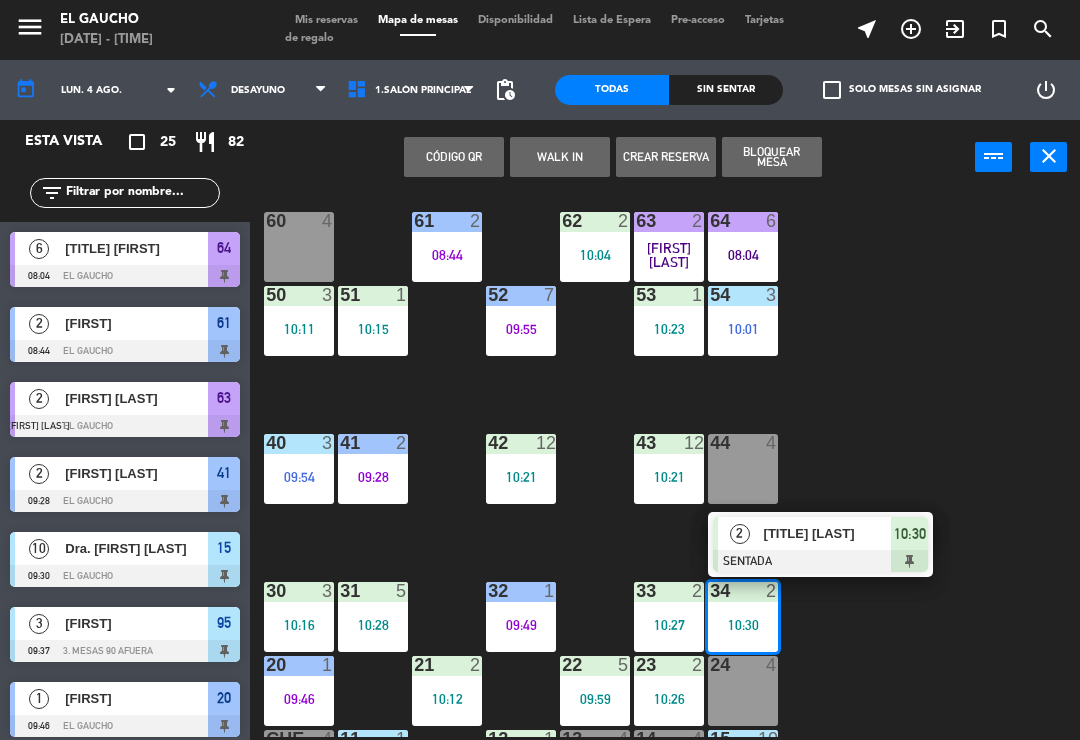 click at bounding box center [820, 561] 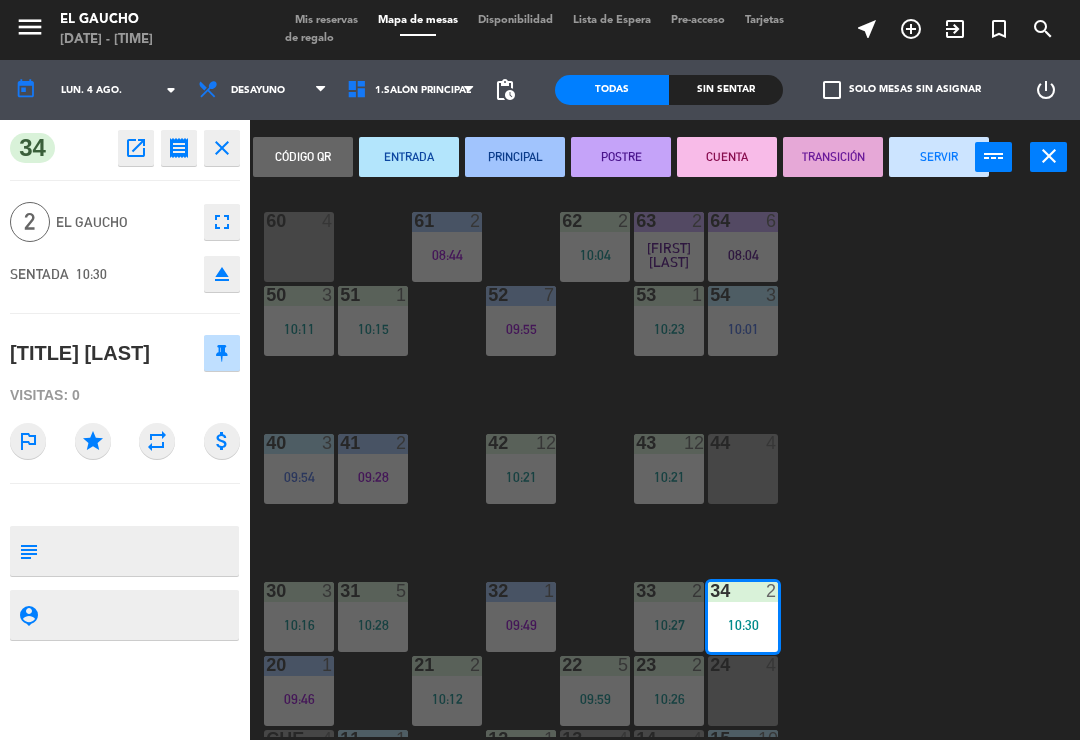click on "ENTRADA" at bounding box center [409, 157] 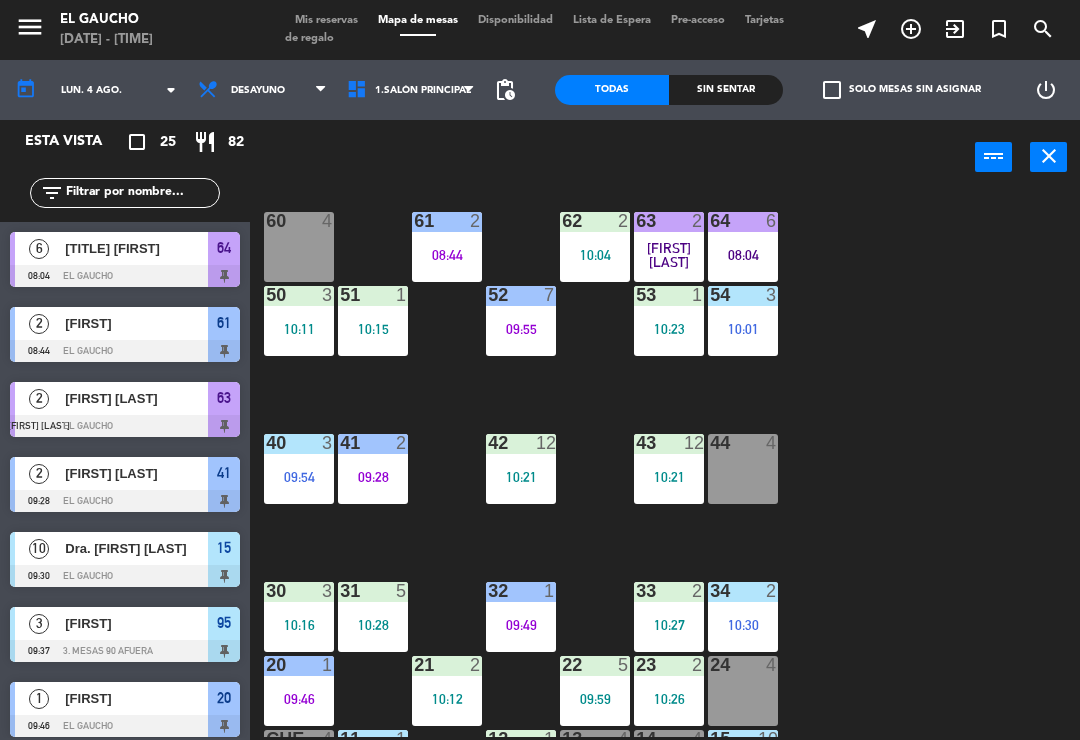 scroll, scrollTop: 590, scrollLeft: 0, axis: vertical 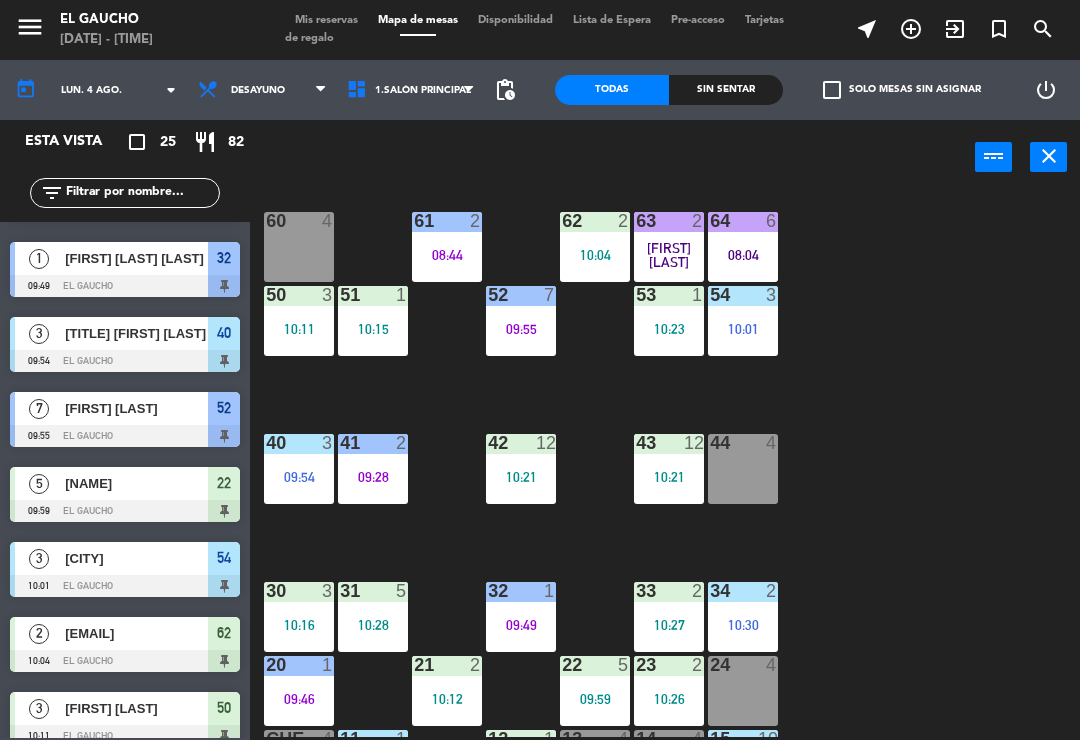 click at bounding box center (669, 591) 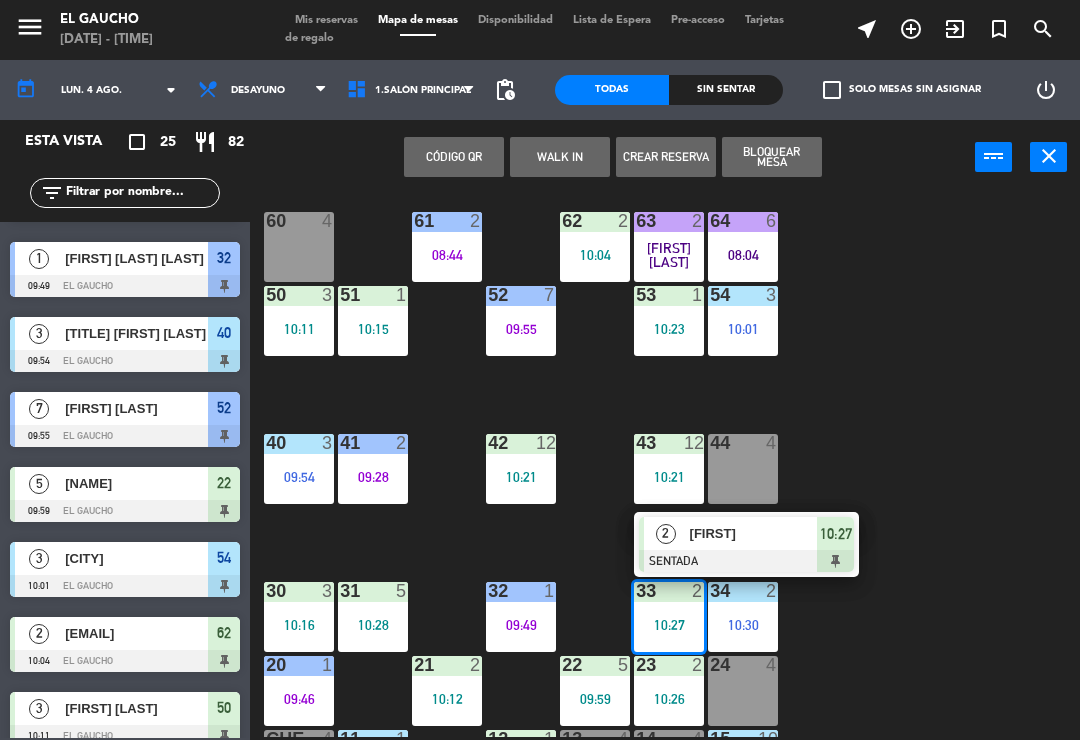click on "[FIRST]" at bounding box center [754, 533] 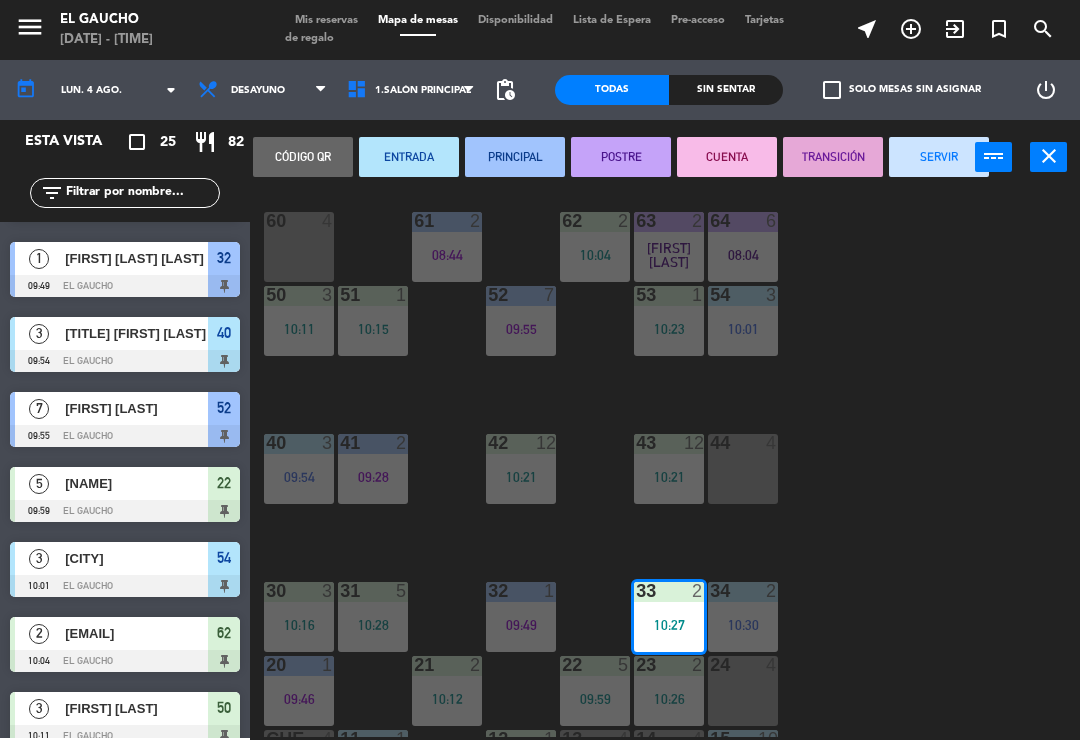 click on "ENTRADA" at bounding box center (409, 157) 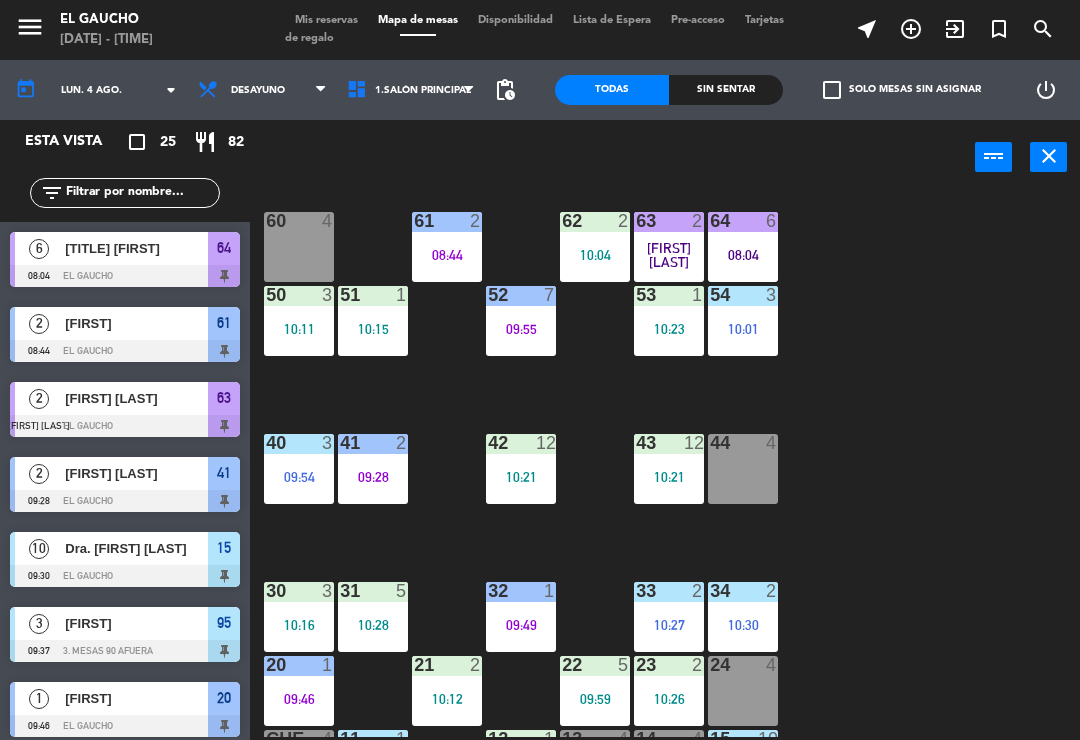 scroll, scrollTop: 0, scrollLeft: 0, axis: both 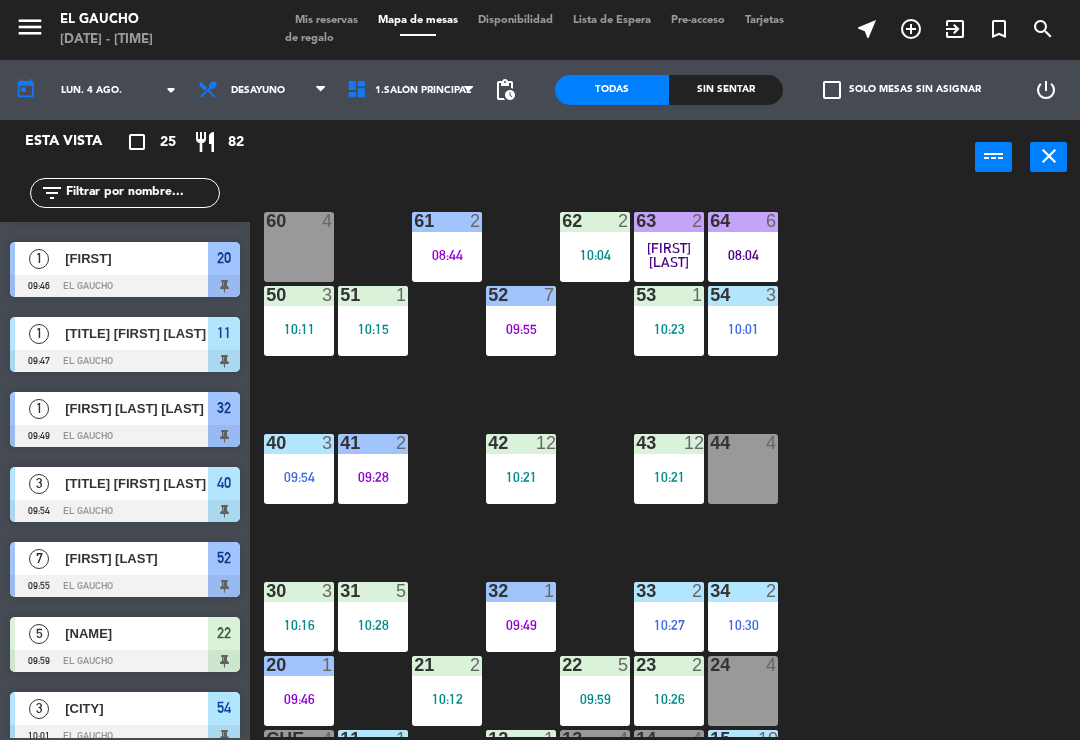 click on "23  2   10:26" at bounding box center [669, 691] 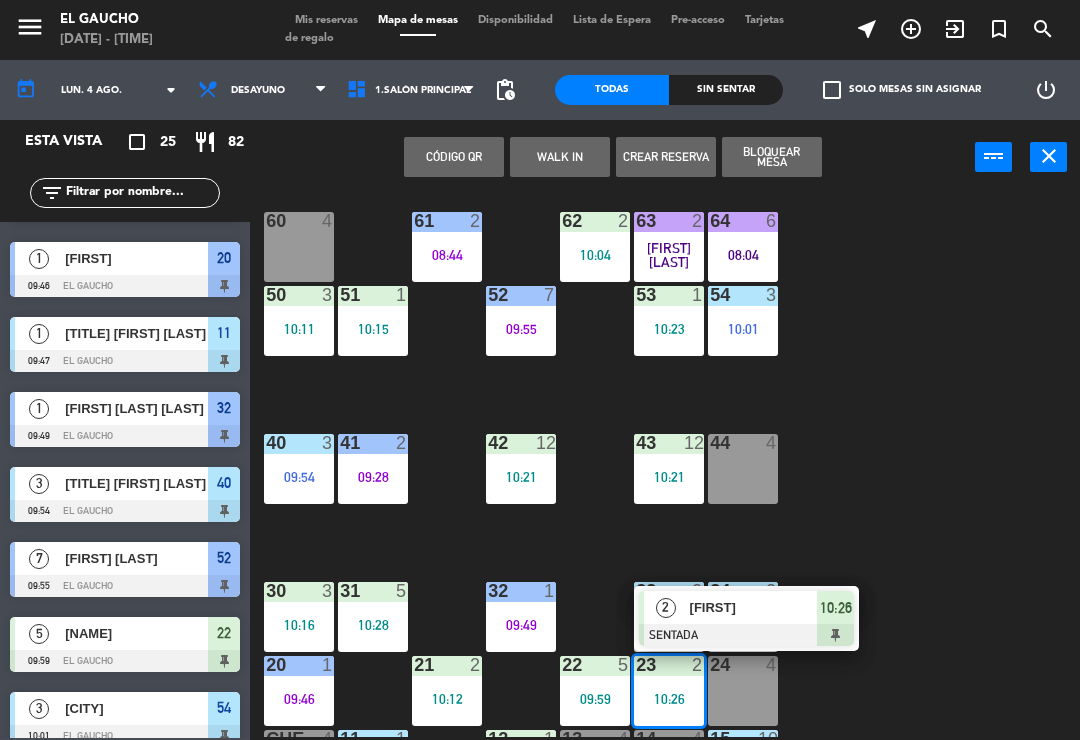 click on "[FIRST]" at bounding box center [753, 607] 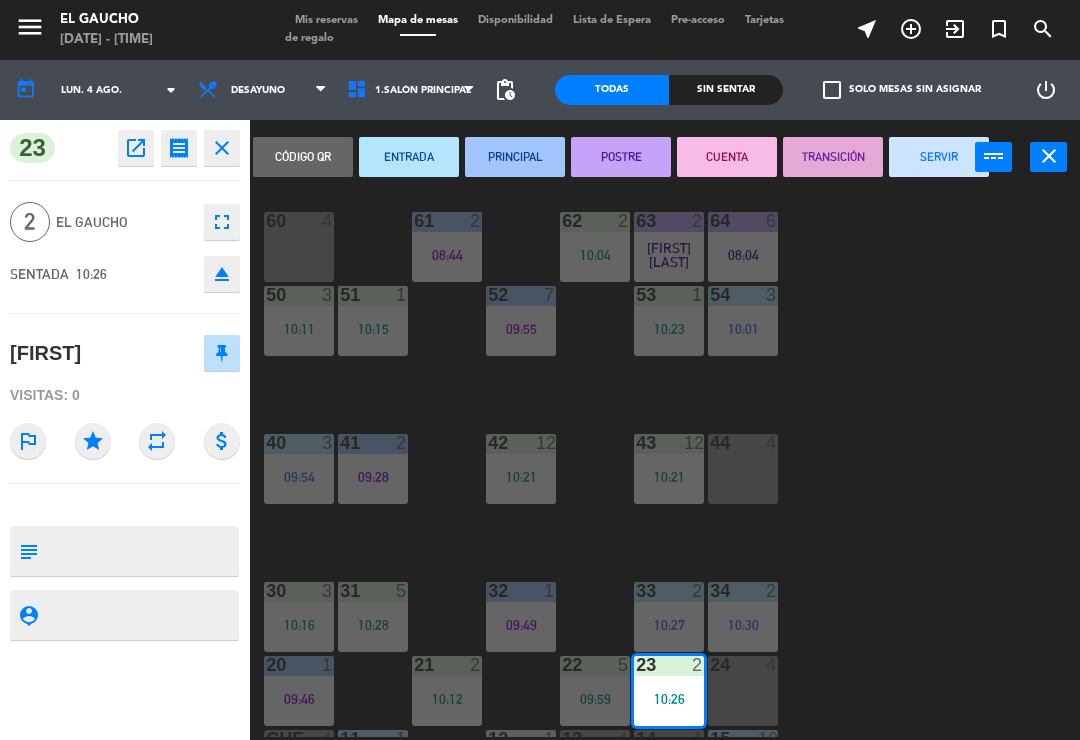 click on "ENTRADA" at bounding box center [409, 157] 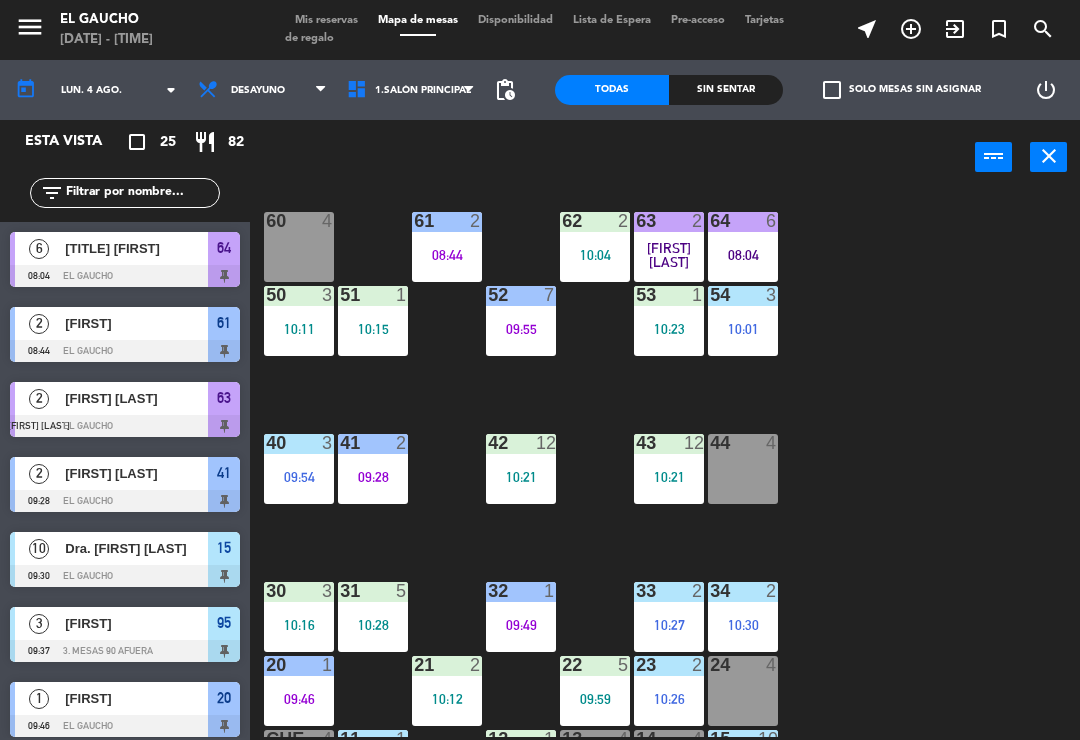 scroll, scrollTop: 290, scrollLeft: 0, axis: vertical 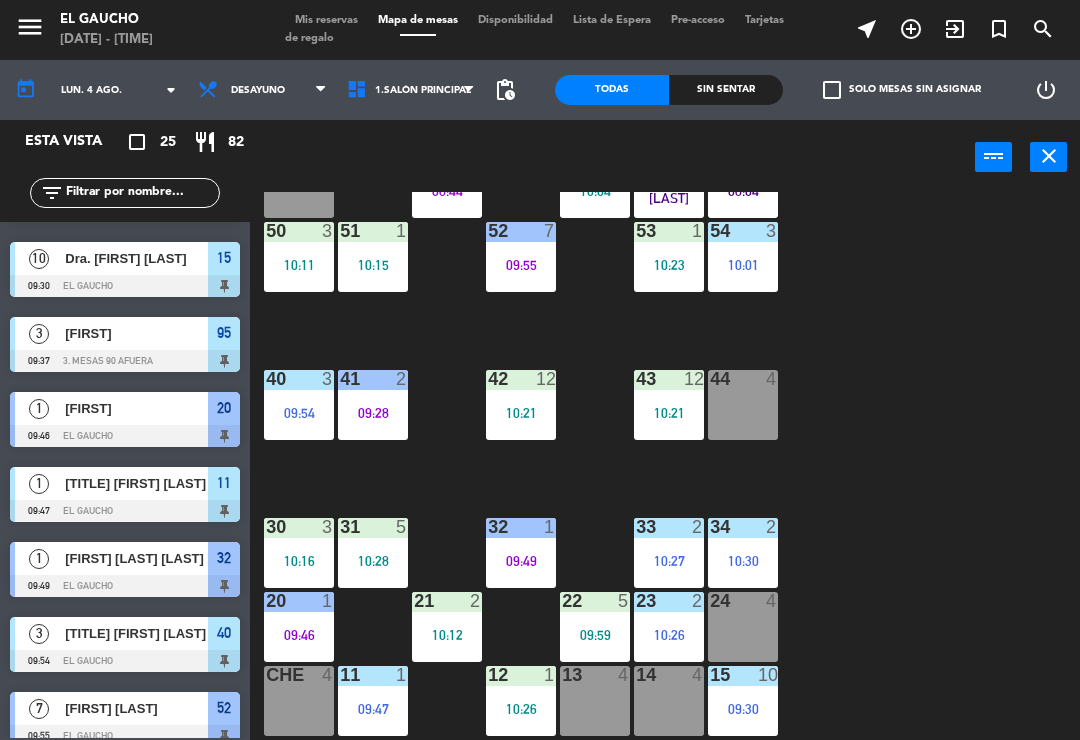 click at bounding box center (595, 601) 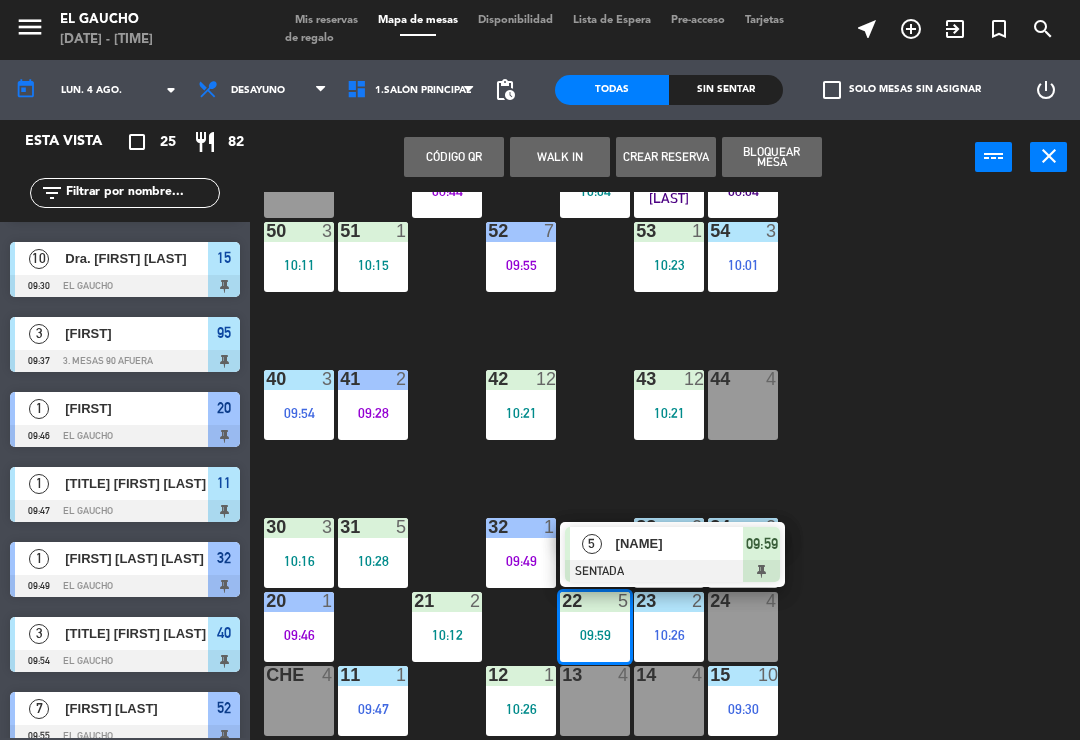 click on "[NAME]" at bounding box center (679, 543) 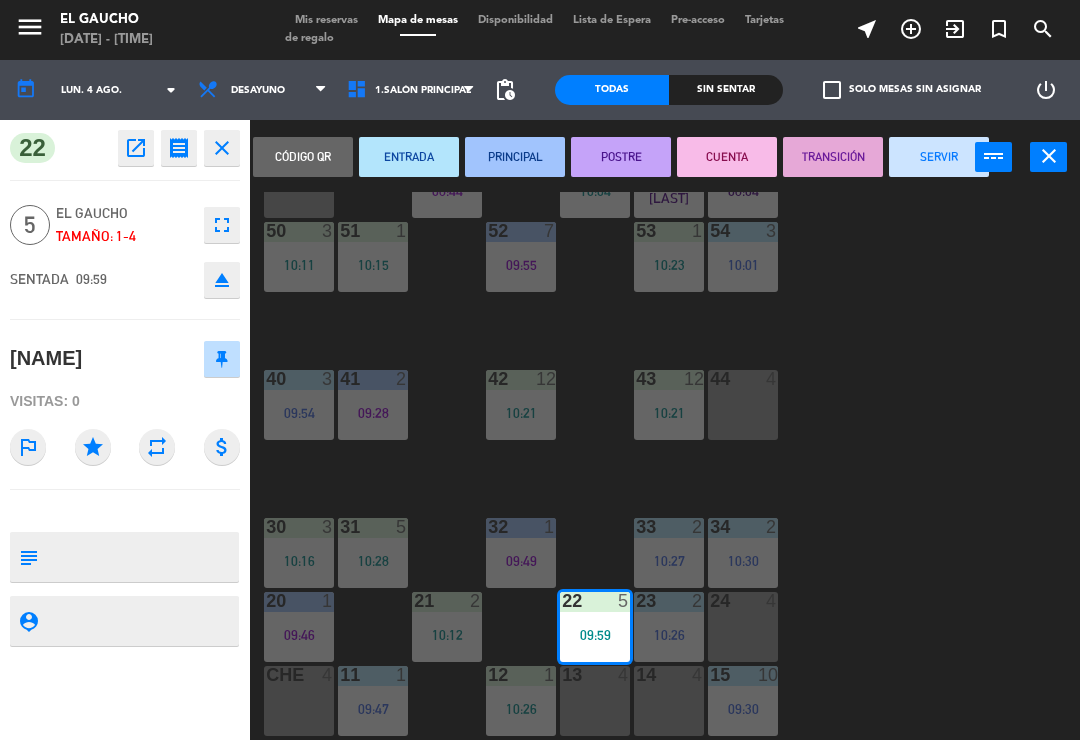 click on "PRINCIPAL" at bounding box center [515, 157] 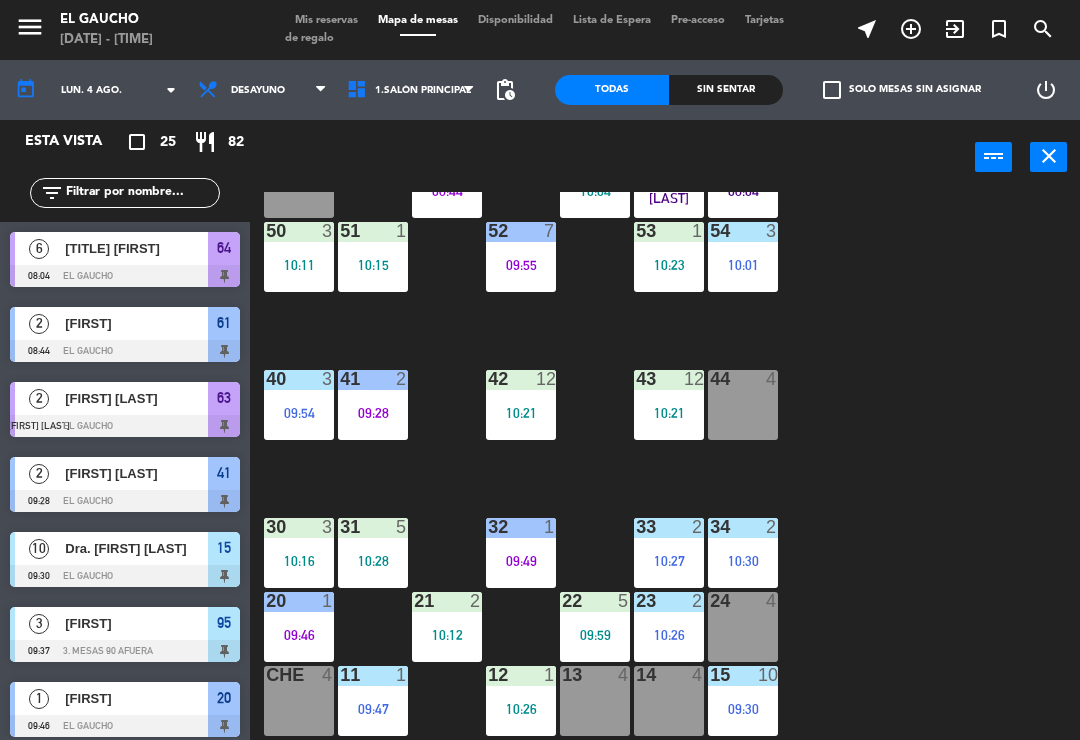 click on "09:30" at bounding box center (743, 709) 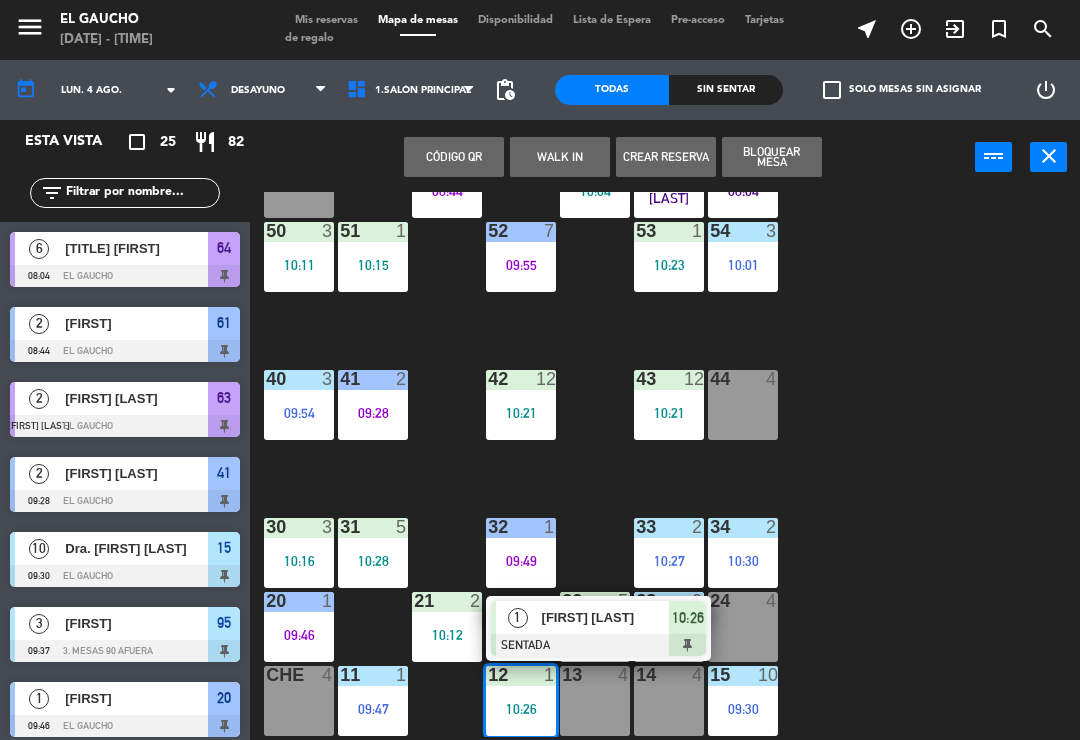 click at bounding box center (598, 645) 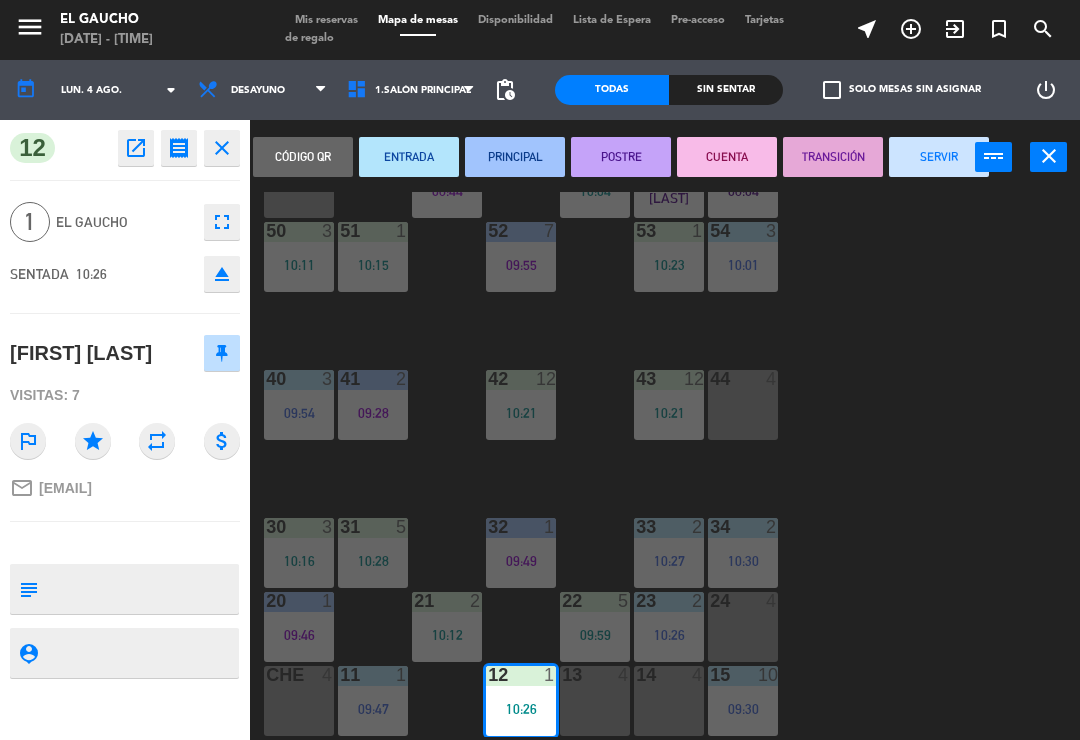 click on "ENTRADA" at bounding box center (409, 157) 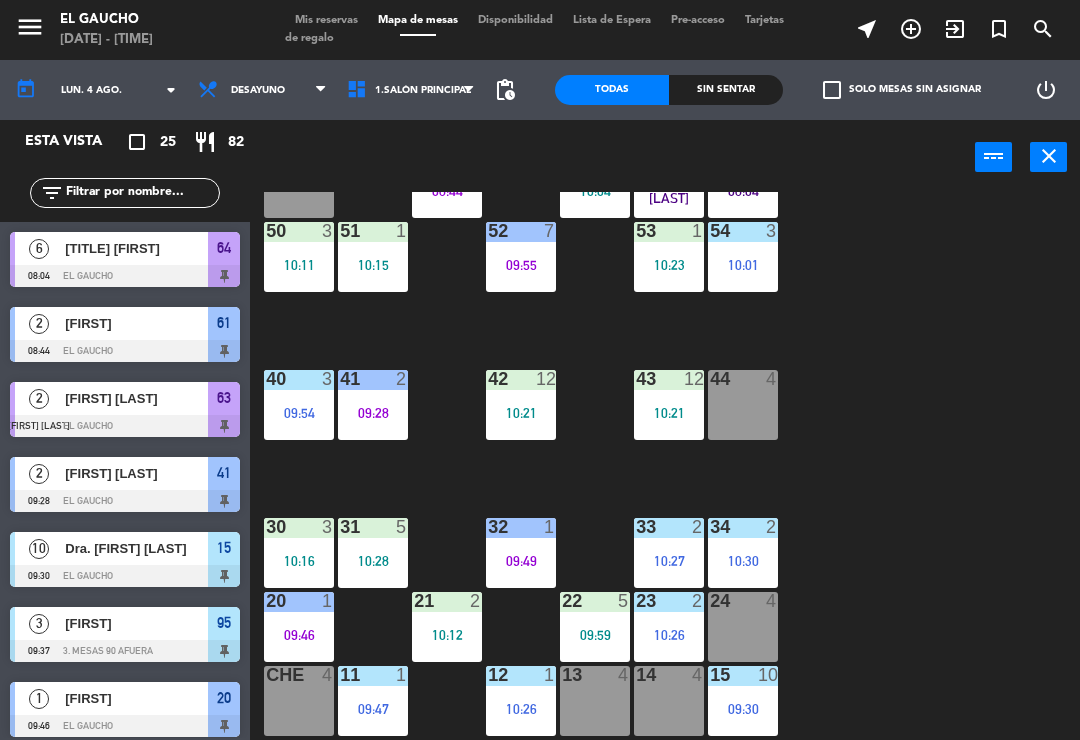 scroll, scrollTop: 0, scrollLeft: 0, axis: both 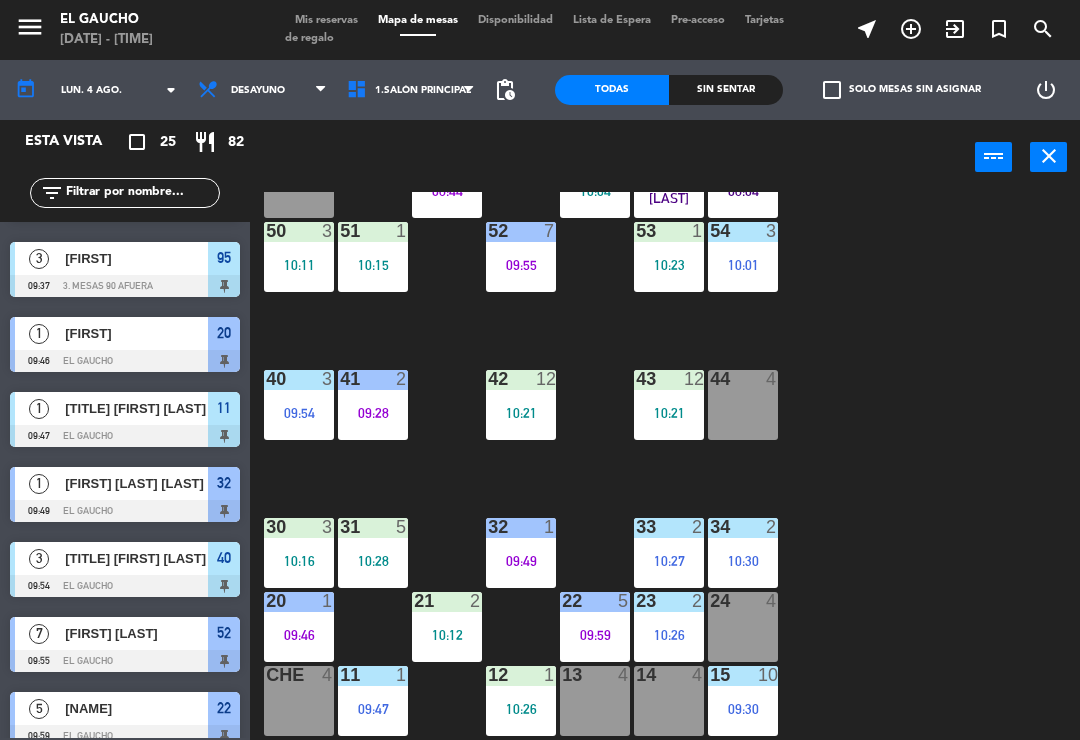 click on "21  2   10:12" at bounding box center (447, 627) 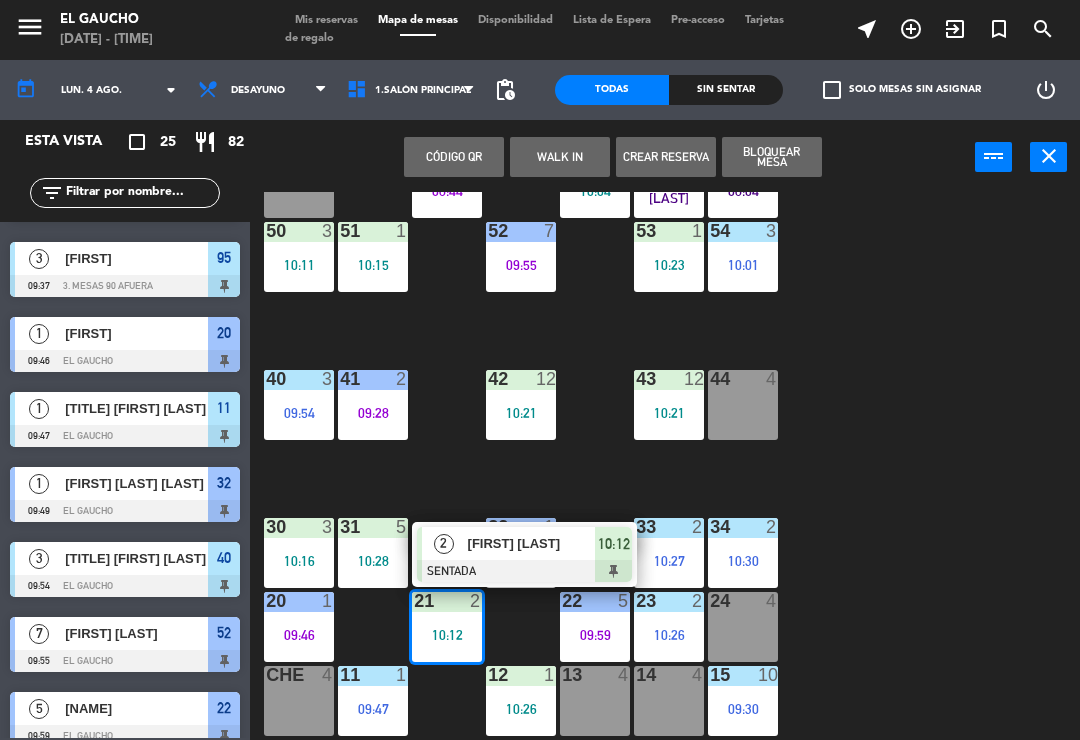 click on "[FIRST] [LAST]" at bounding box center [532, 543] 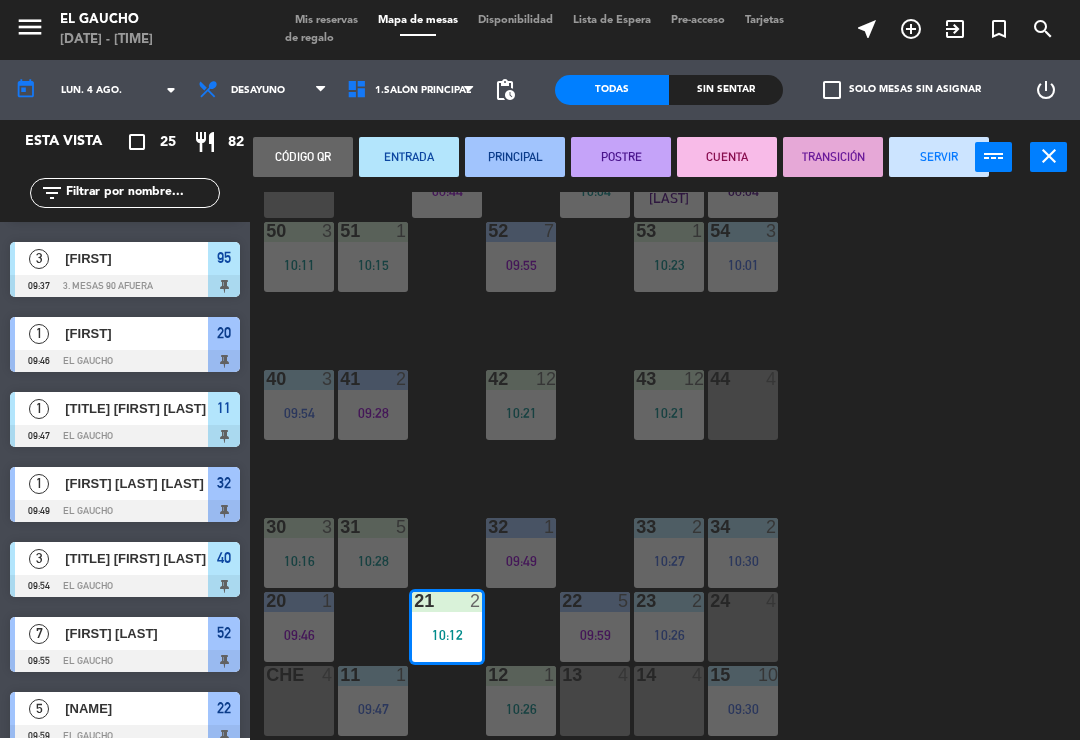 click on "PRINCIPAL" at bounding box center (515, 157) 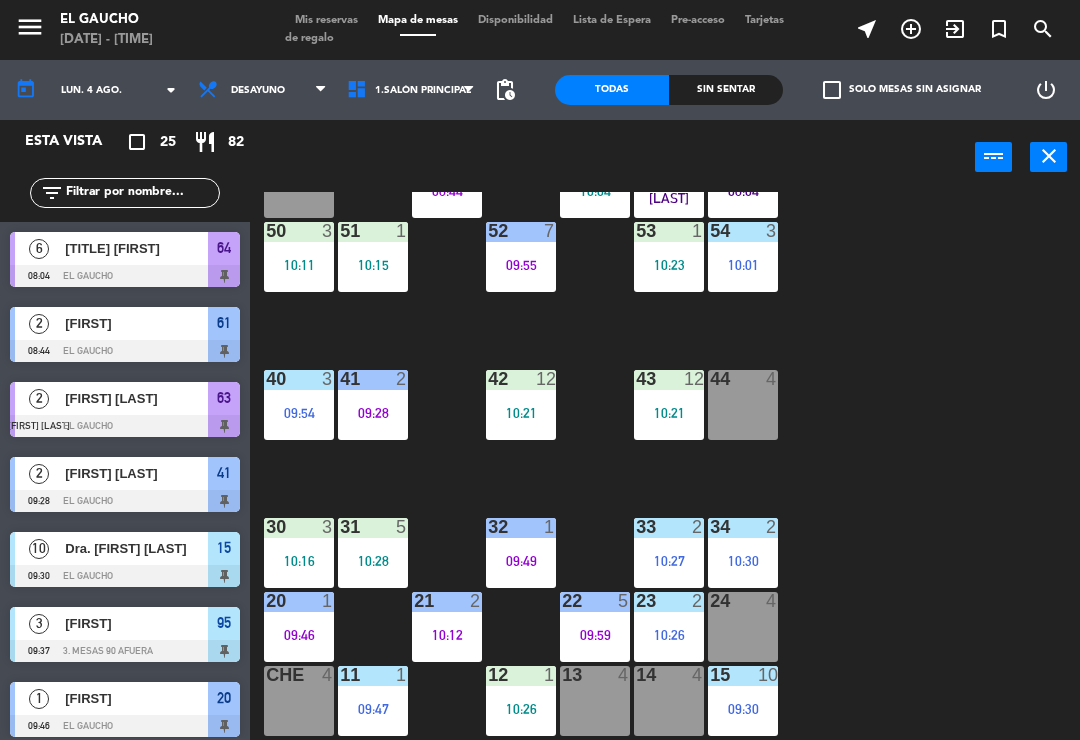 scroll, scrollTop: 0, scrollLeft: 0, axis: both 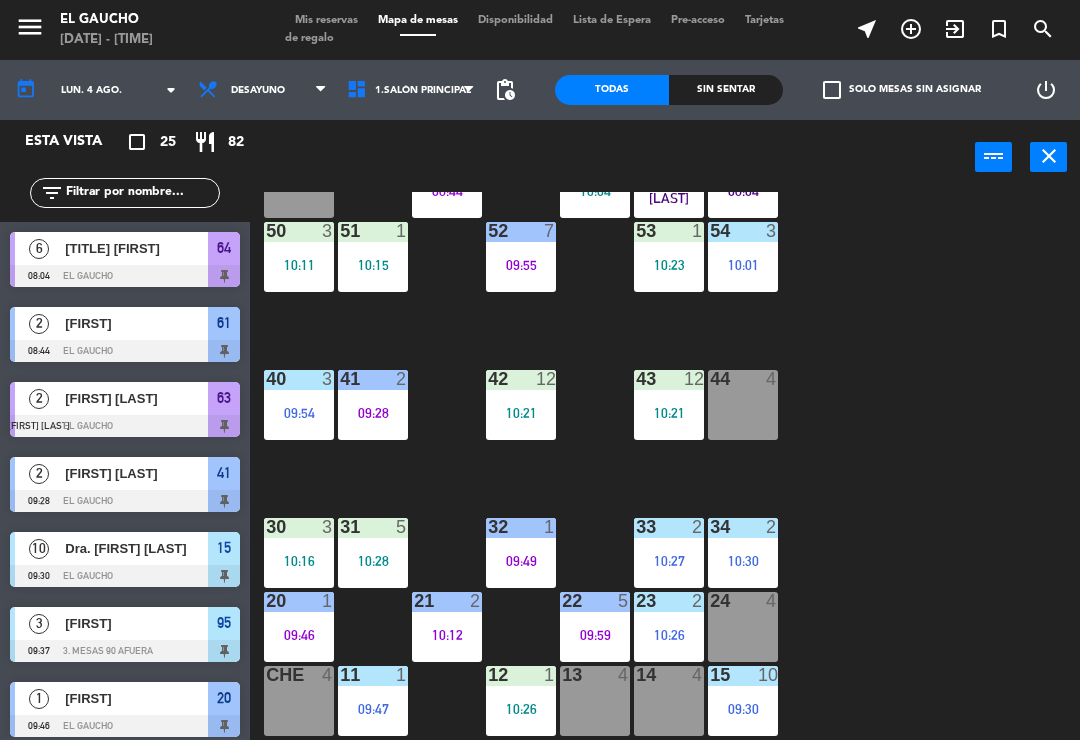 click on "[FIRST] [LAST]" at bounding box center [373, 701] 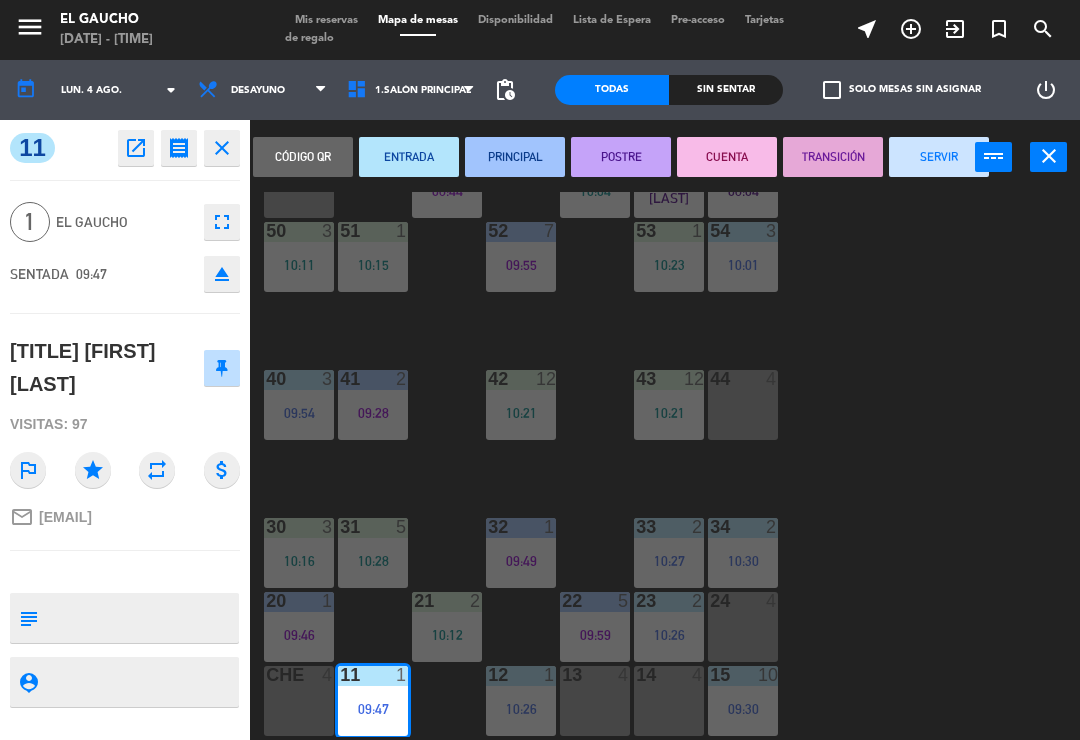 click on "PRINCIPAL" at bounding box center [515, 157] 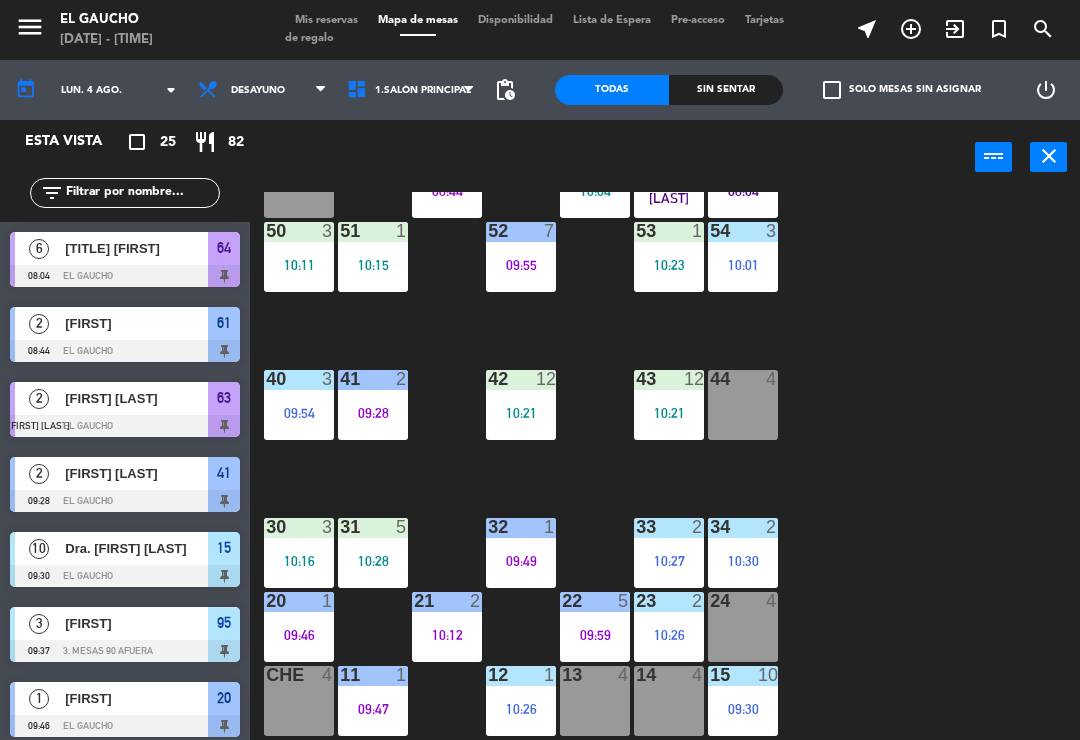 scroll, scrollTop: 0, scrollLeft: 0, axis: both 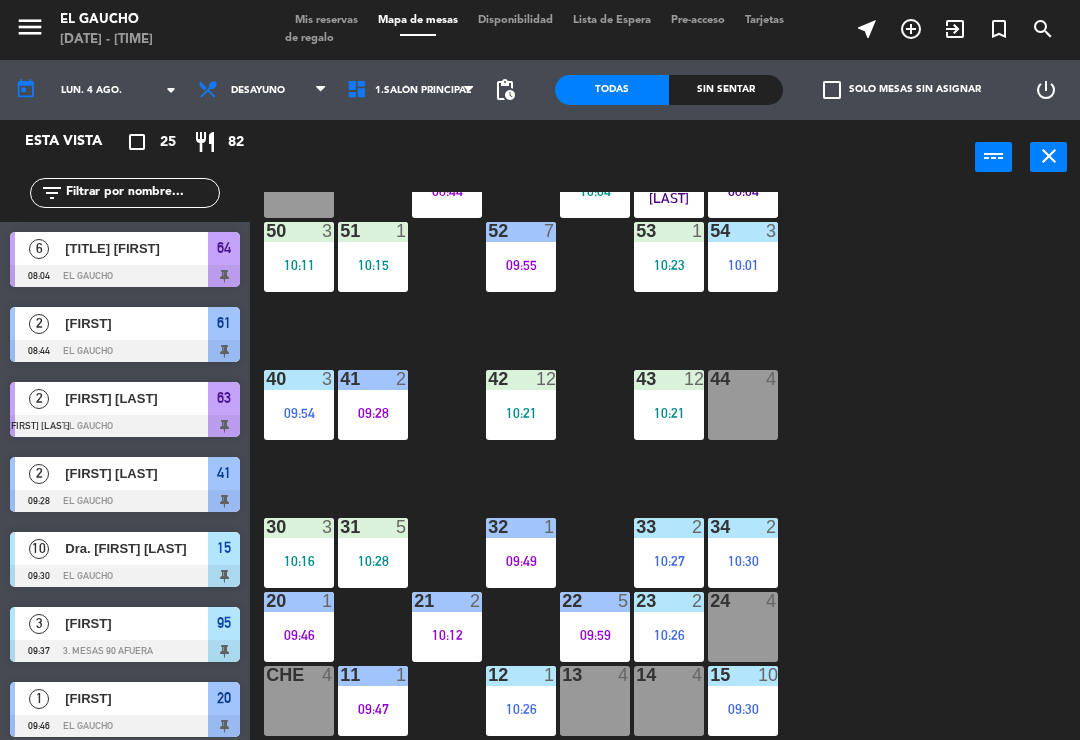 click on "10:16" at bounding box center (299, 561) 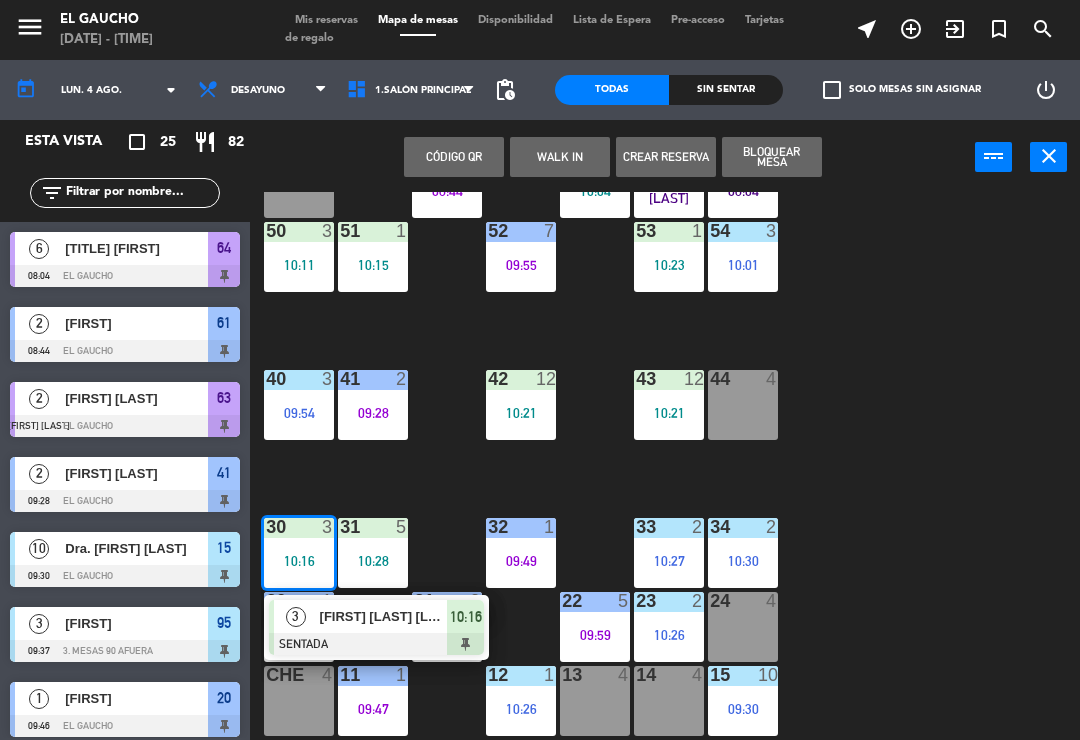 click on "[FIRST] [LAST] [LAST]" at bounding box center (384, 616) 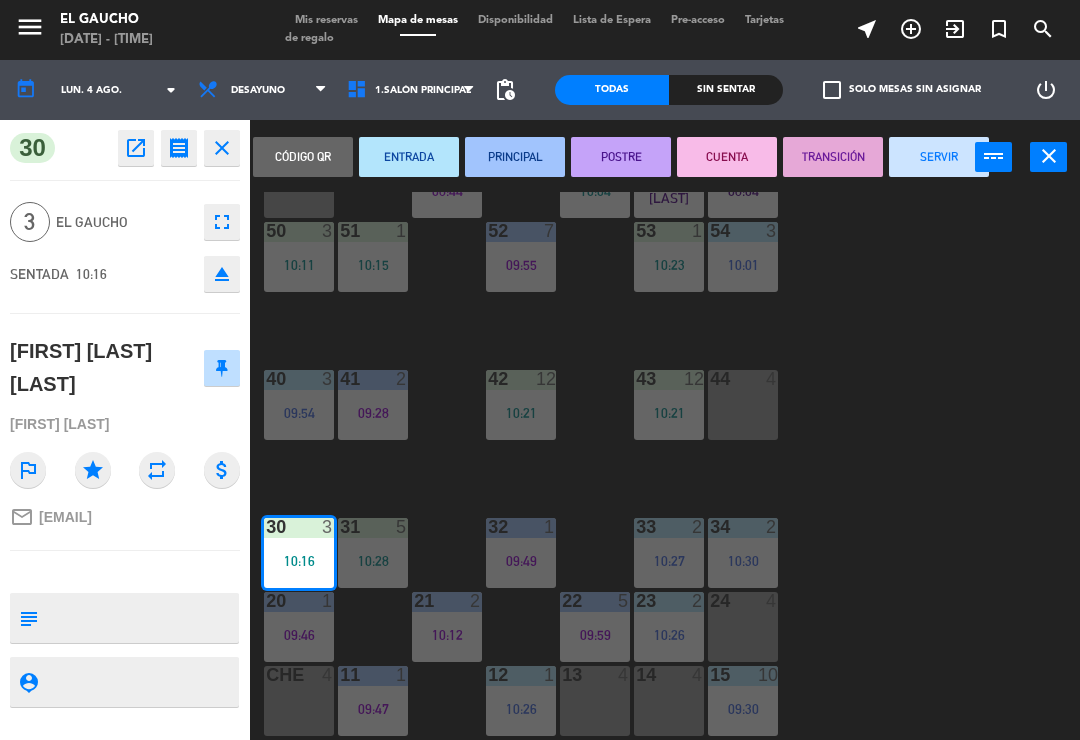 click on "PRINCIPAL" at bounding box center [515, 157] 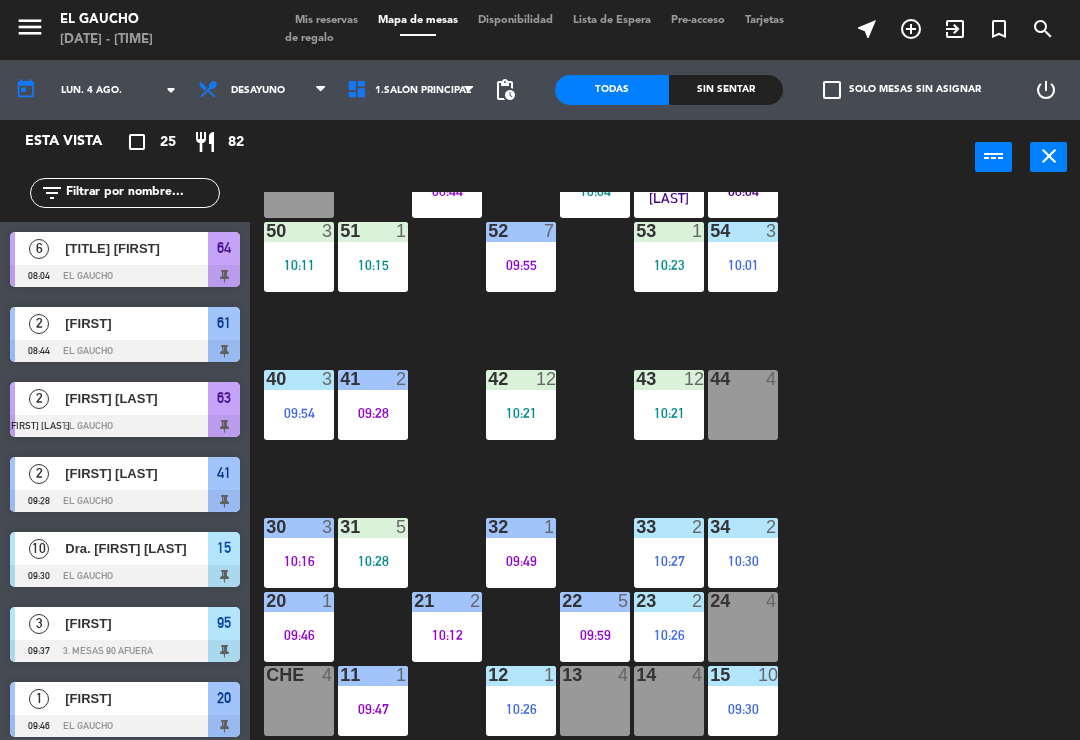 scroll, scrollTop: 0, scrollLeft: 0, axis: both 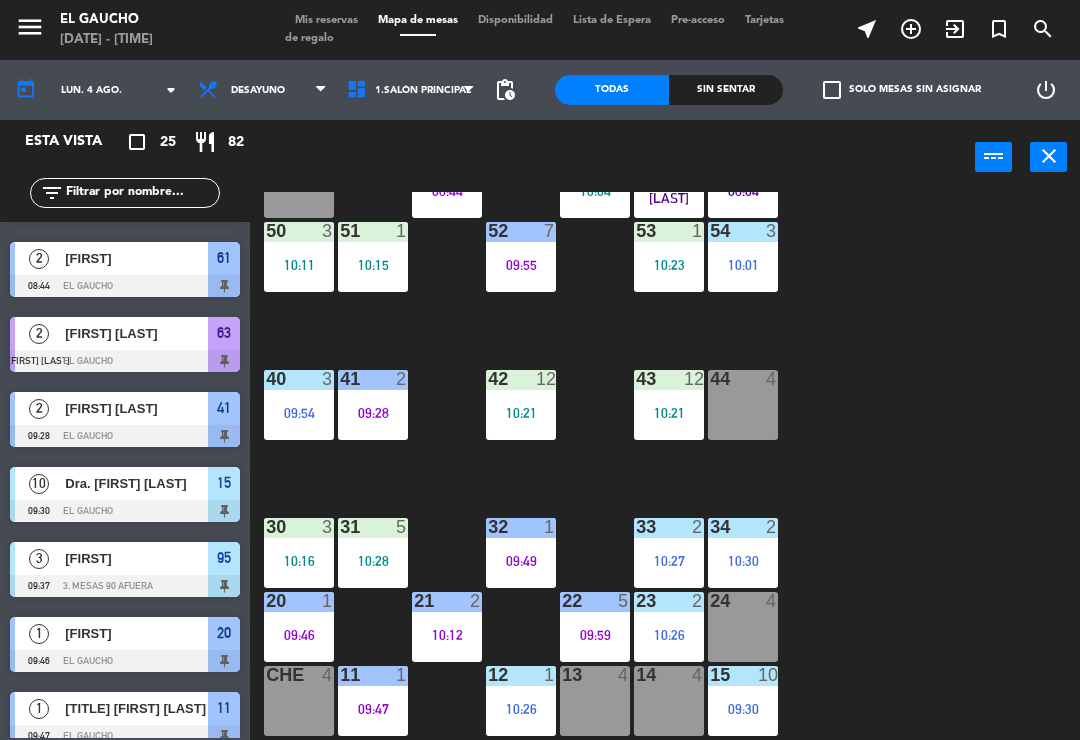 click on "[FIRST] [LAST]" at bounding box center (373, 553) 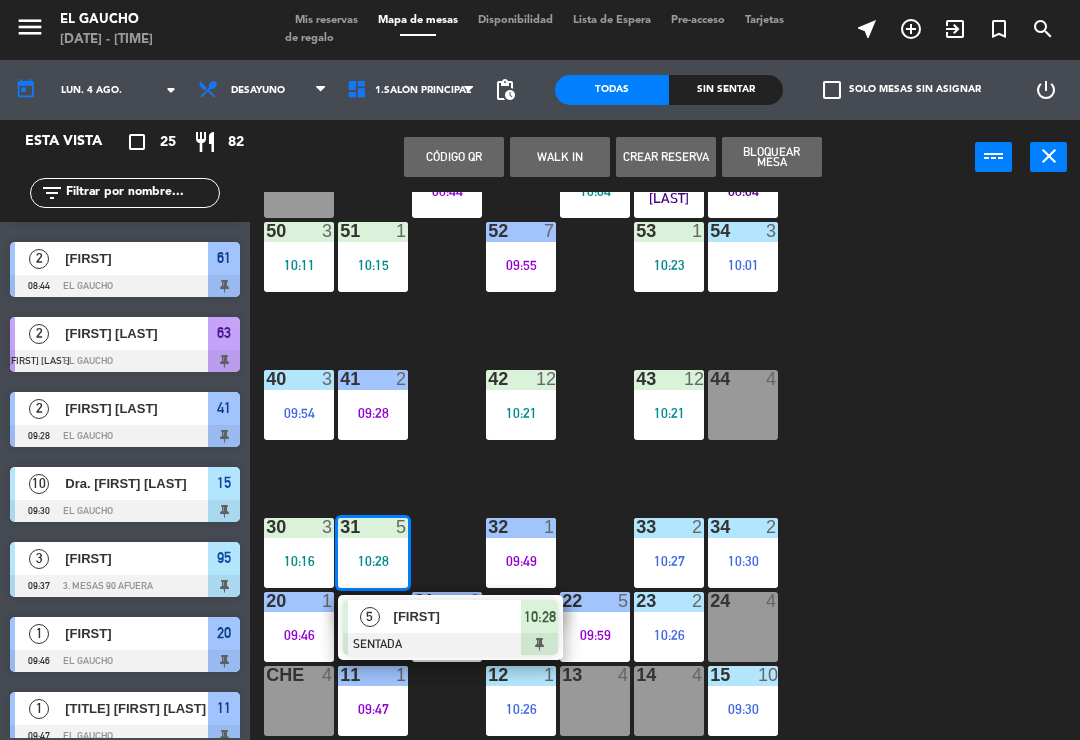 click on "[FIRST]" at bounding box center [458, 616] 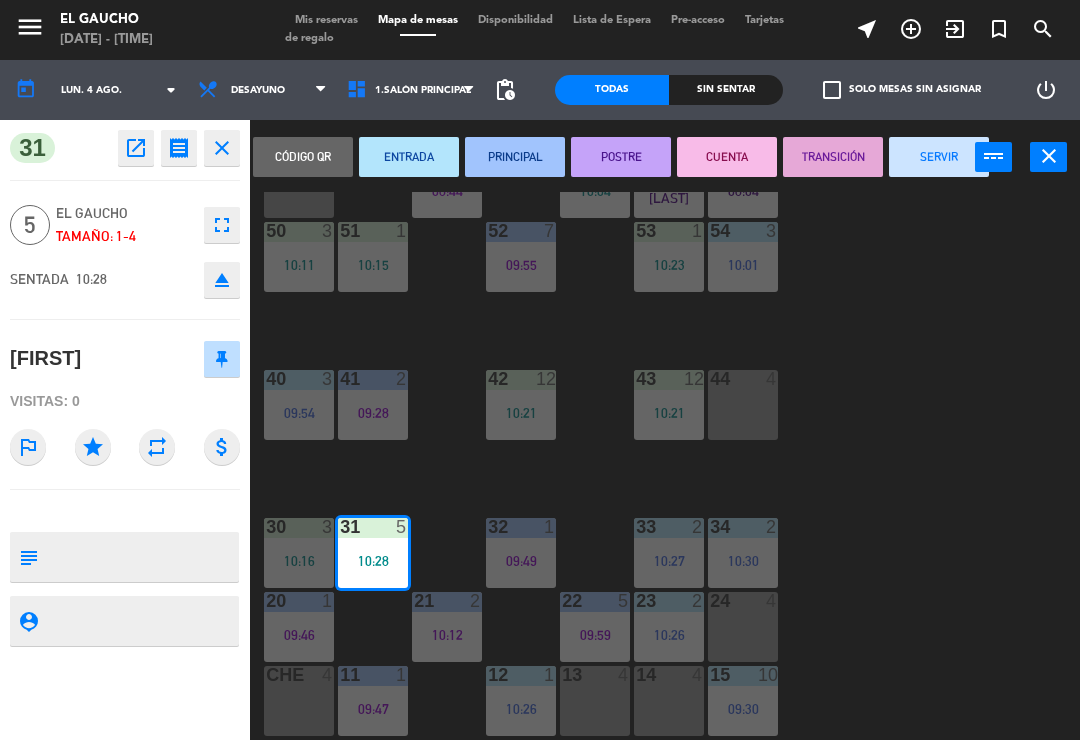 click on "ENTRADA" at bounding box center (409, 157) 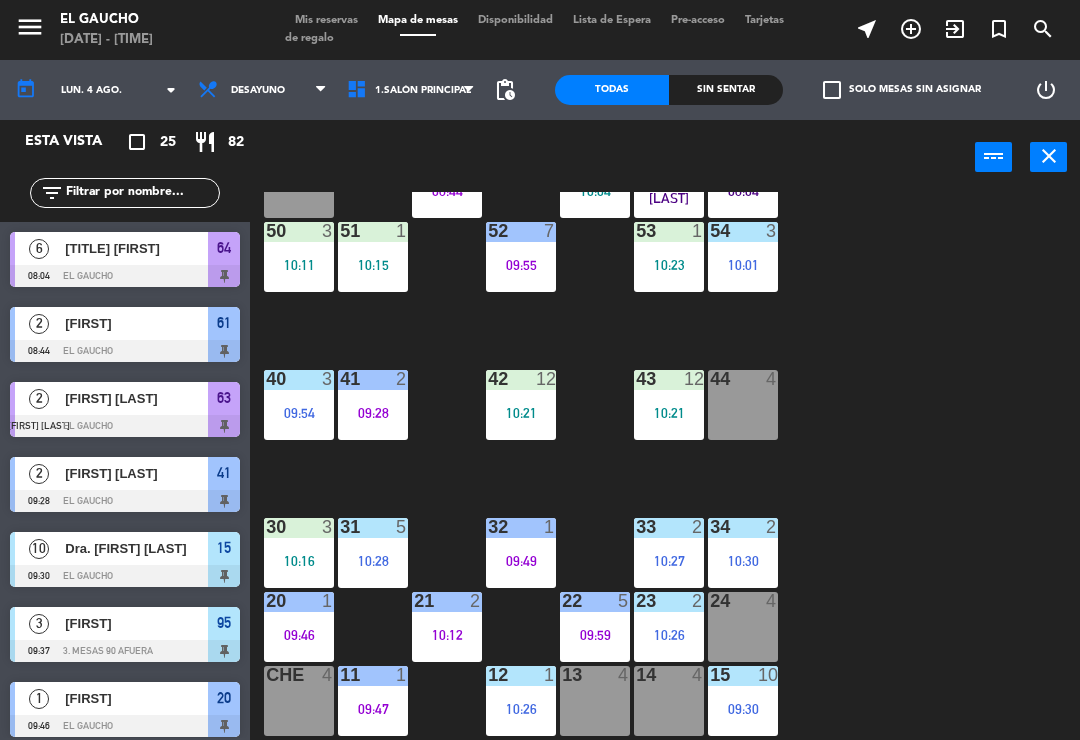 scroll, scrollTop: 515, scrollLeft: 0, axis: vertical 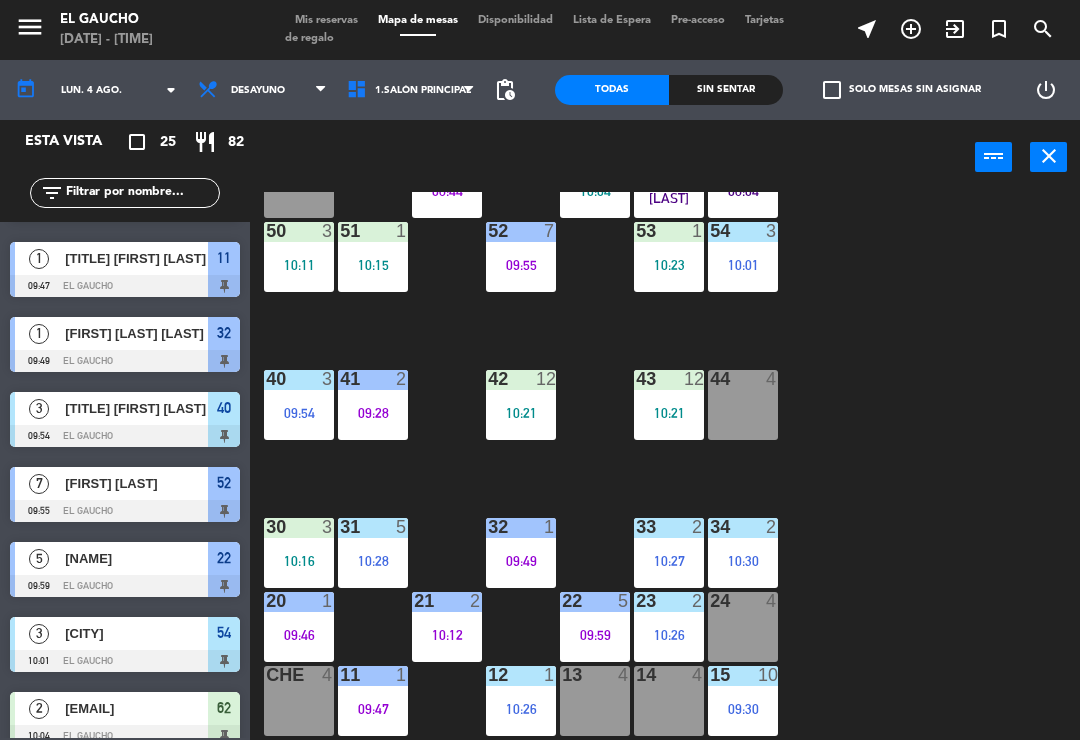 click on "40  3   09:54" at bounding box center [299, 405] 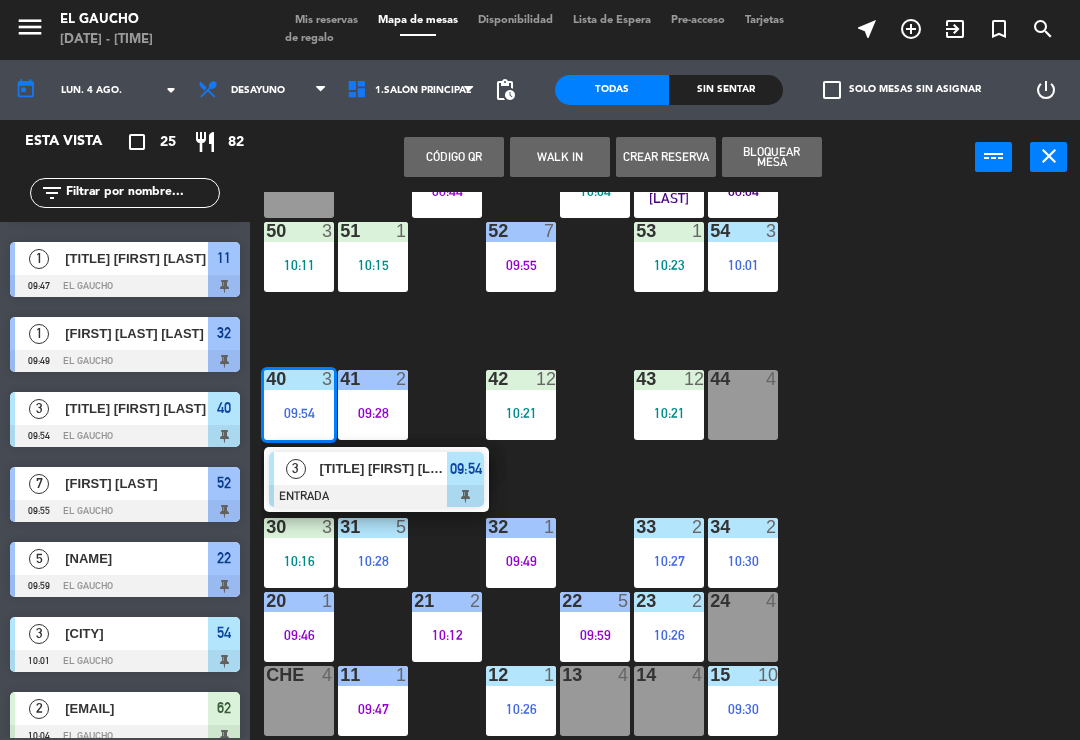 click at bounding box center (376, 496) 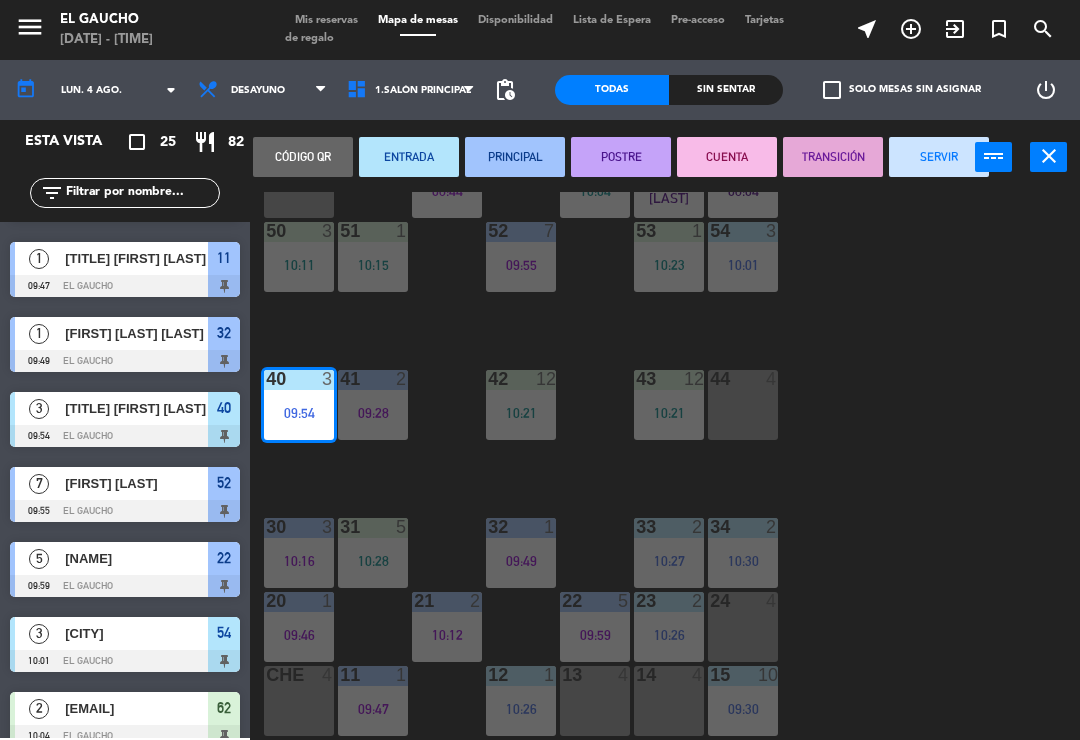 click on "PRINCIPAL" at bounding box center (515, 157) 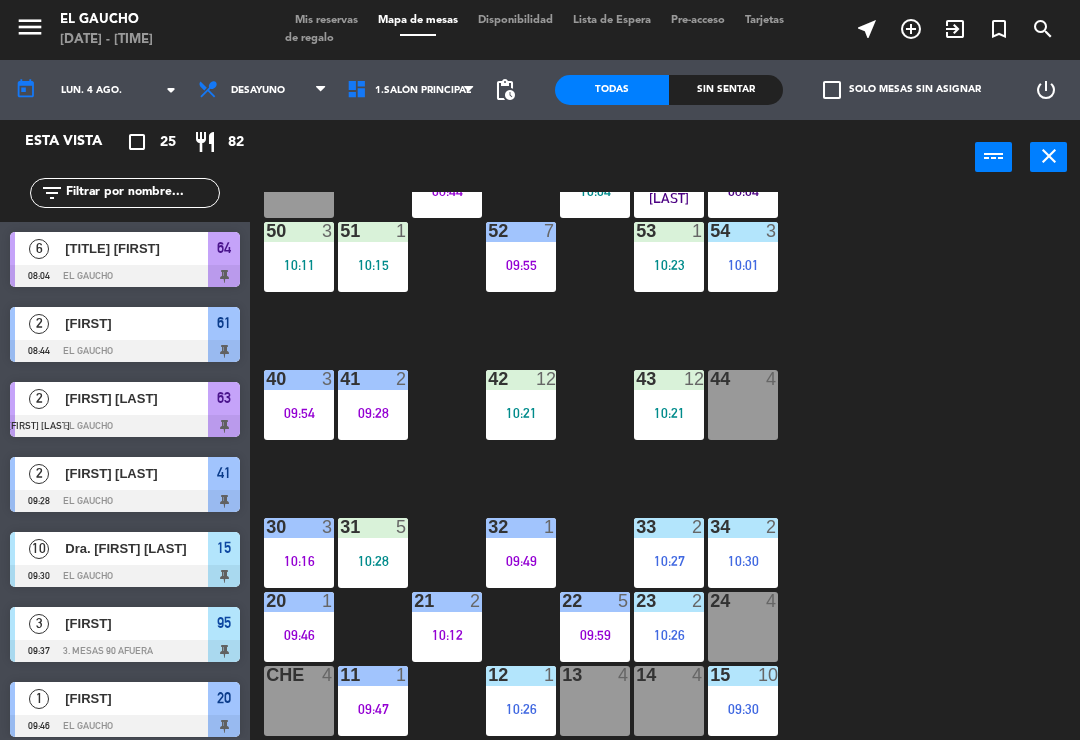 scroll, scrollTop: 0, scrollLeft: 0, axis: both 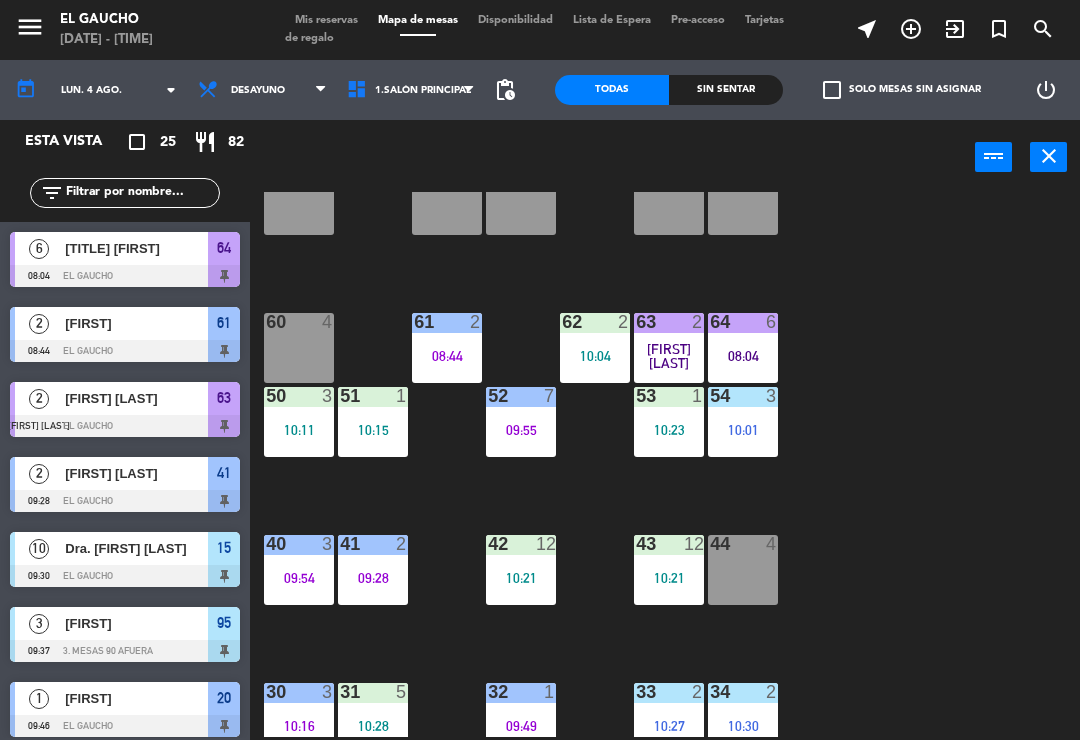 click on "[FIRST] [LAST]" at bounding box center (299, 422) 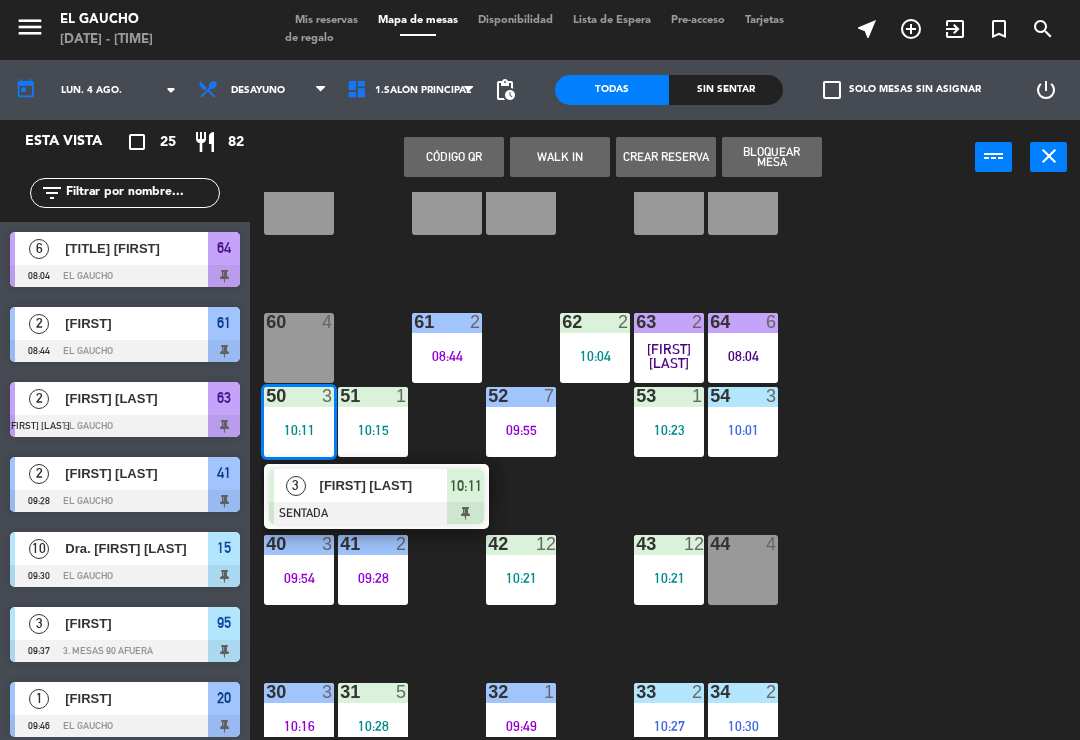 click at bounding box center [376, 513] 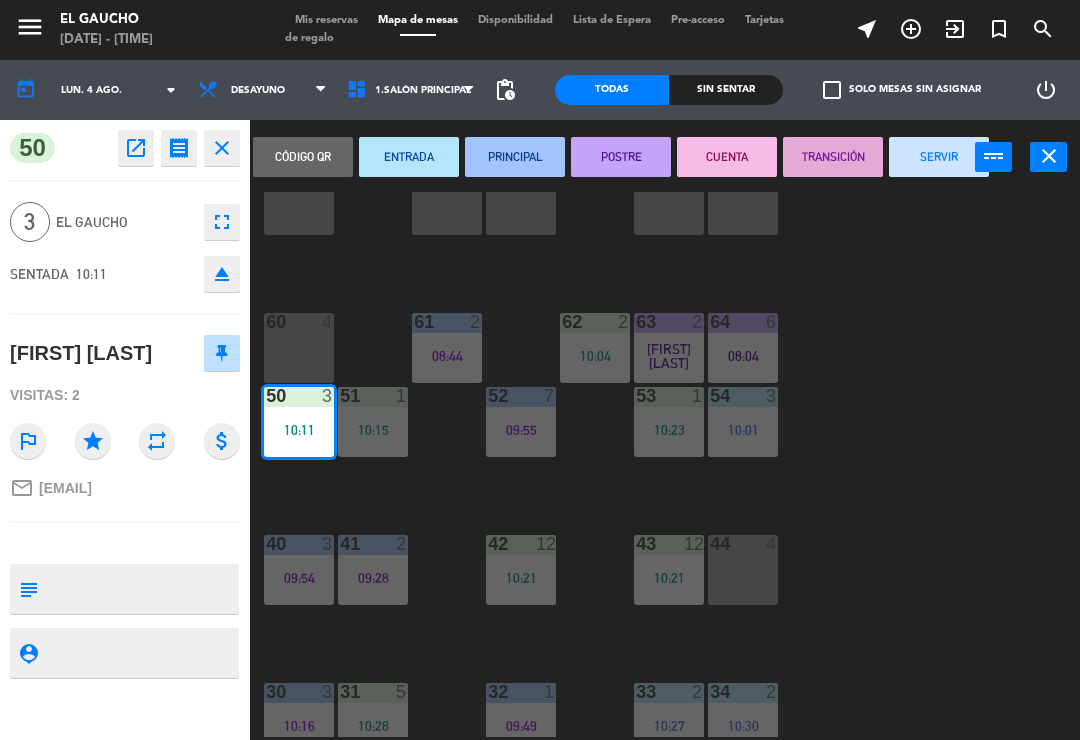 click on "PRINCIPAL" at bounding box center [515, 157] 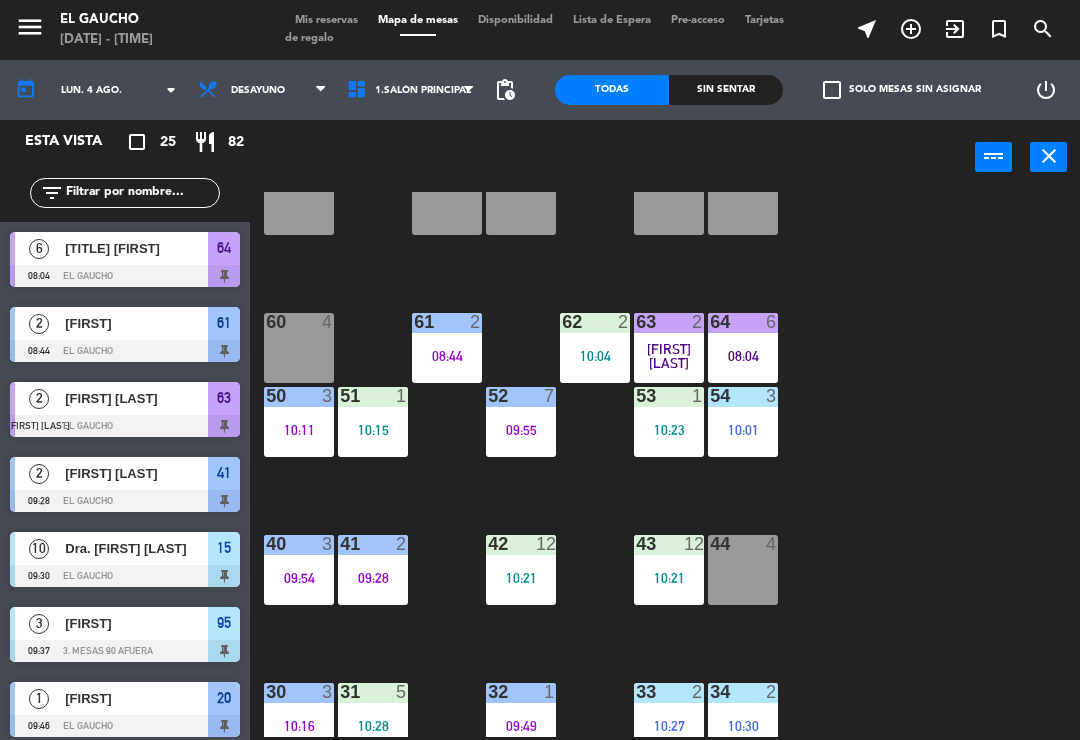 scroll, scrollTop: 0, scrollLeft: 0, axis: both 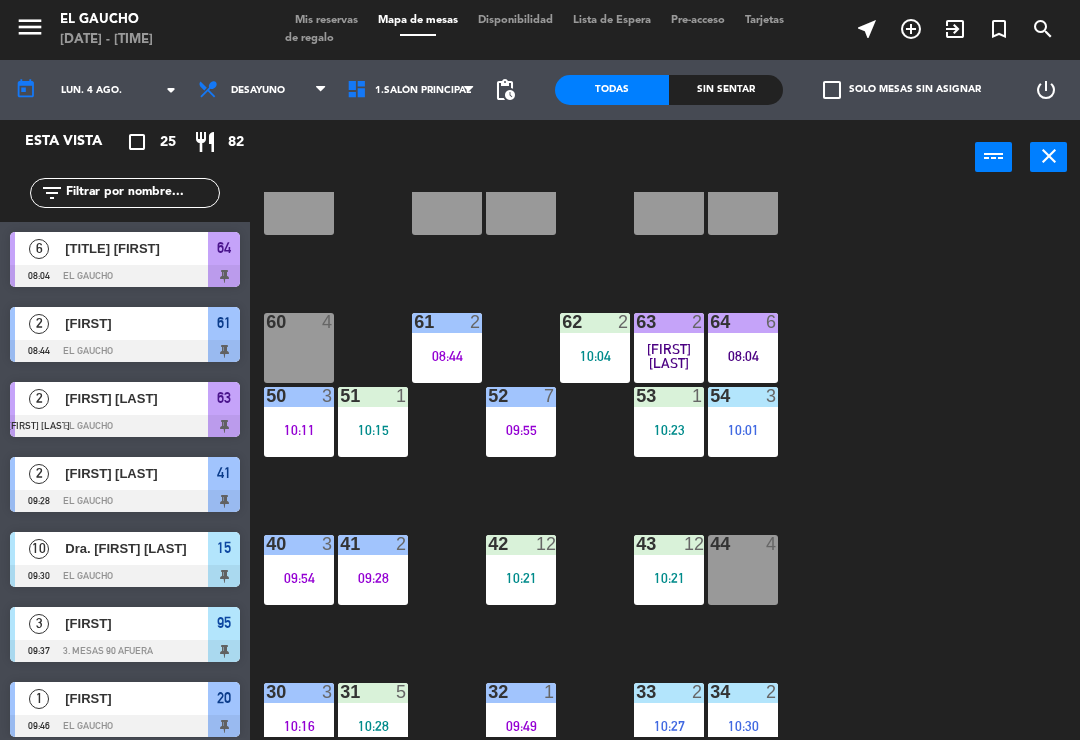 click on "[FIRST] [LAST]" at bounding box center (373, 422) 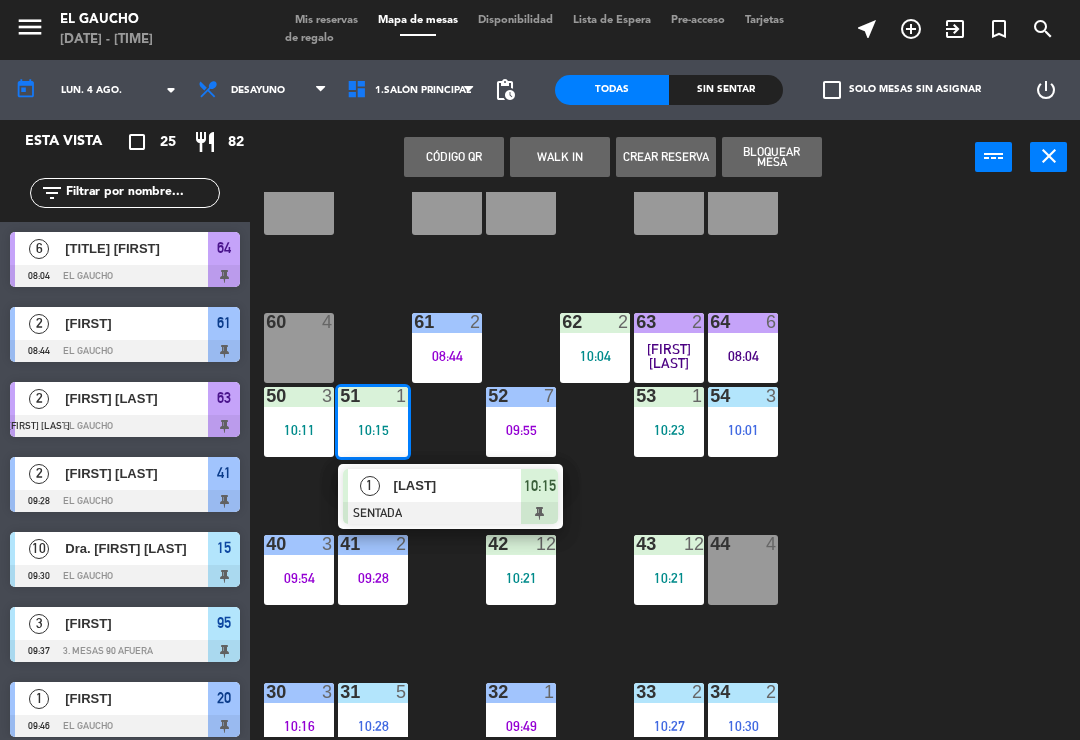 click at bounding box center [450, 513] 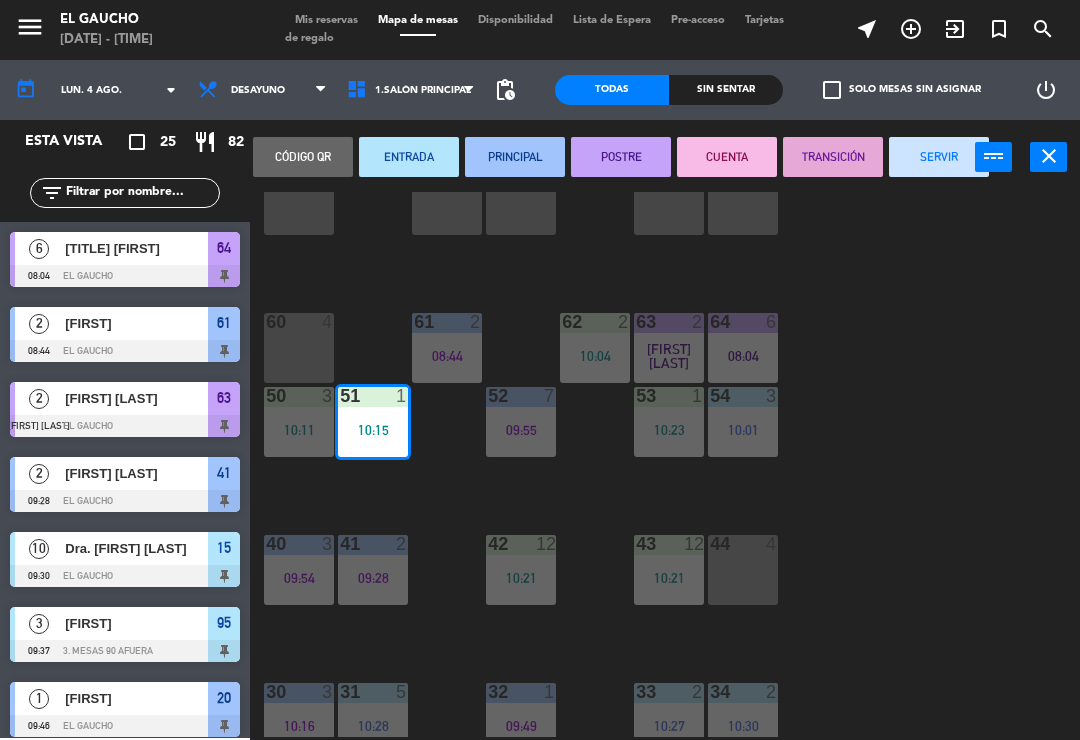 click on "PRINCIPAL" at bounding box center (515, 157) 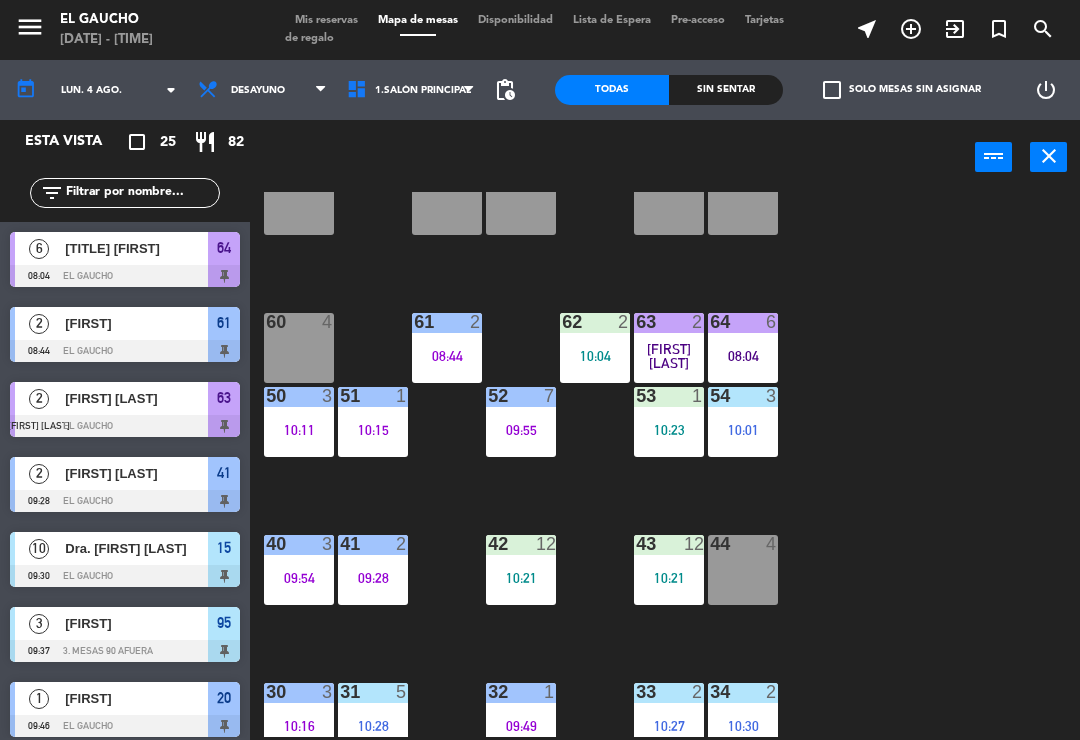 scroll, scrollTop: 0, scrollLeft: 0, axis: both 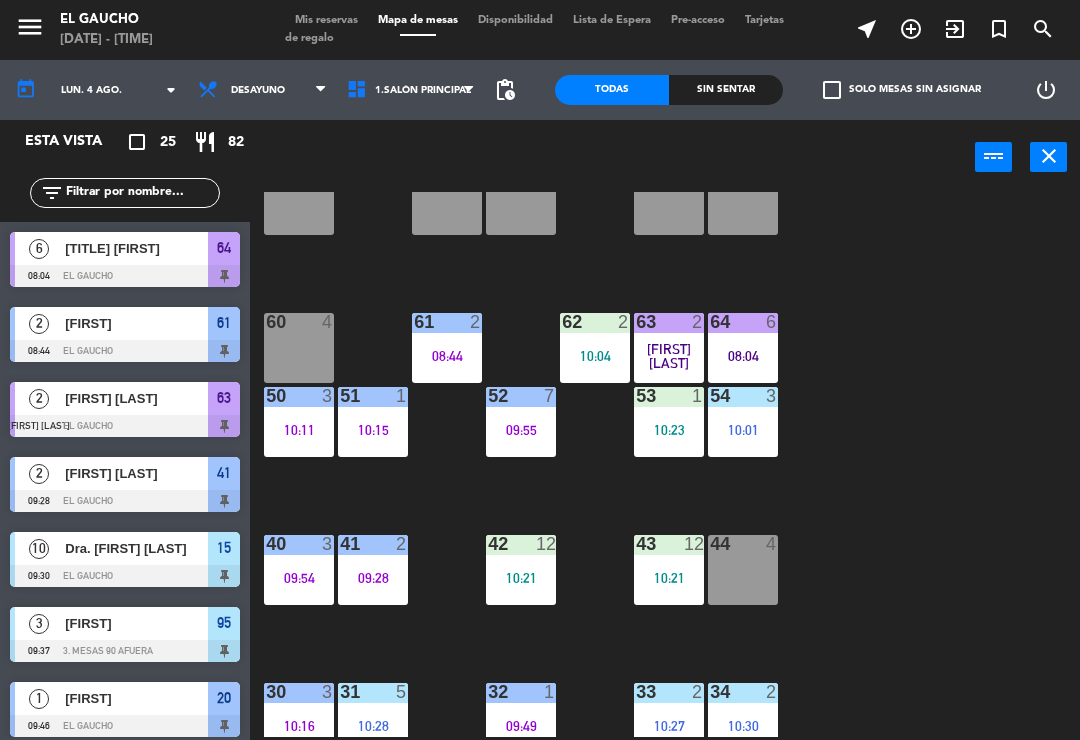 click on "08:44" at bounding box center (447, 356) 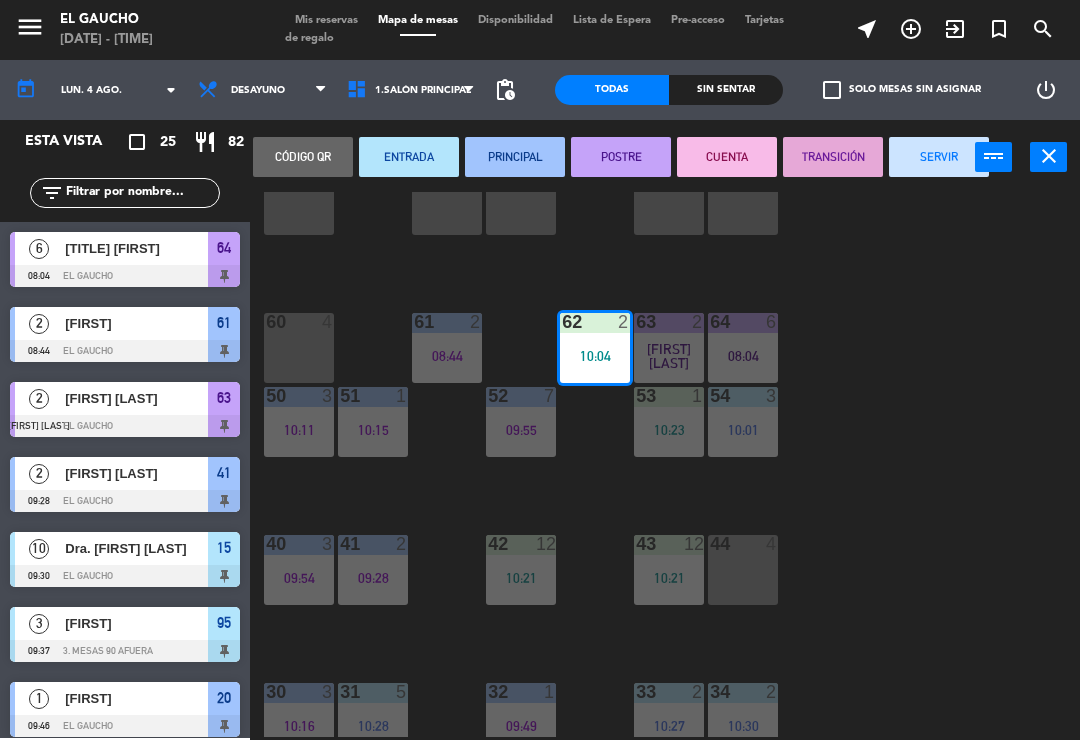 click on "PRINCIPAL" at bounding box center [515, 157] 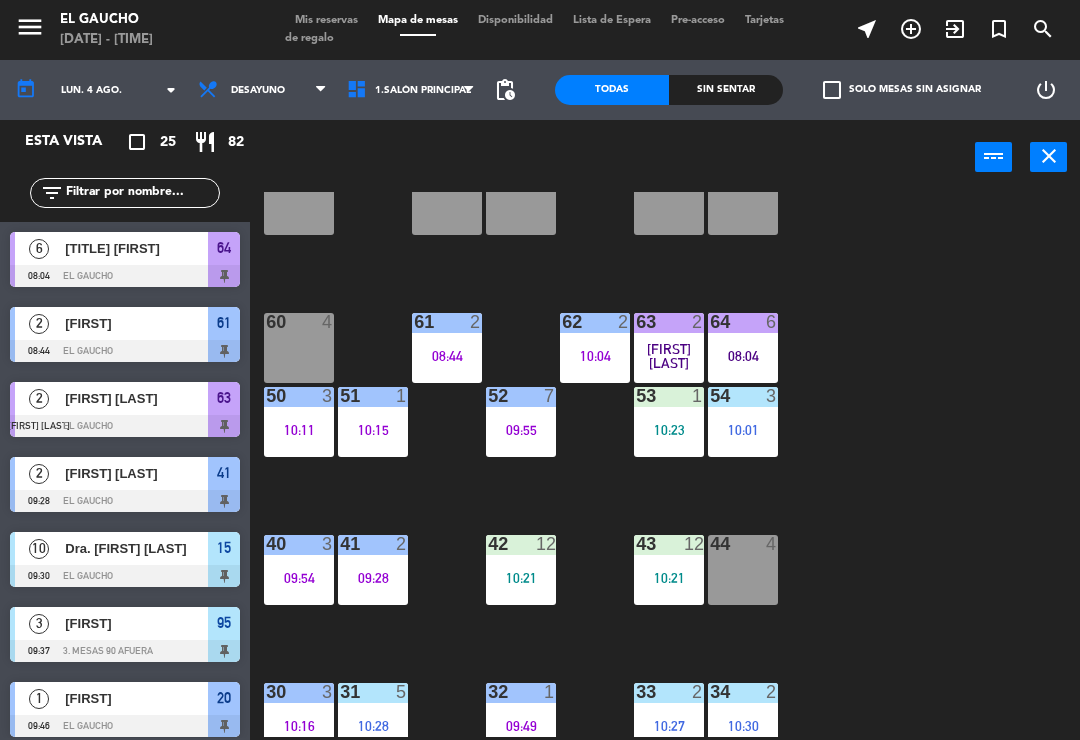 scroll, scrollTop: 0, scrollLeft: 0, axis: both 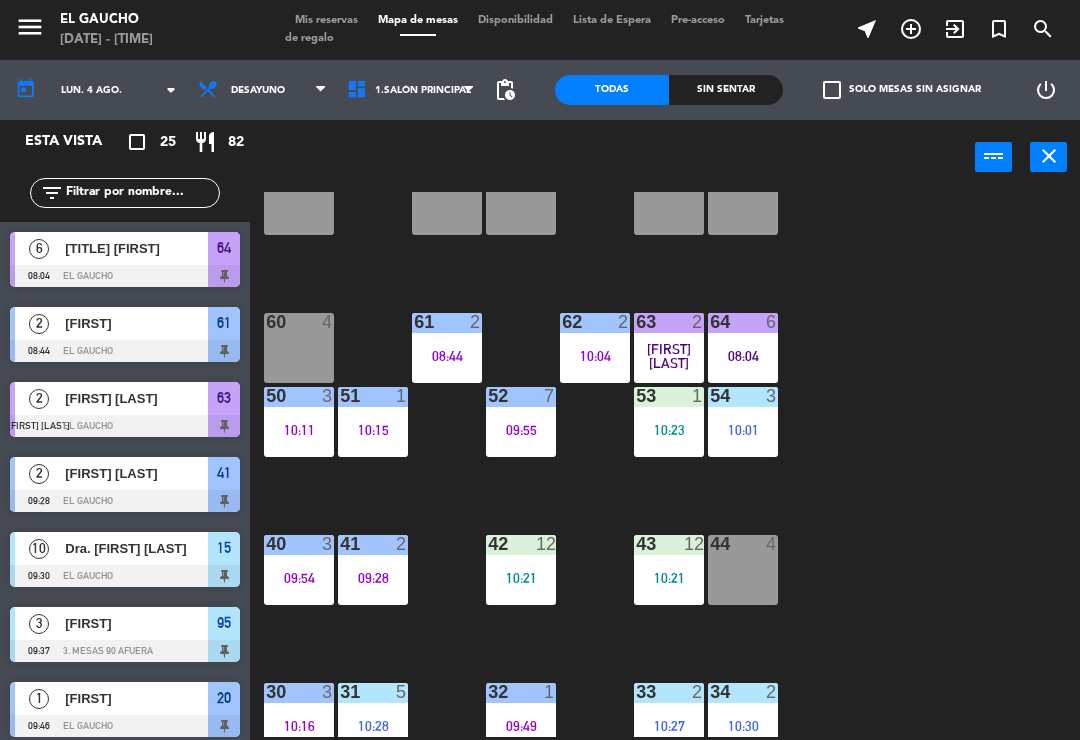 click on "[FIRST] [LAST]" 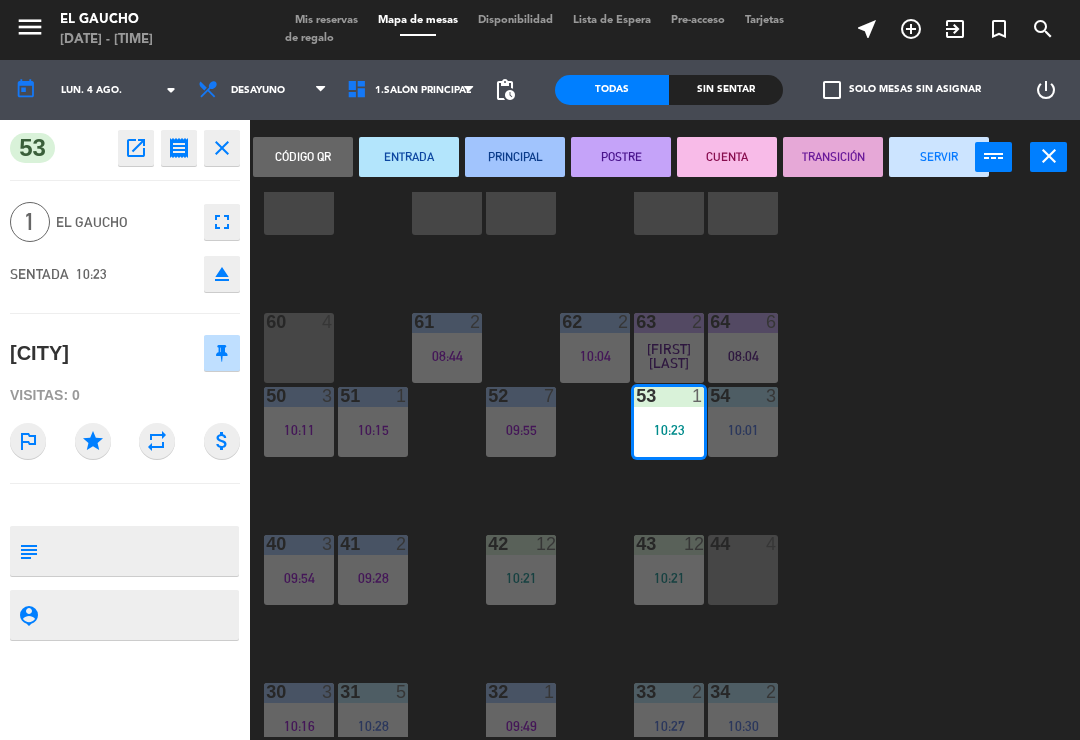 click on "PRINCIPAL" at bounding box center [515, 157] 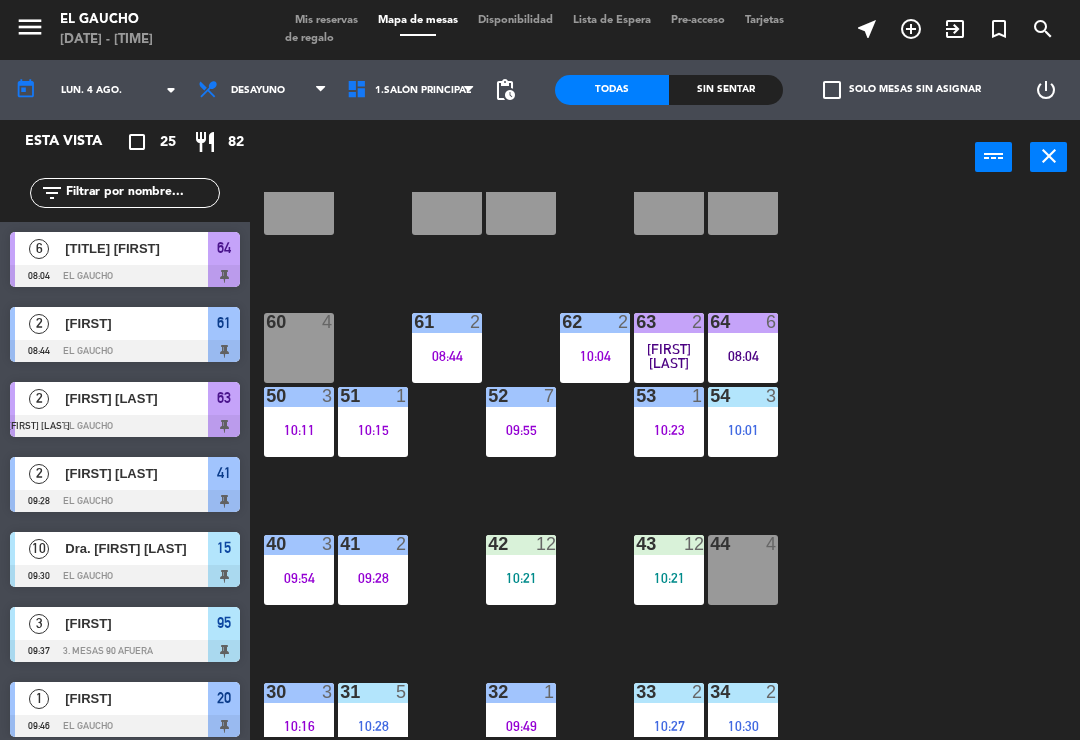 scroll, scrollTop: 0, scrollLeft: 0, axis: both 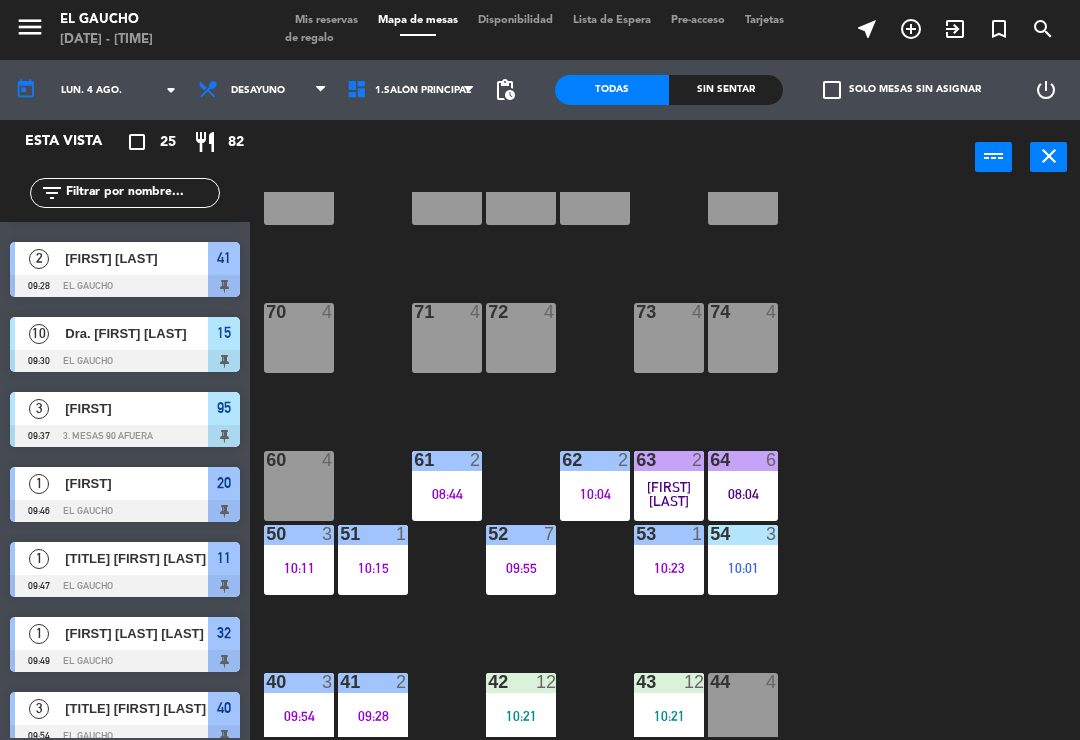 click on "[FIRST] [LAST]" at bounding box center (669, 560) 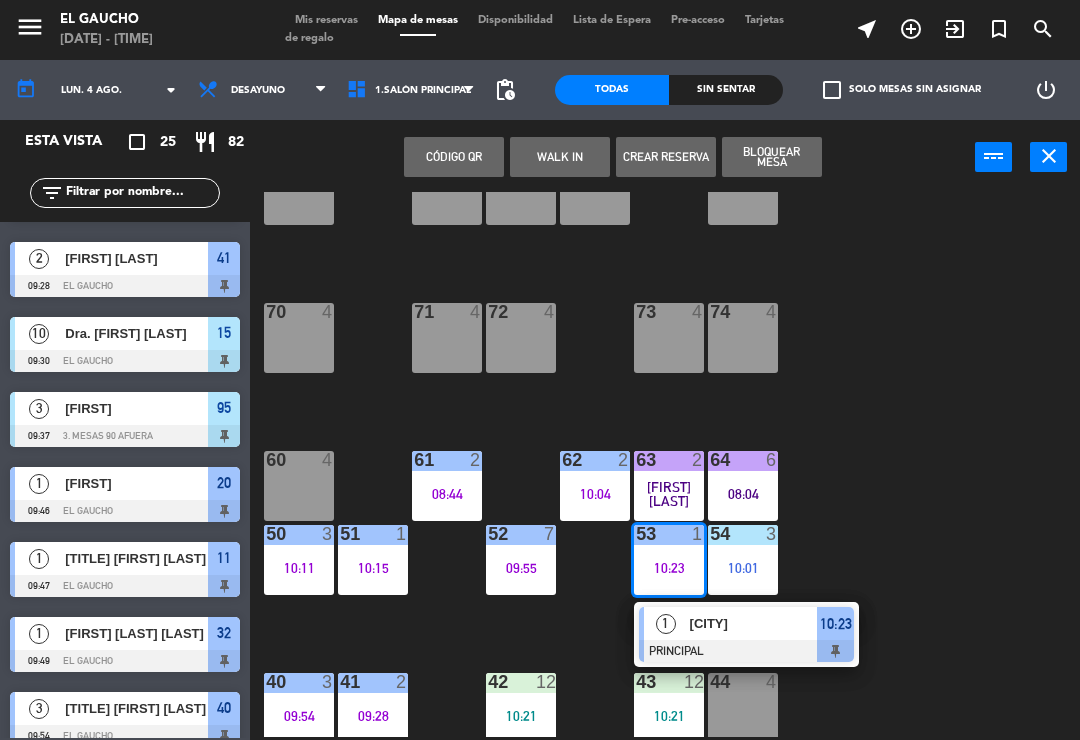 click on "1" at bounding box center [665, 623] 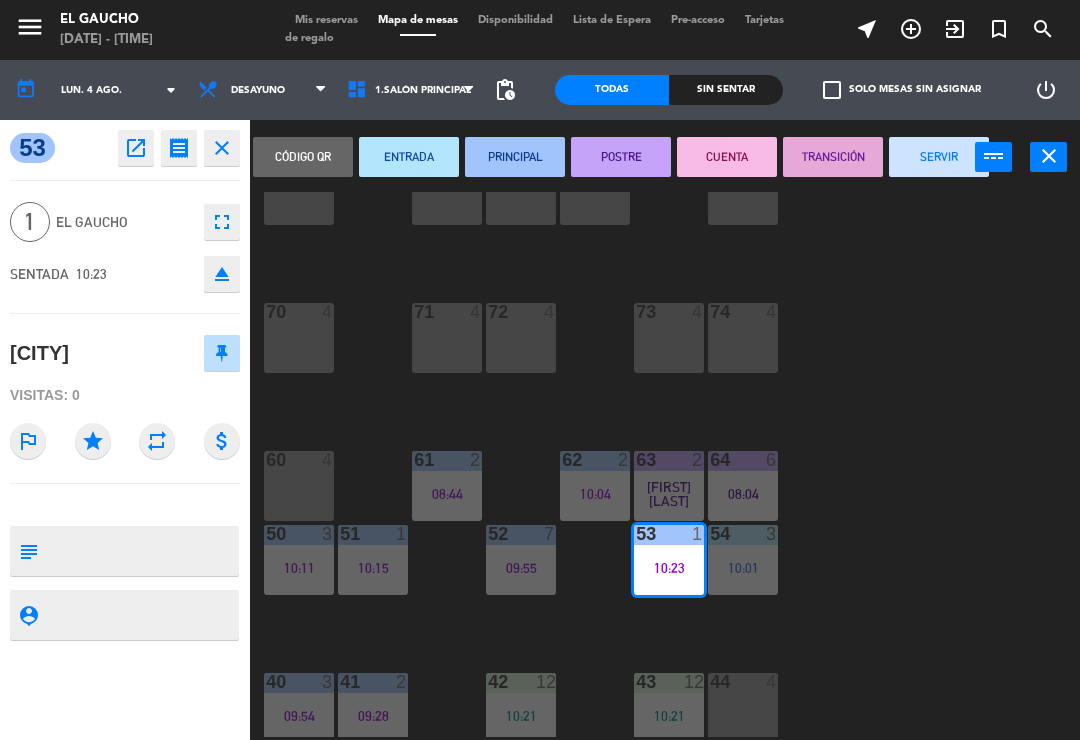click on "ENTRADA" at bounding box center [409, 157] 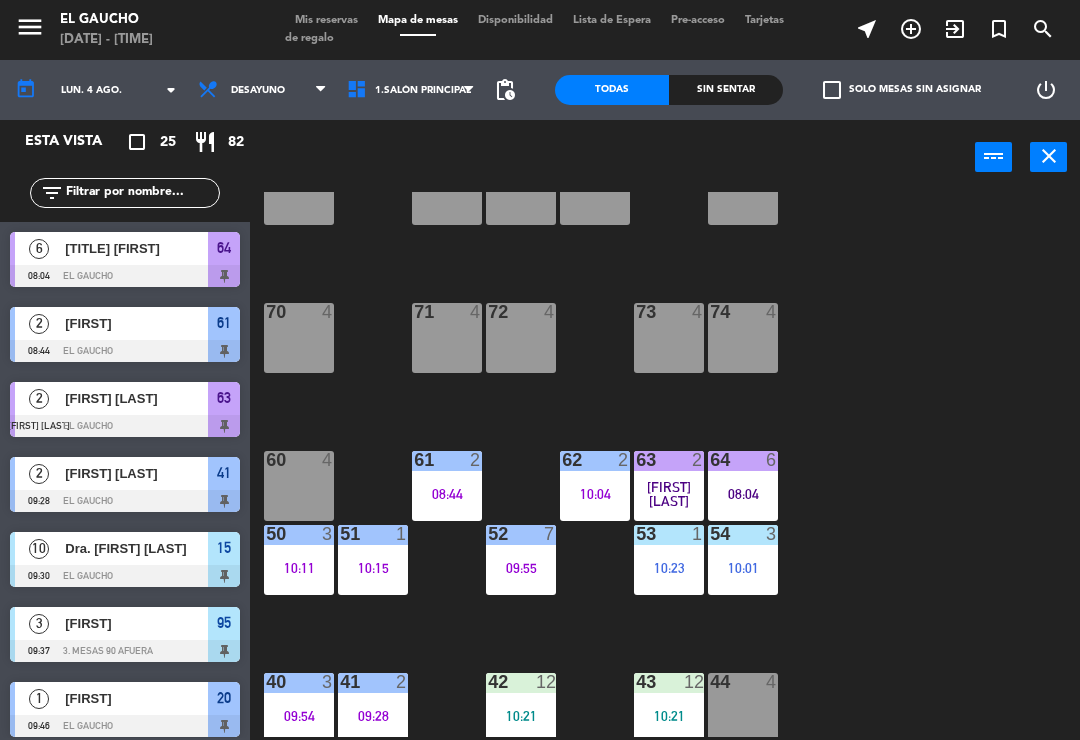 scroll, scrollTop: 215, scrollLeft: 0, axis: vertical 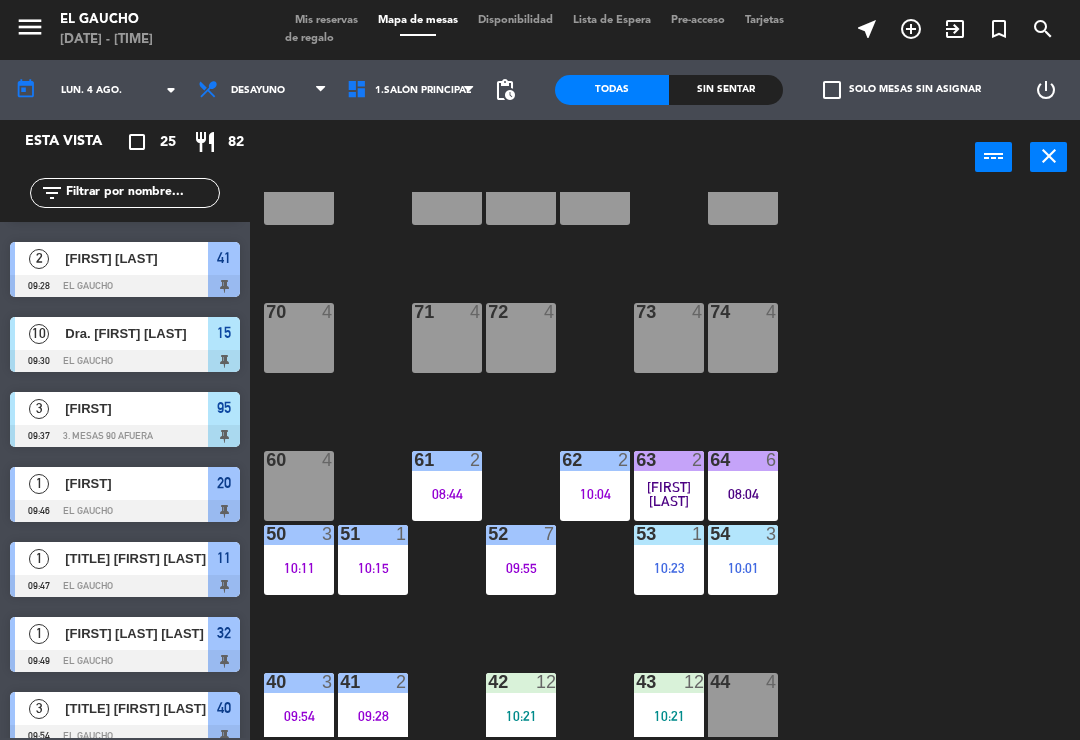 click on "[FIRST] [LAST]" 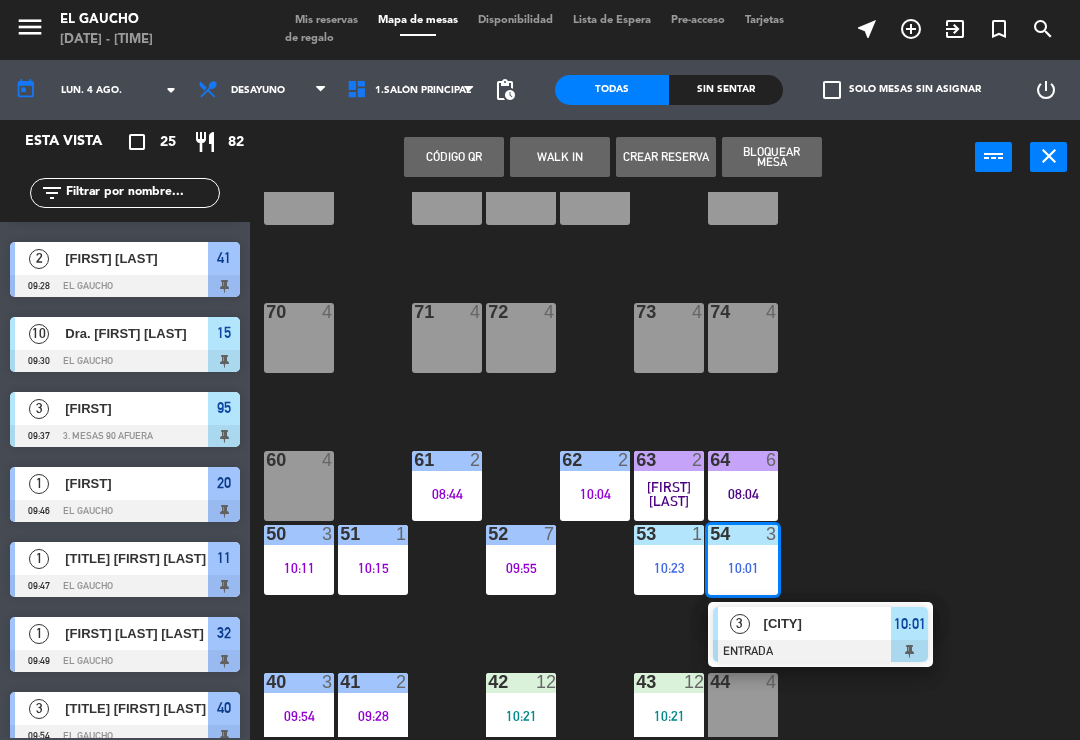 click at bounding box center (820, 651) 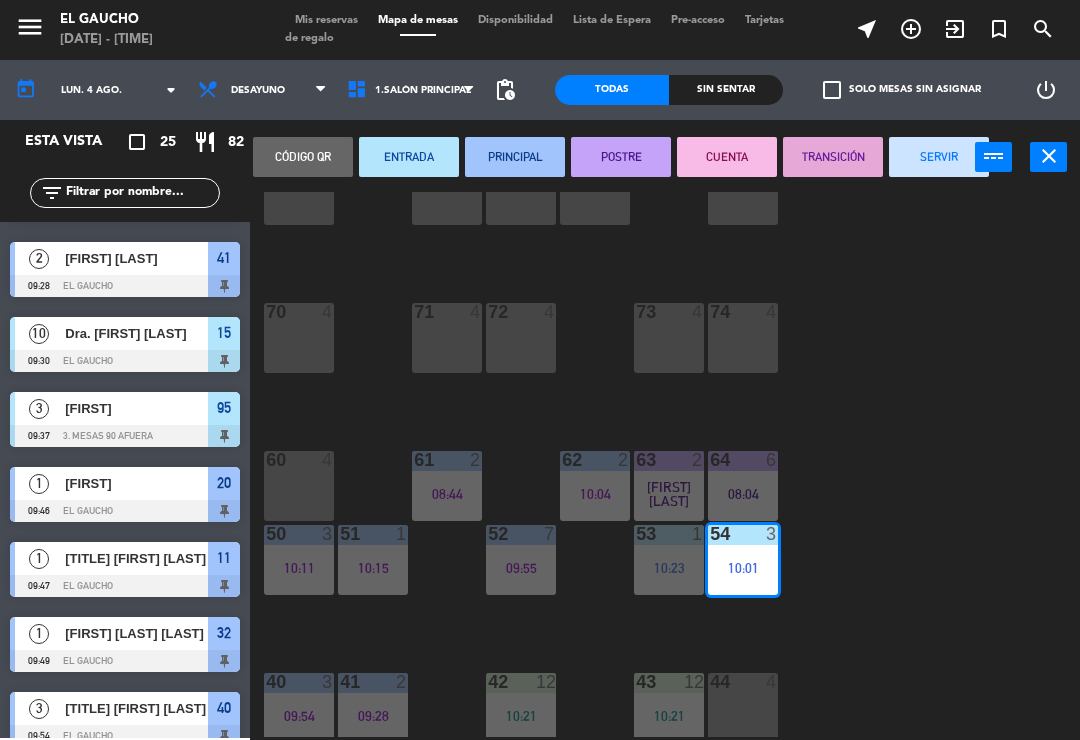 click on "PRINCIPAL" at bounding box center (515, 157) 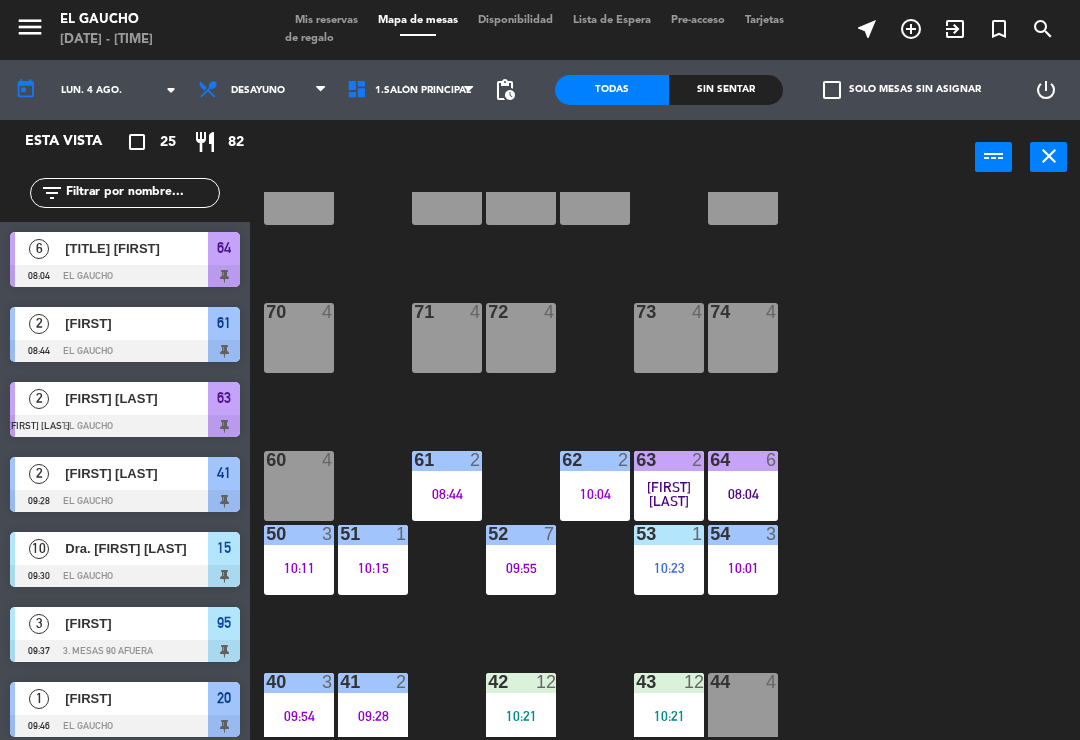 scroll, scrollTop: 0, scrollLeft: 0, axis: both 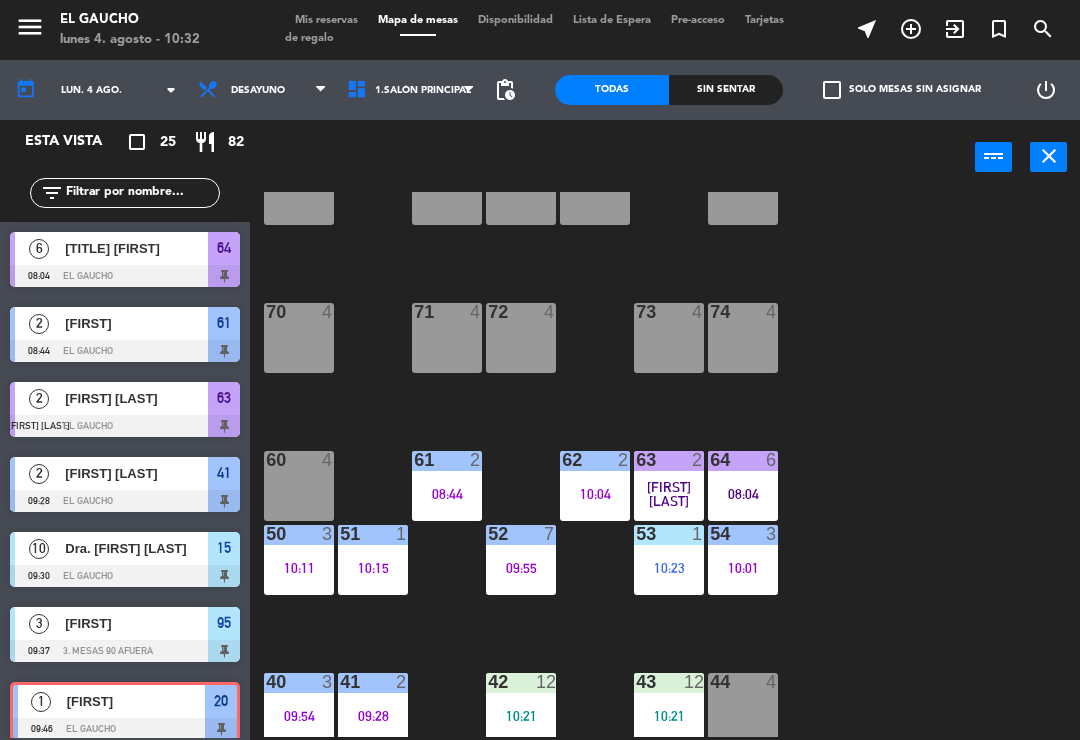 click on "exit_to_app" at bounding box center (911, 29) 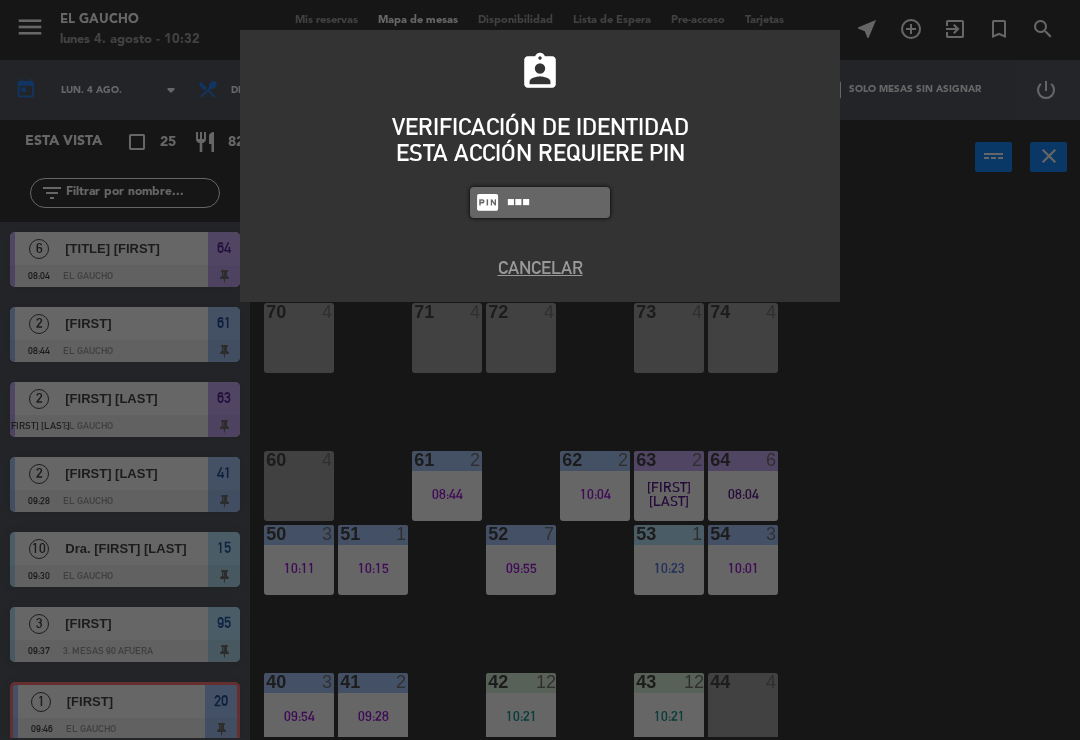 type on "0009" 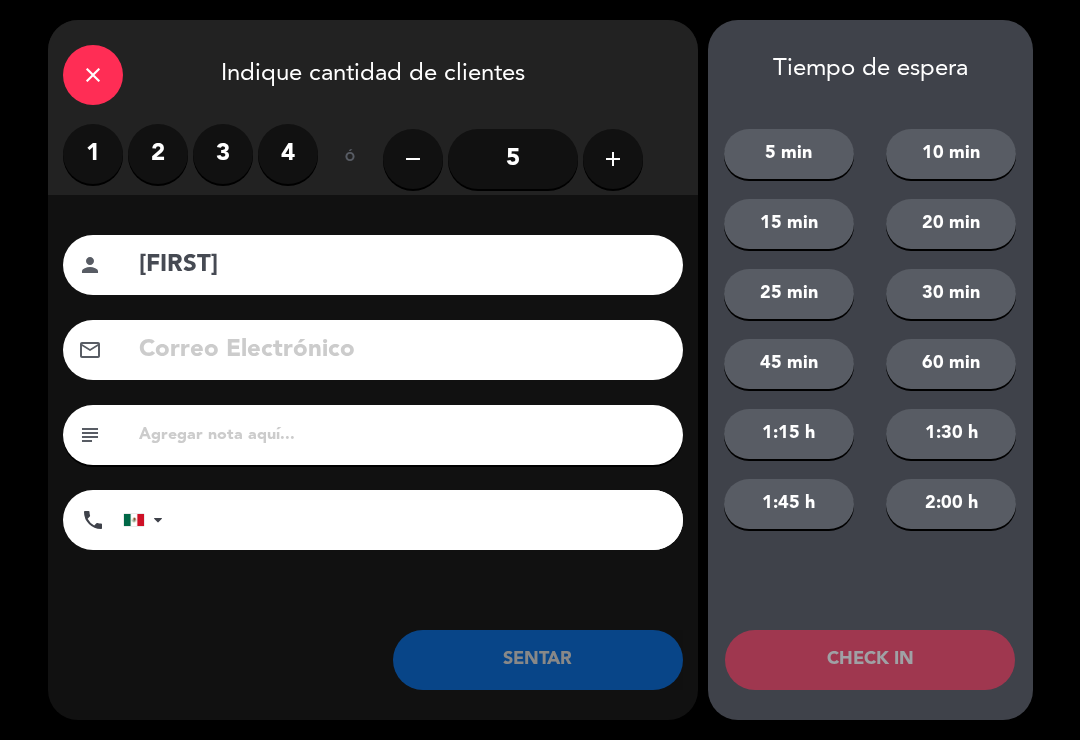 type on "[FIRST]" 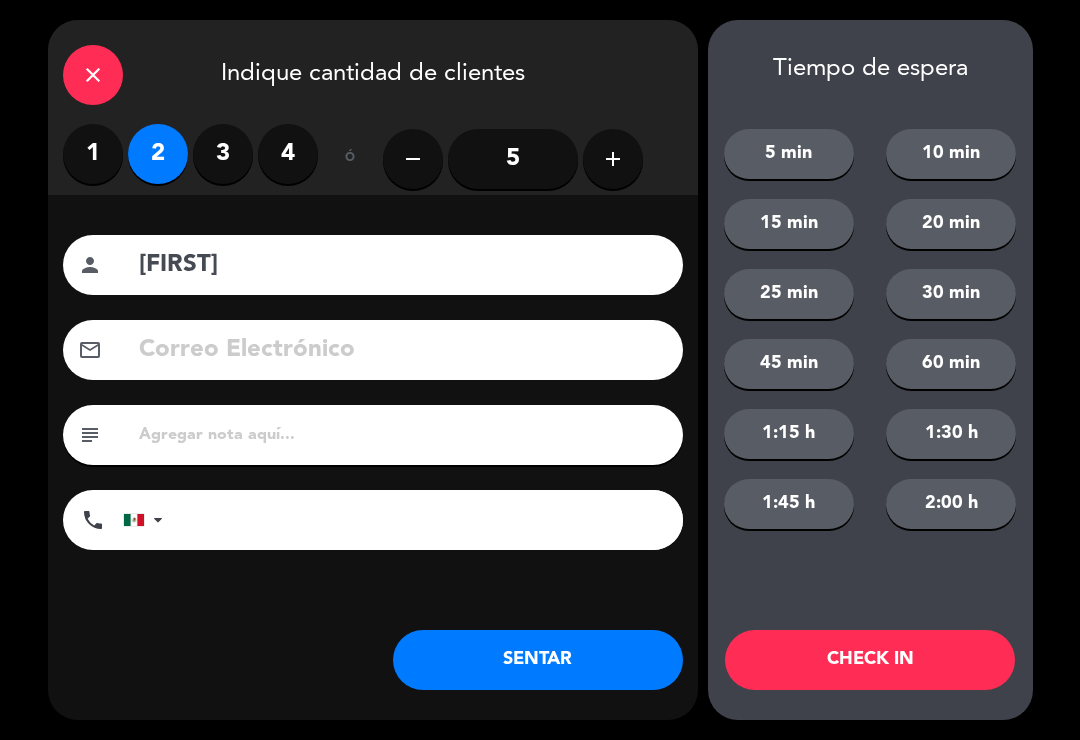 click on "CHECK IN" 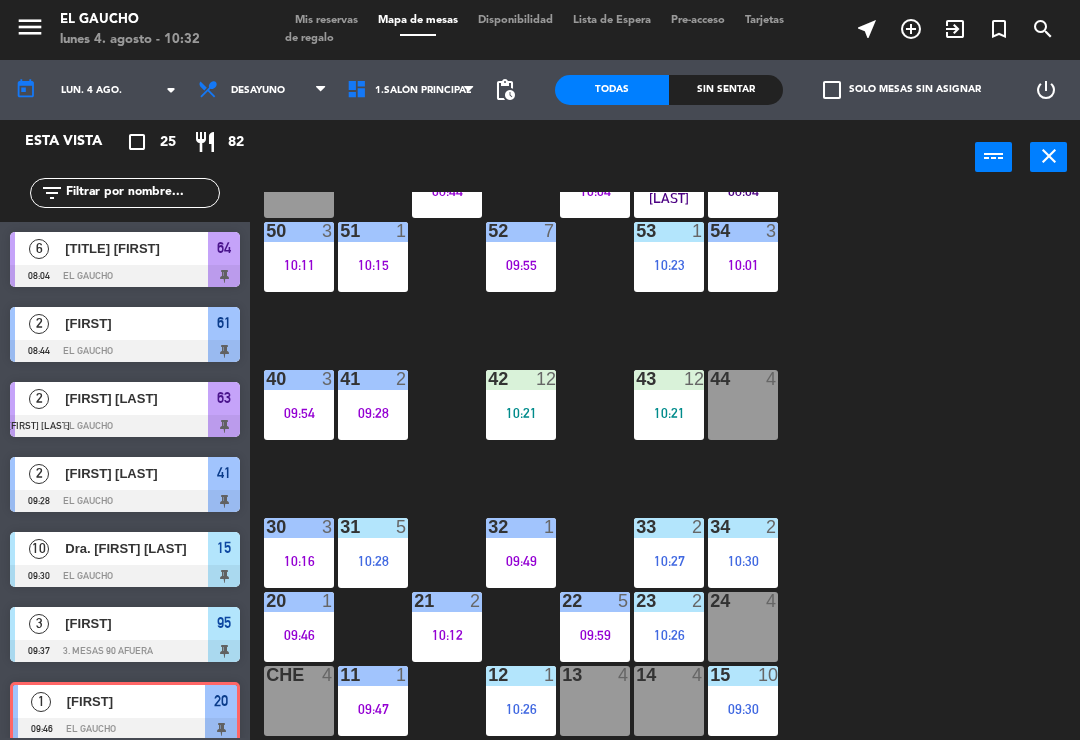 scroll, scrollTop: 375, scrollLeft: 0, axis: vertical 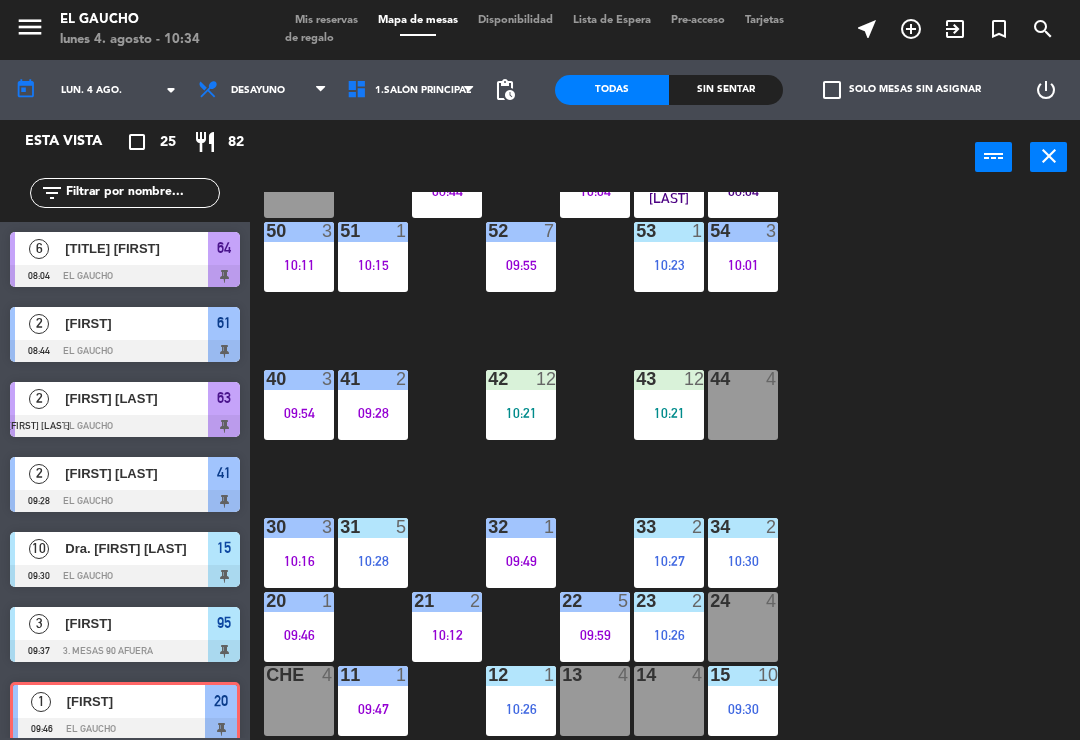 click on "10:21" at bounding box center [521, 413] 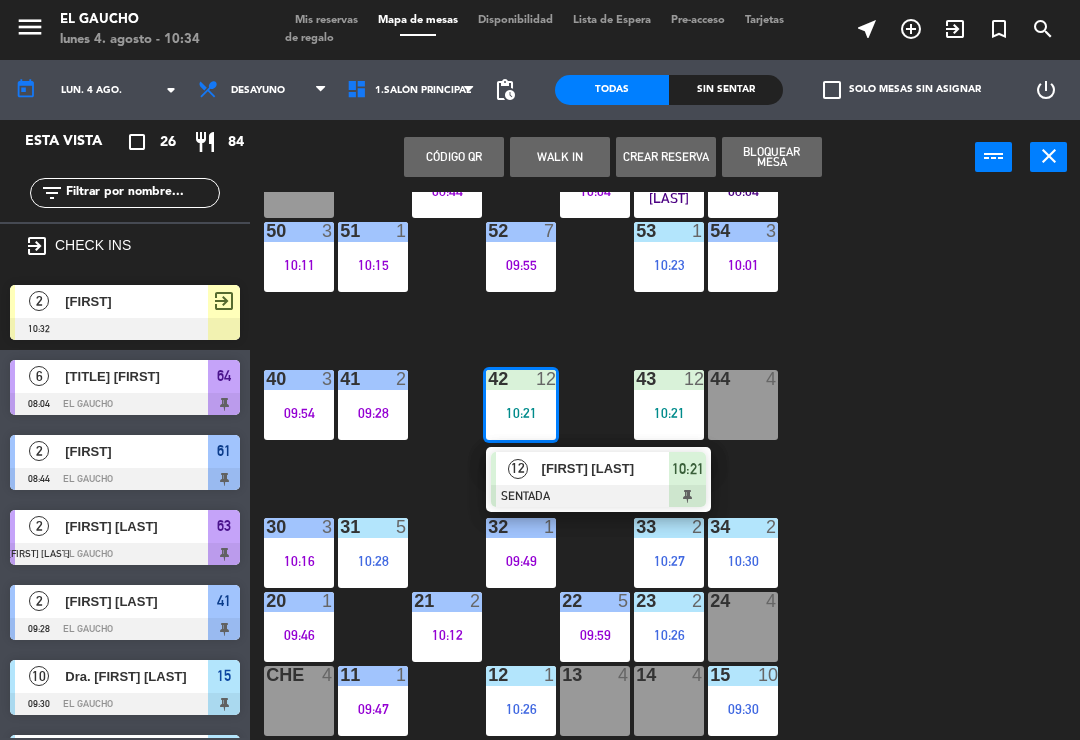 click on "[FIRST] [LAST]" at bounding box center [605, 468] 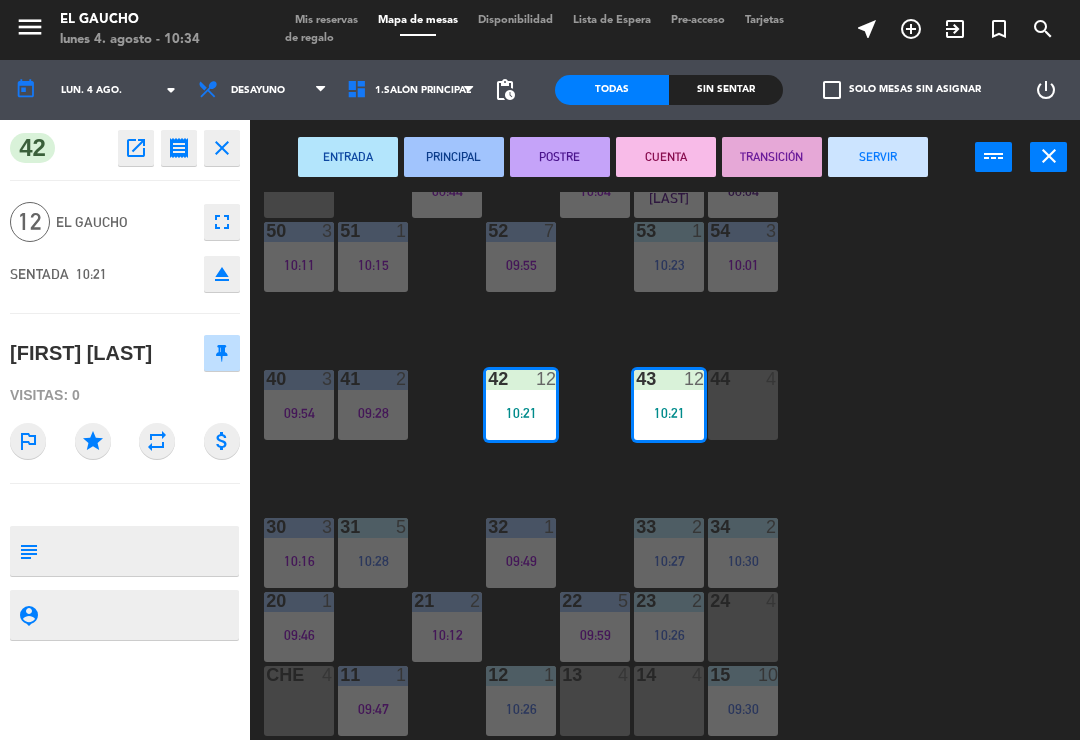 click on "PRINCIPAL" at bounding box center (454, 157) 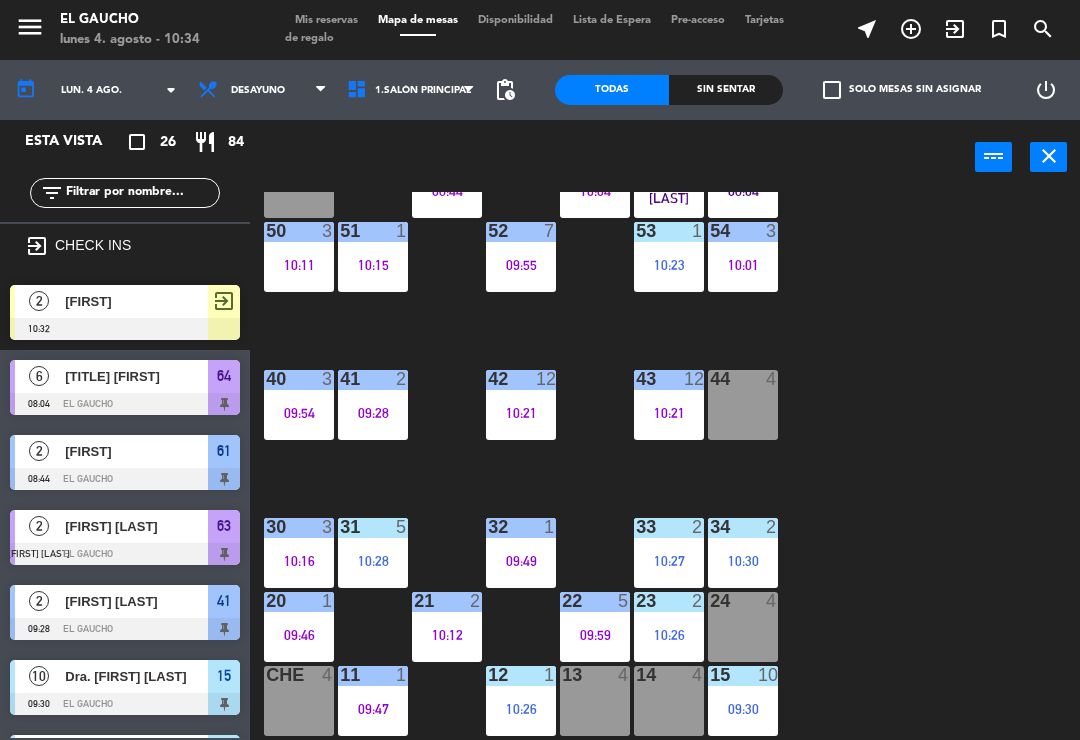 scroll, scrollTop: 0, scrollLeft: 0, axis: both 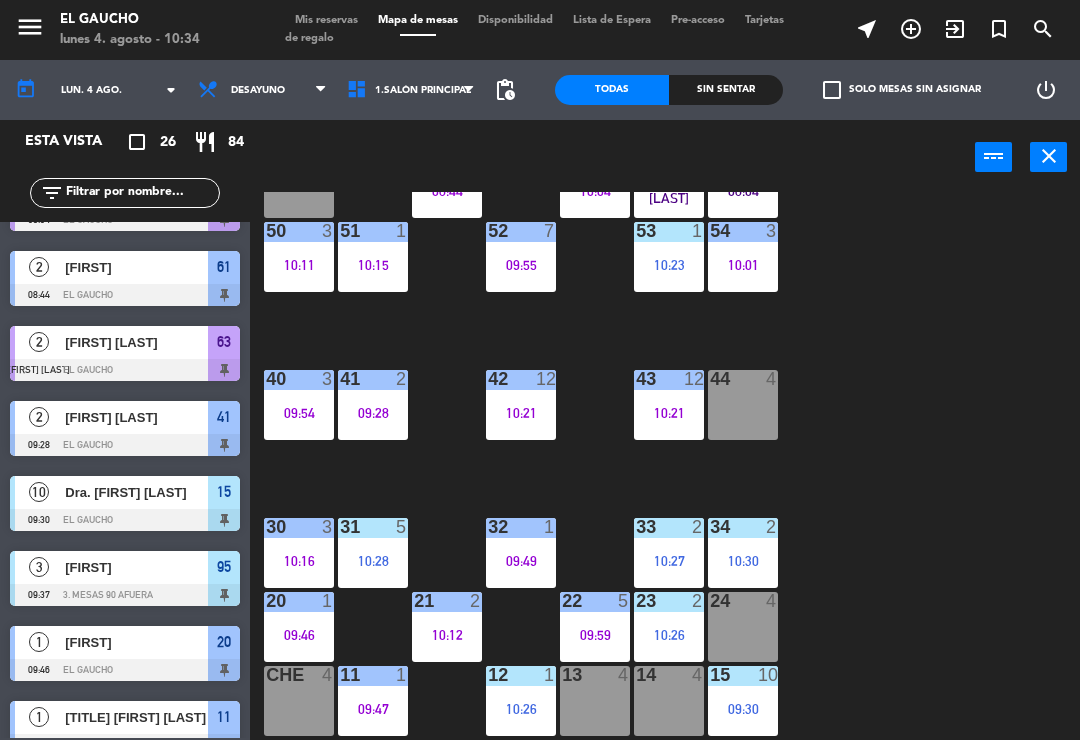 click on "[FIRST] [LAST]" 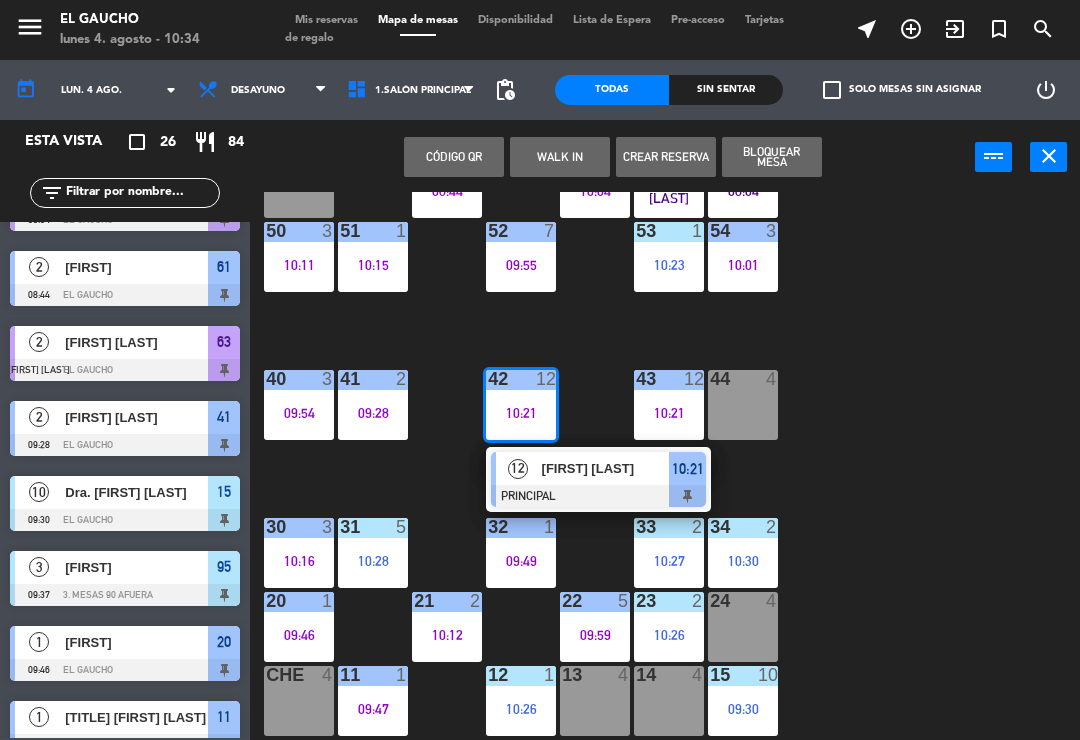 click on "[FIRST] [LAST]" at bounding box center (606, 468) 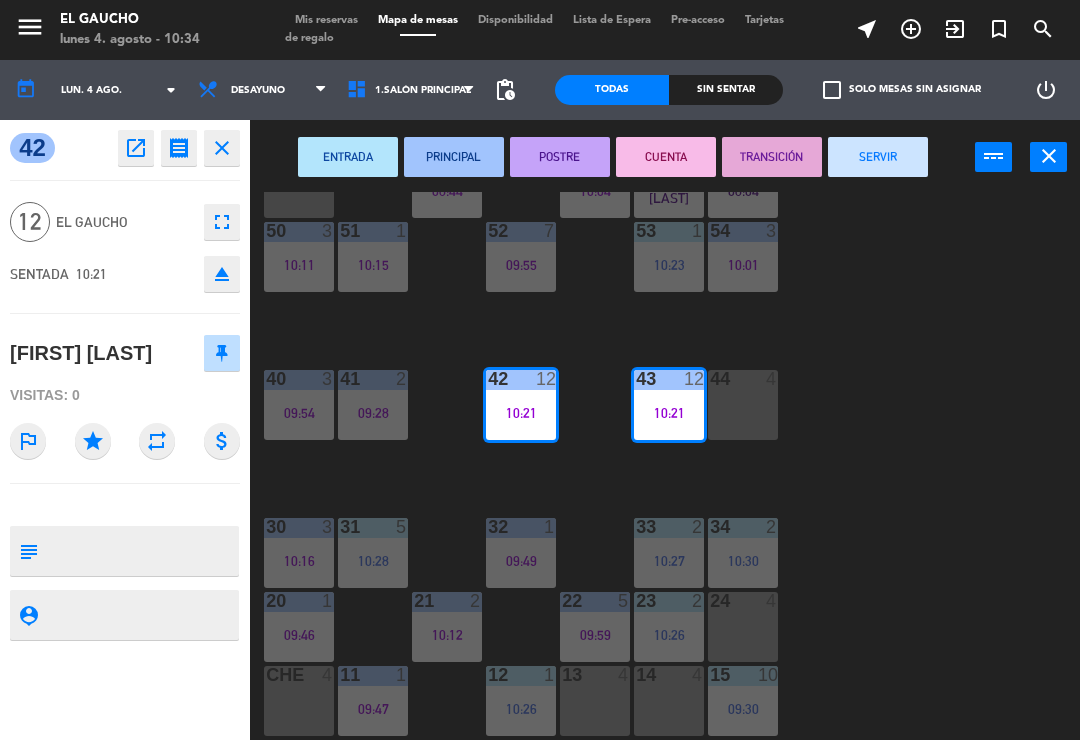 click on "ENTRADA" at bounding box center (348, 157) 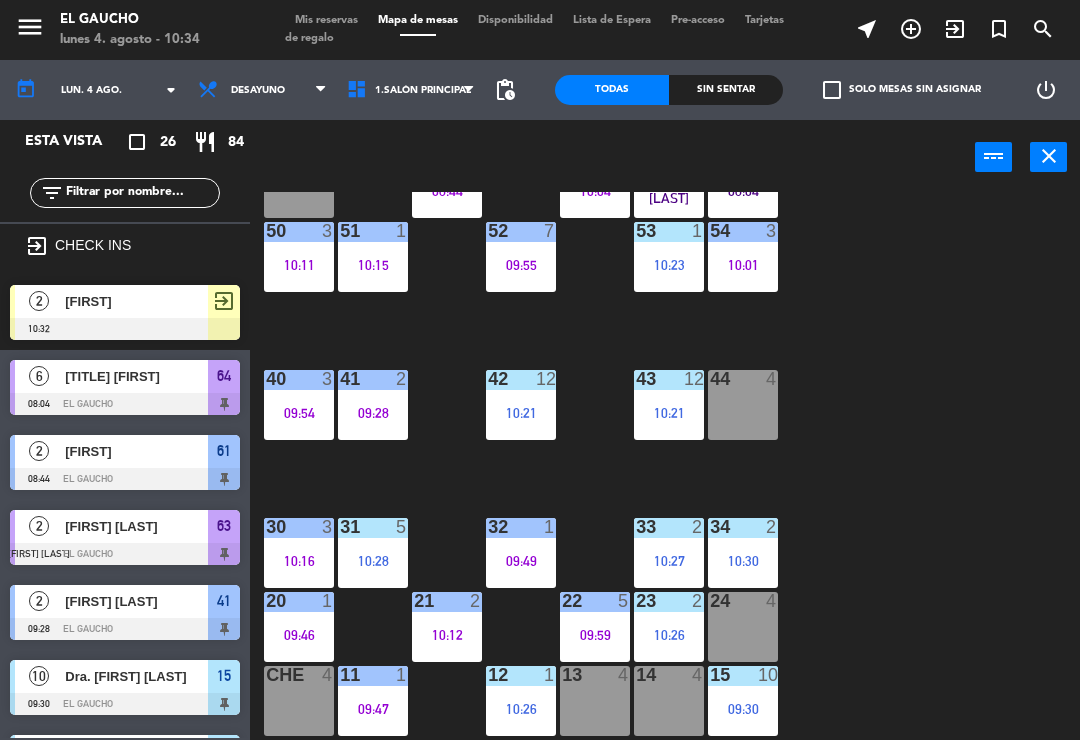 scroll, scrollTop: 0, scrollLeft: 0, axis: both 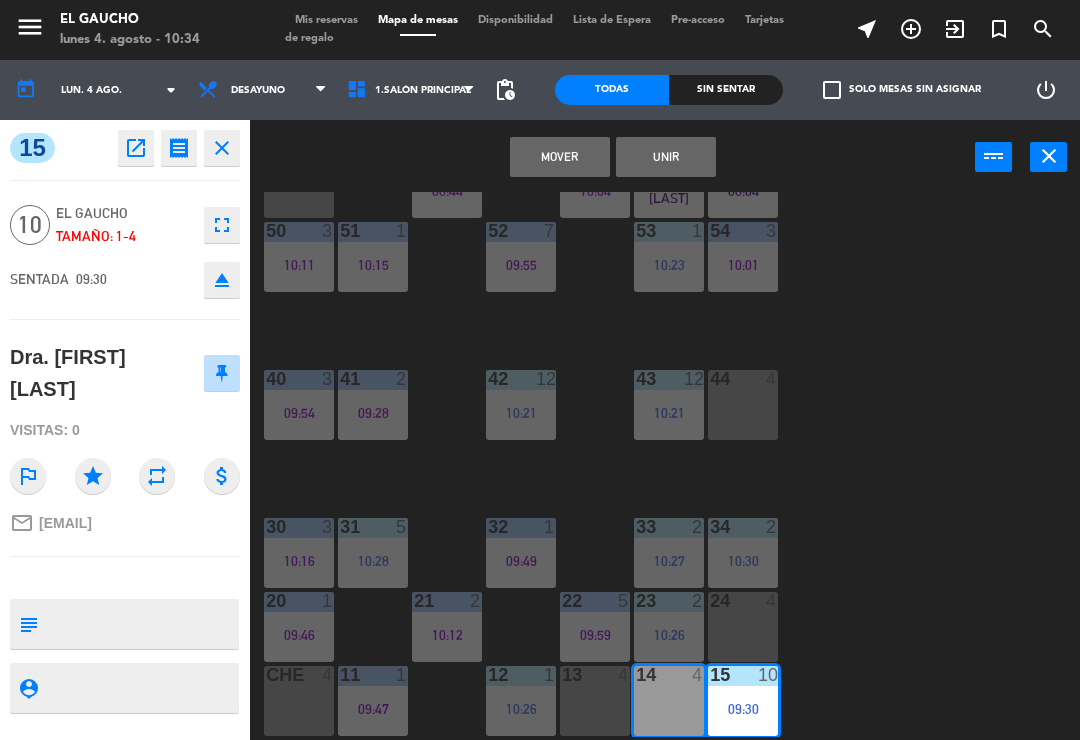 click on "Unir" at bounding box center [666, 157] 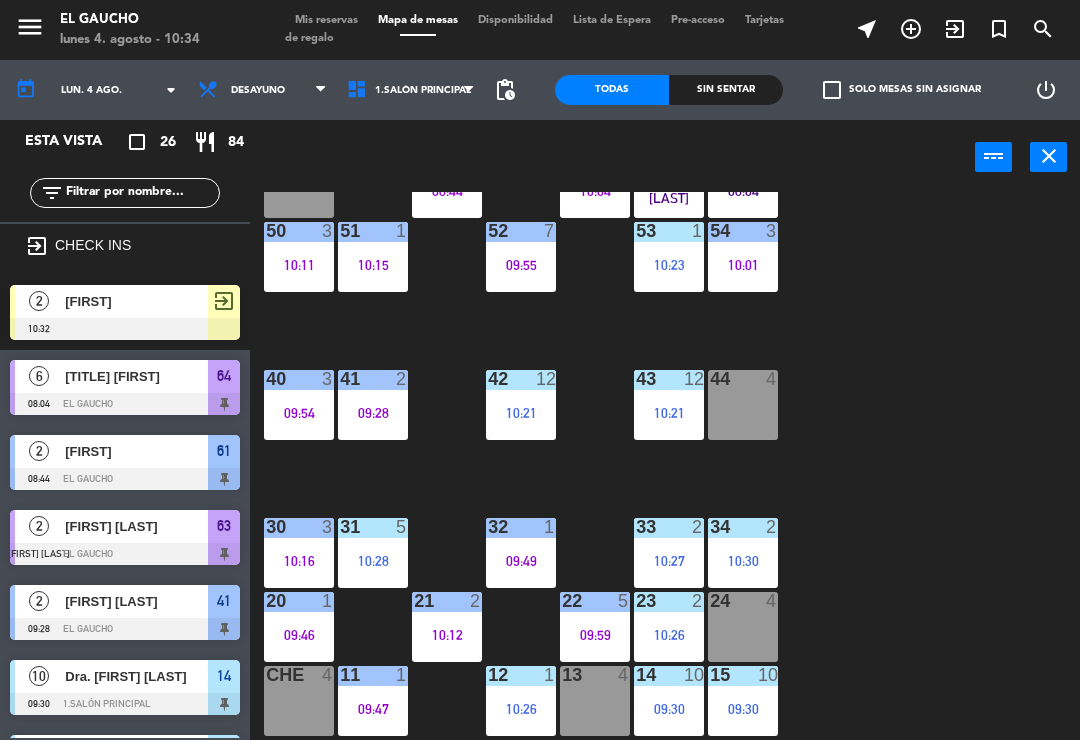 click on "13  4" at bounding box center [595, 701] 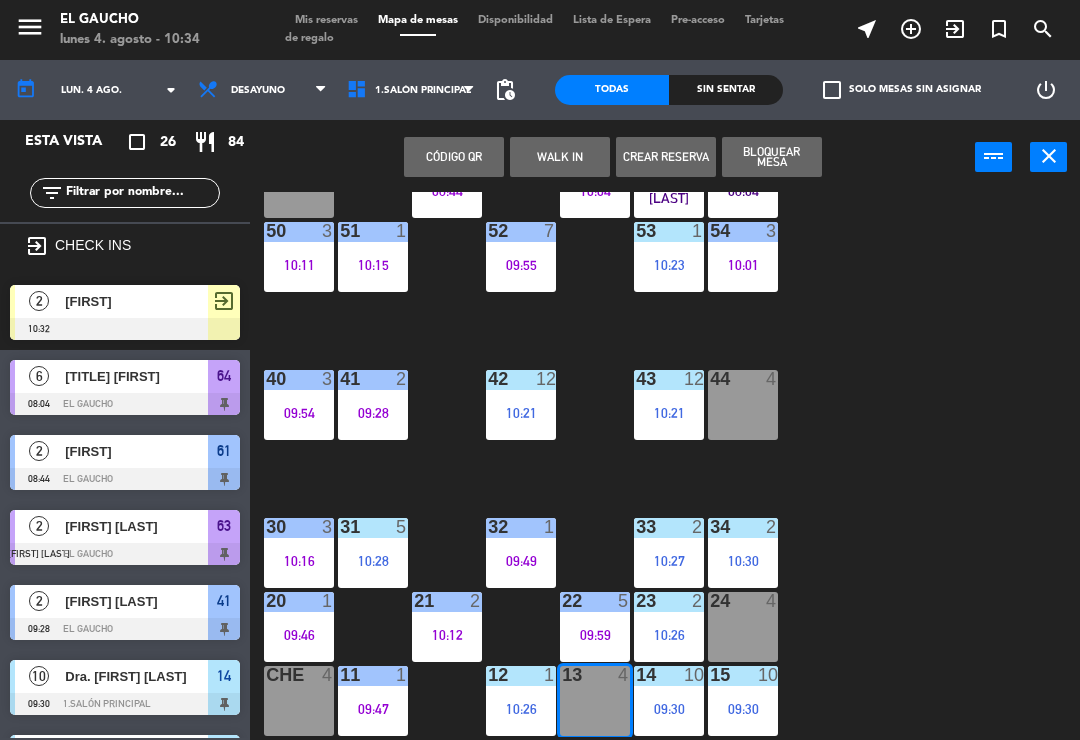 click on "Bloquear Mesa" at bounding box center [772, 157] 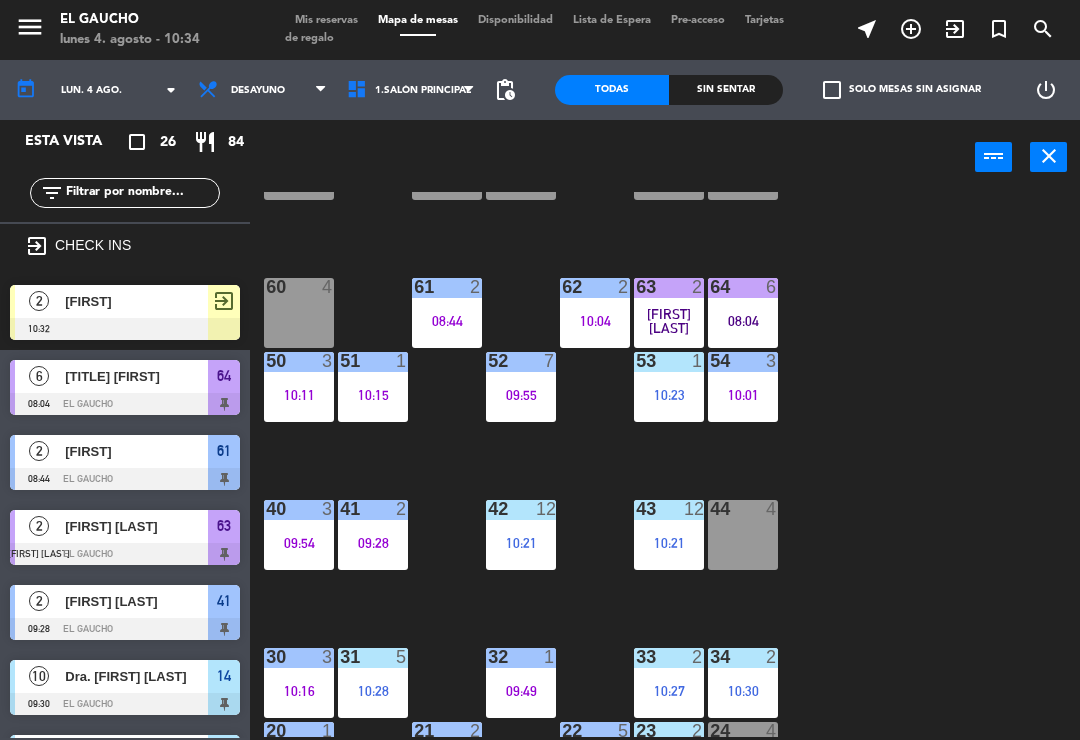 scroll, scrollTop: 229, scrollLeft: 0, axis: vertical 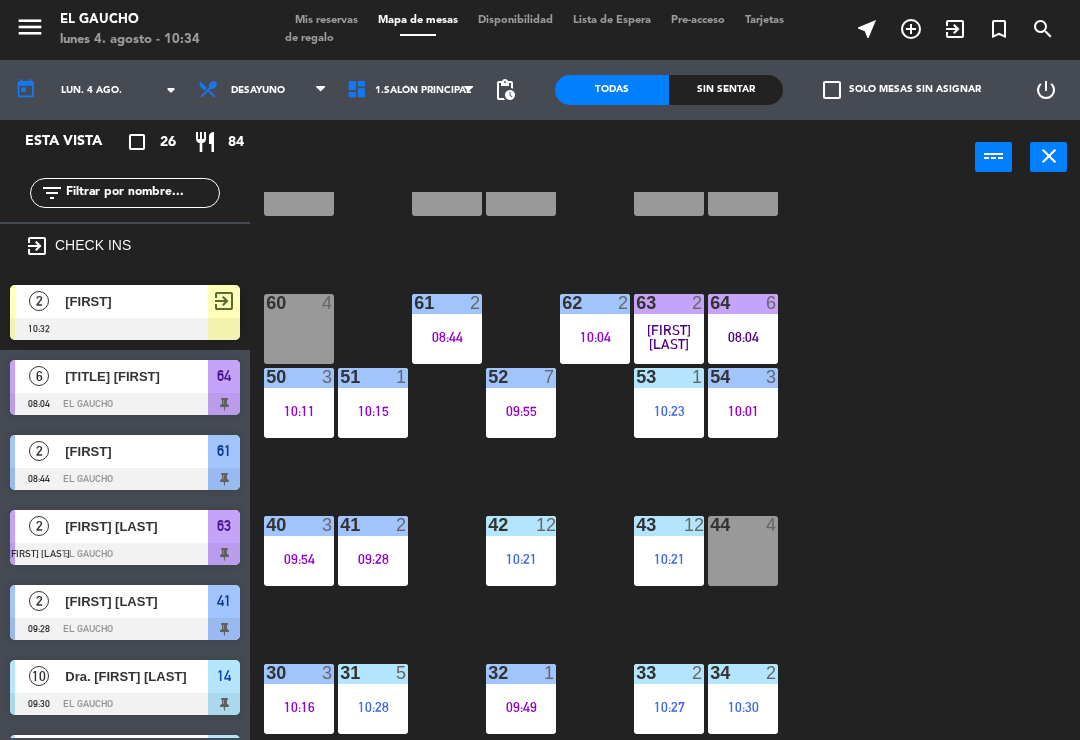 click on "64  6   08:04" at bounding box center (743, 329) 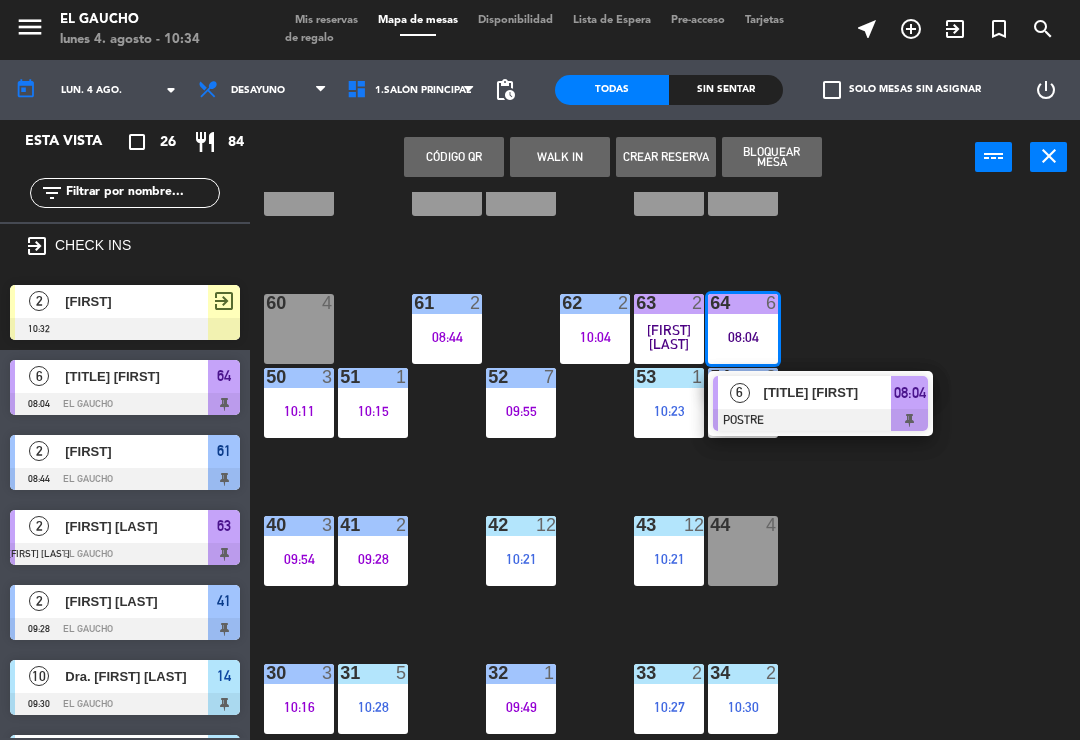click on "[TITLE] [FIRST]" at bounding box center (828, 392) 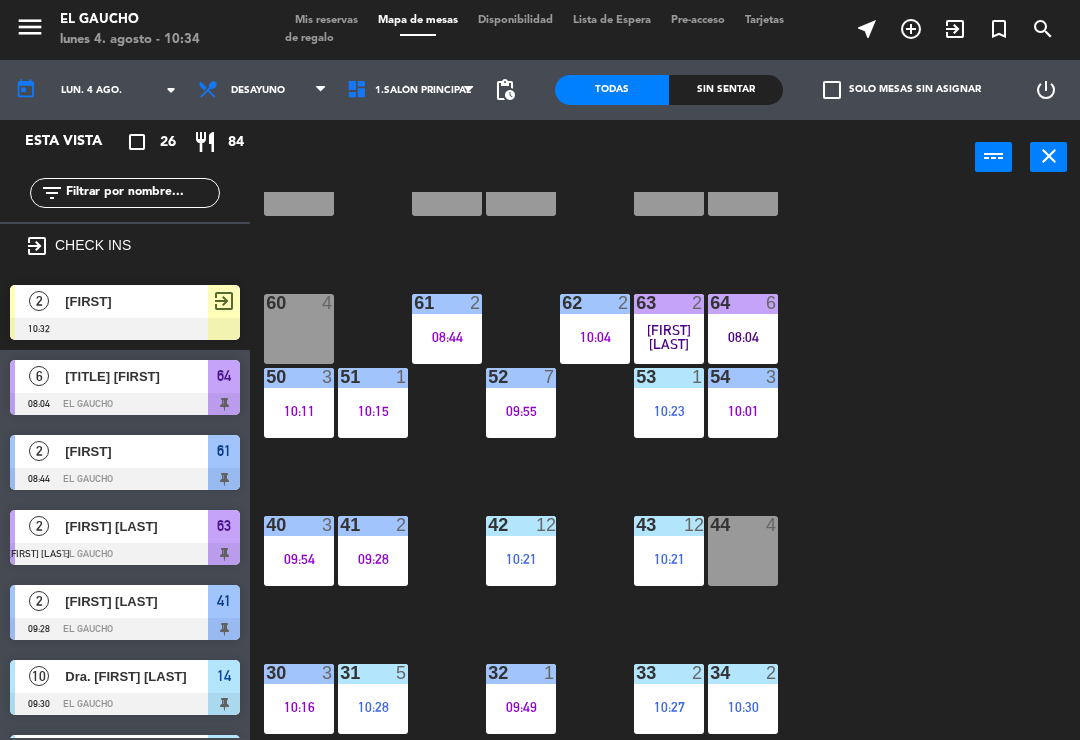click on "[FIRST] [LAST]" at bounding box center (669, 403) 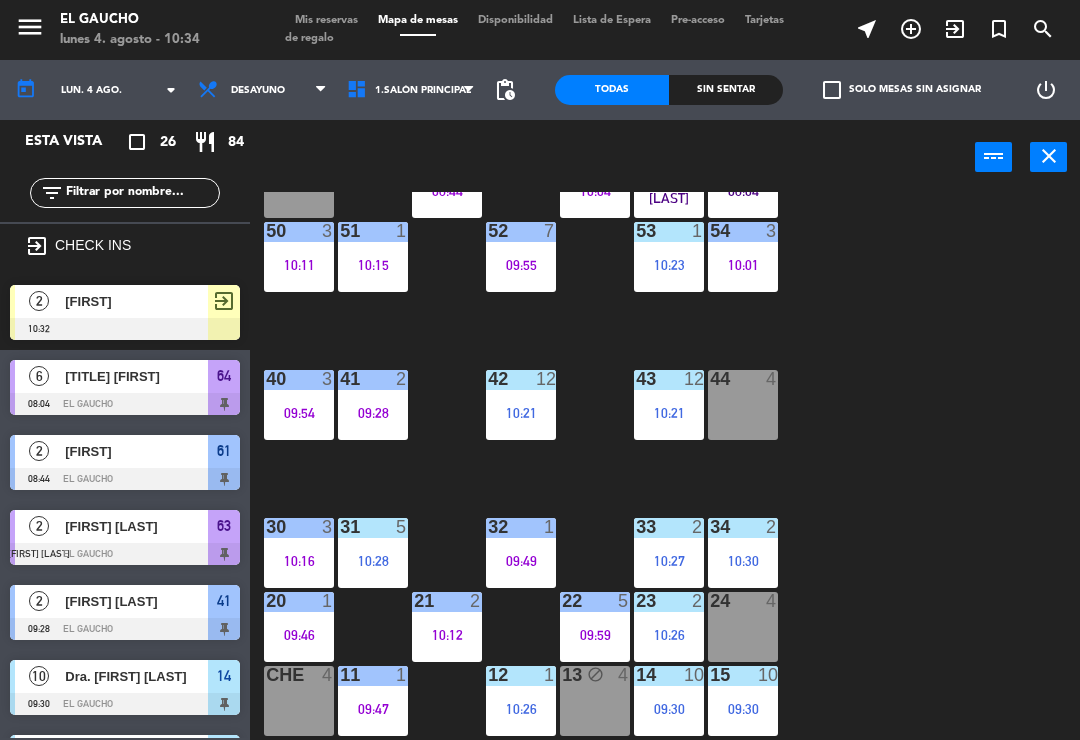 scroll, scrollTop: 375, scrollLeft: 0, axis: vertical 